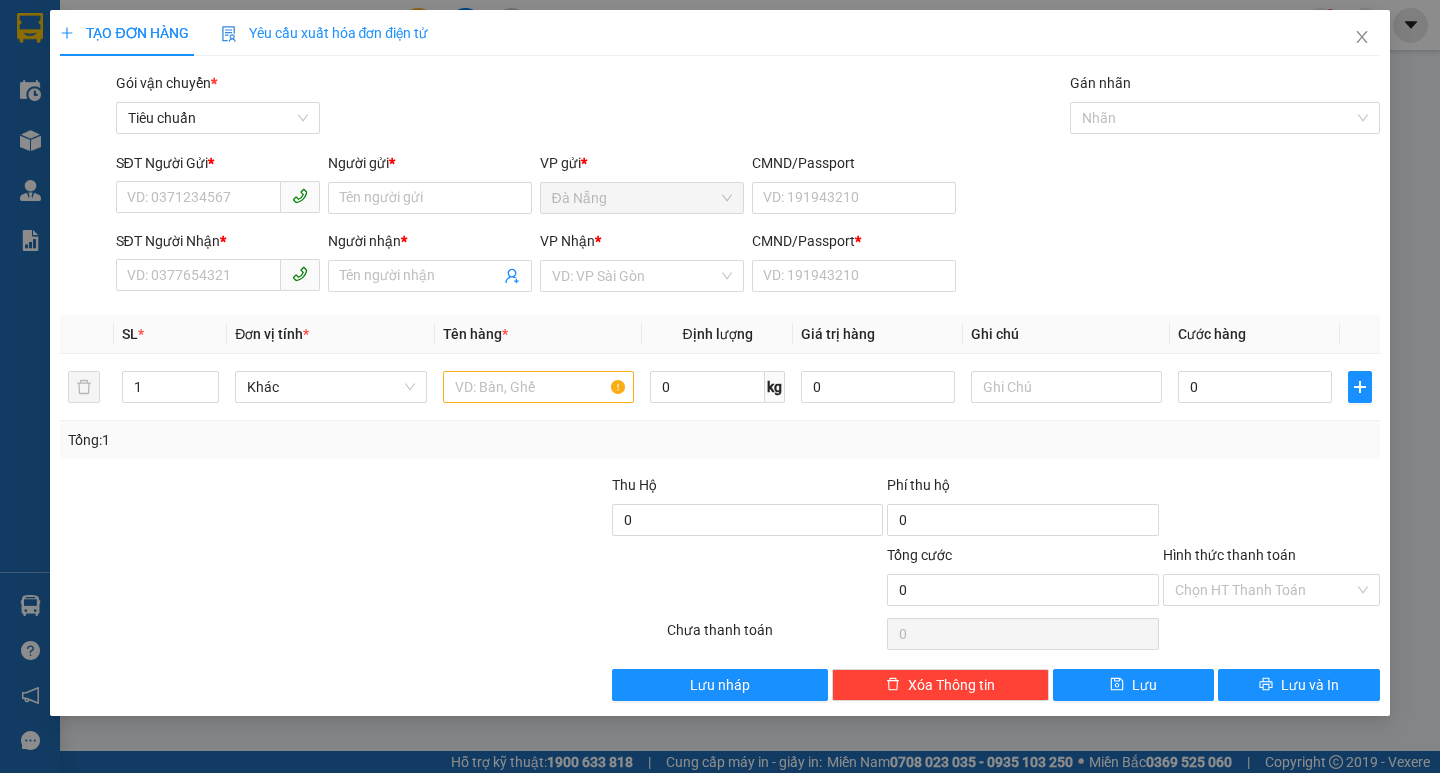 scroll, scrollTop: 0, scrollLeft: 0, axis: both 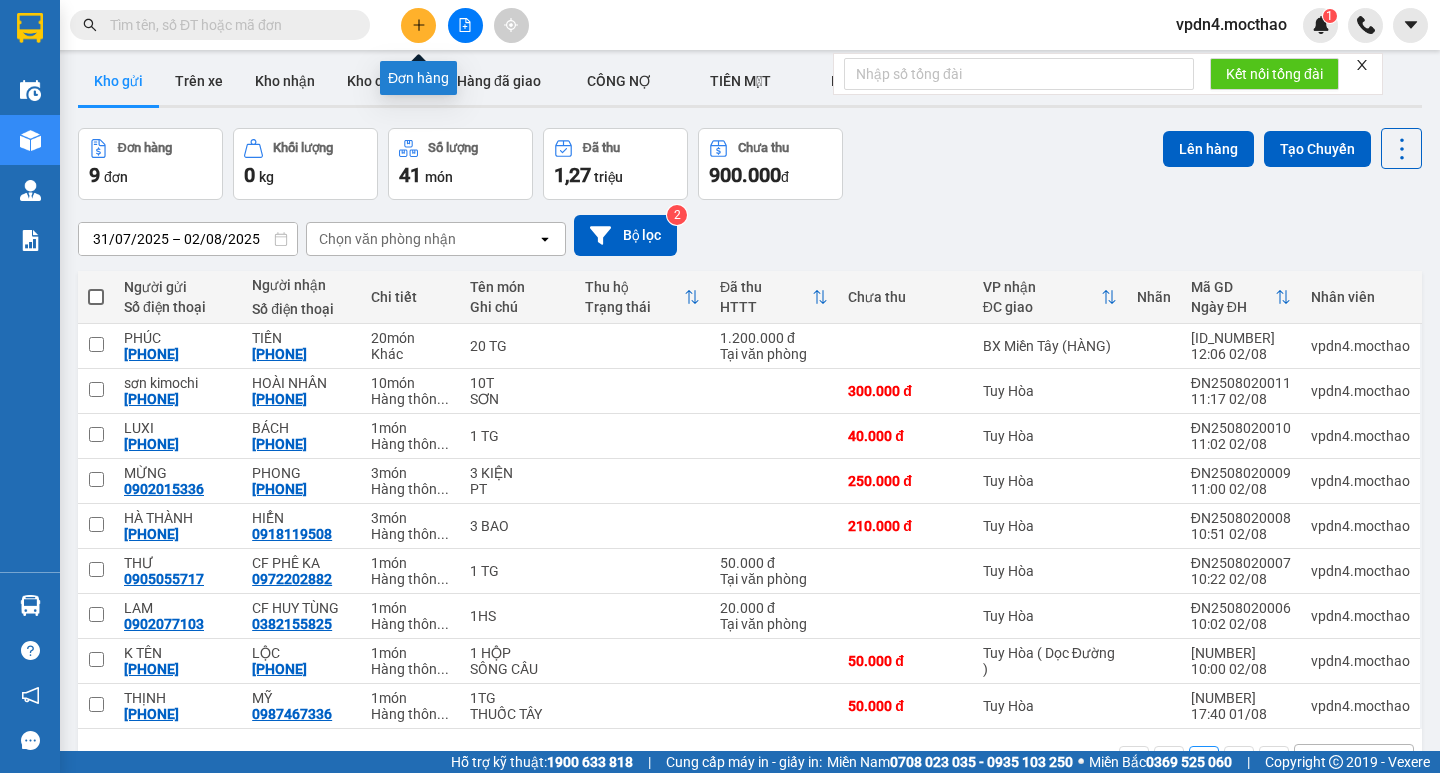 click 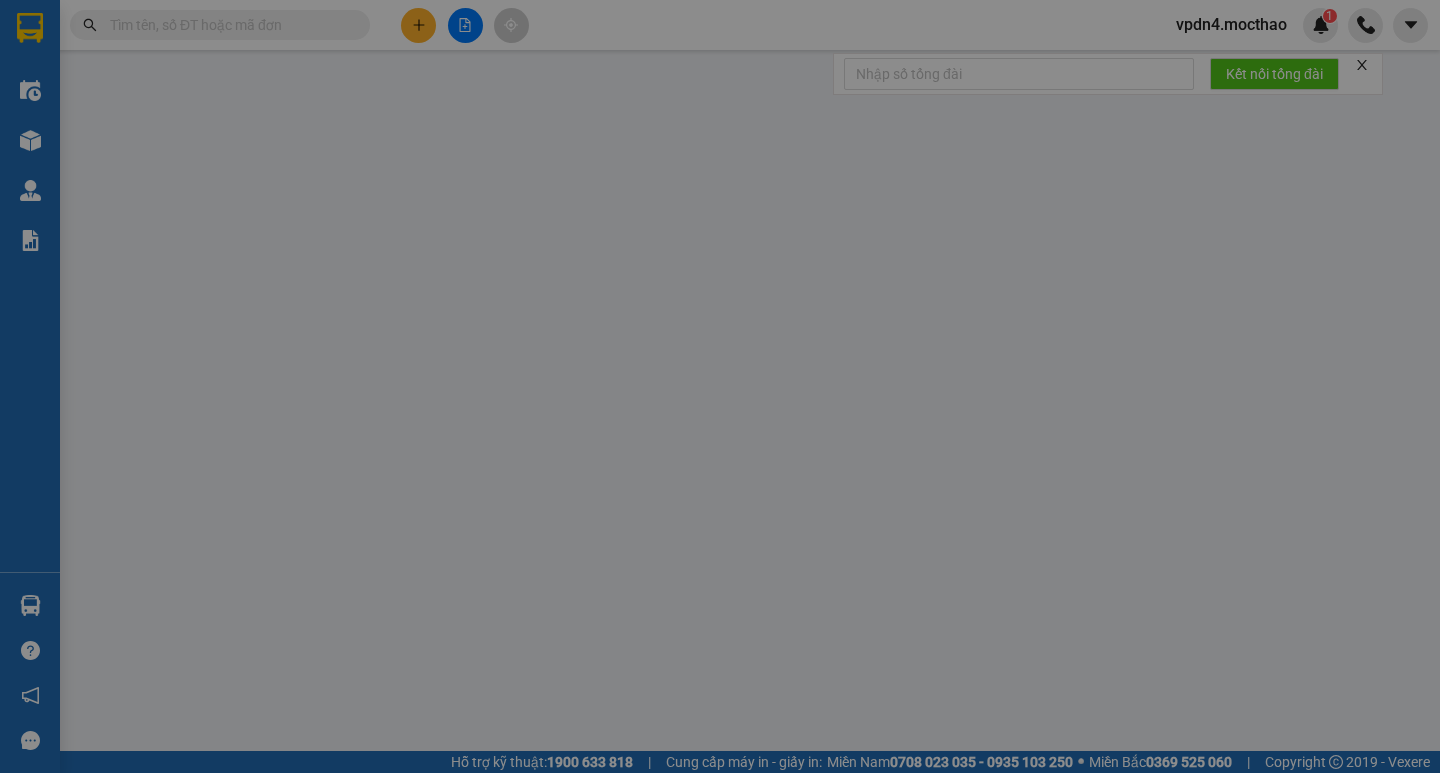 scroll, scrollTop: 0, scrollLeft: 0, axis: both 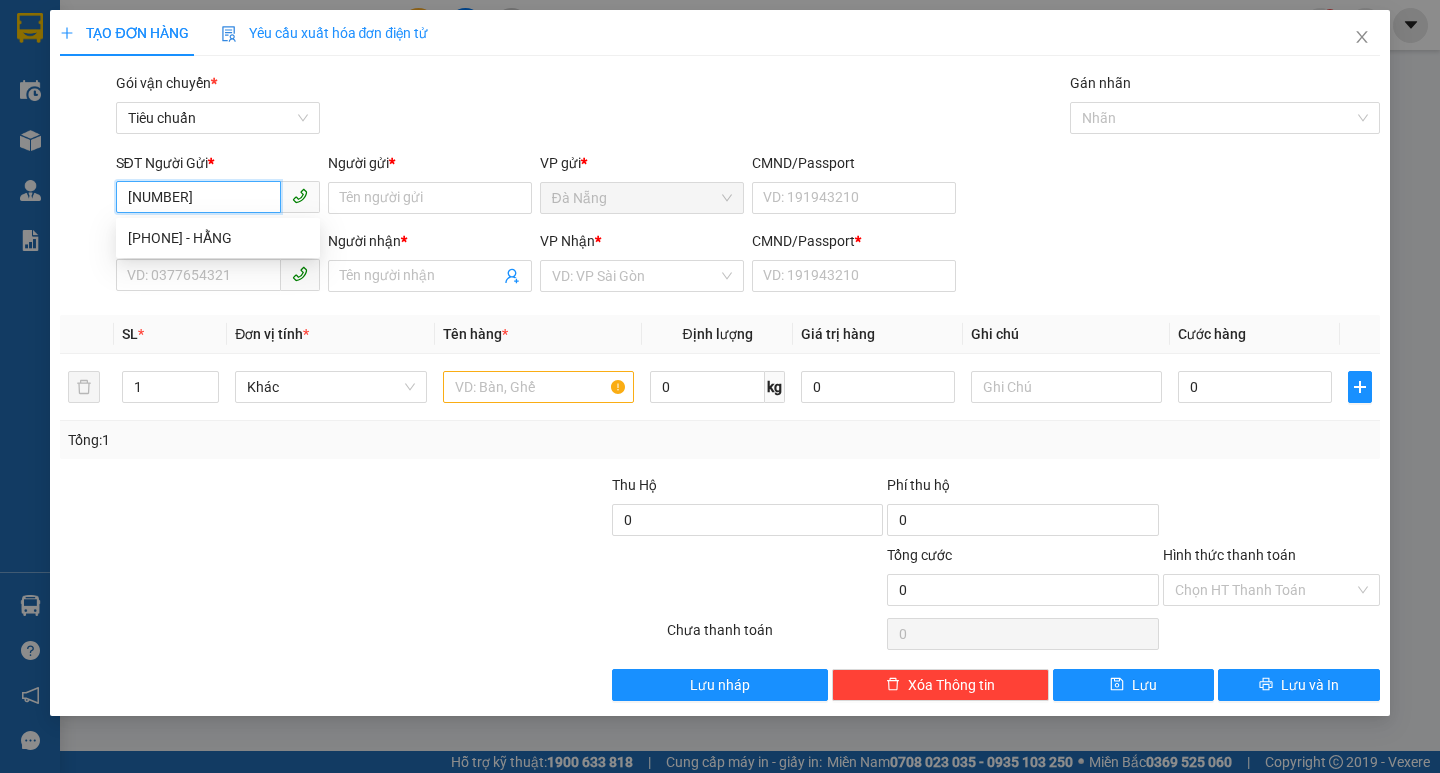 type on "[PHONE]" 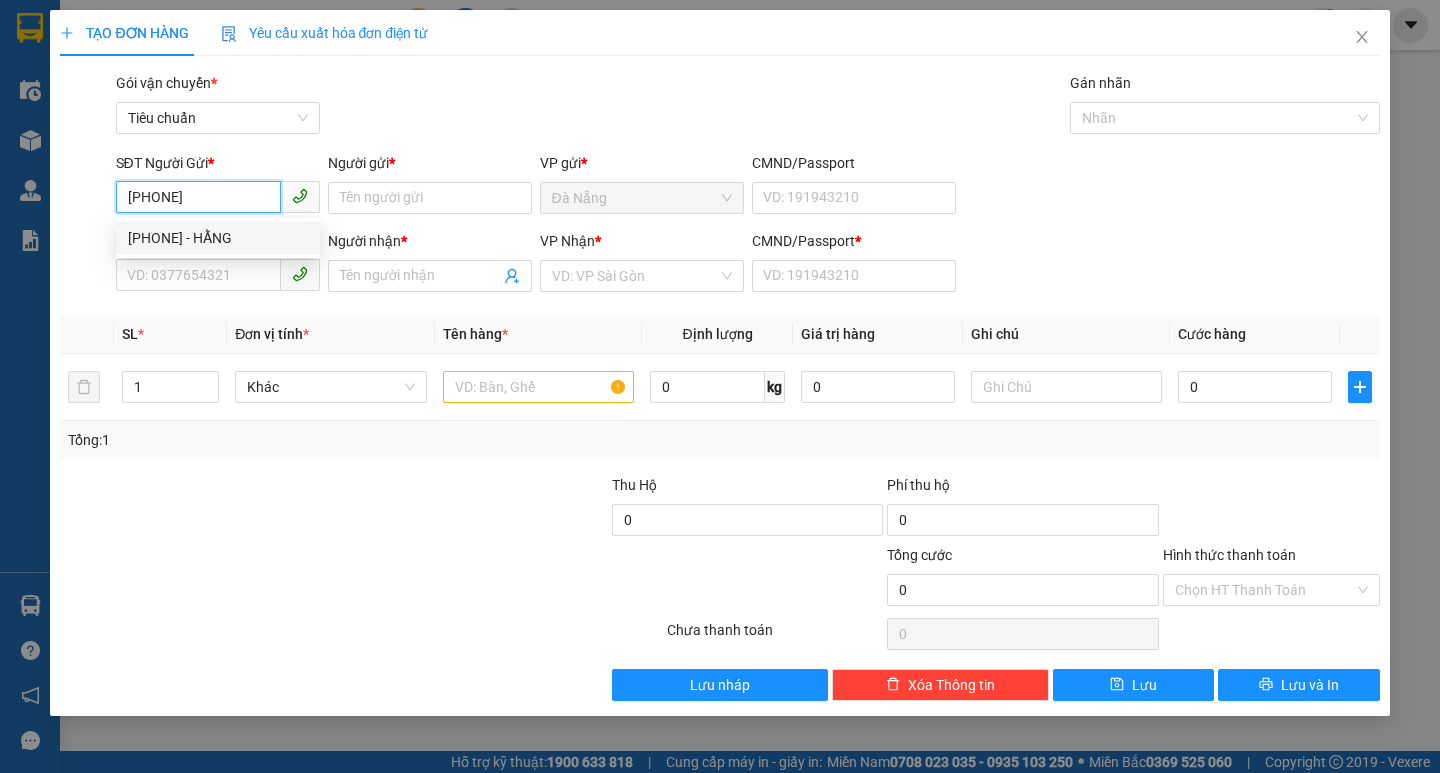 click on "[PHONE] - HẰNG" at bounding box center (218, 238) 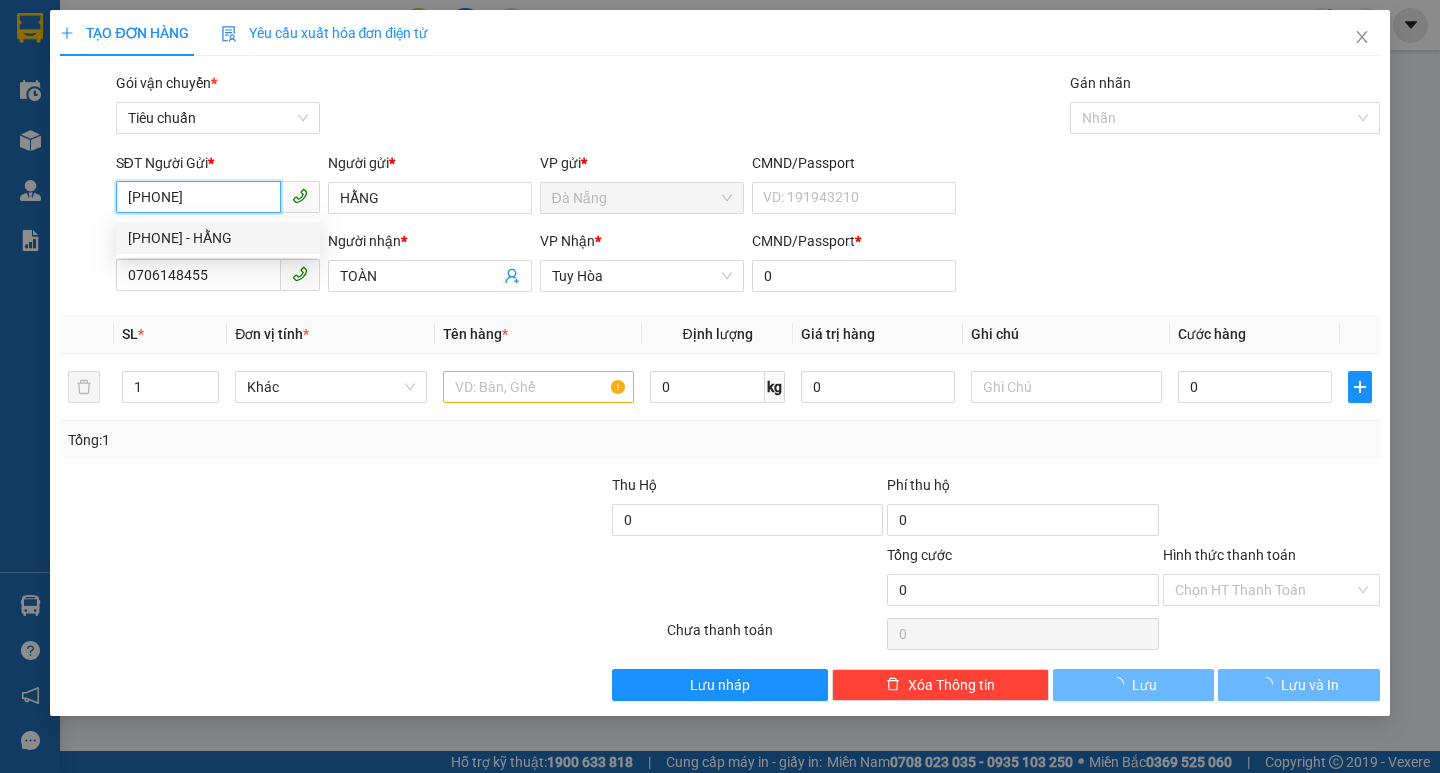 type on "40.000" 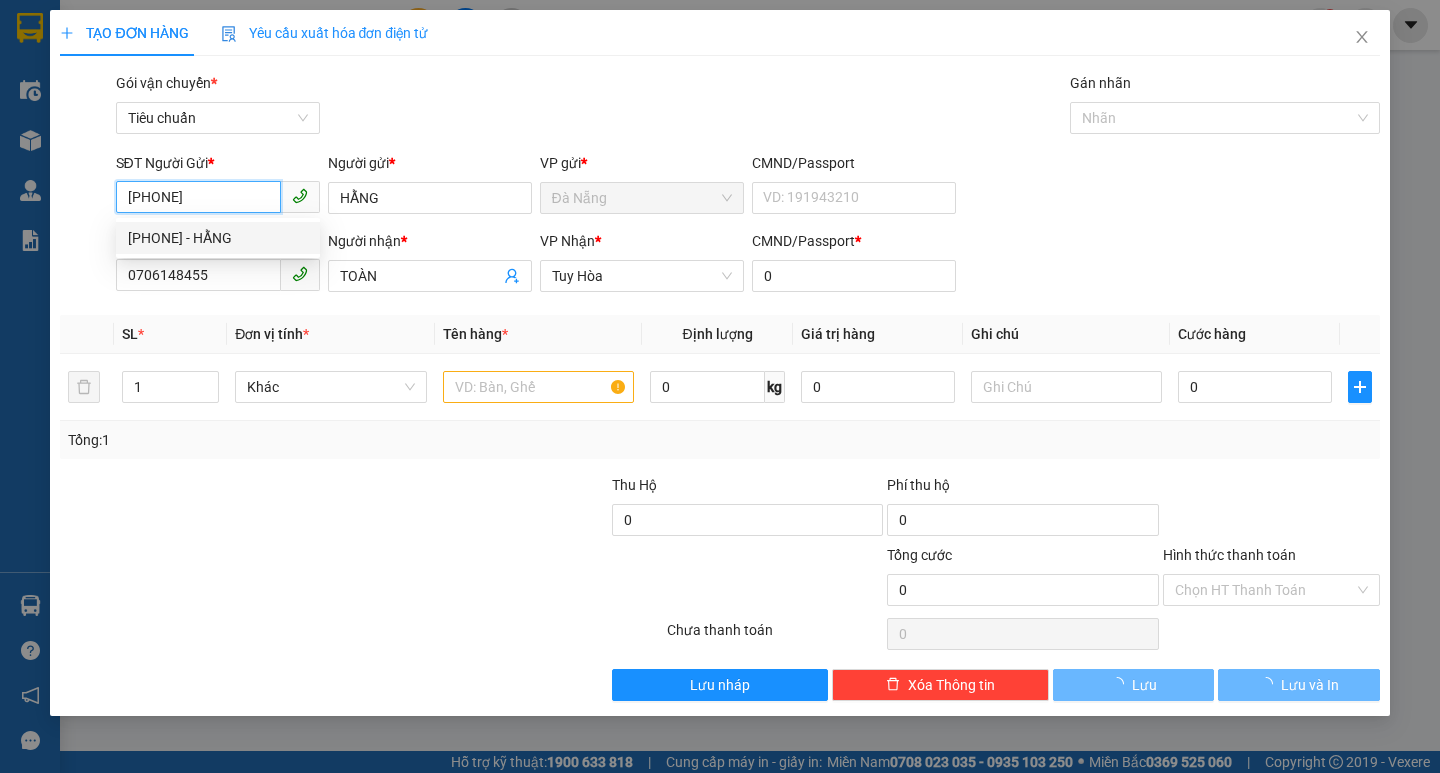 type on "40.000" 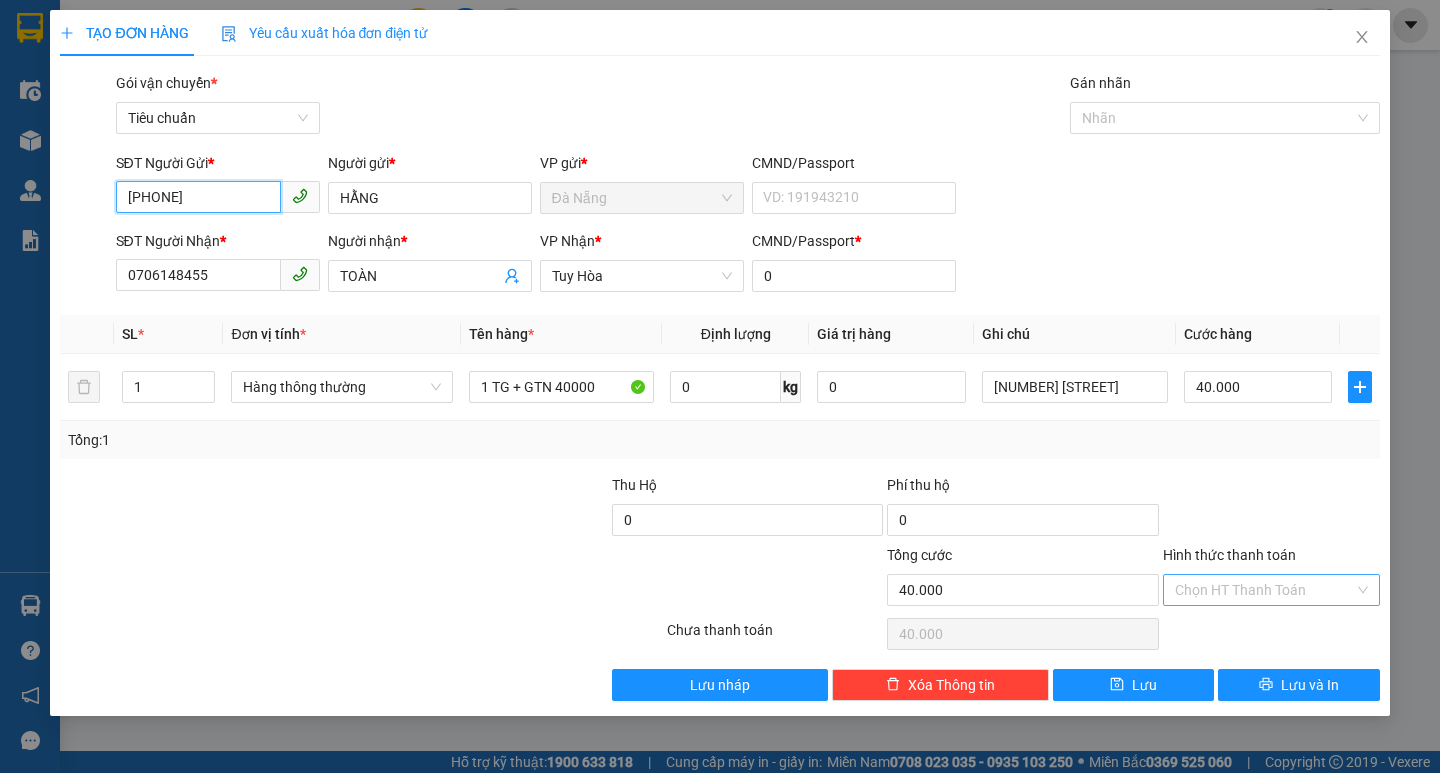 type on "[PHONE]" 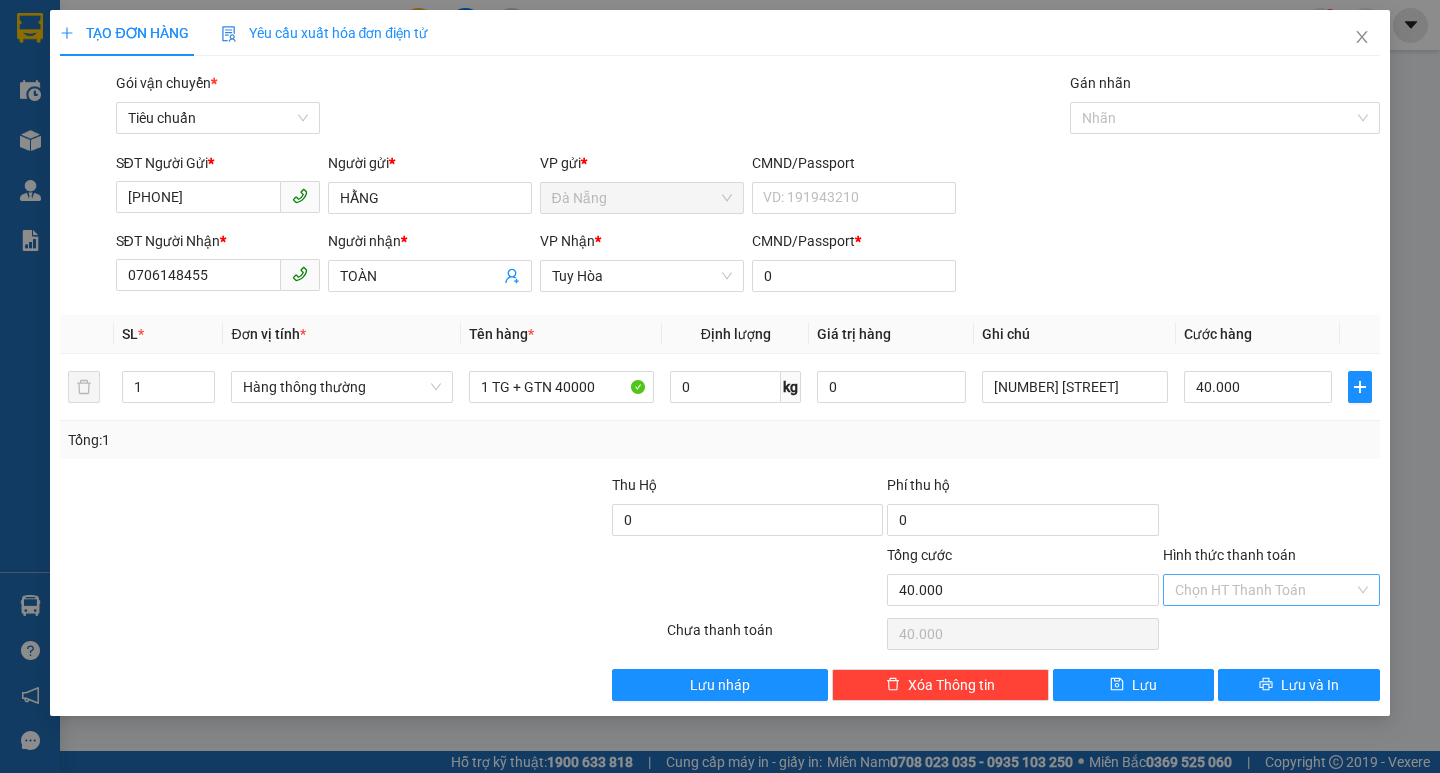click on "Hình thức thanh toán" at bounding box center (1264, 590) 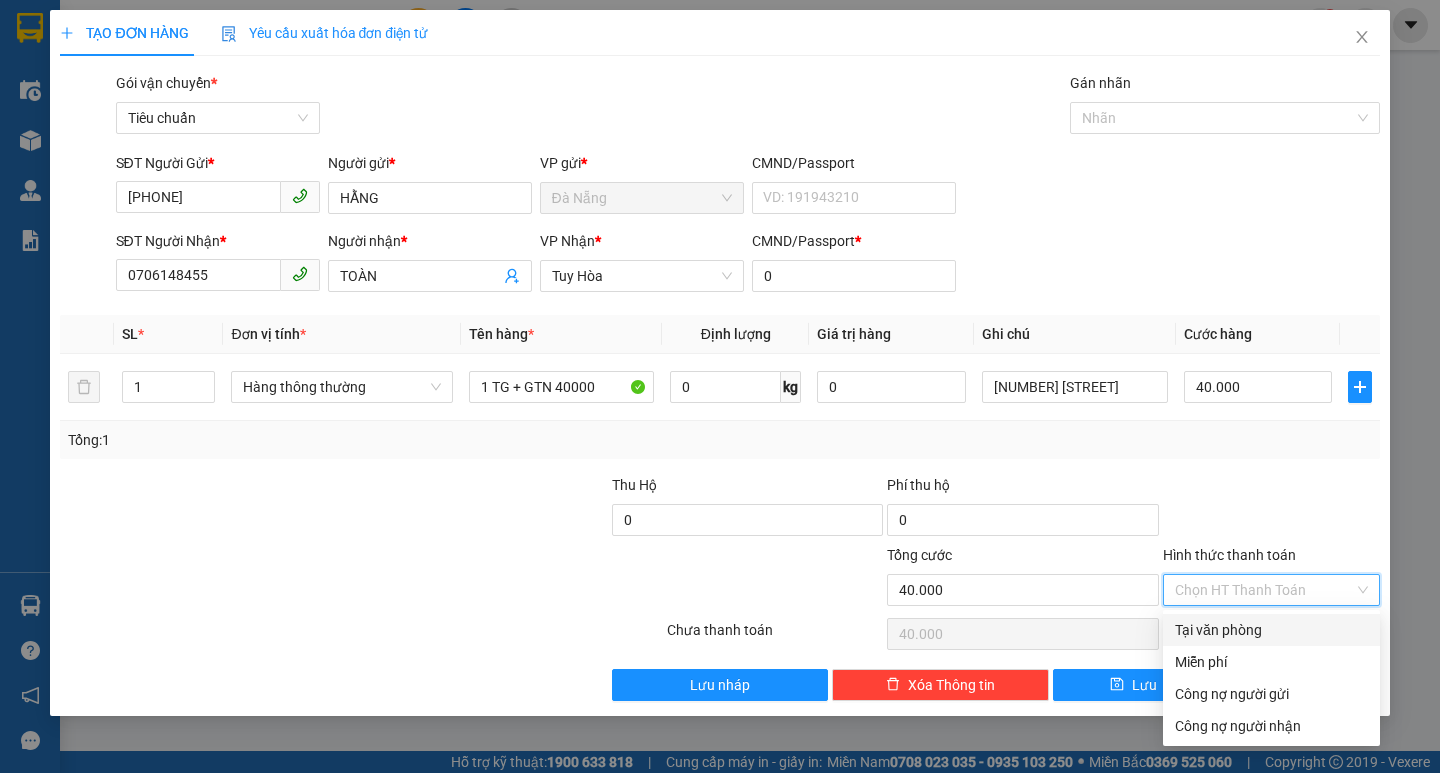 click on "Tại văn phòng" at bounding box center [1271, 630] 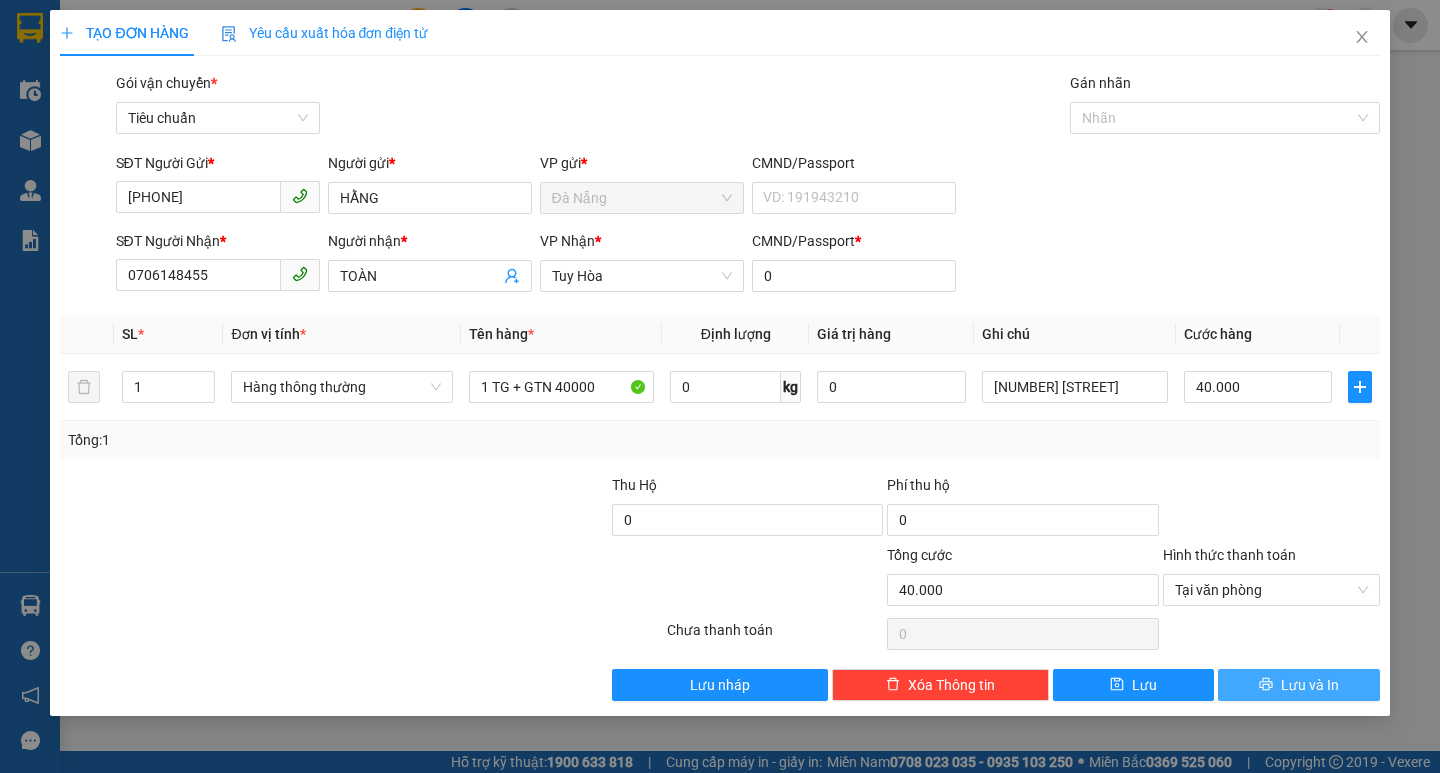 click on "Lưu và In" at bounding box center [1310, 685] 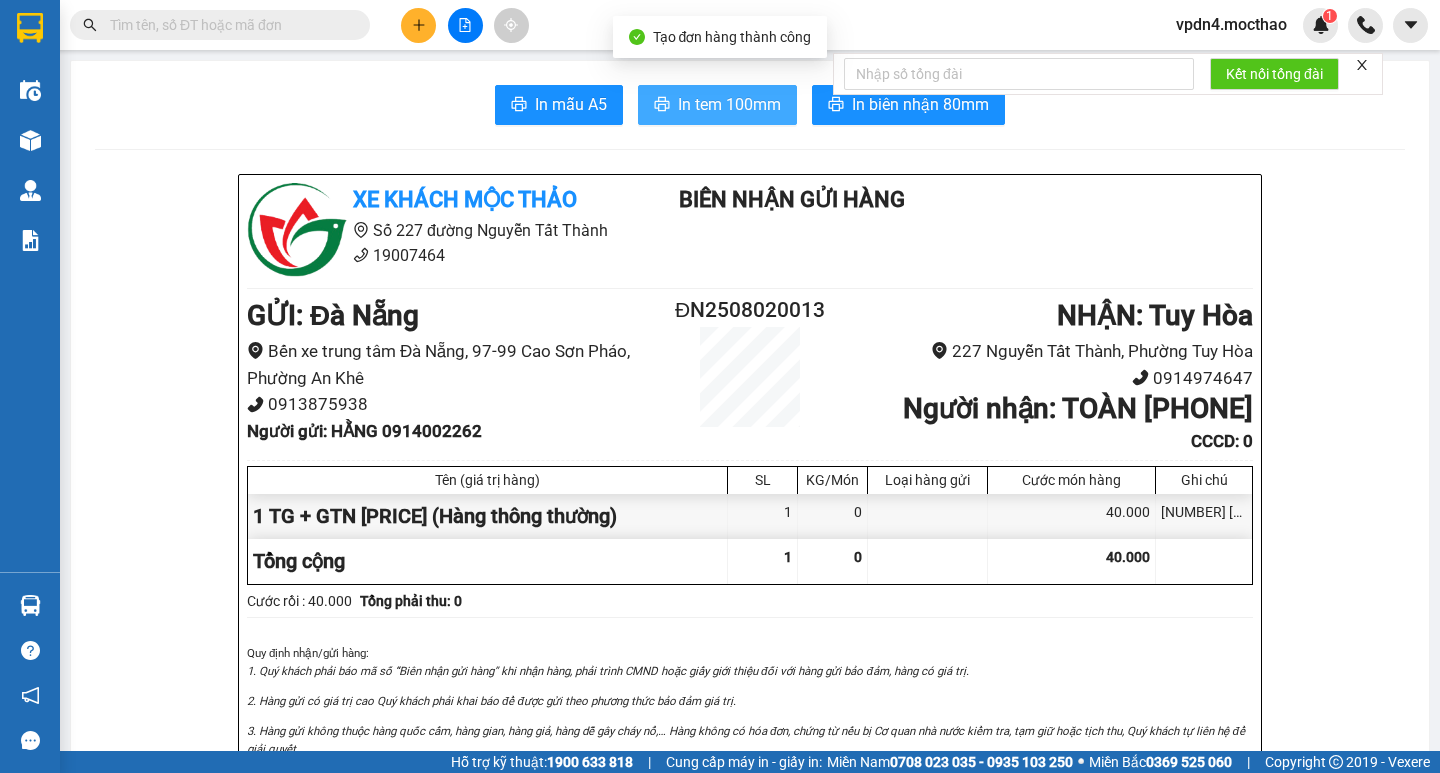 click on "In tem 100mm" at bounding box center [729, 104] 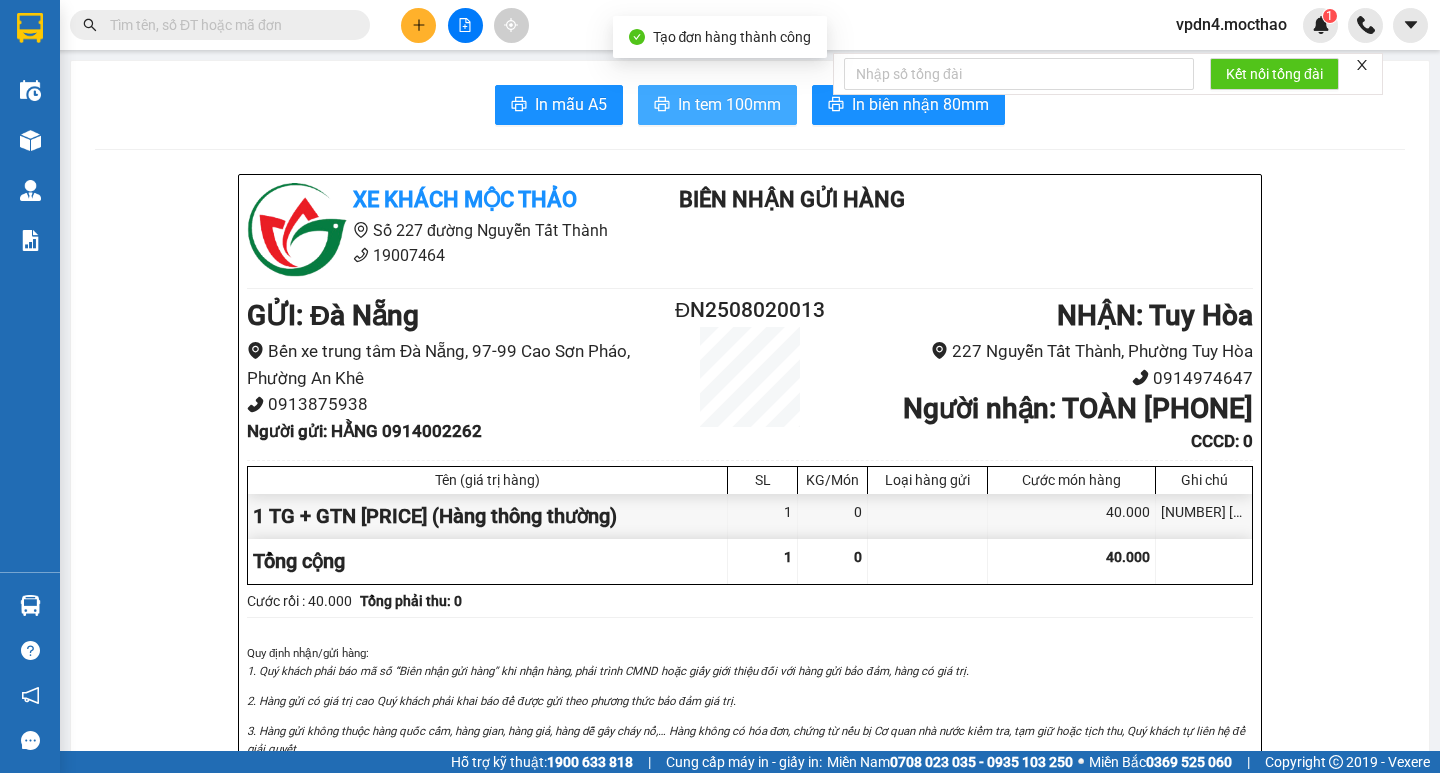 scroll, scrollTop: 0, scrollLeft: 0, axis: both 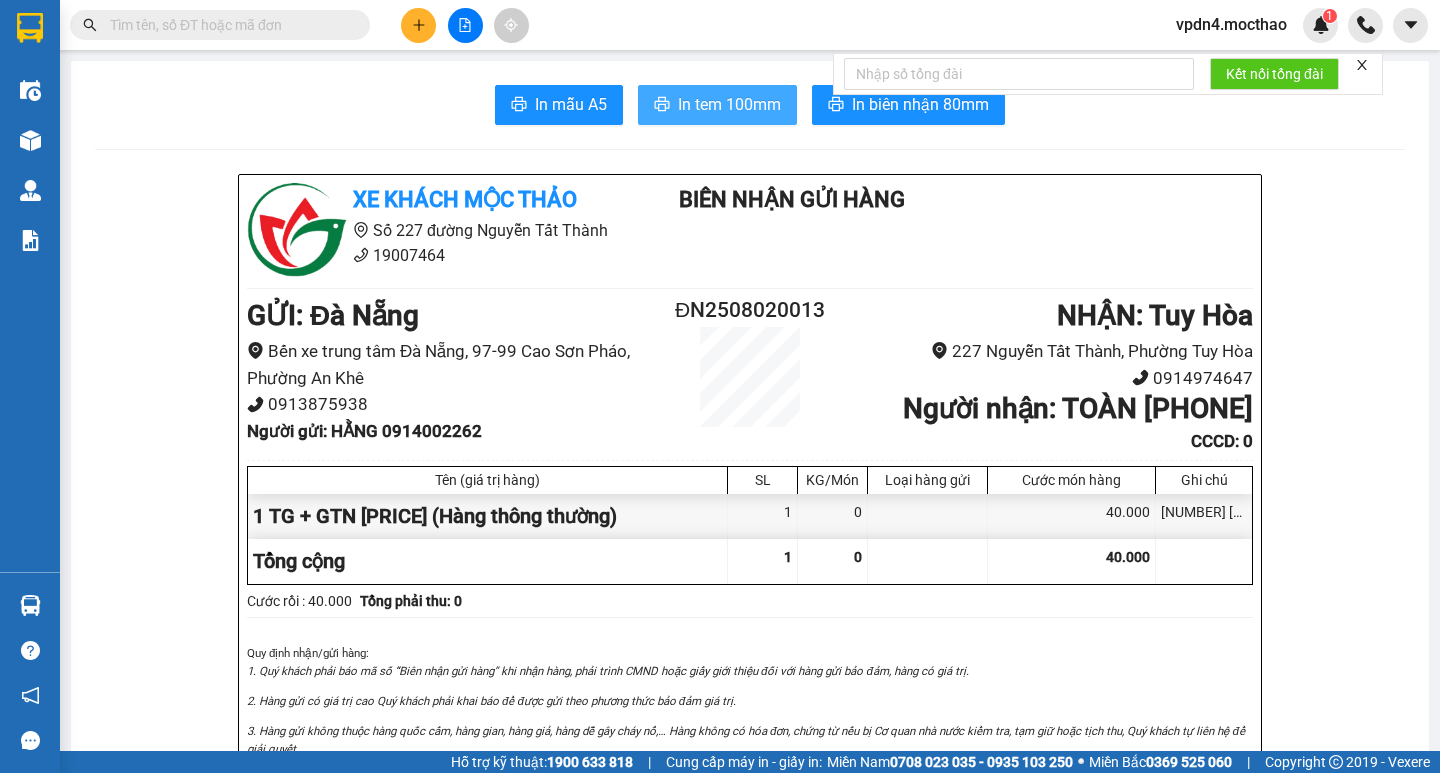 click on "In tem 100mm" at bounding box center (729, 104) 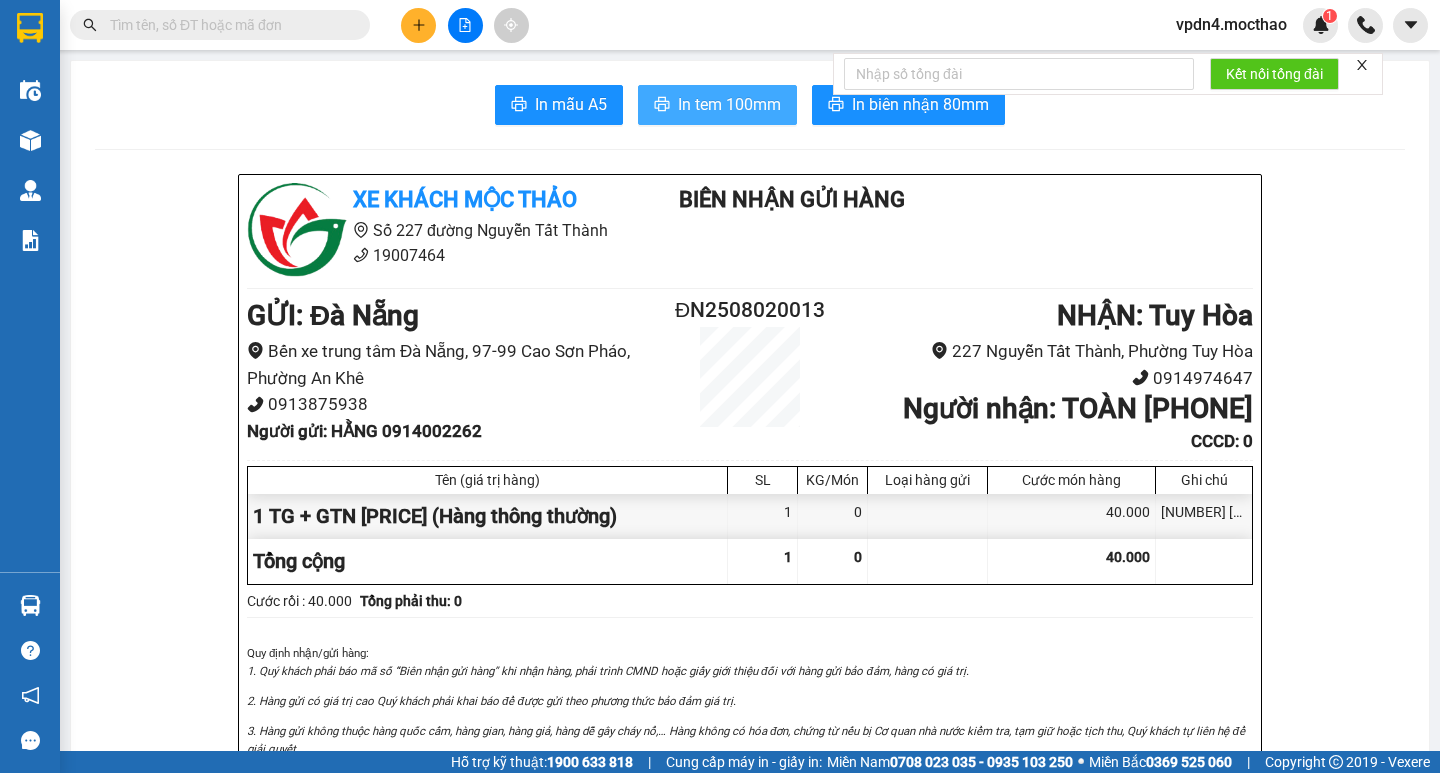 scroll, scrollTop: 0, scrollLeft: 0, axis: both 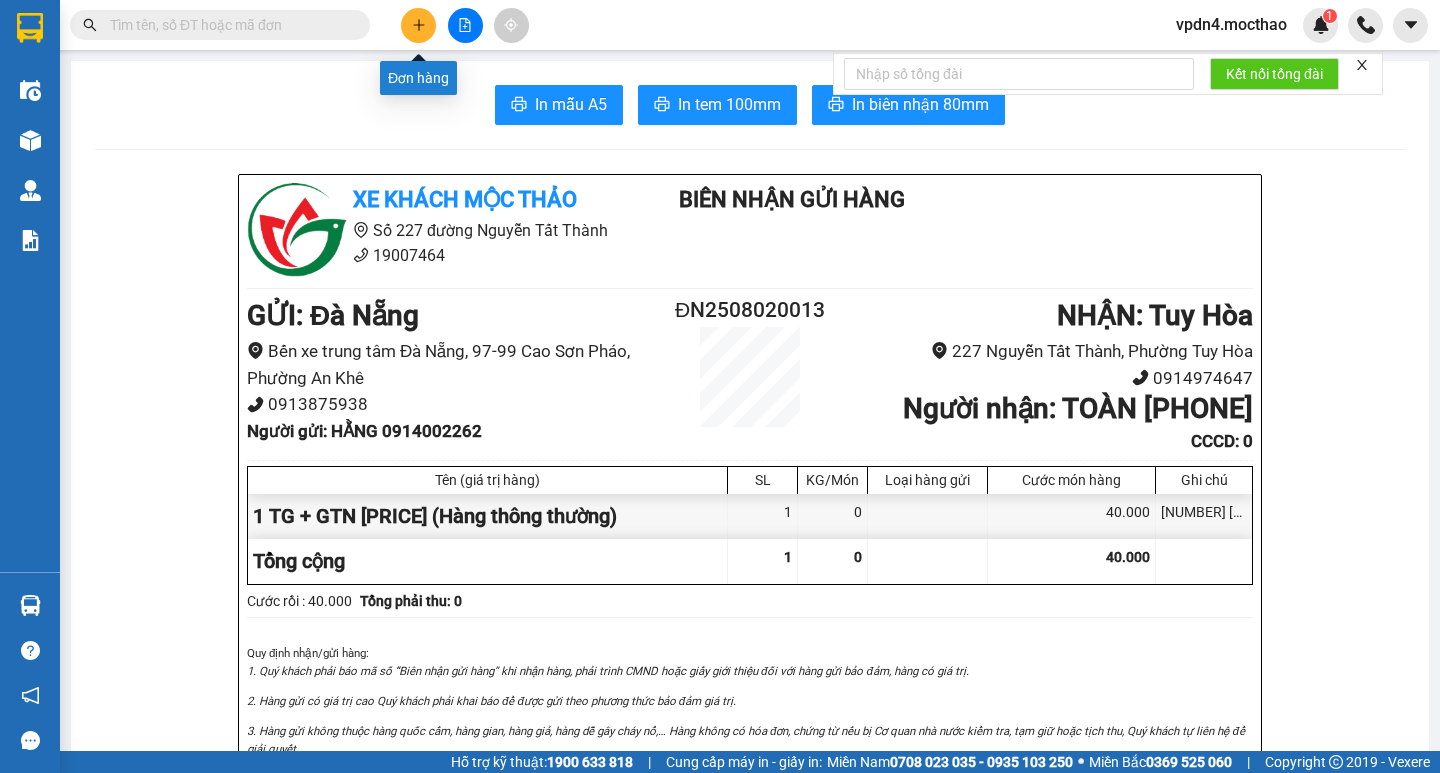 click 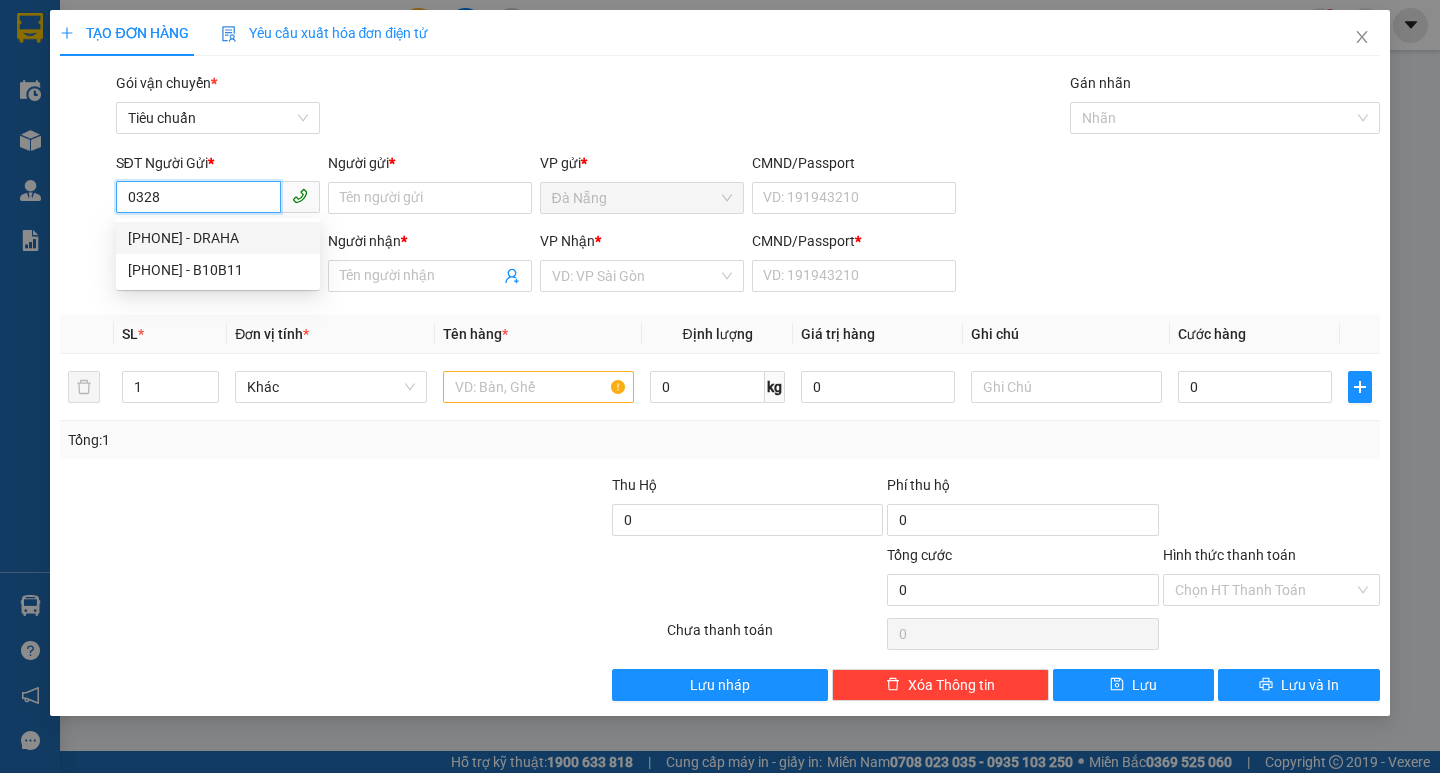 click on "[PHONE] - DRAHA" at bounding box center (218, 238) 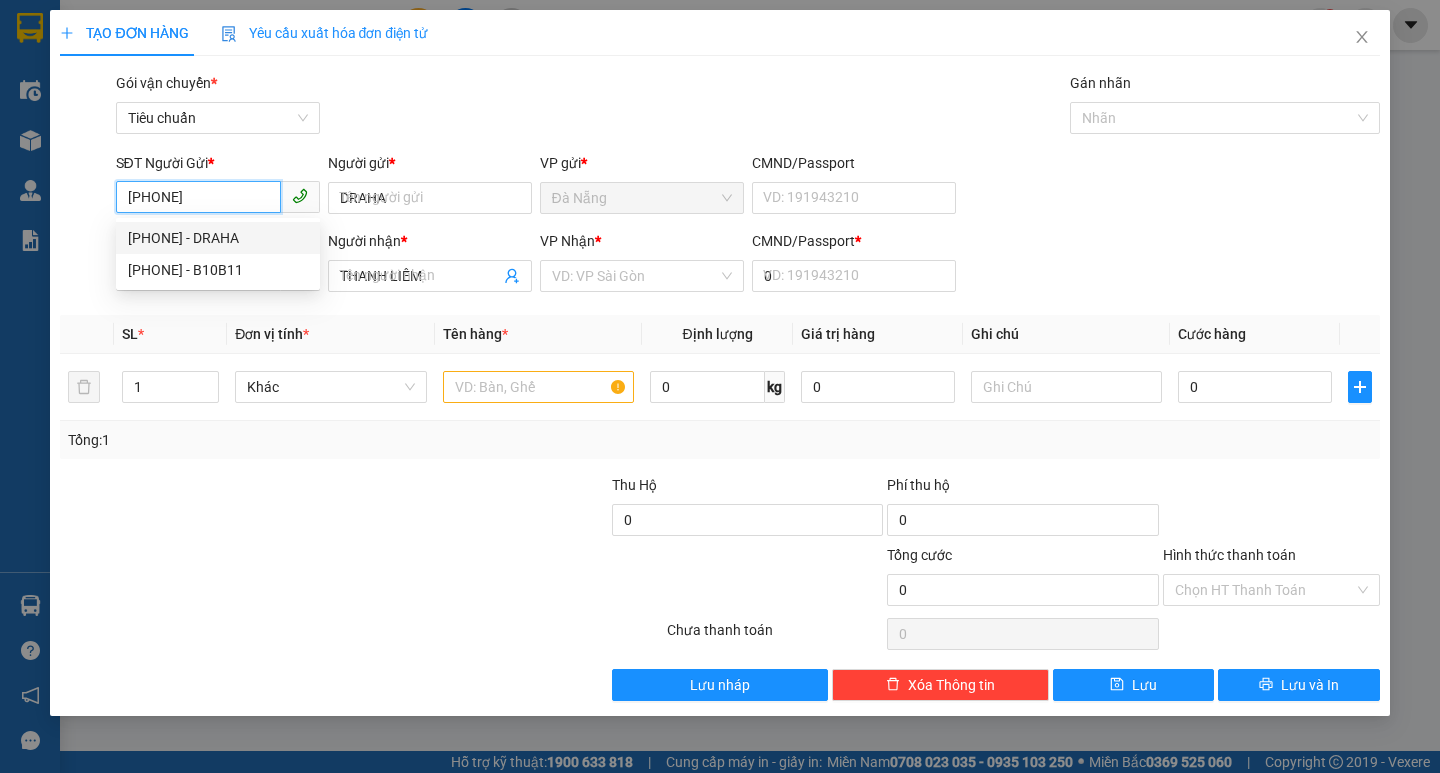 type on "30.000" 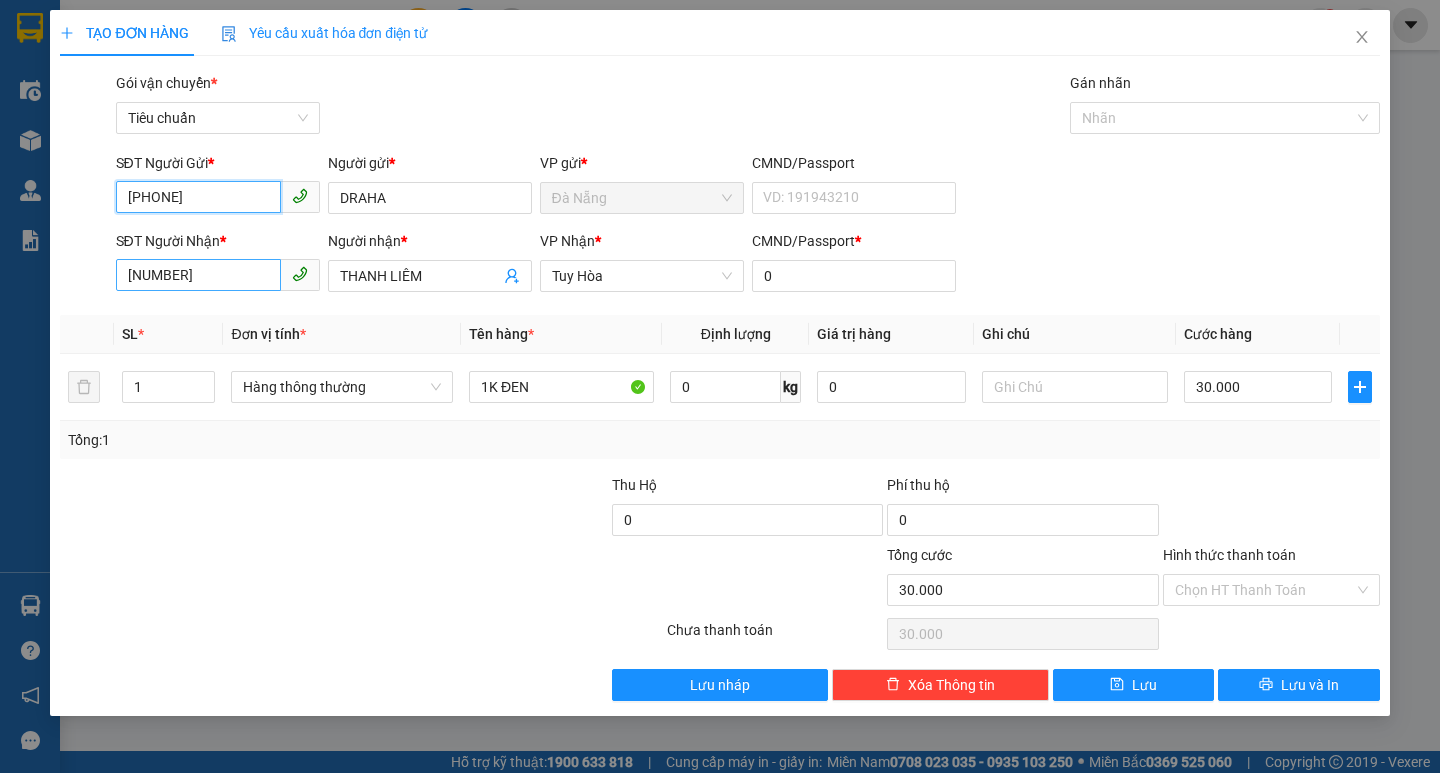 type on "[PHONE]" 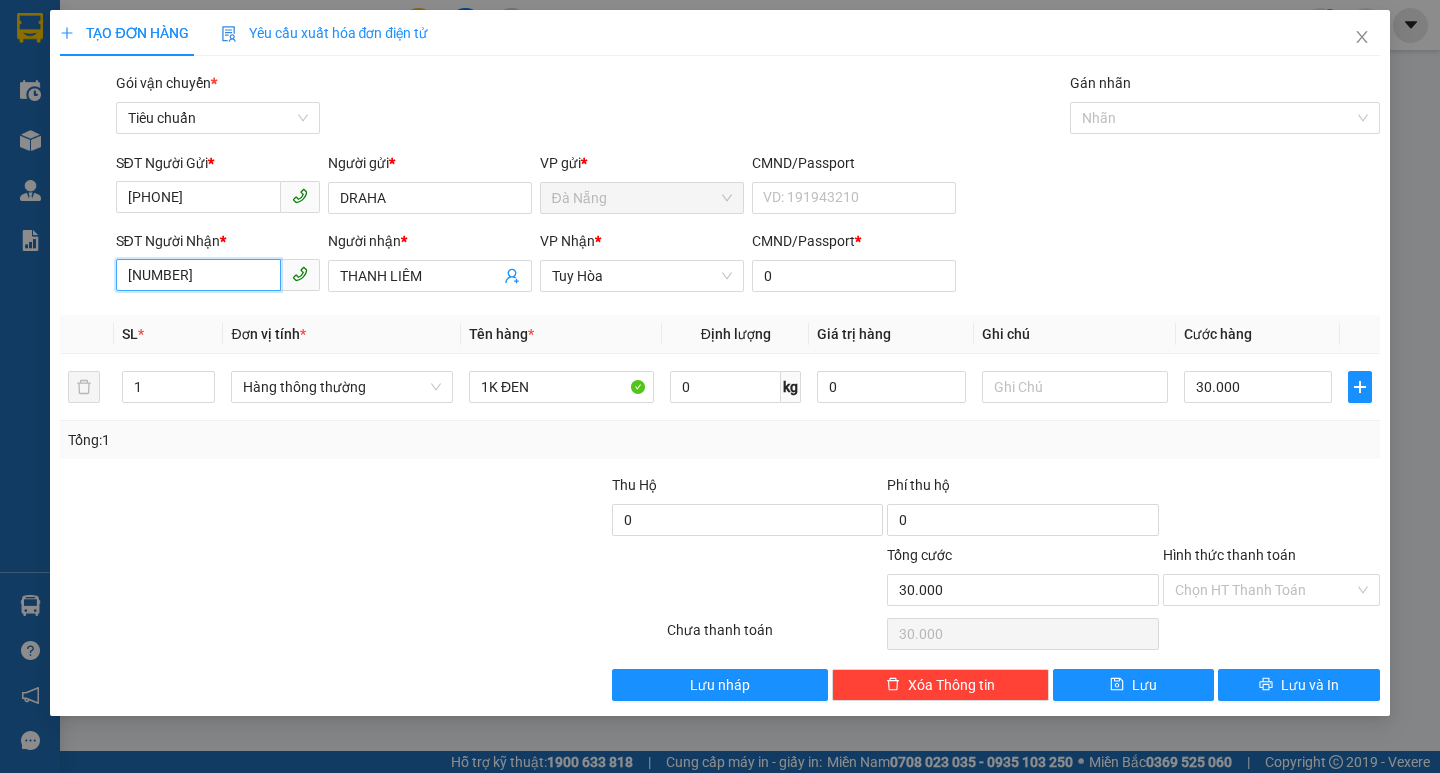 click on "[NUMBER]" at bounding box center [198, 275] 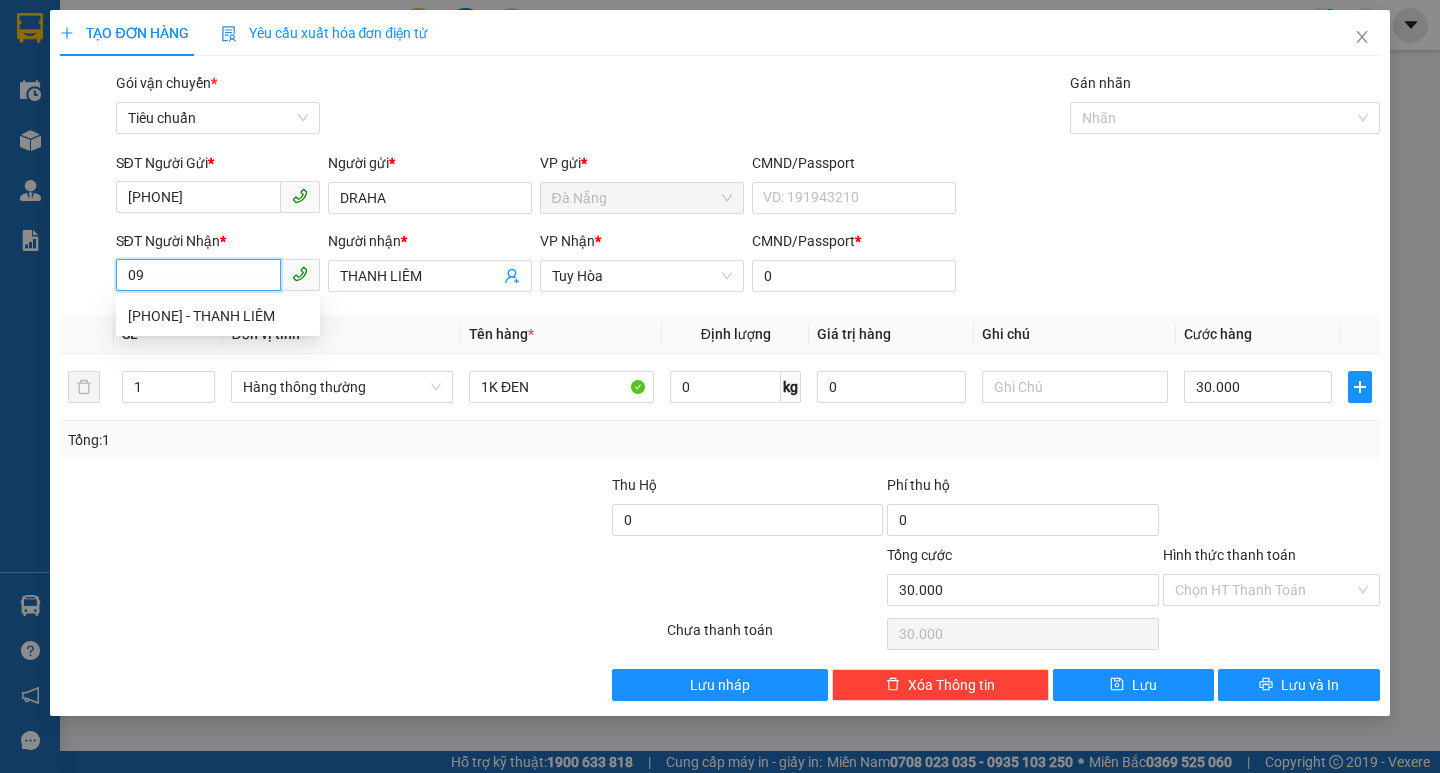 type on "0" 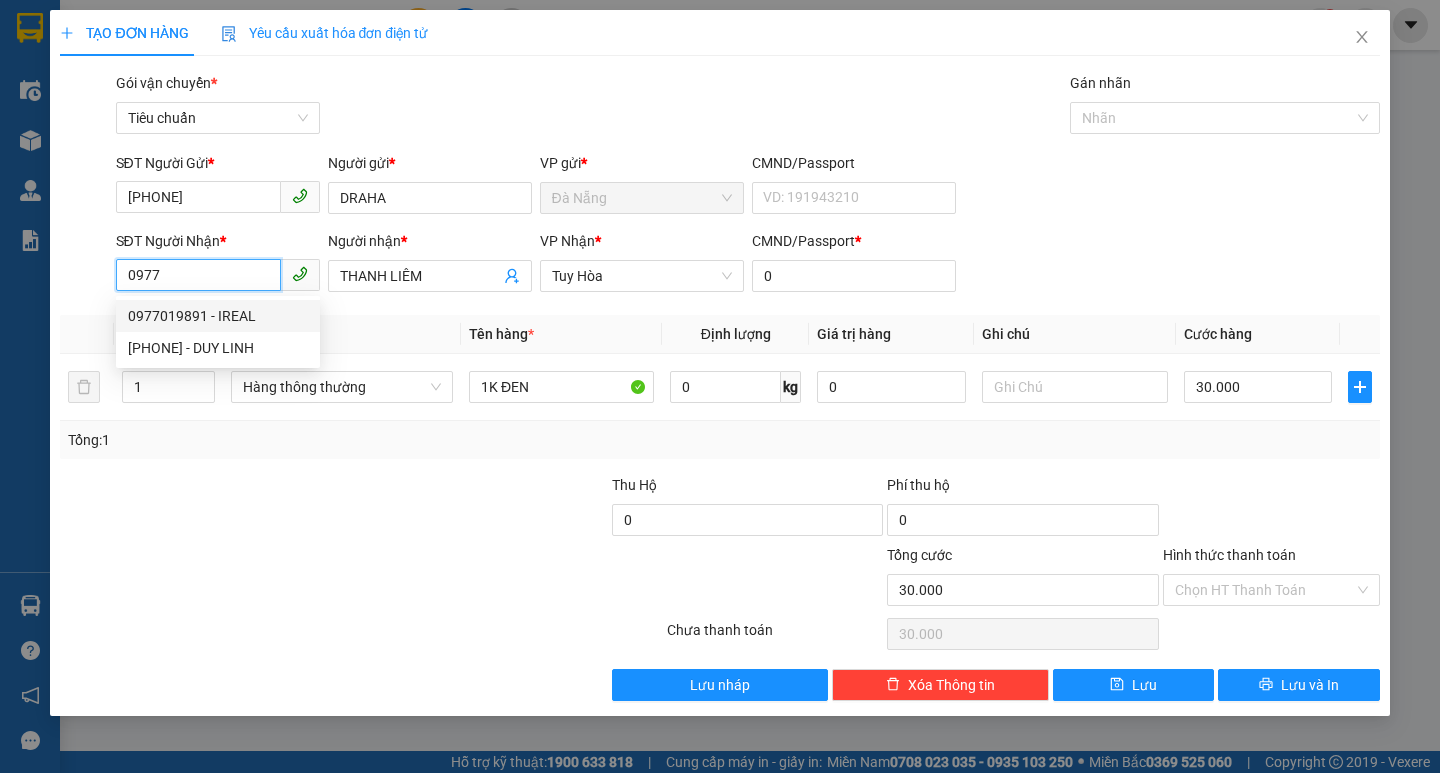 click on "0977019891 - IREAL" at bounding box center (218, 316) 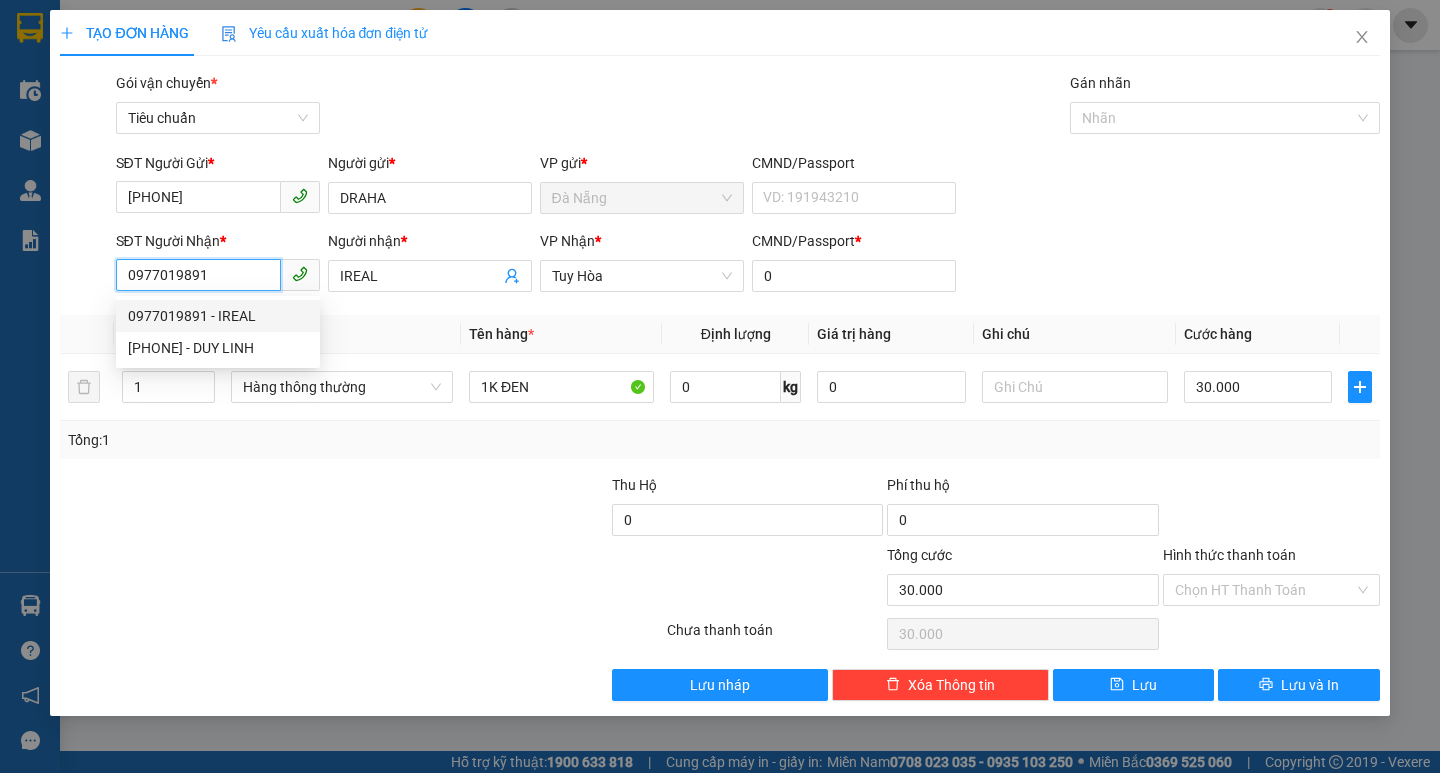 type on "50.000" 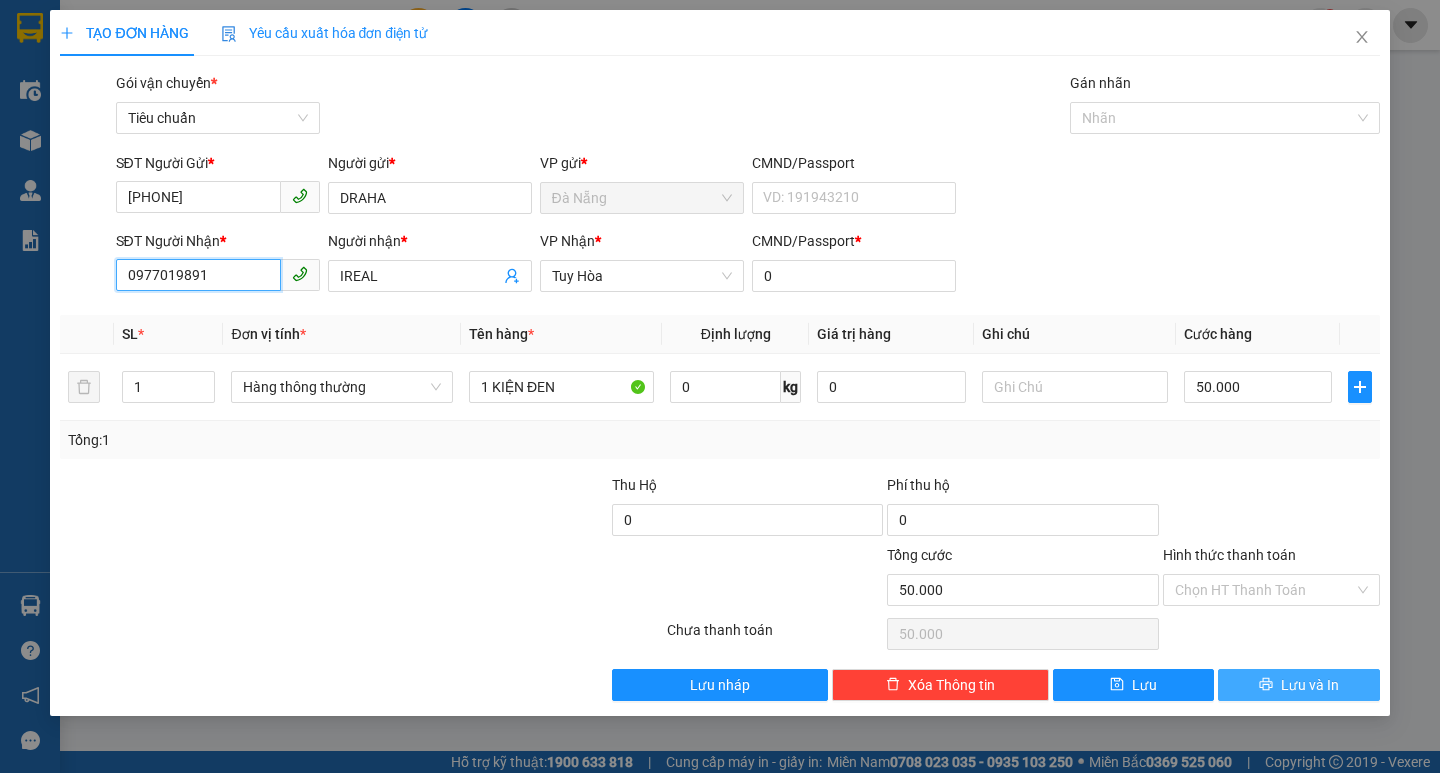 type on "0977019891" 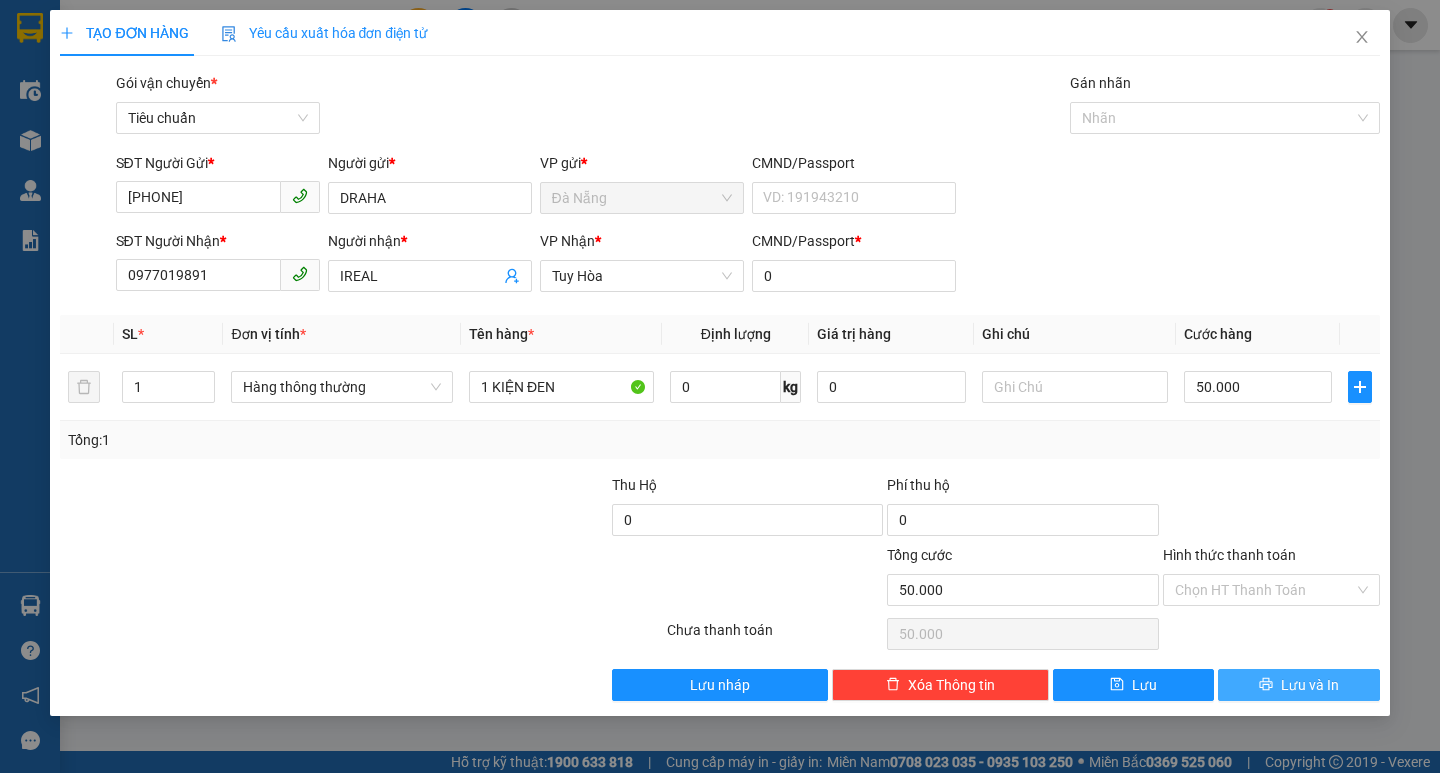 click 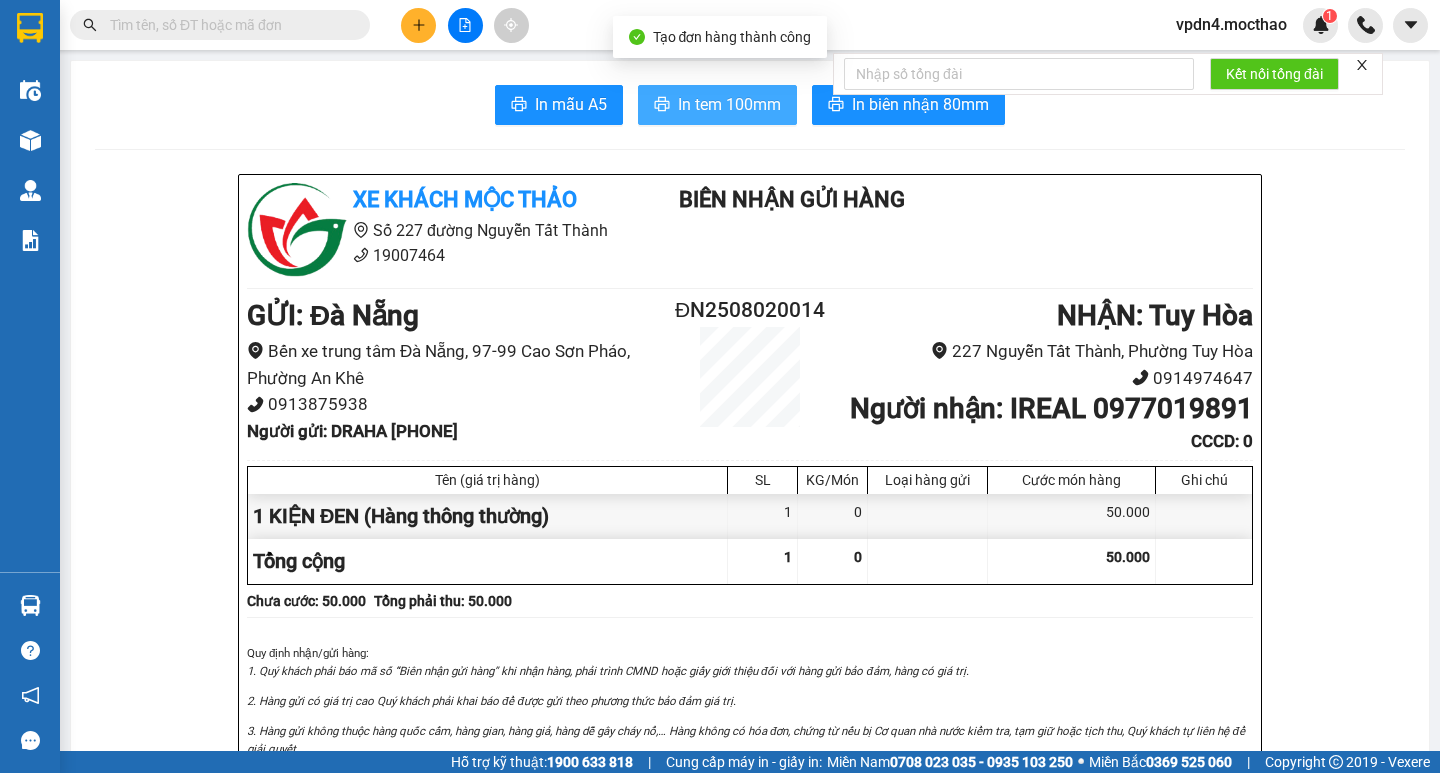 click on "In tem 100mm" at bounding box center [729, 104] 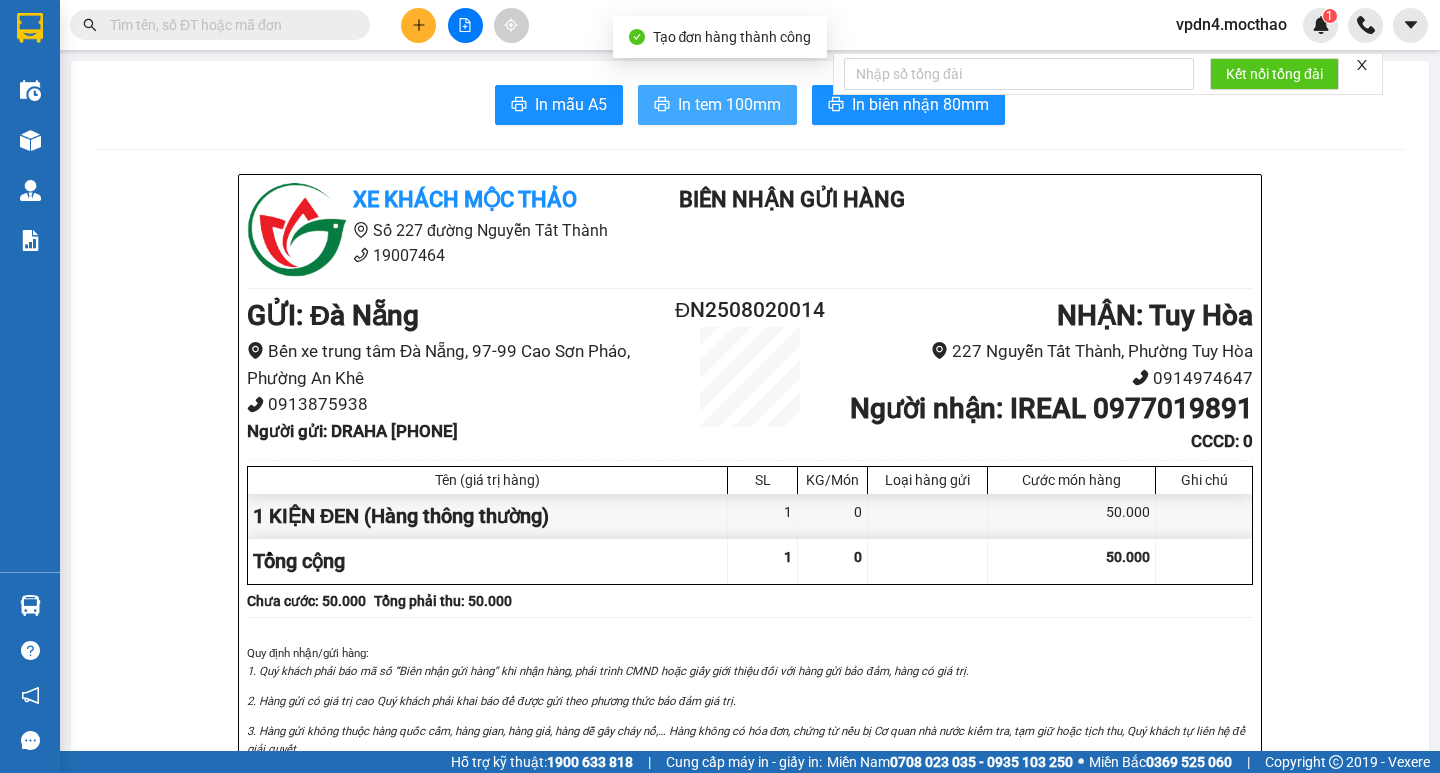 scroll, scrollTop: 0, scrollLeft: 0, axis: both 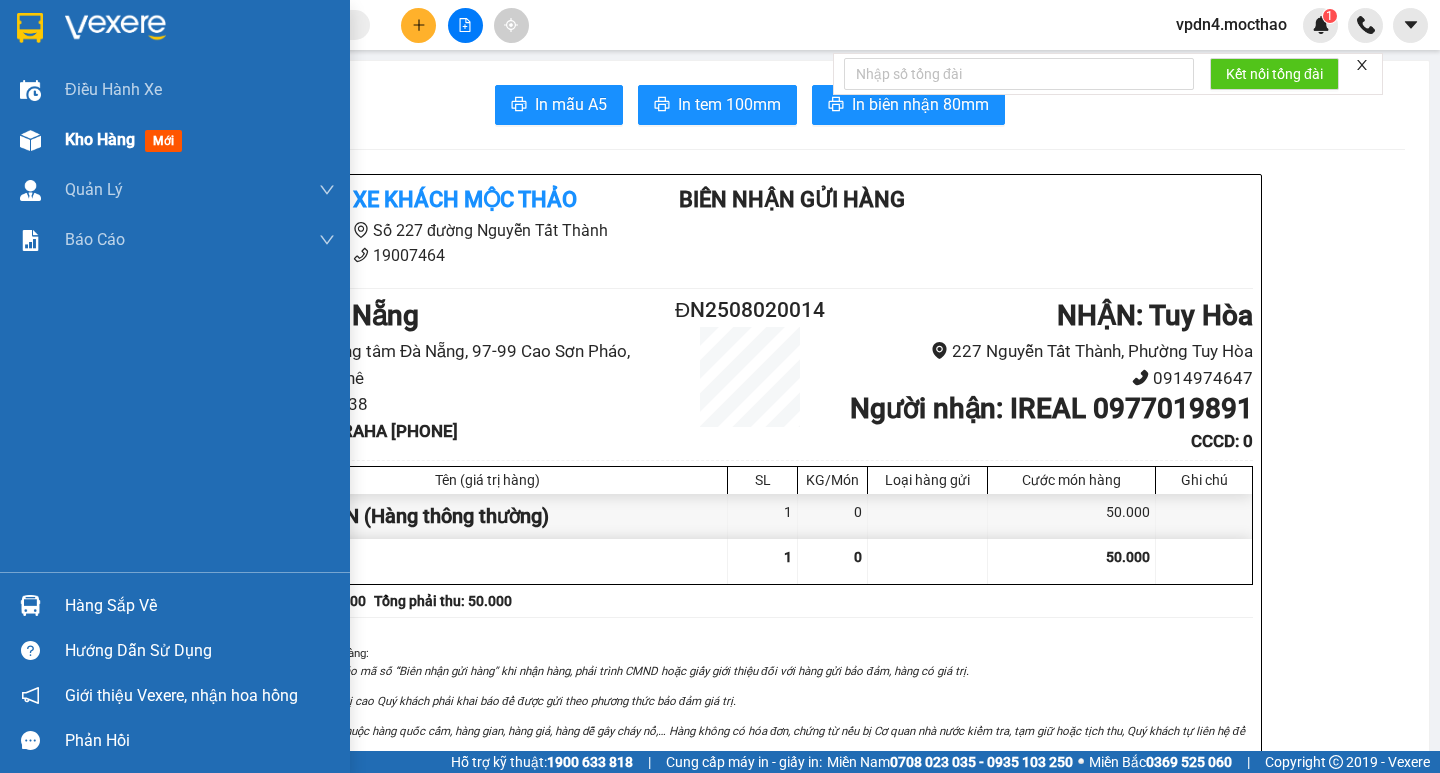 drag, startPoint x: 96, startPoint y: 139, endPoint x: 100, endPoint y: 125, distance: 14.56022 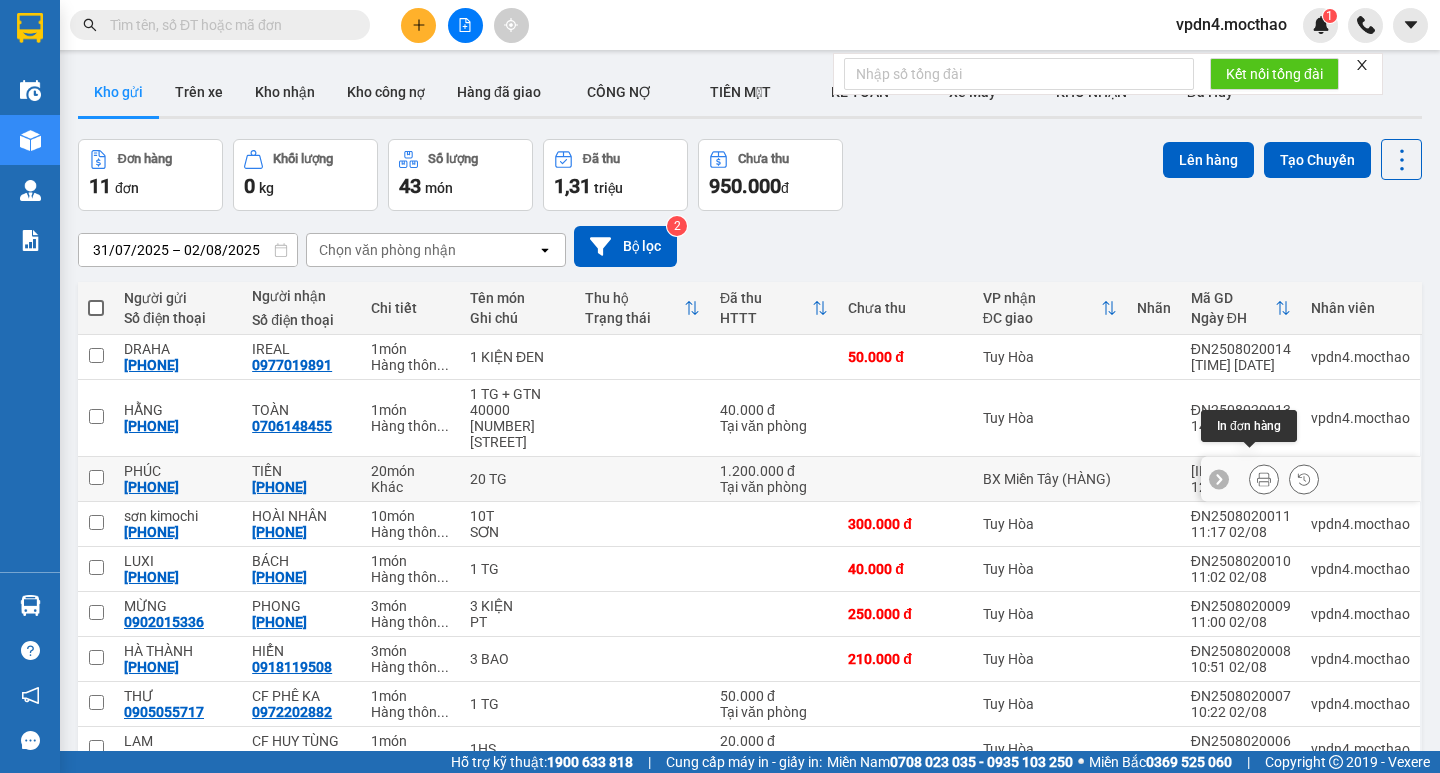 click 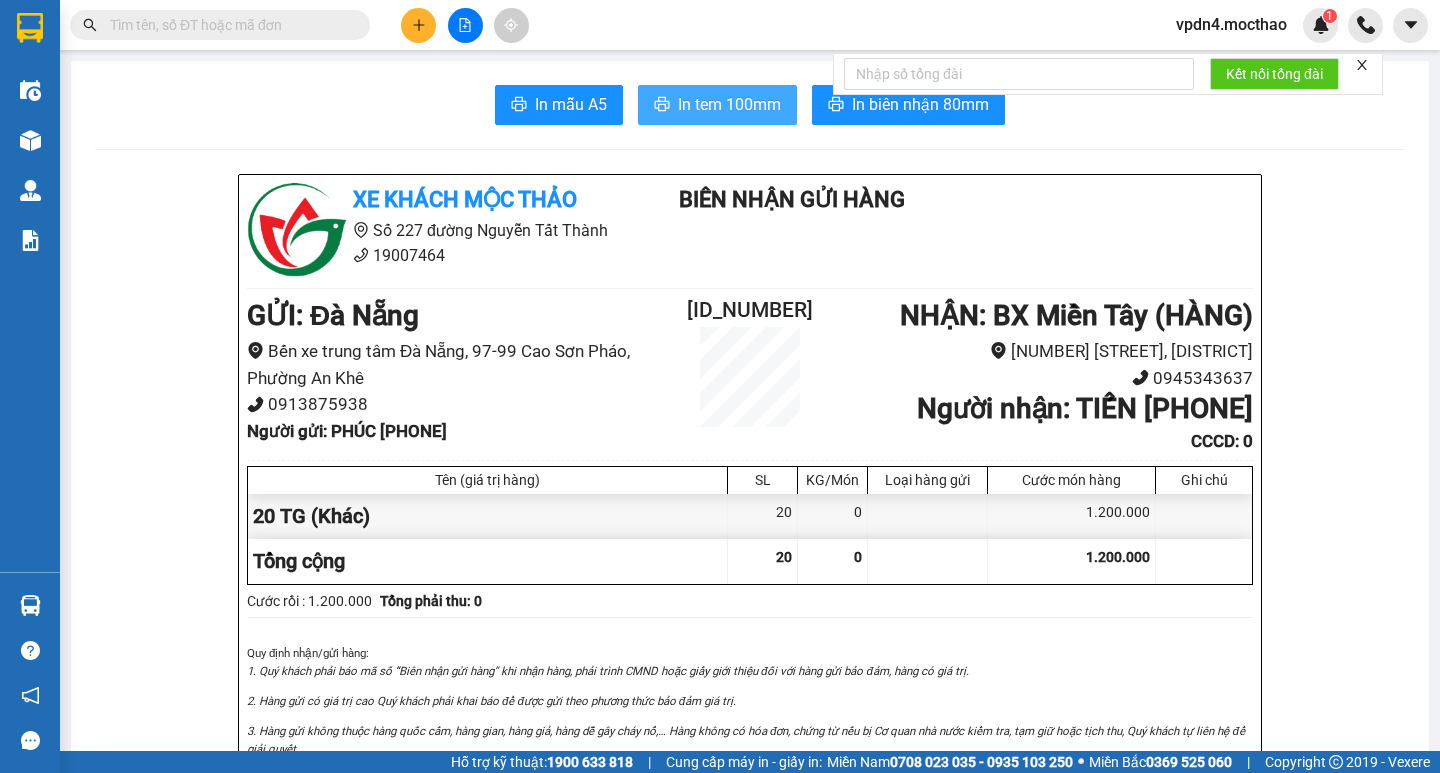 click on "In tem 100mm" at bounding box center (729, 104) 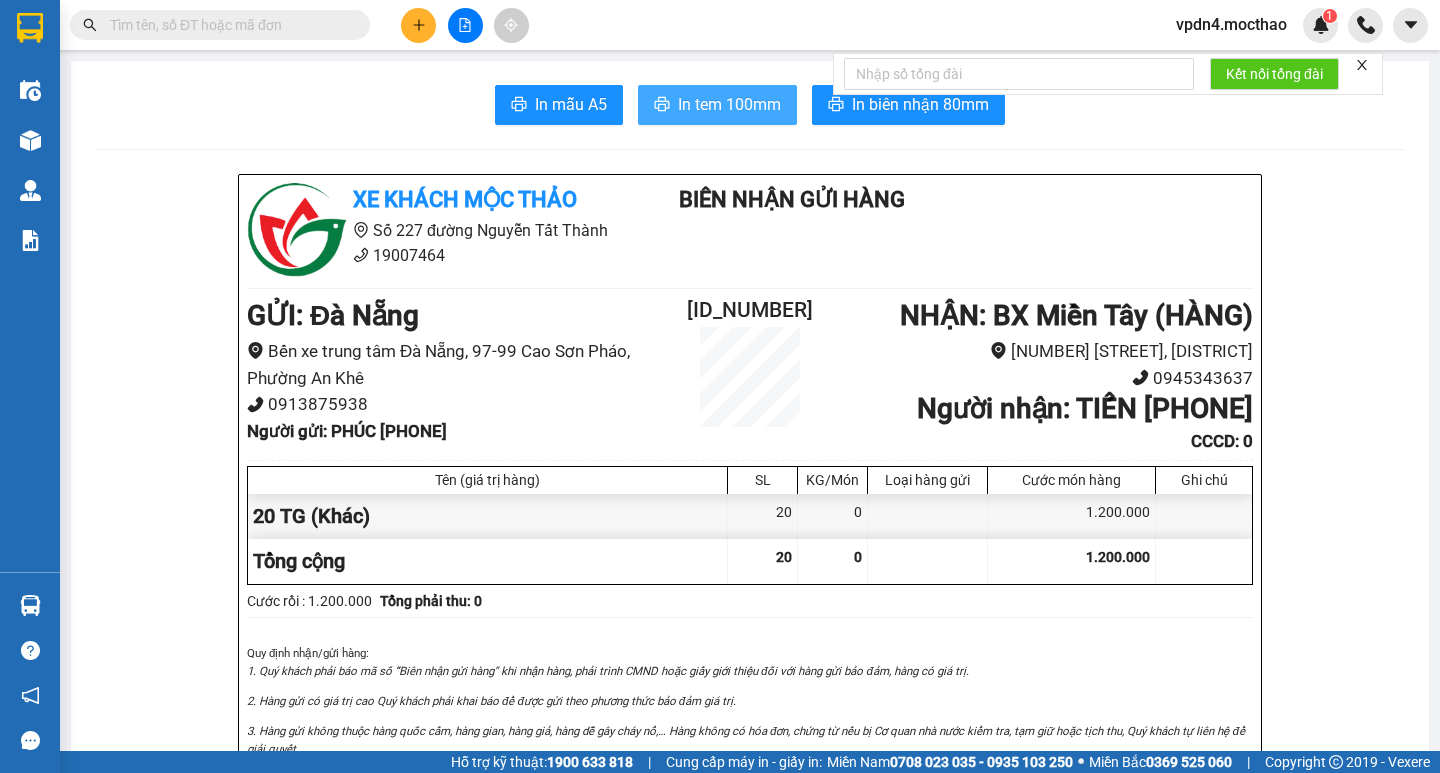 scroll, scrollTop: 0, scrollLeft: 0, axis: both 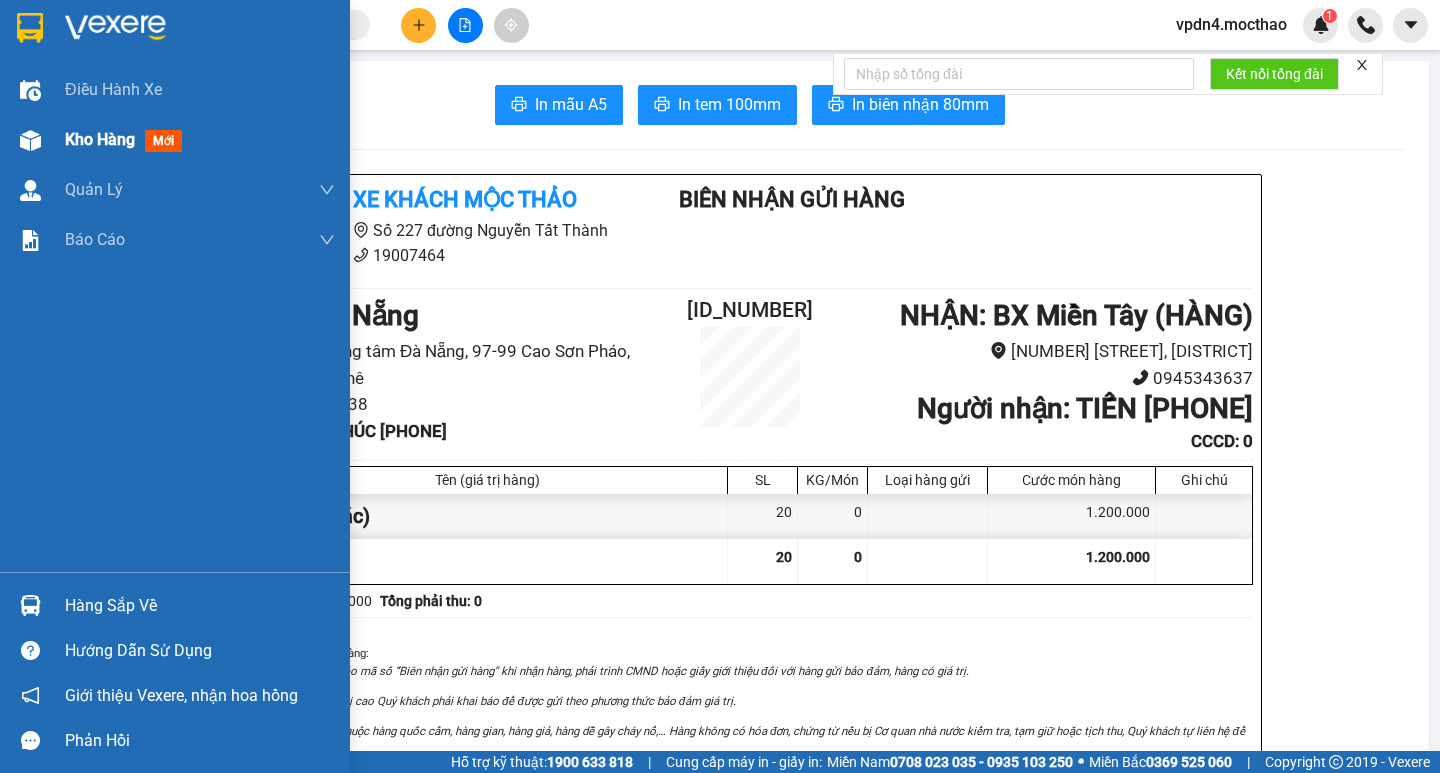 click on "Kho hàng" at bounding box center [100, 139] 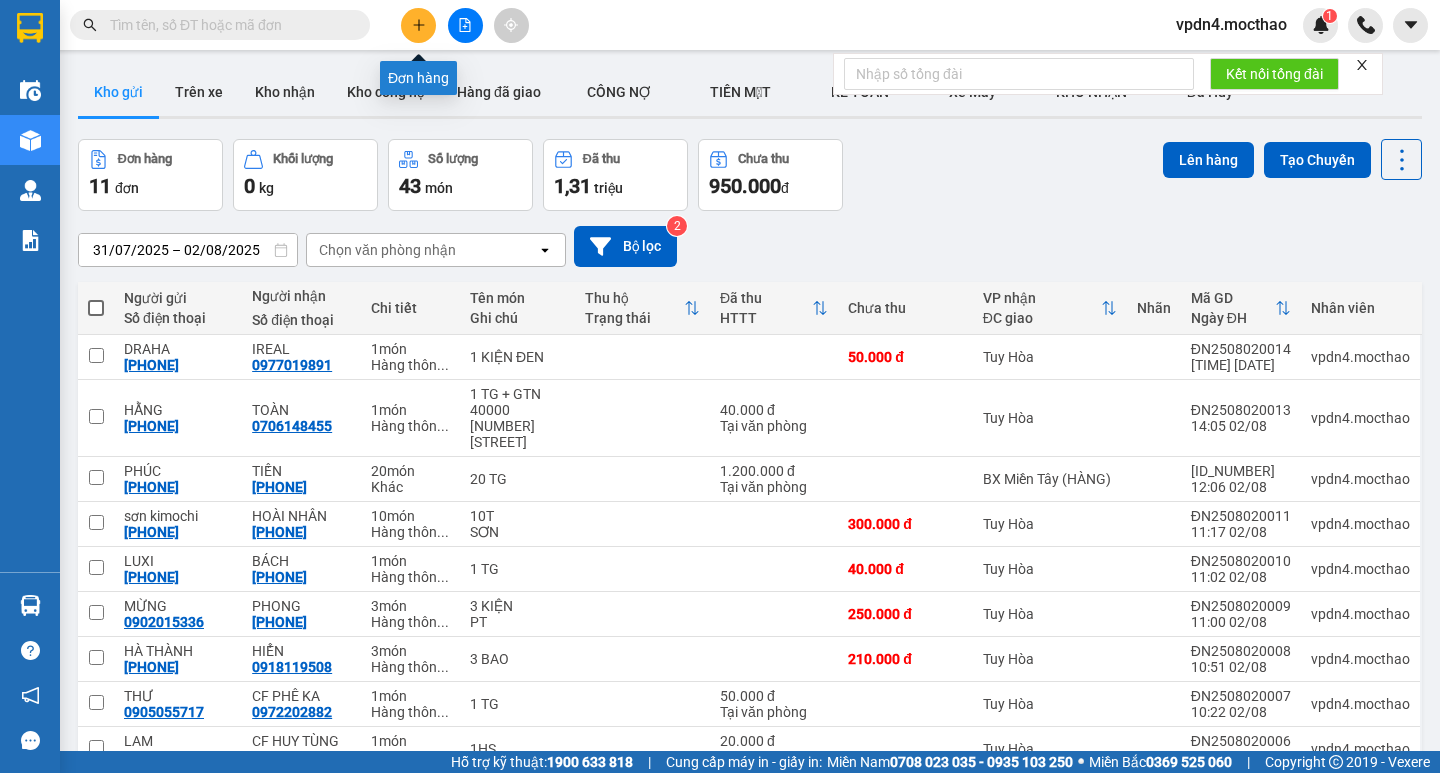 click at bounding box center [418, 25] 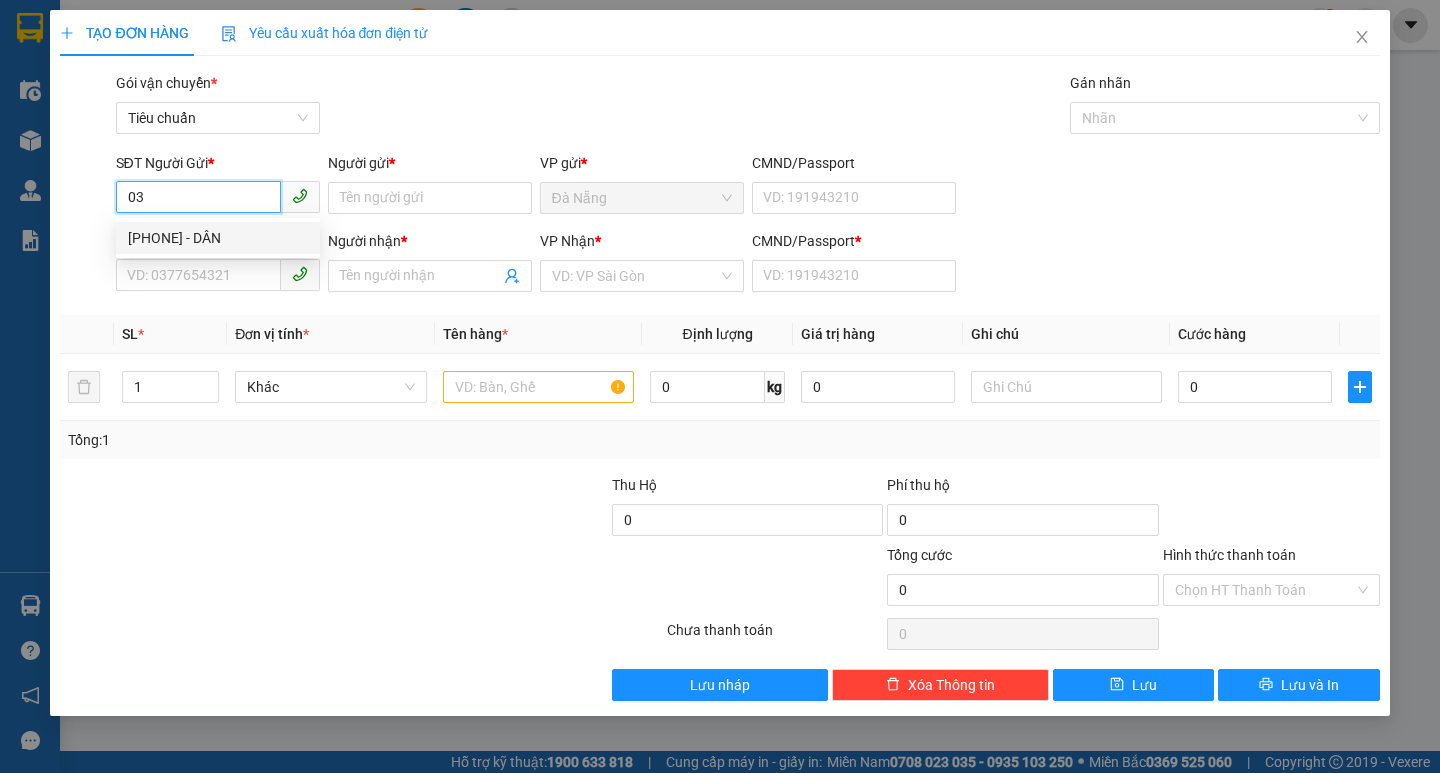 click on "[PHONE] - DÂN" at bounding box center [218, 238] 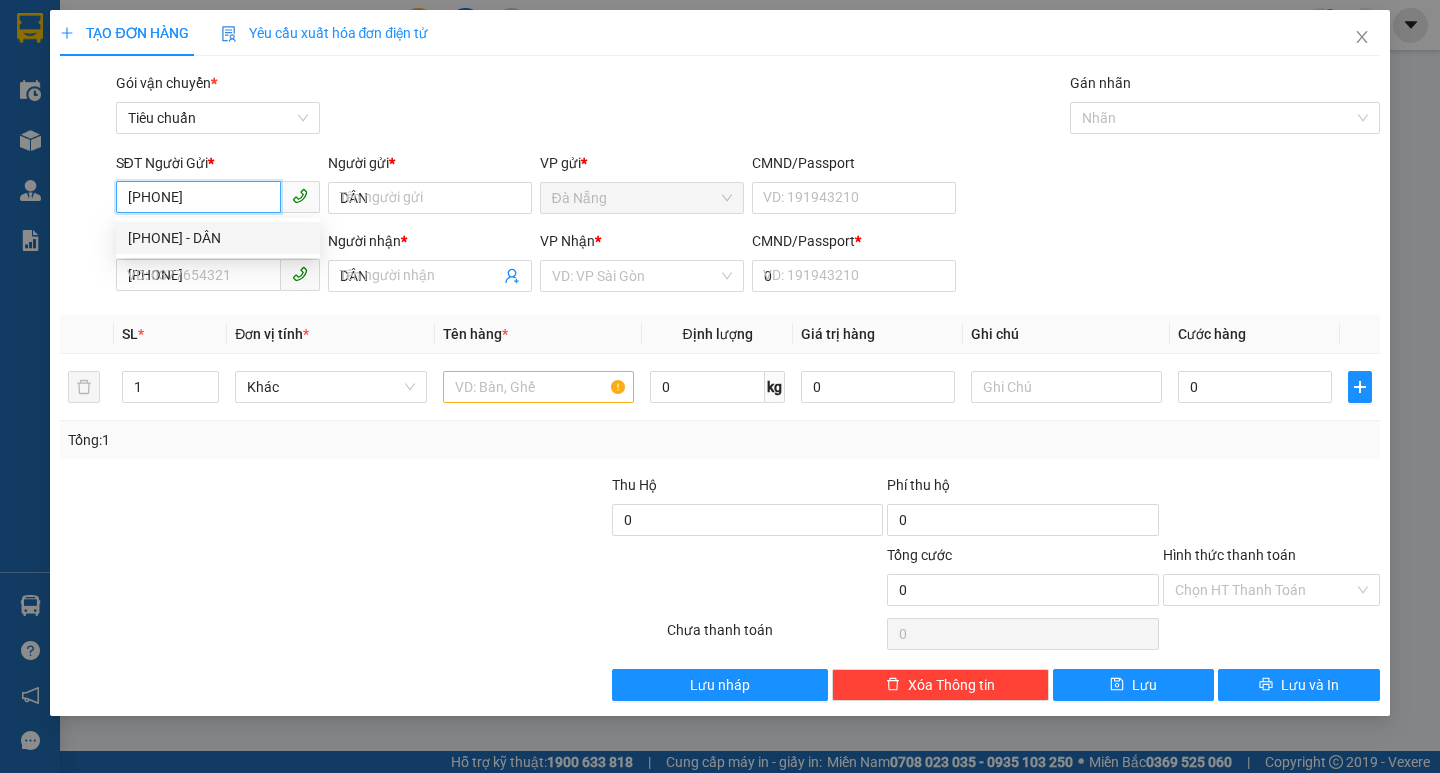 type on "120.000" 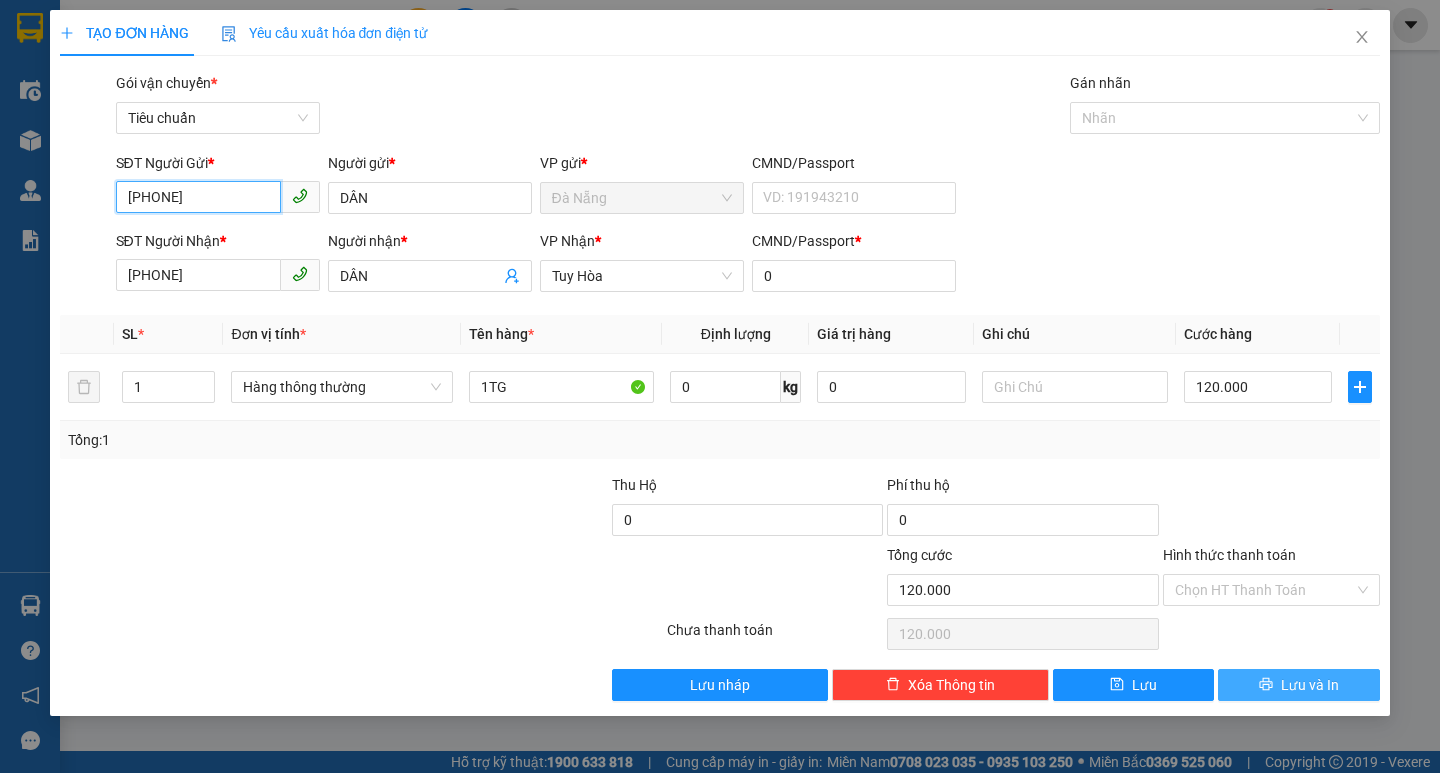 type on "[PHONE]" 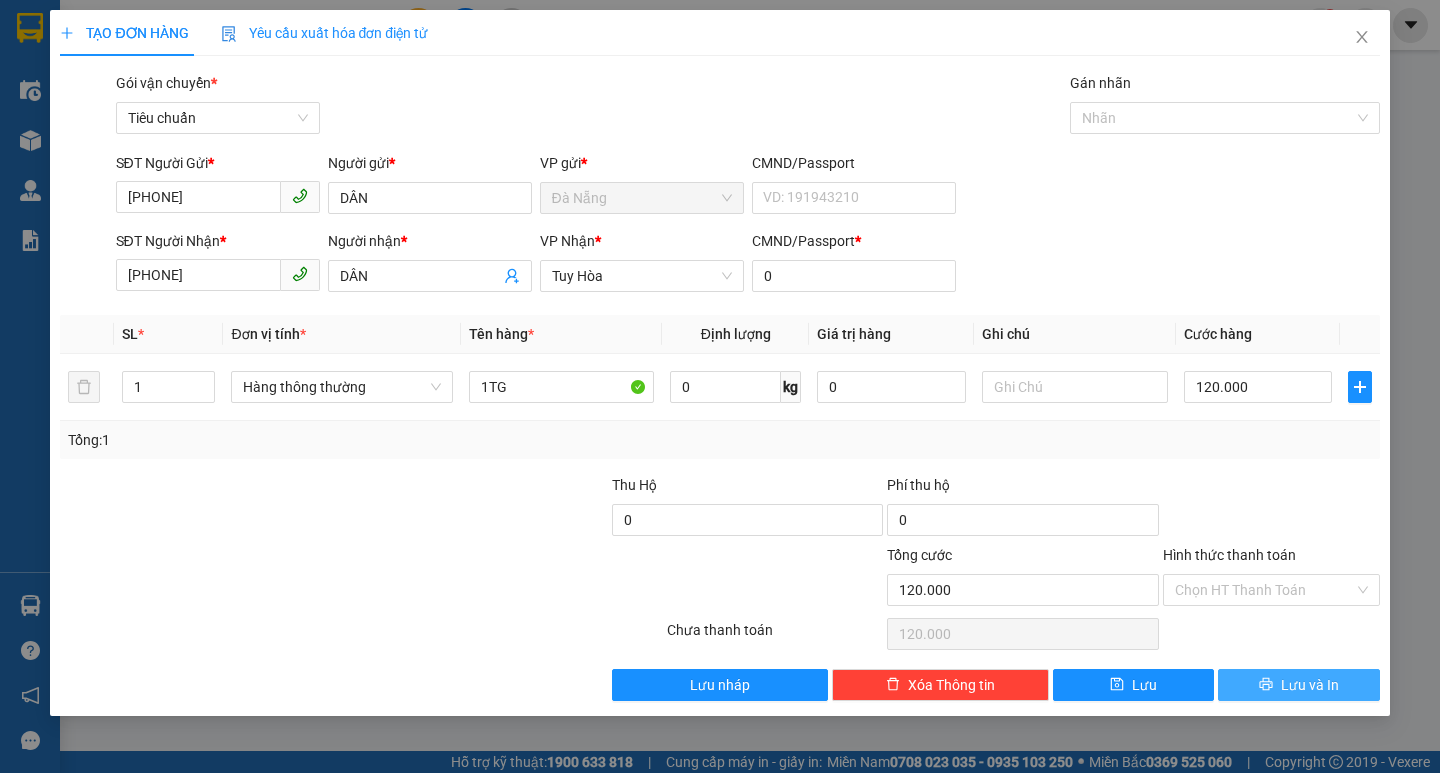 click on "Lưu và In" at bounding box center [1310, 685] 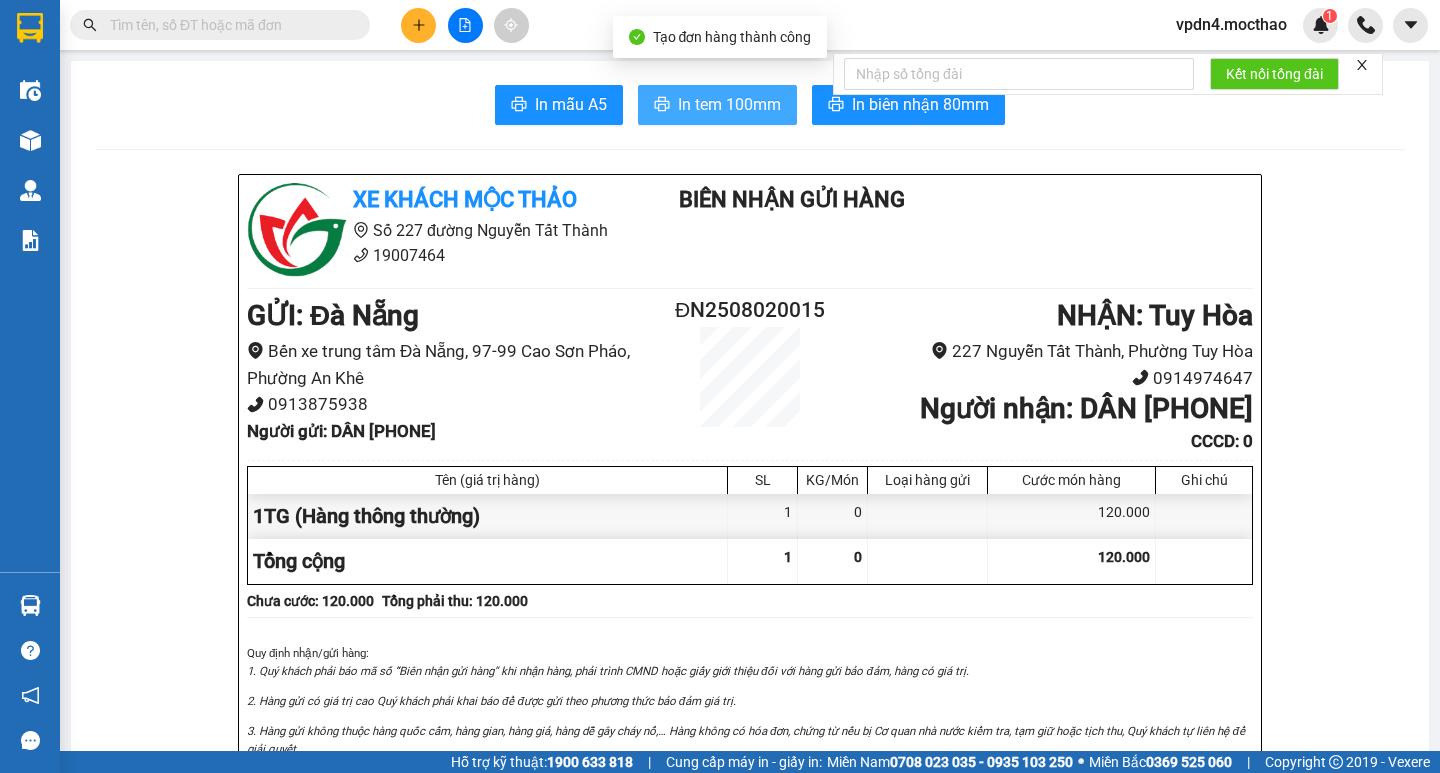 click on "In tem 100mm" at bounding box center (729, 104) 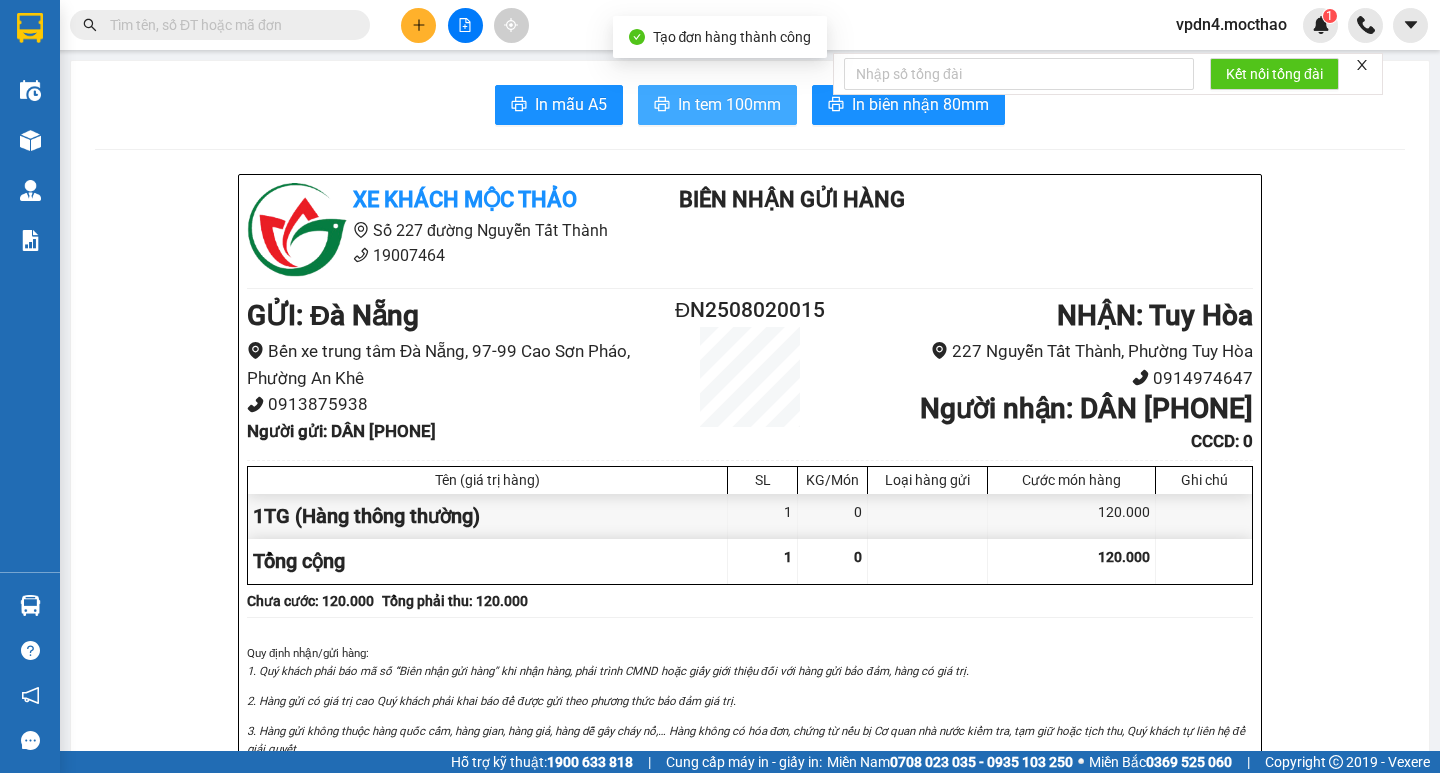 scroll, scrollTop: 0, scrollLeft: 0, axis: both 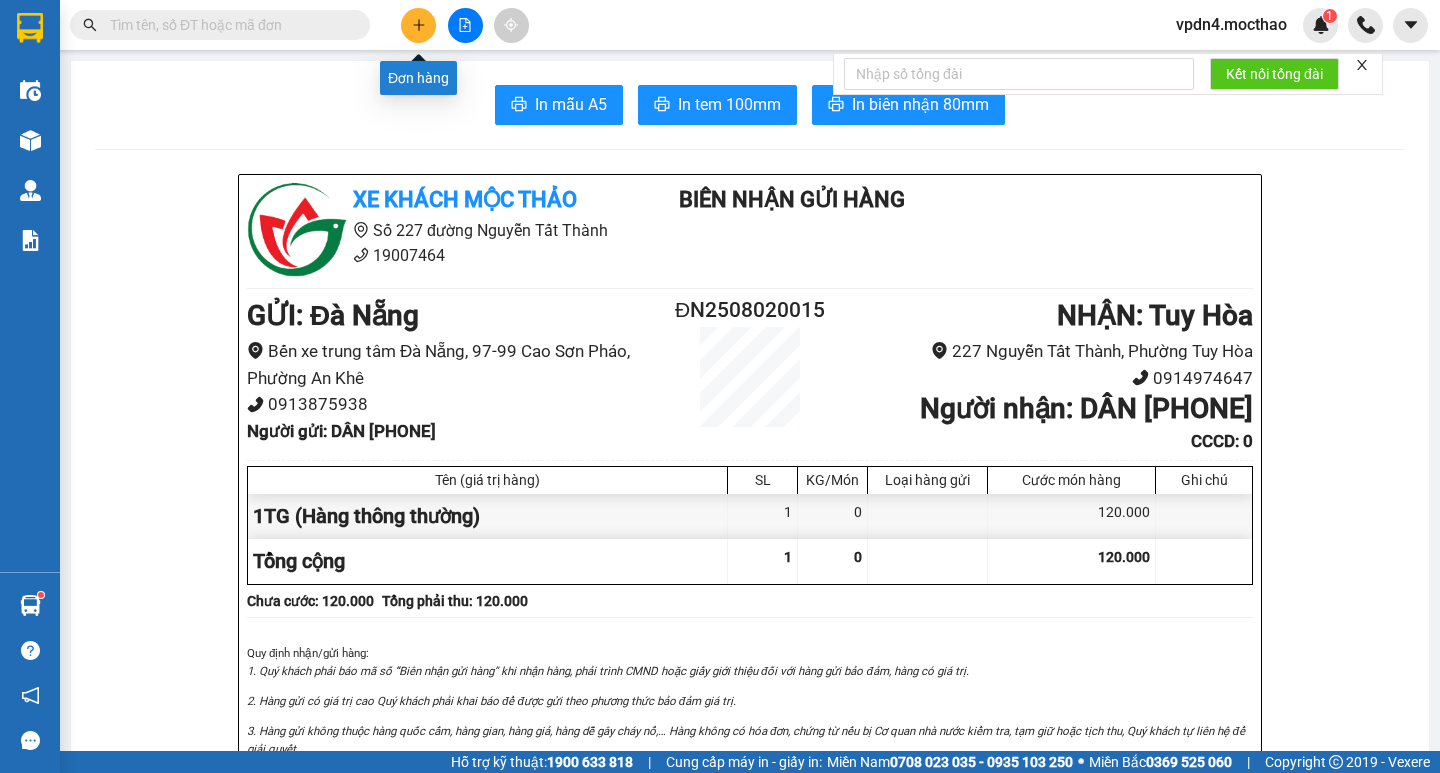 click 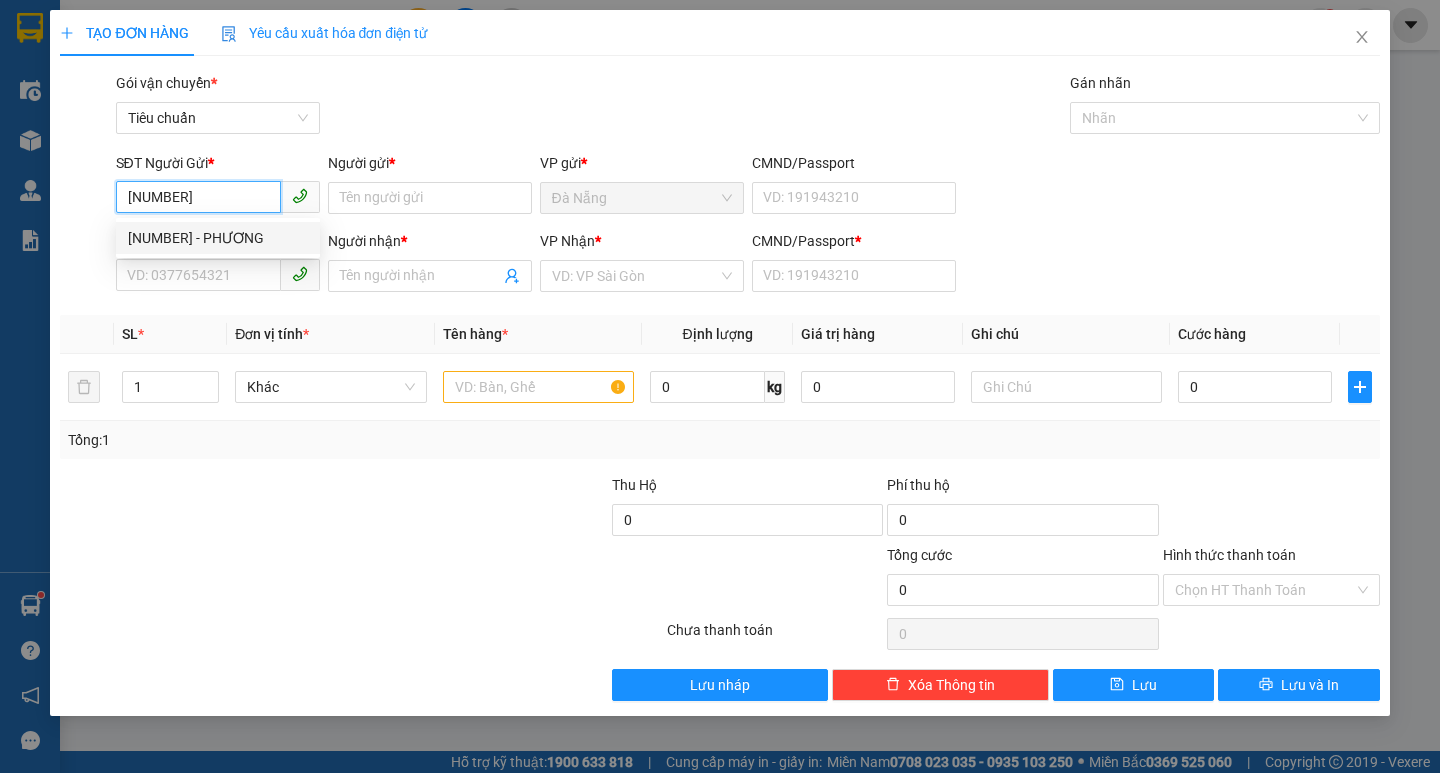 click on "[NUMBER] - PHƯƠNG" at bounding box center (218, 238) 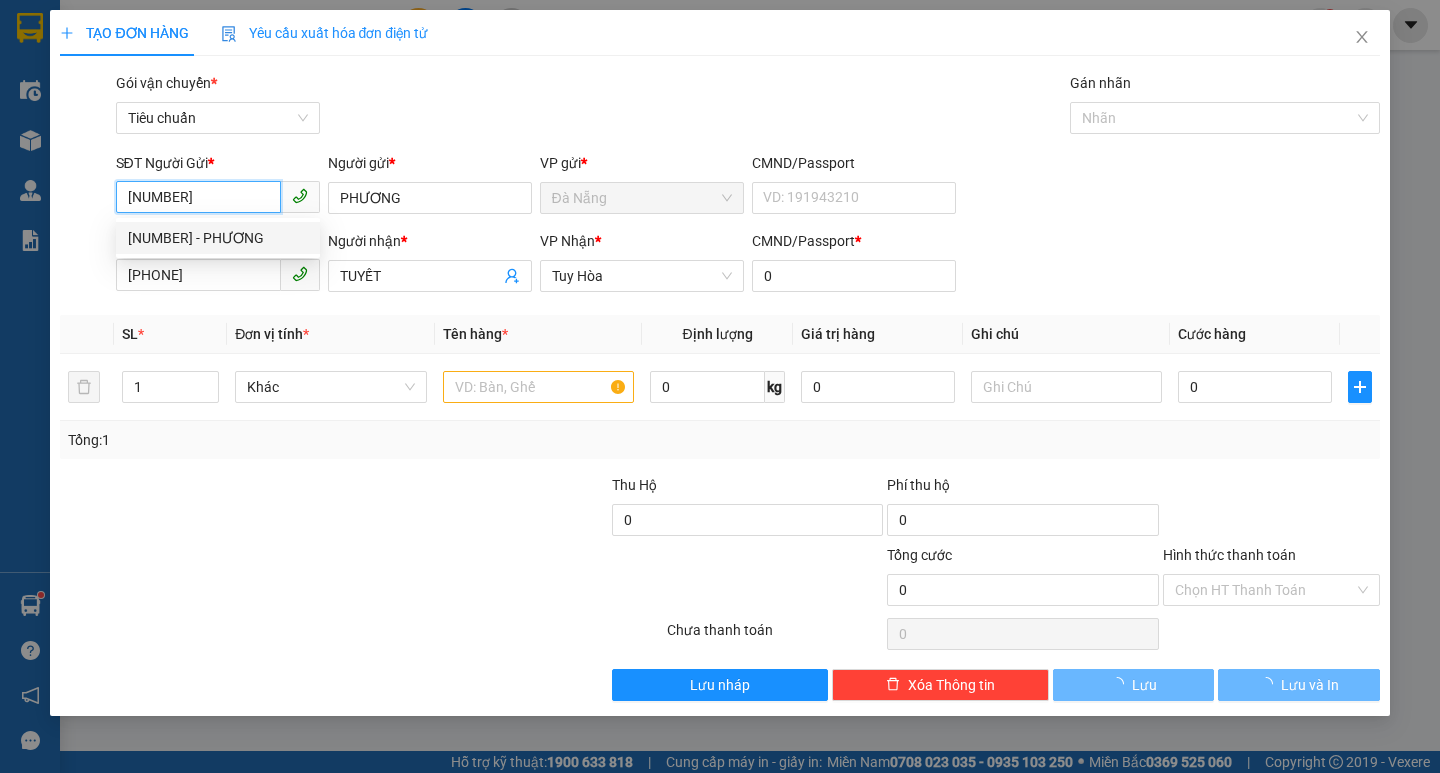 type on "50.000" 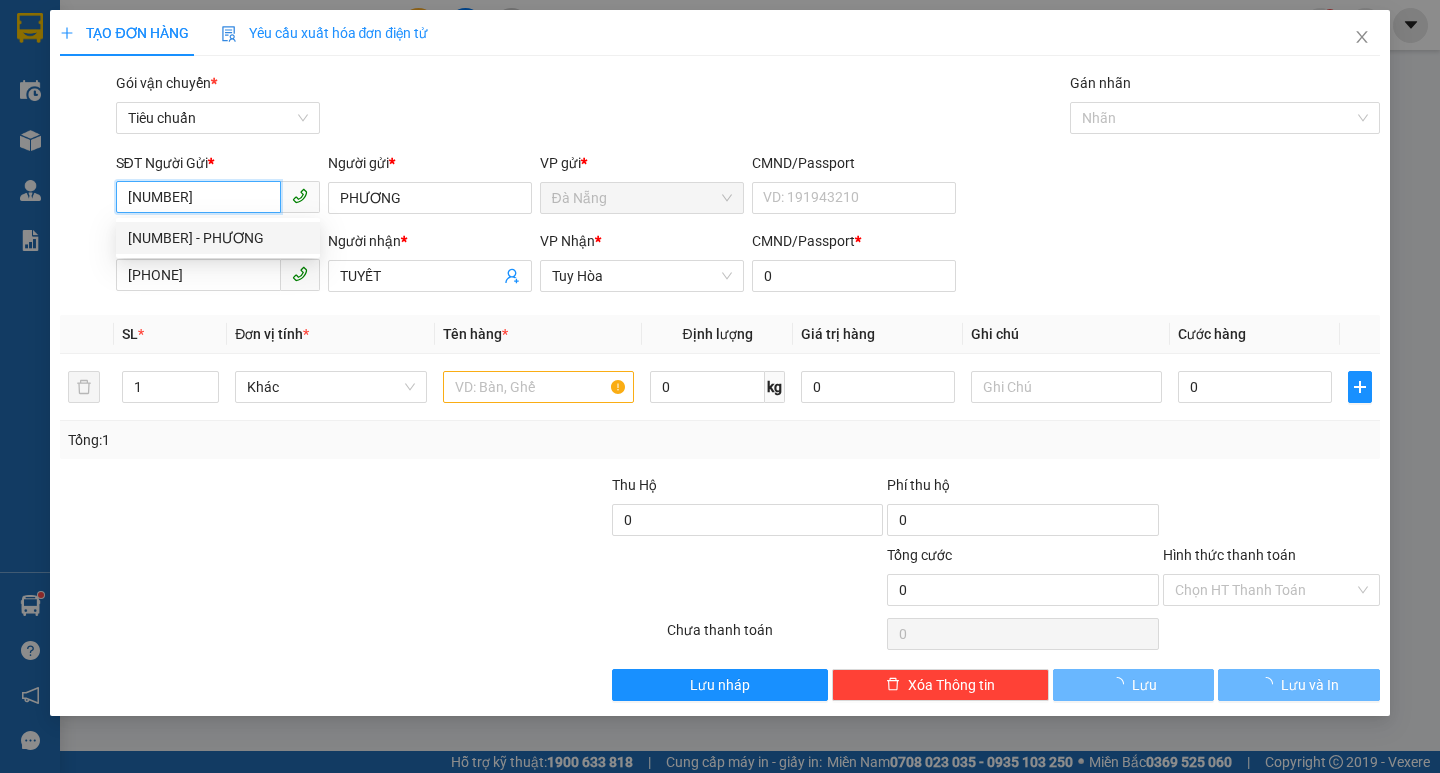 type on "50.000" 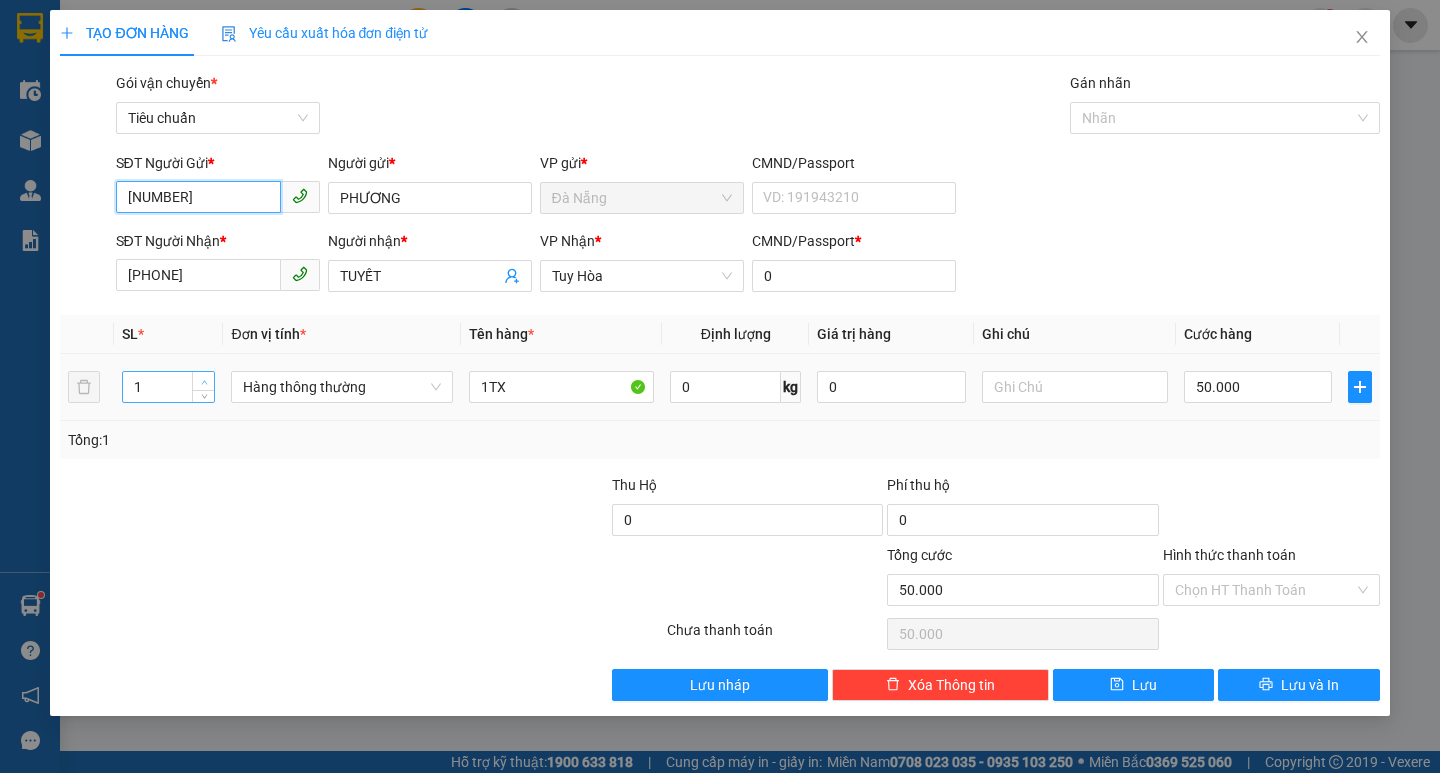type on "[NUMBER]" 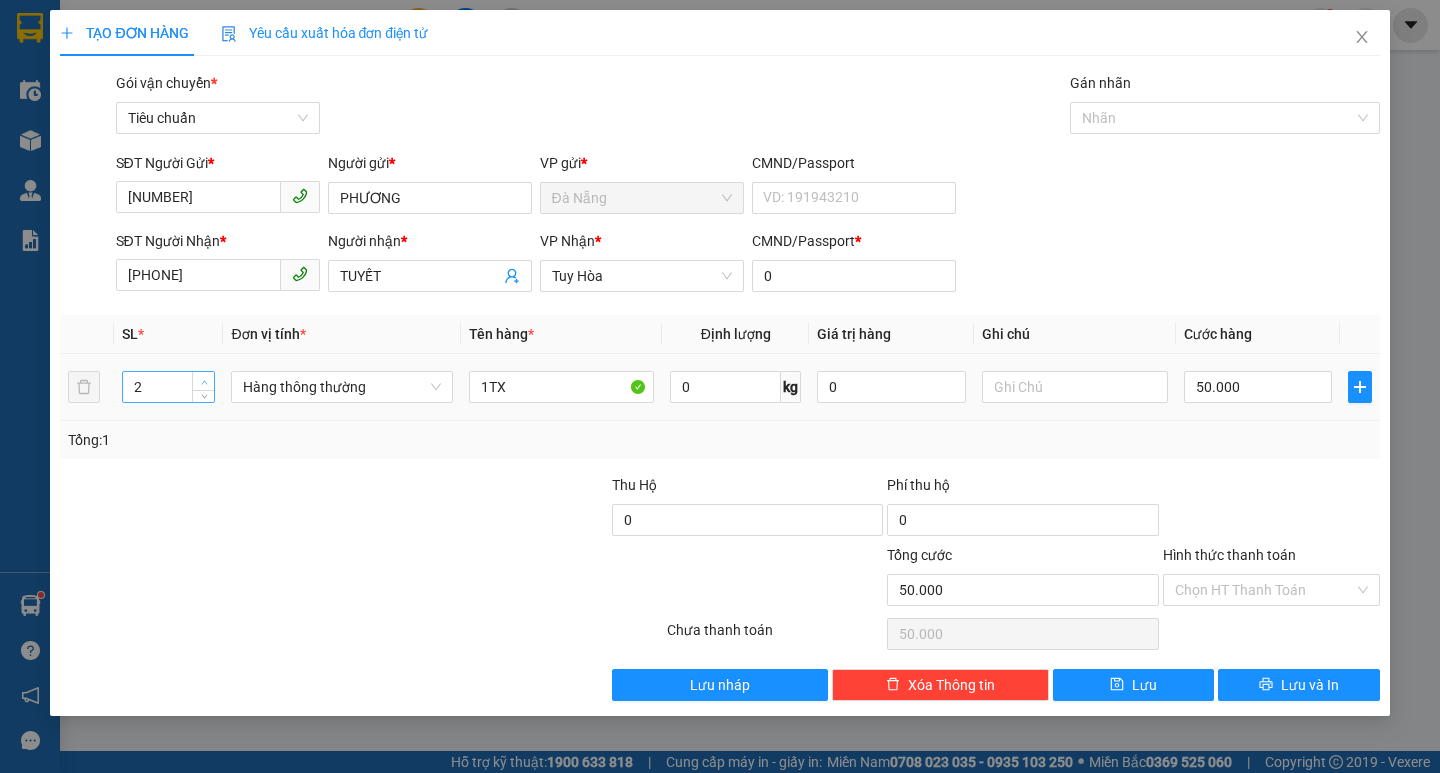 click 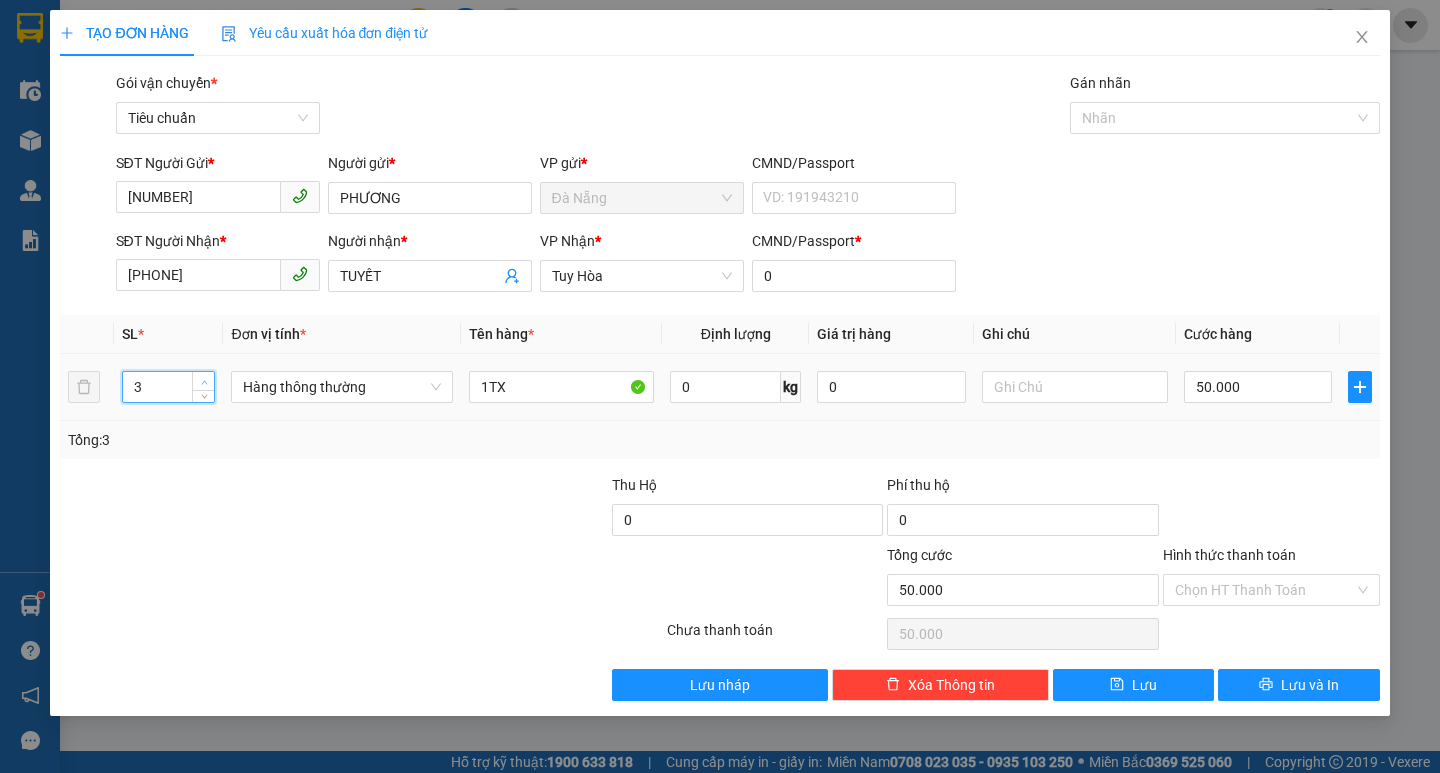 click 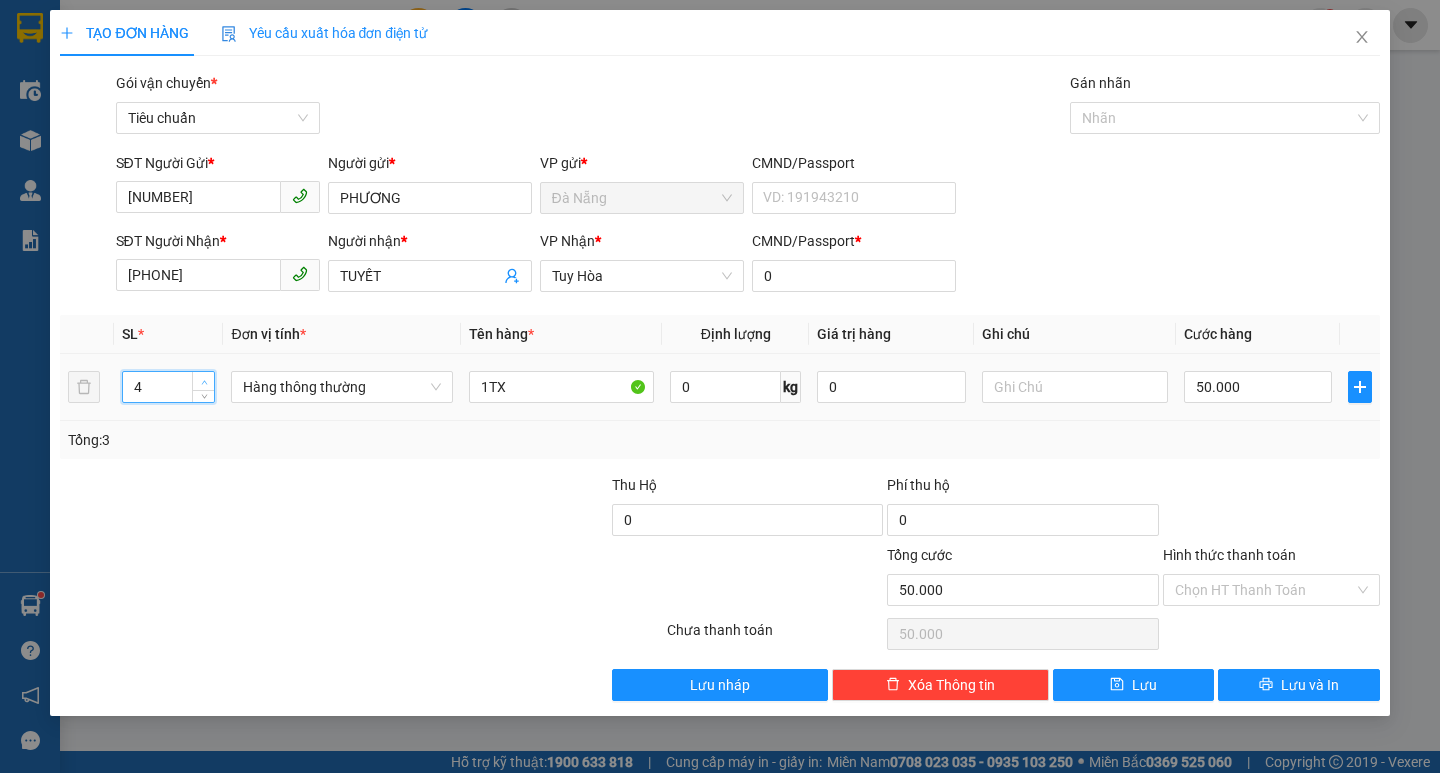 click 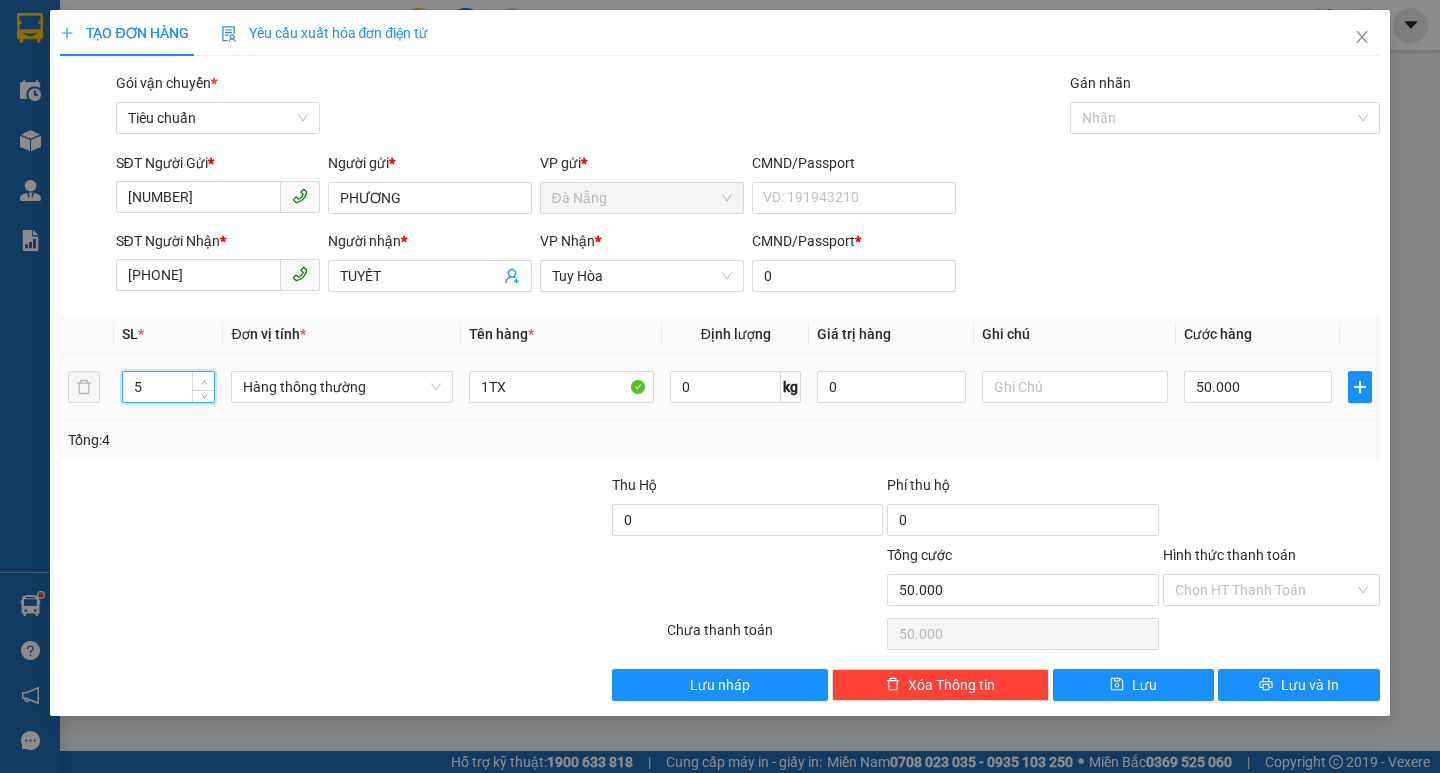 click 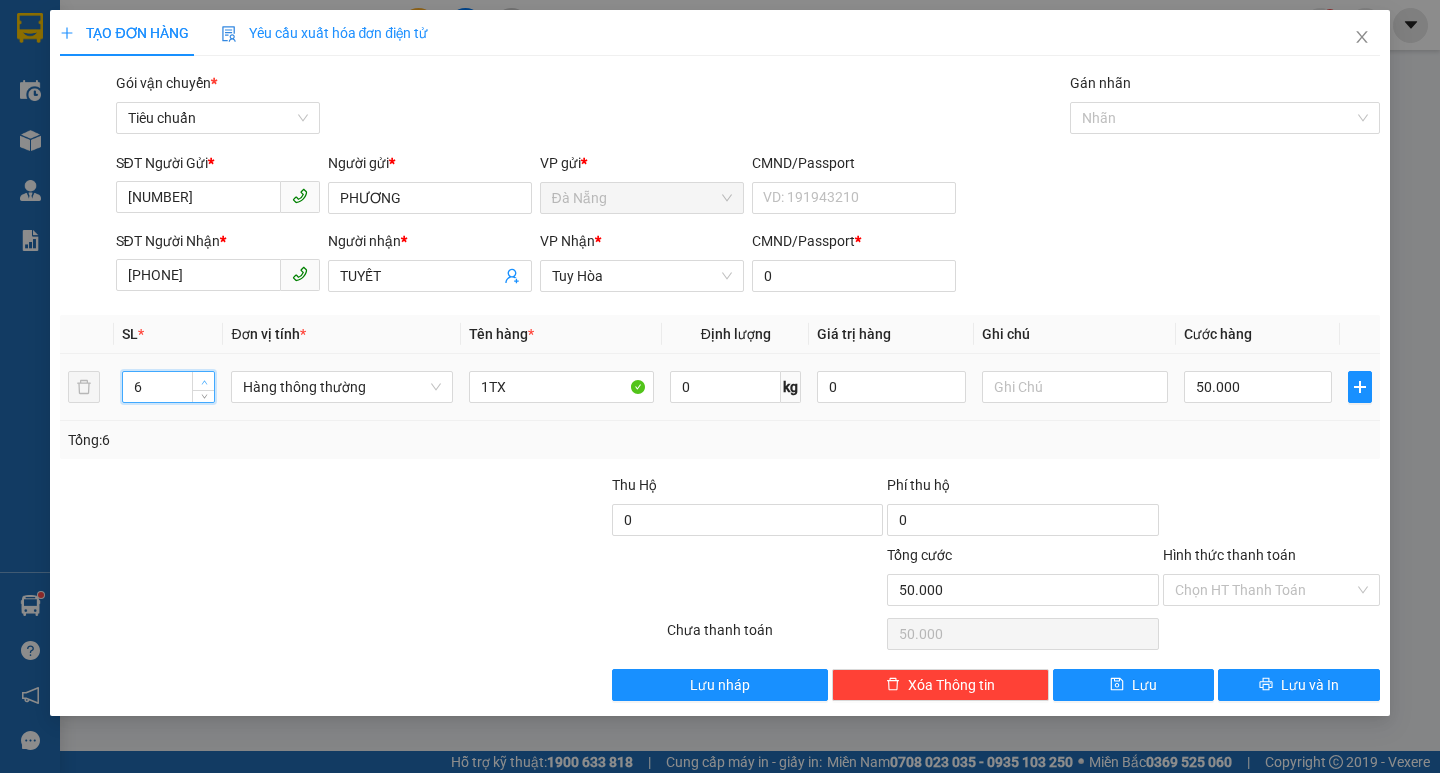 click 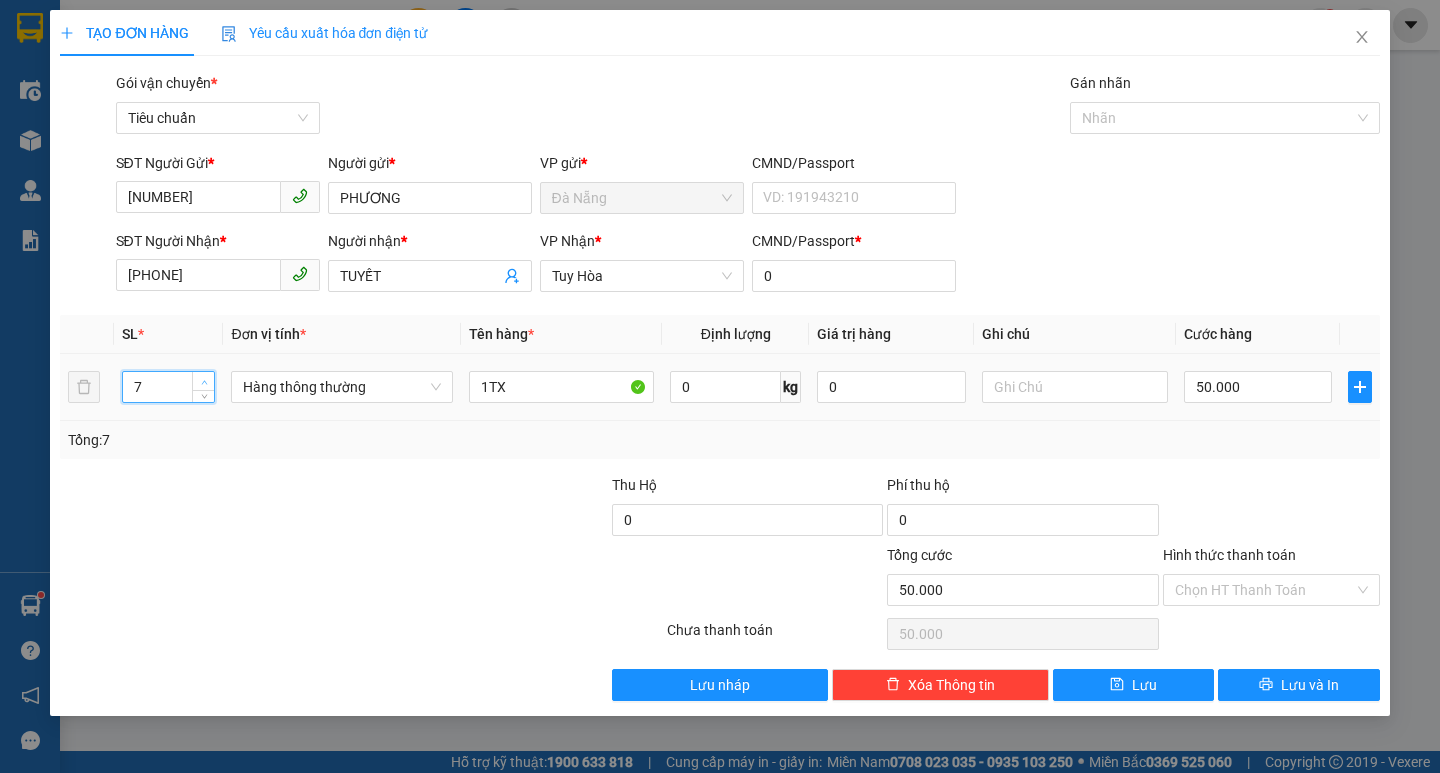 click 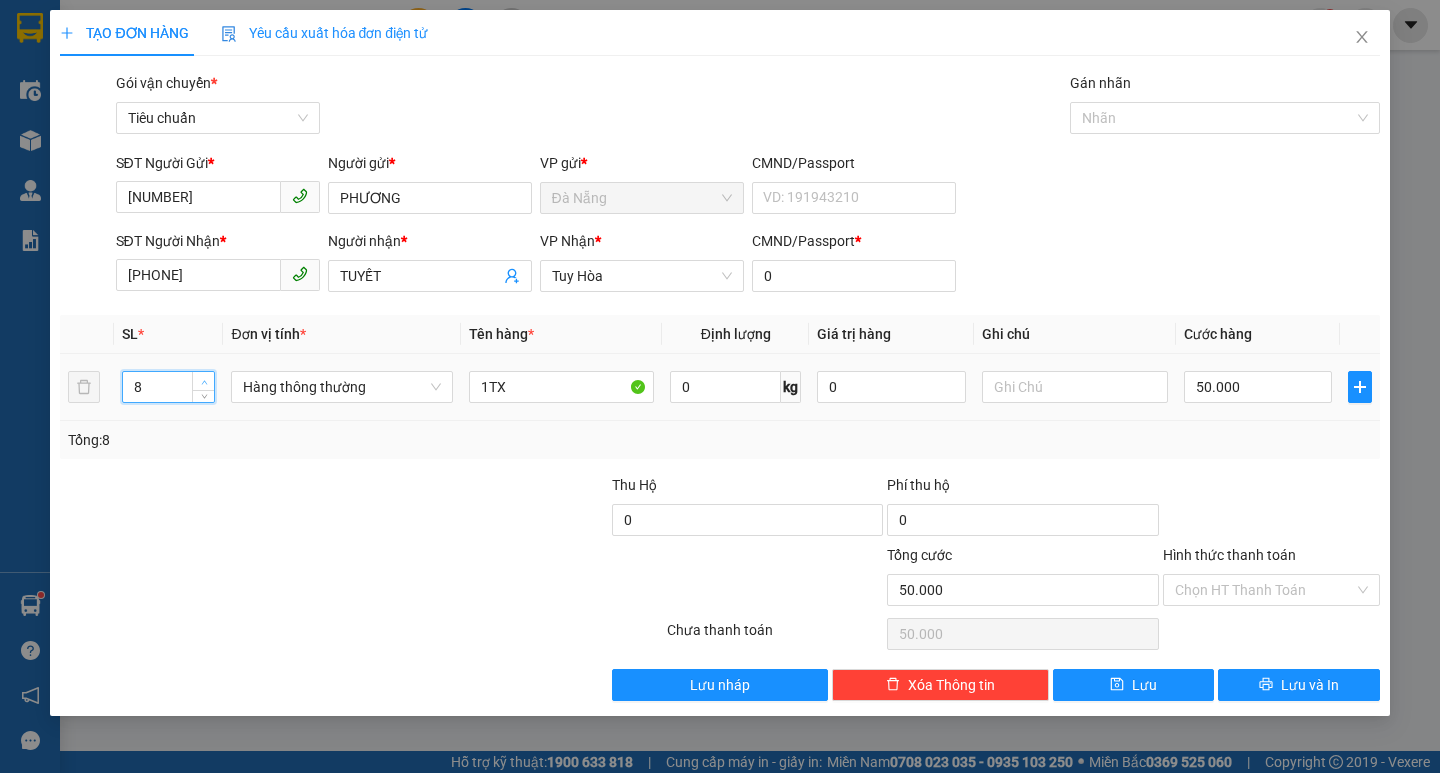 click 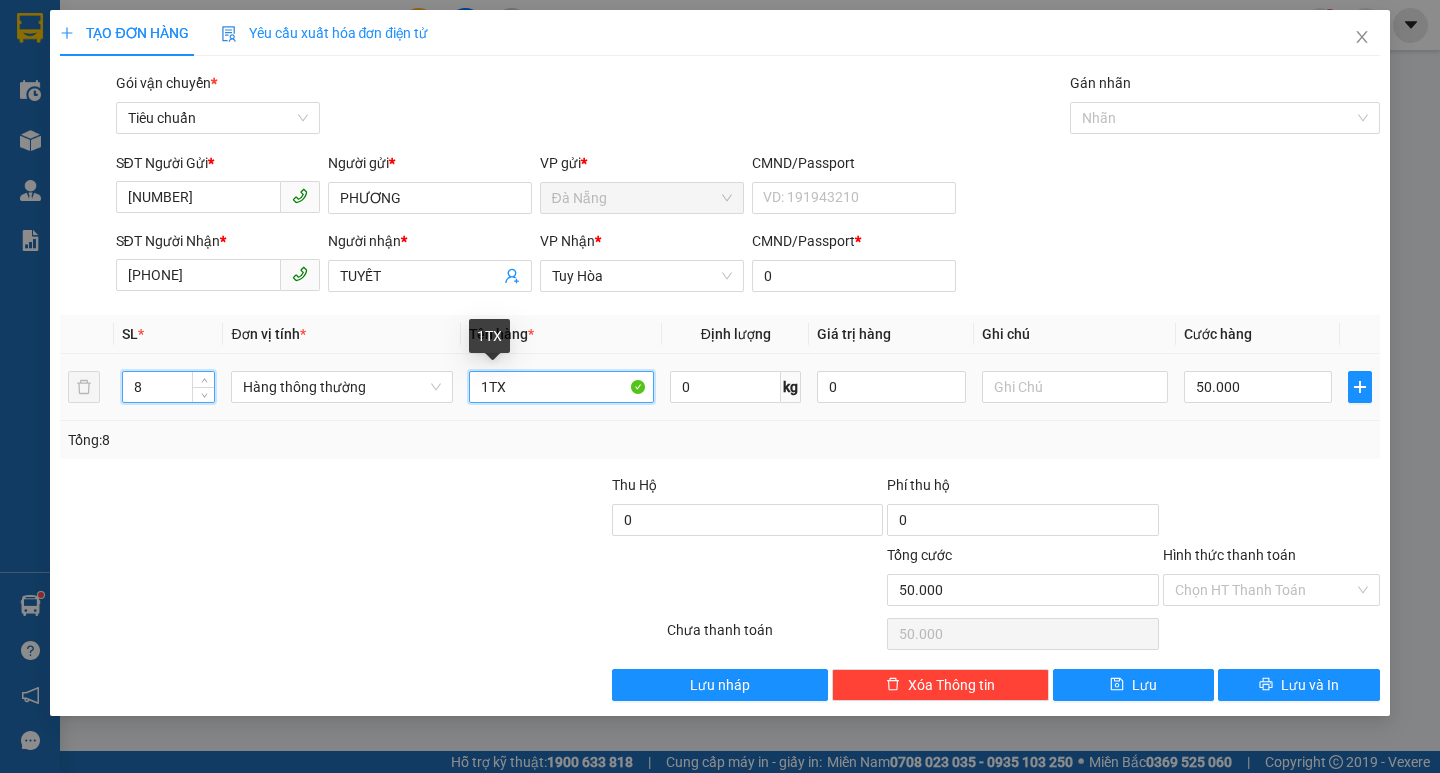 click on "1TX" at bounding box center (562, 387) 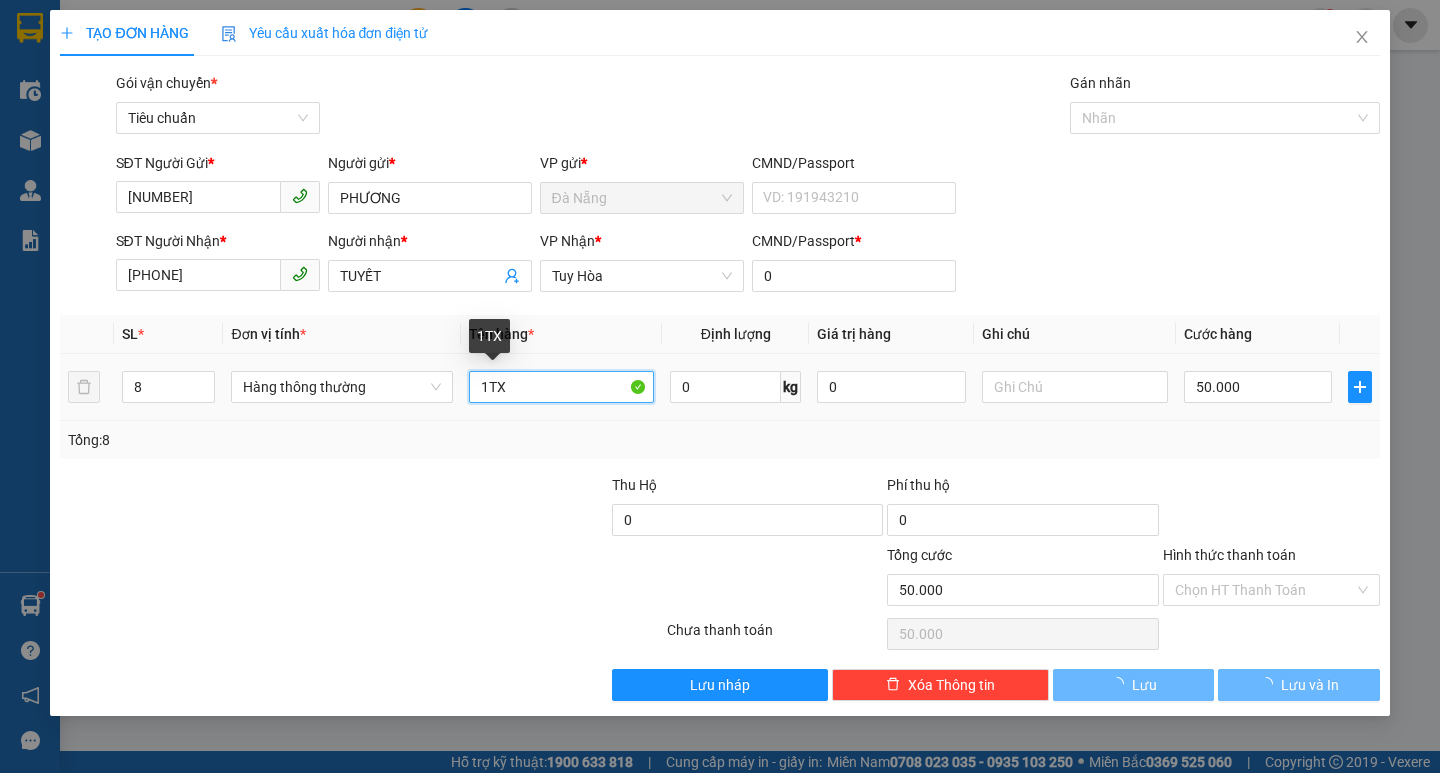 type on "0" 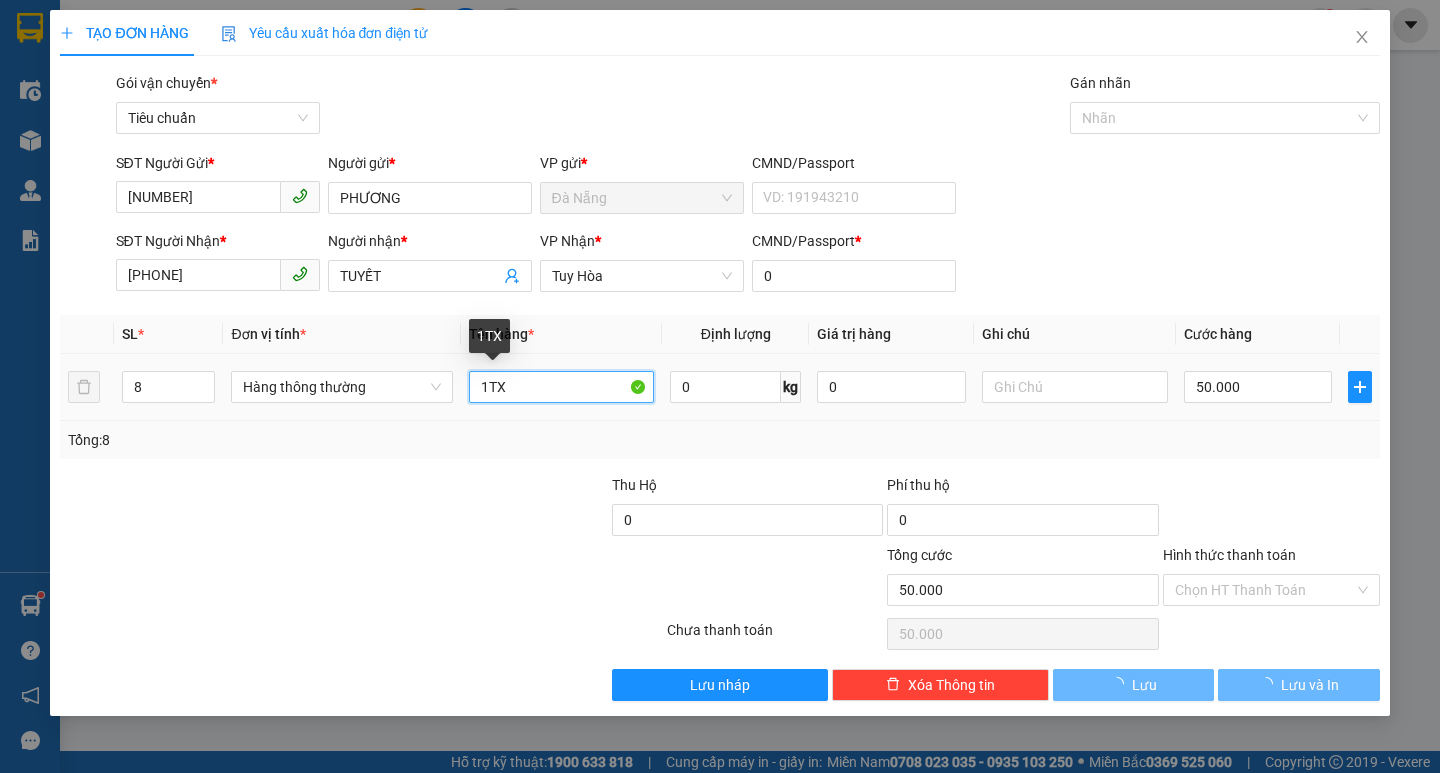 type on "0" 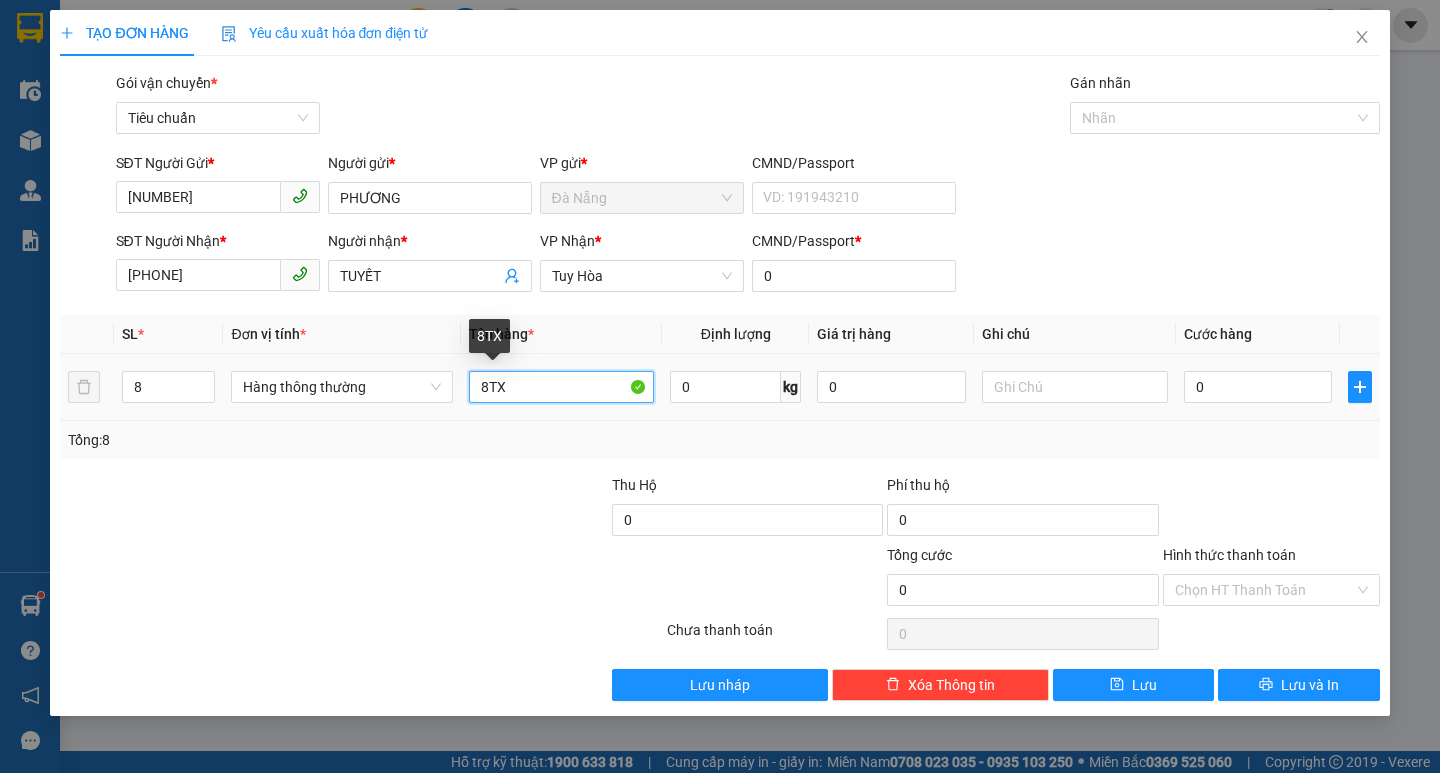 click on "8TX" at bounding box center [562, 387] 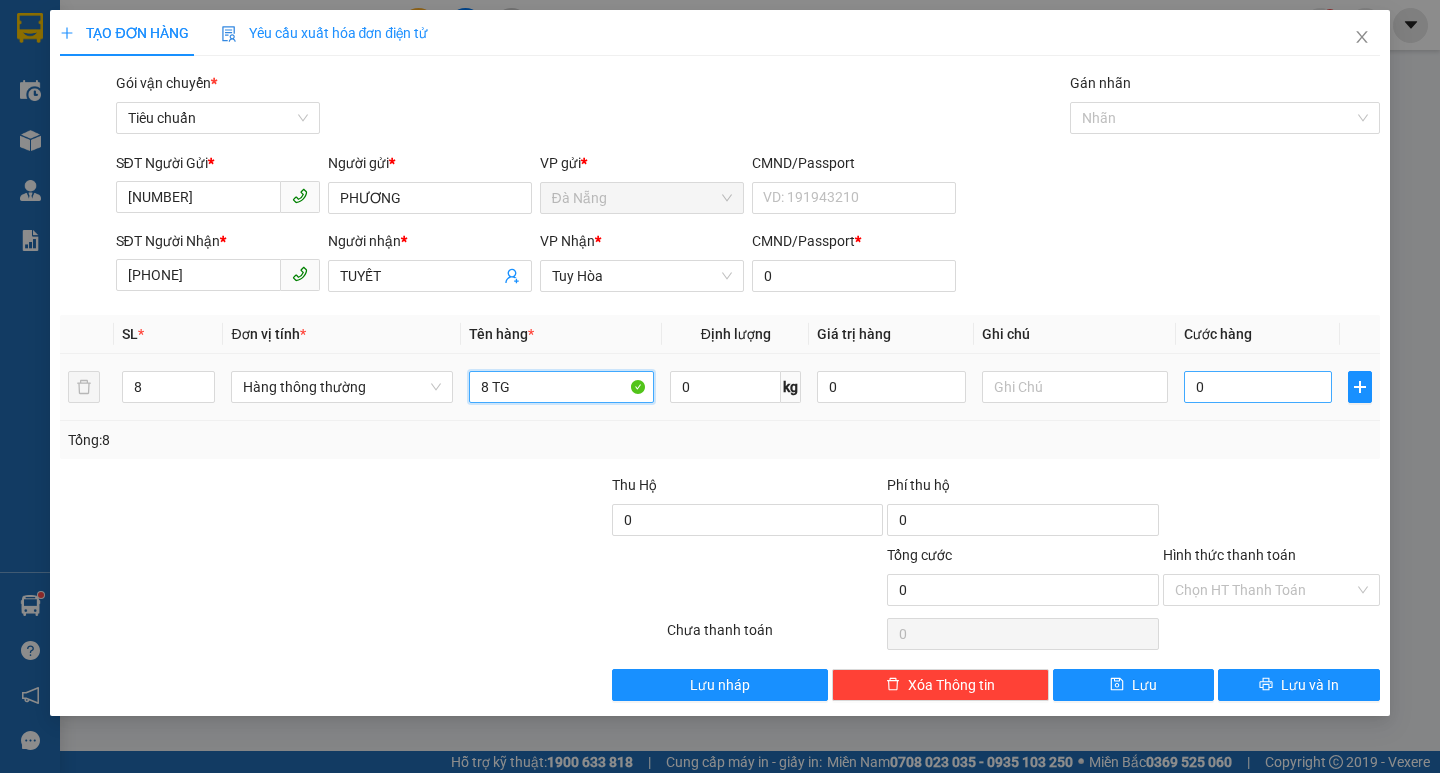 type on "8 TG" 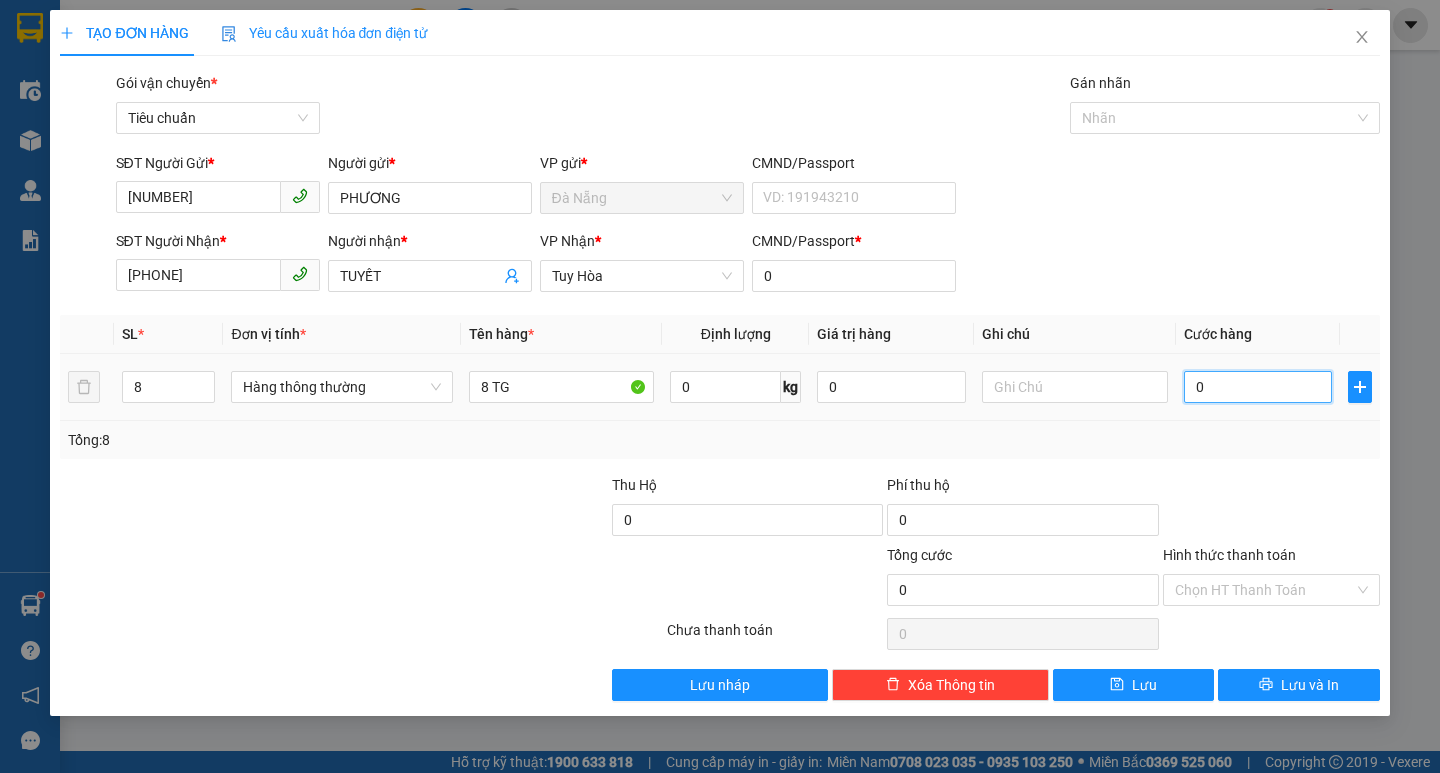 click on "0" at bounding box center [1258, 387] 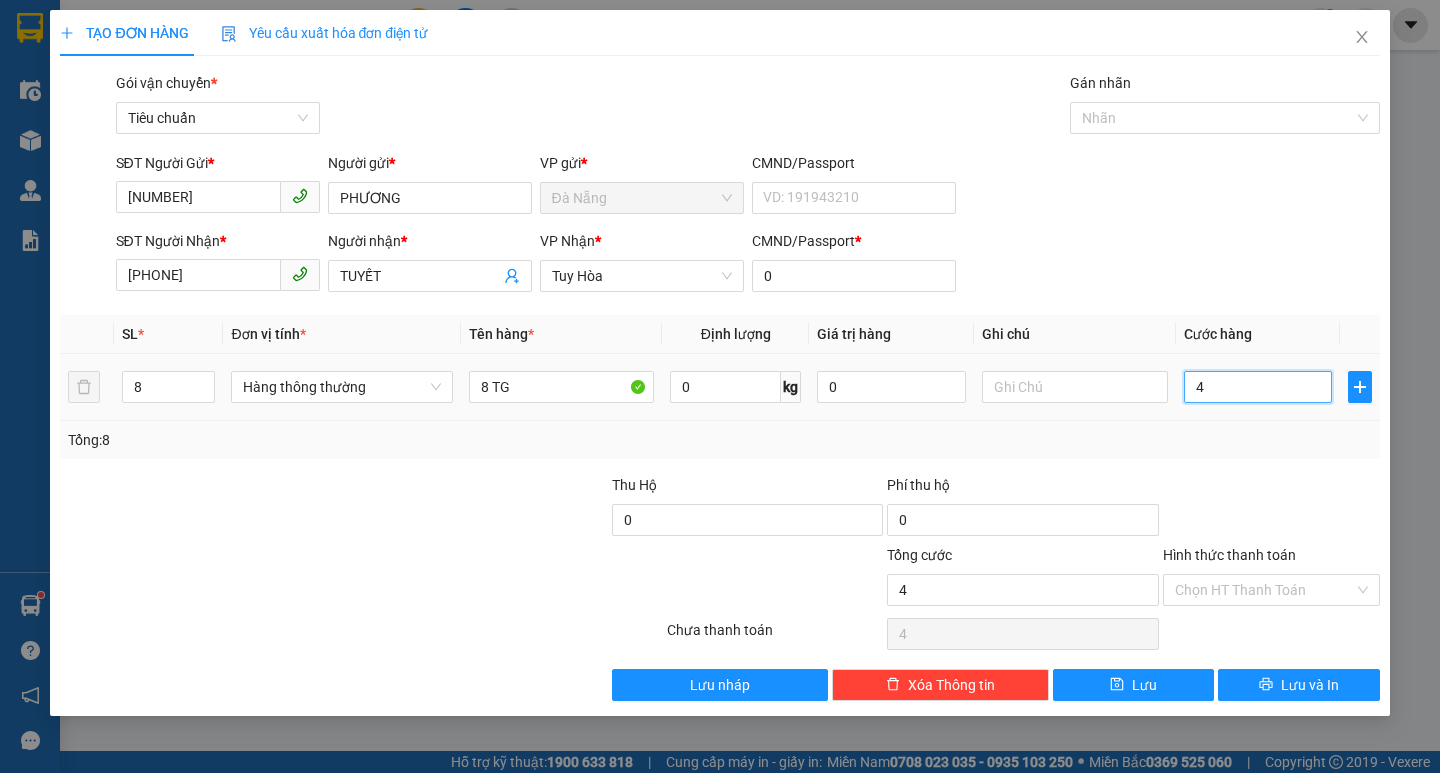 type on "40" 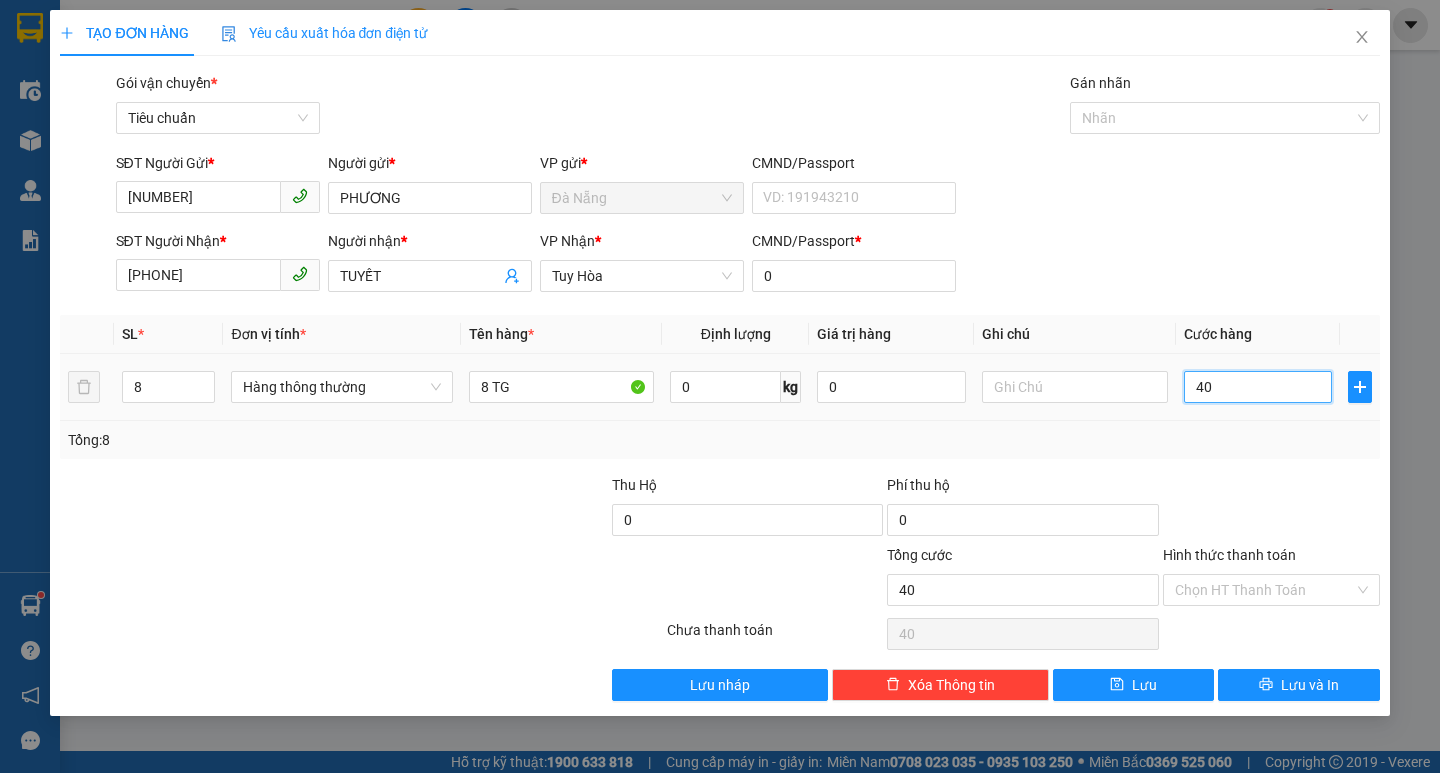 type on "400" 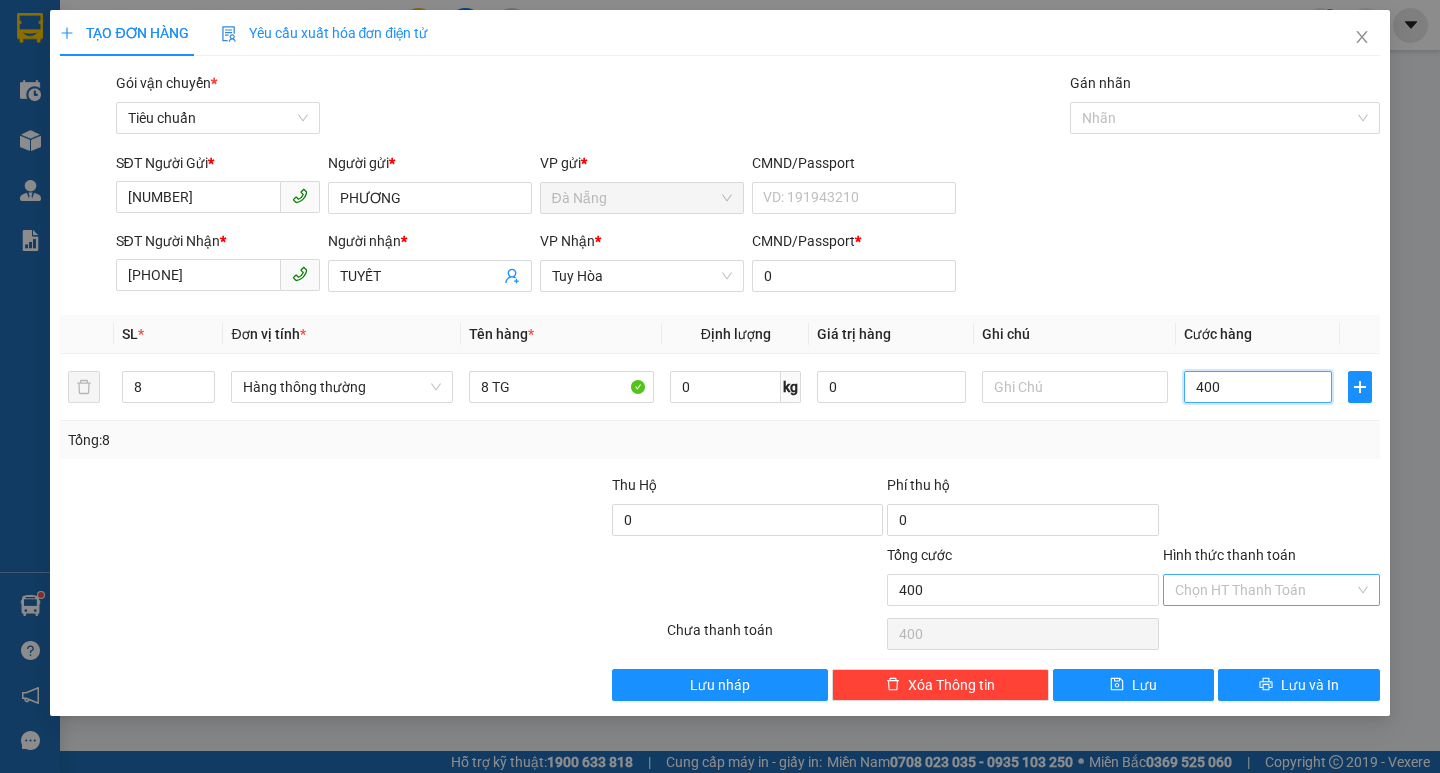 type on "400" 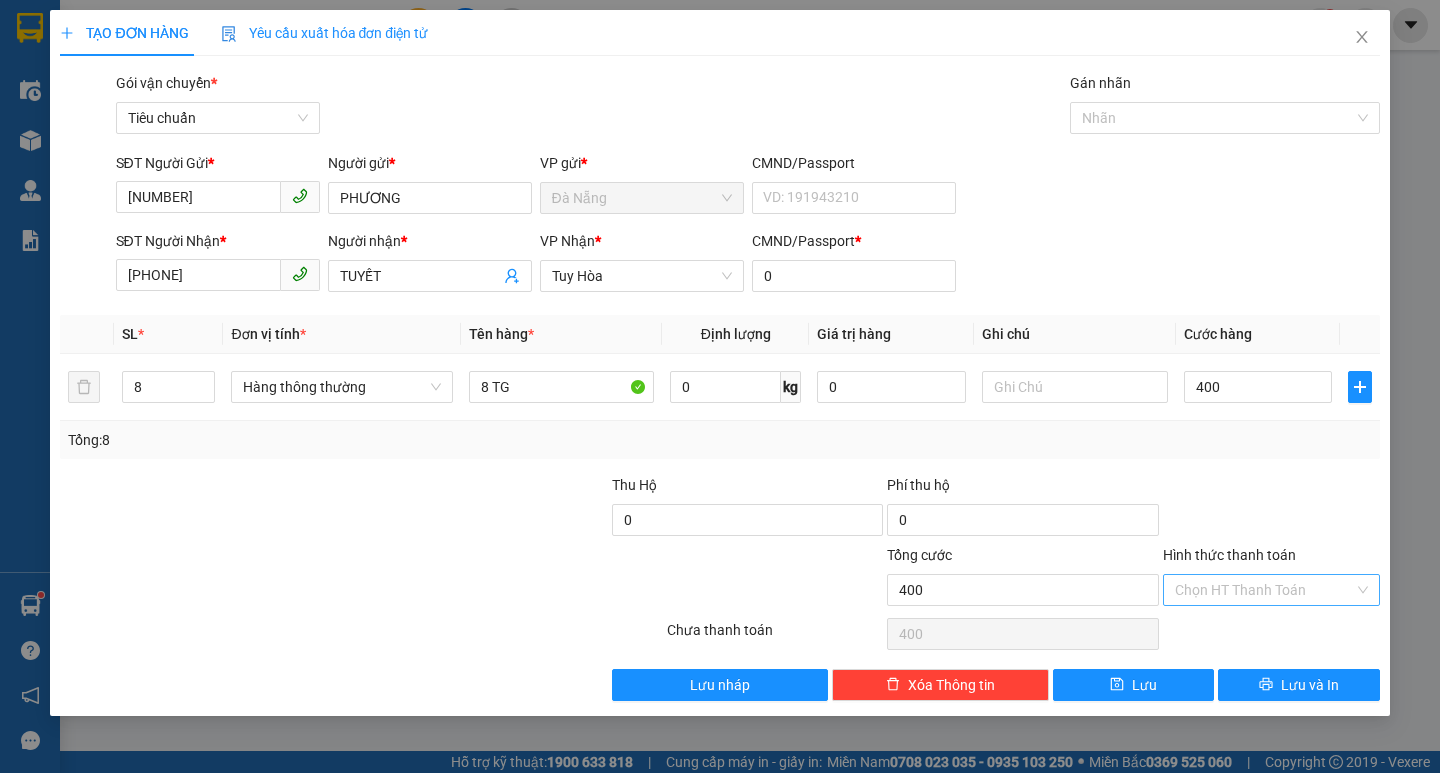 type on "400.000" 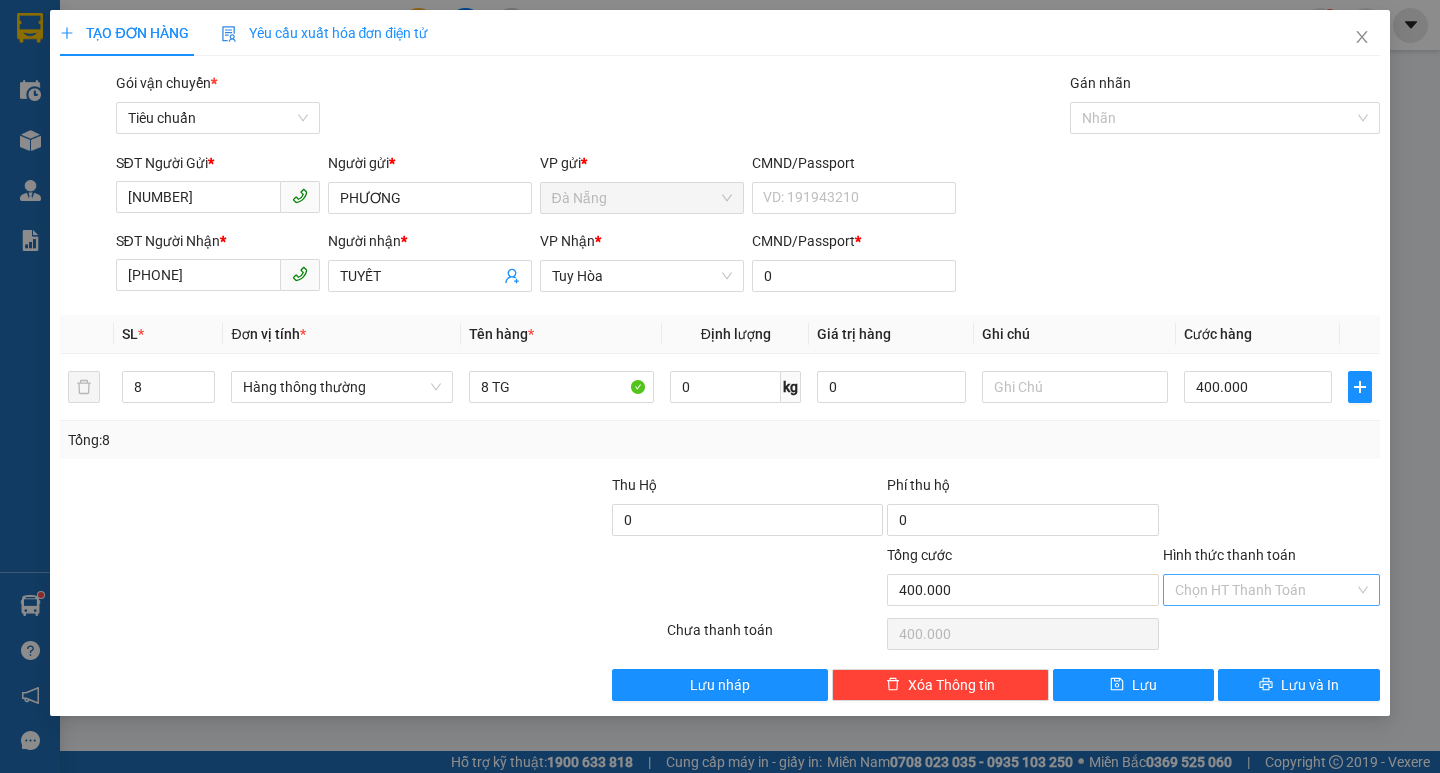 click on "Hình thức thanh toán" at bounding box center [1264, 590] 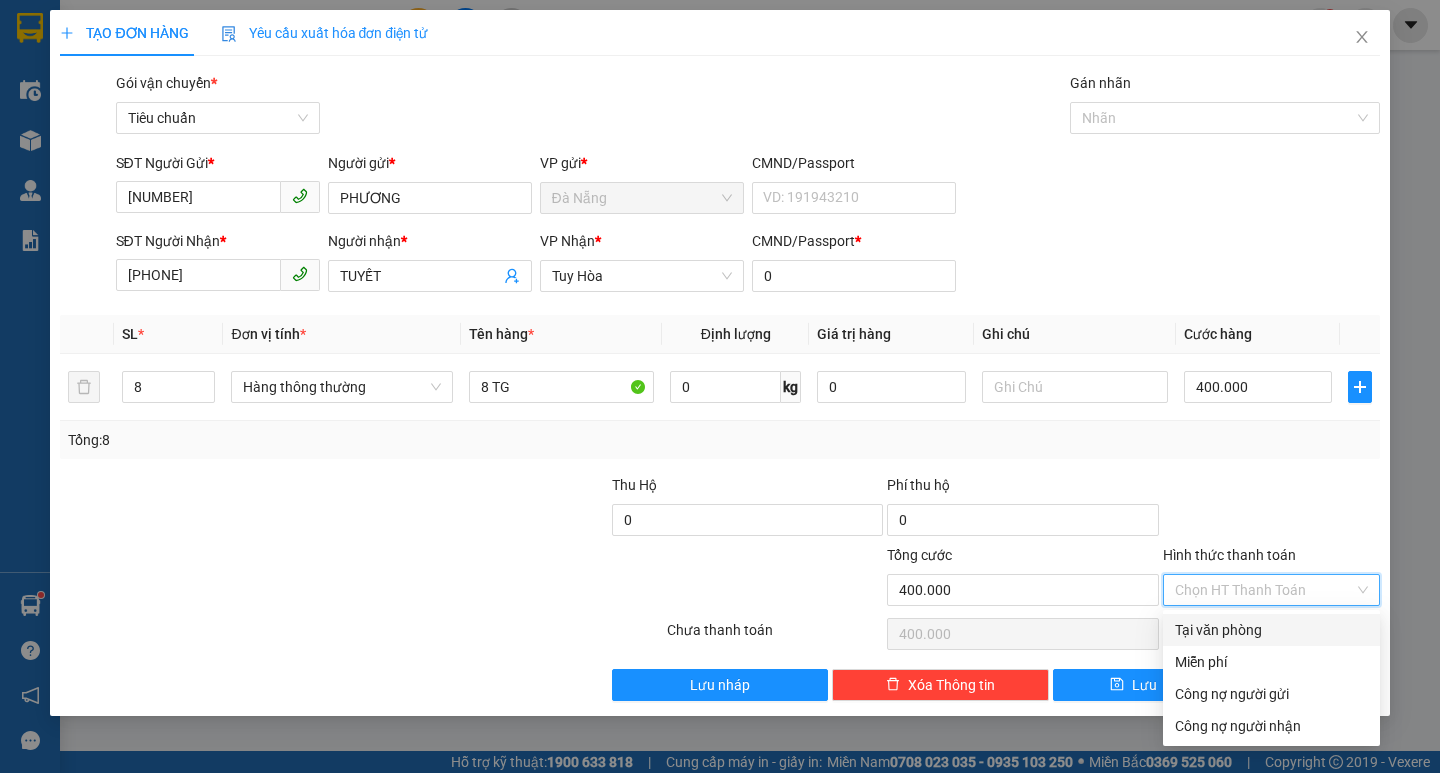 click on "Tại văn phòng" at bounding box center [1271, 630] 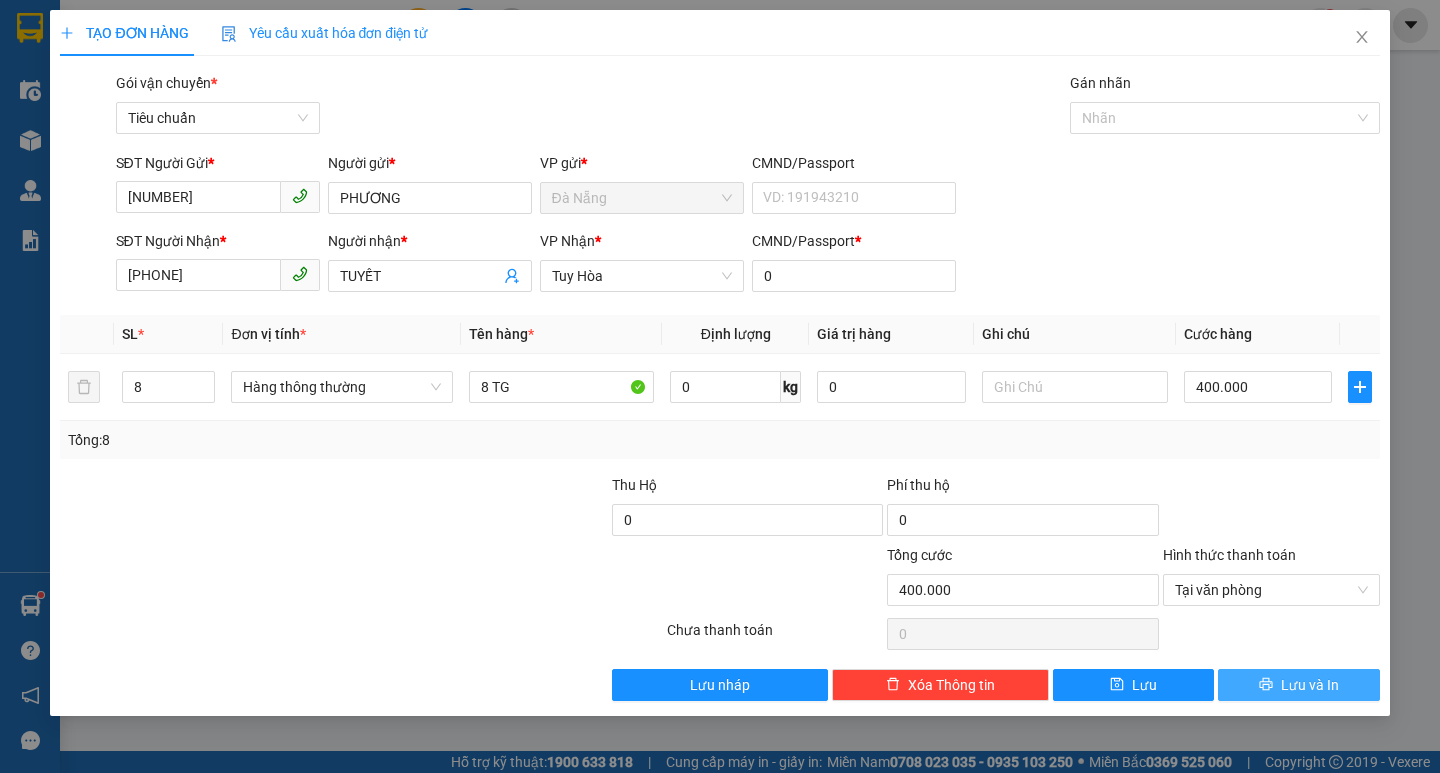 click on "Lưu và In" at bounding box center (1310, 685) 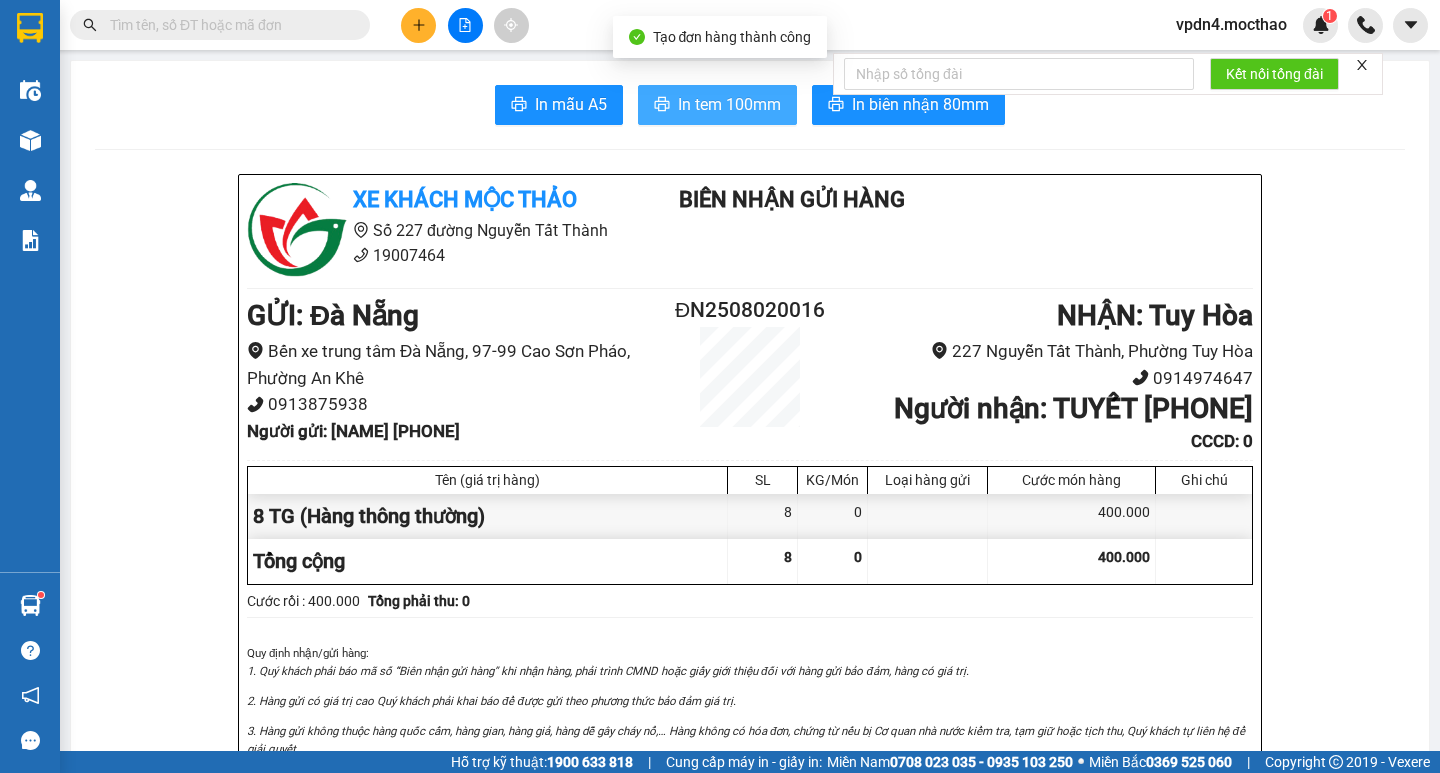 click on "In tem 100mm" at bounding box center (717, 105) 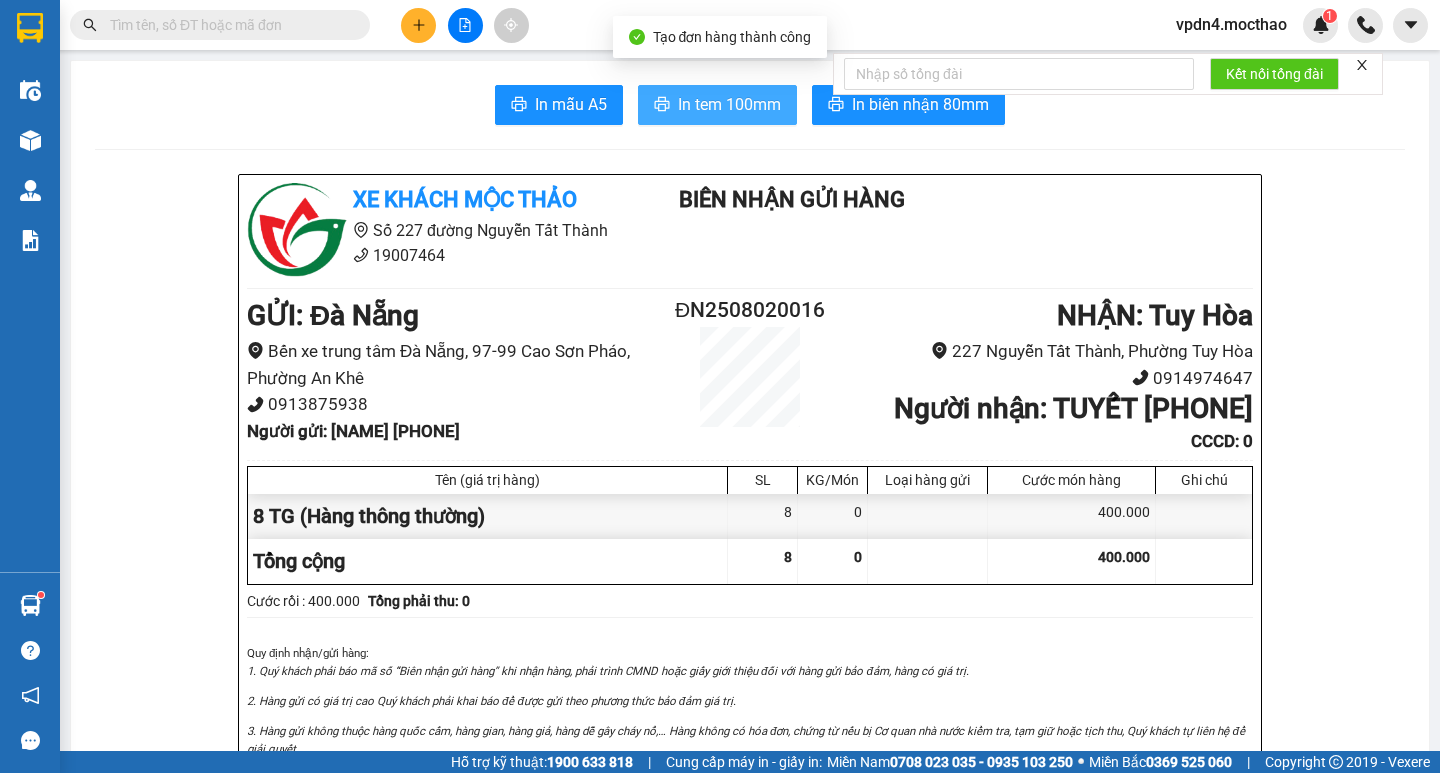 scroll, scrollTop: 0, scrollLeft: 0, axis: both 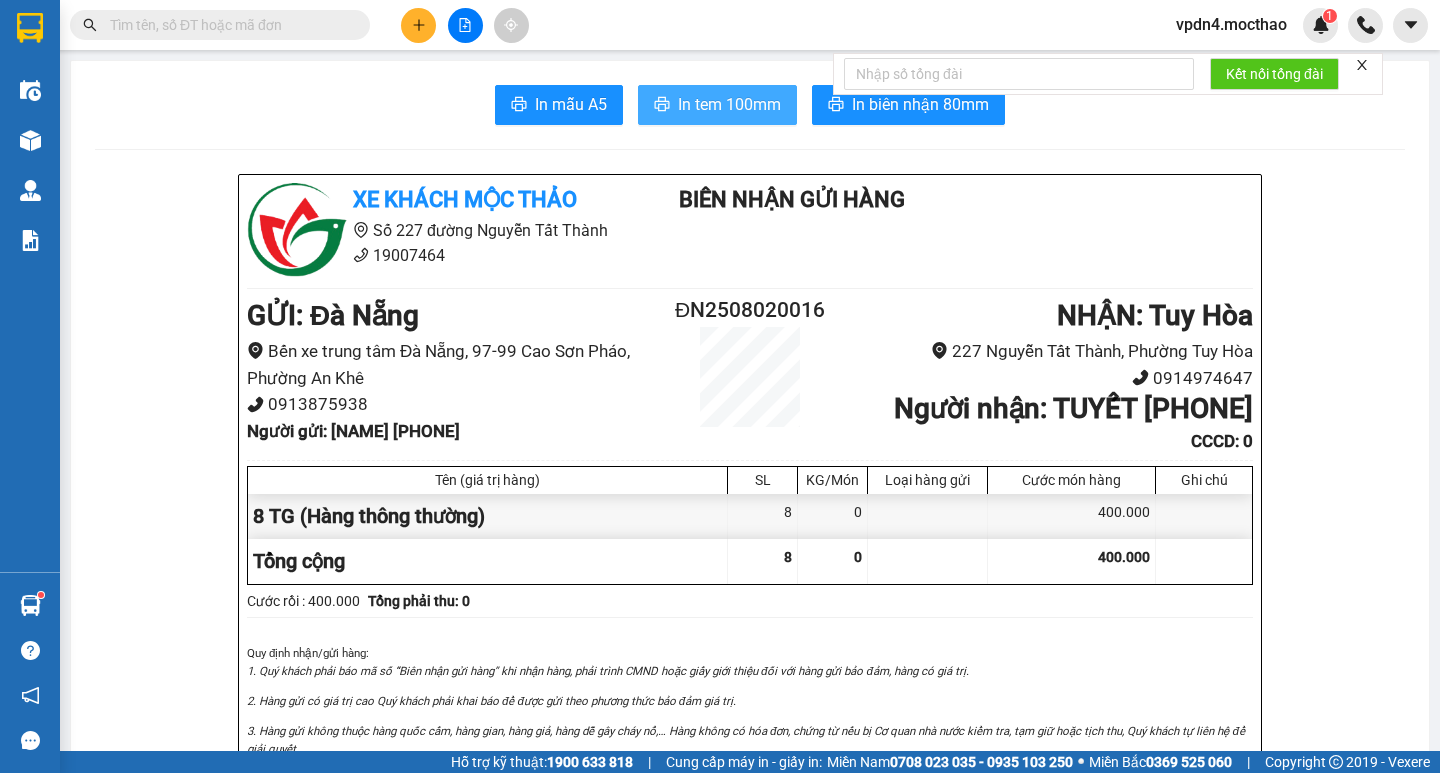 click on "In tem 100mm" at bounding box center (729, 104) 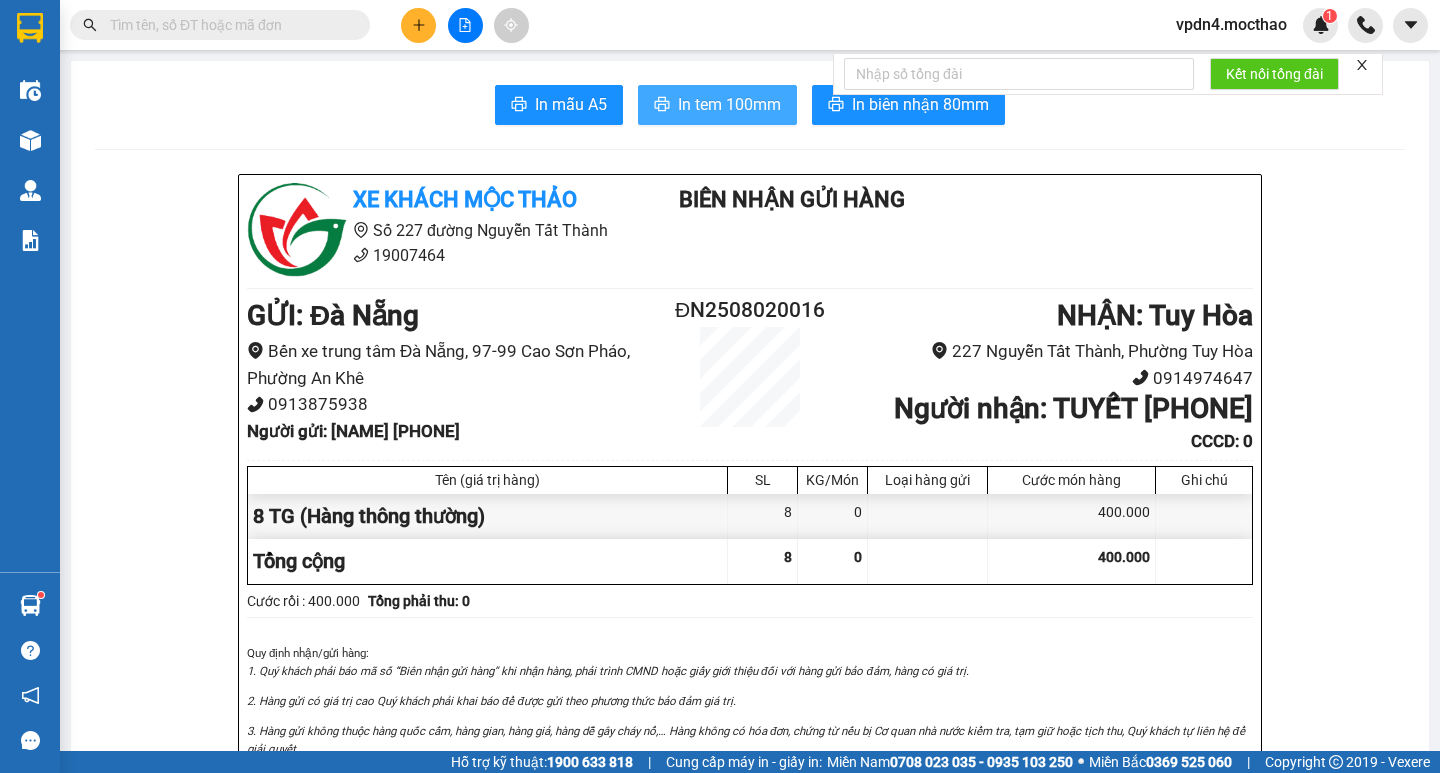 scroll, scrollTop: 0, scrollLeft: 0, axis: both 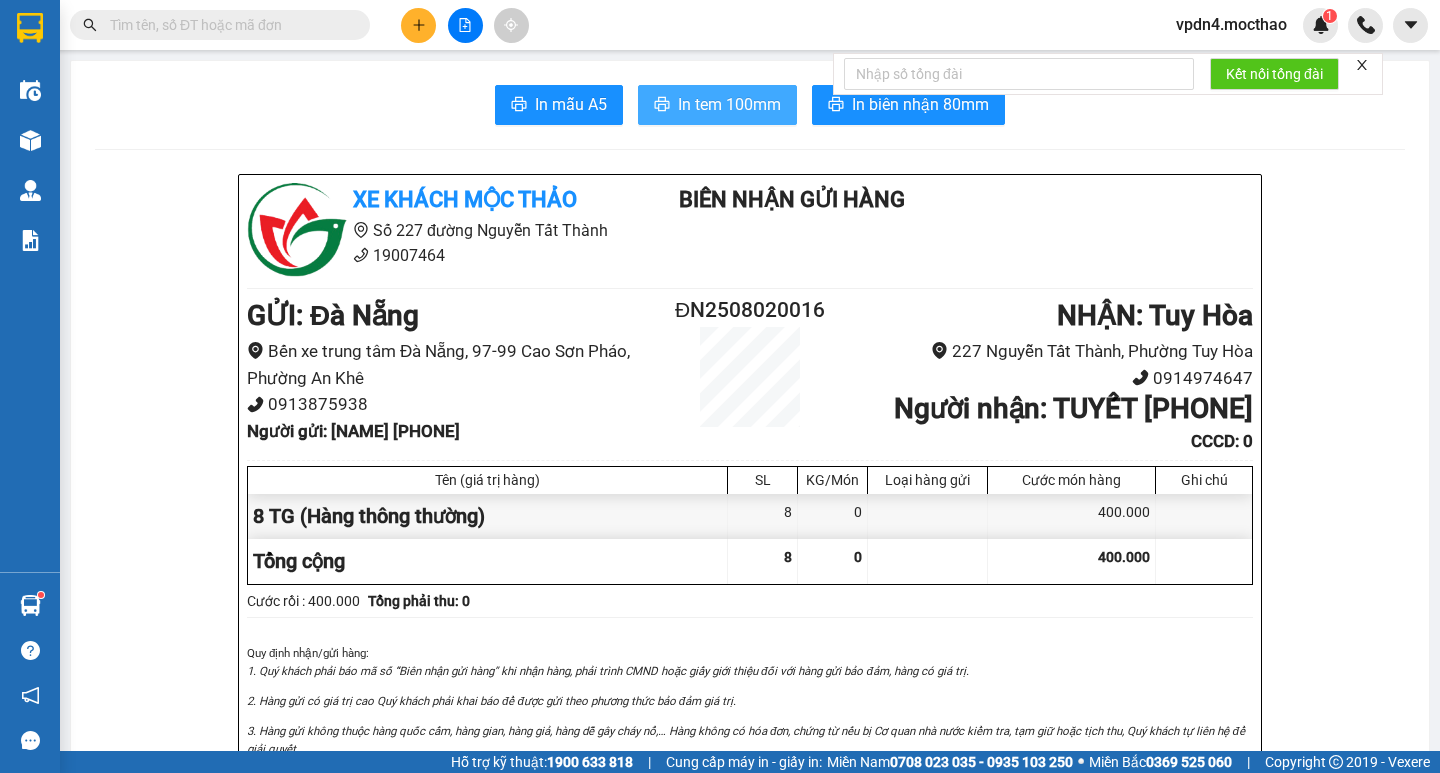 click on "In tem 100mm" at bounding box center [729, 104] 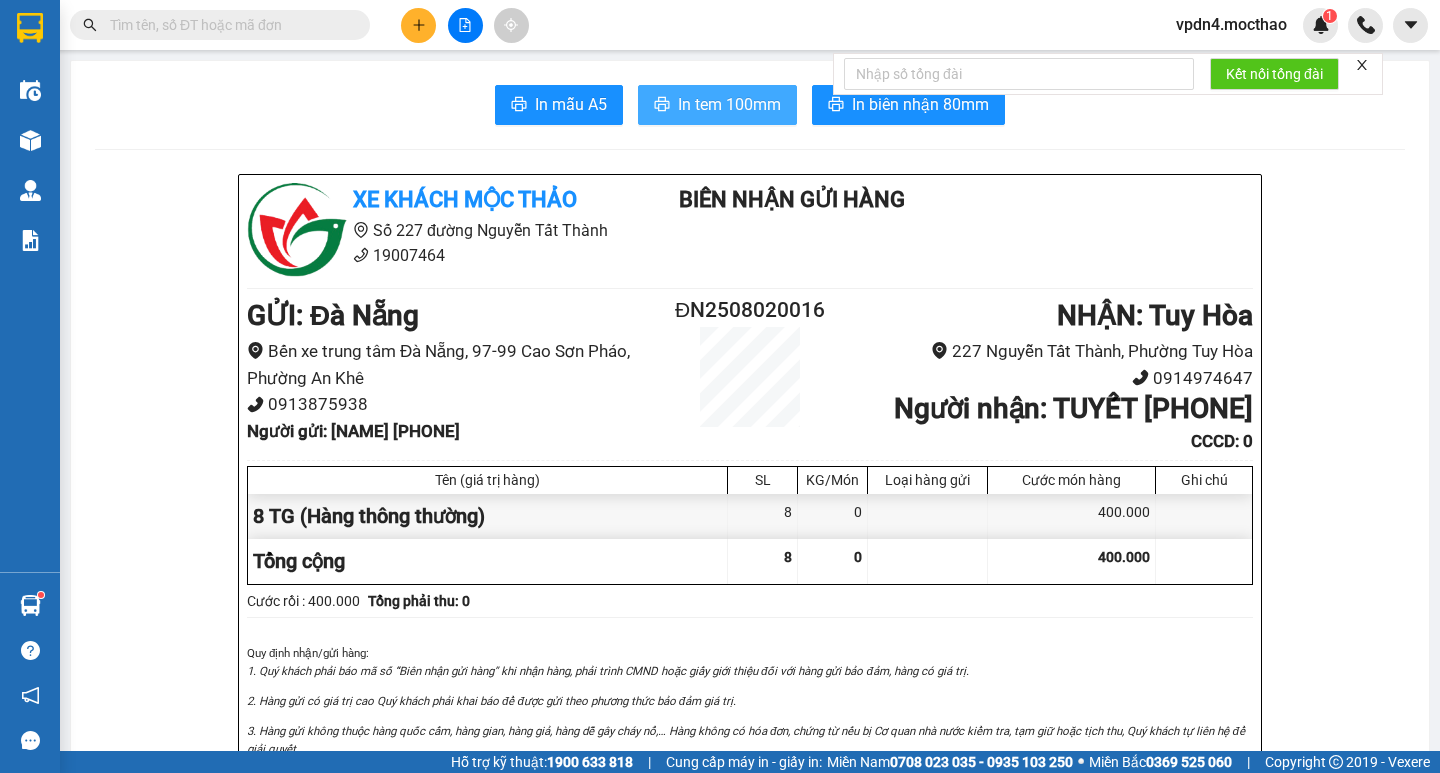 scroll, scrollTop: 0, scrollLeft: 0, axis: both 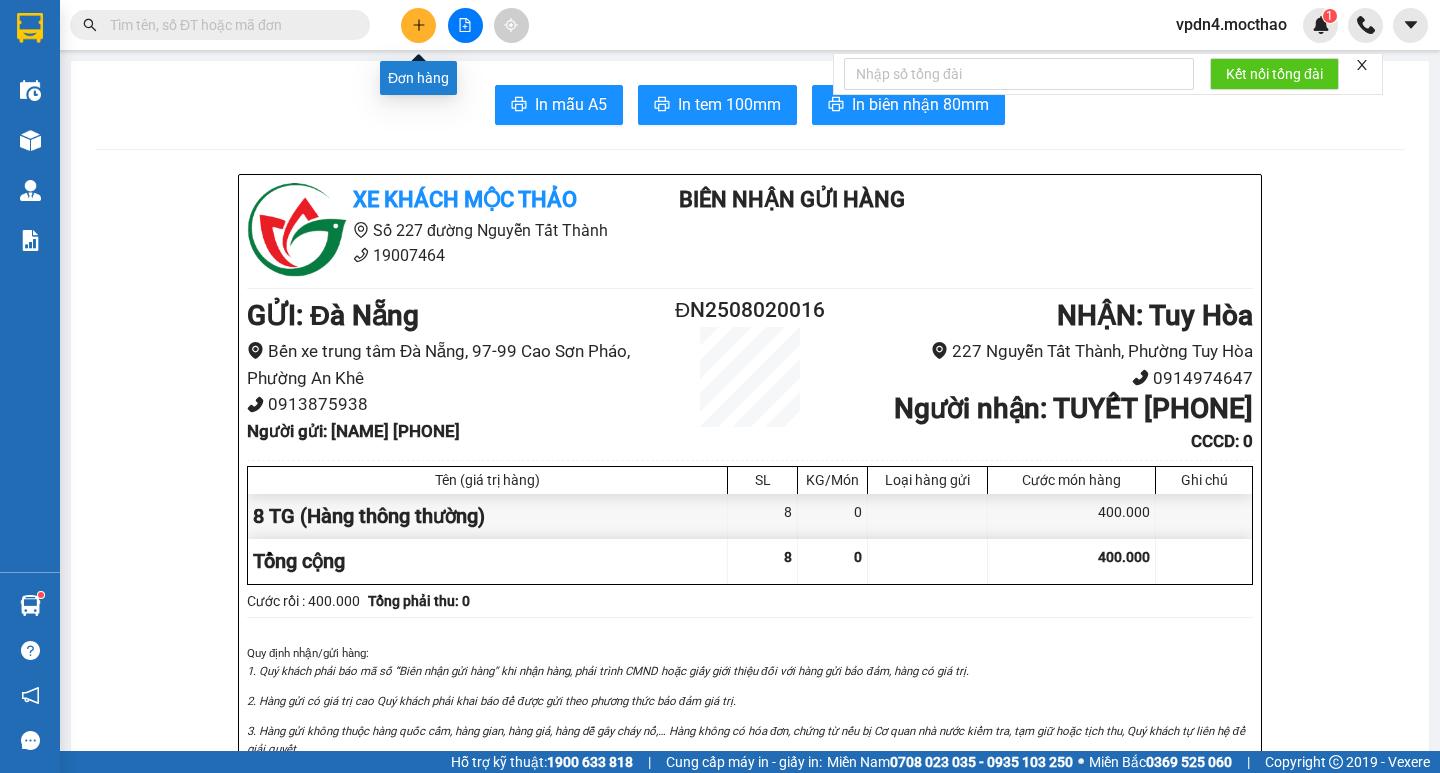 click 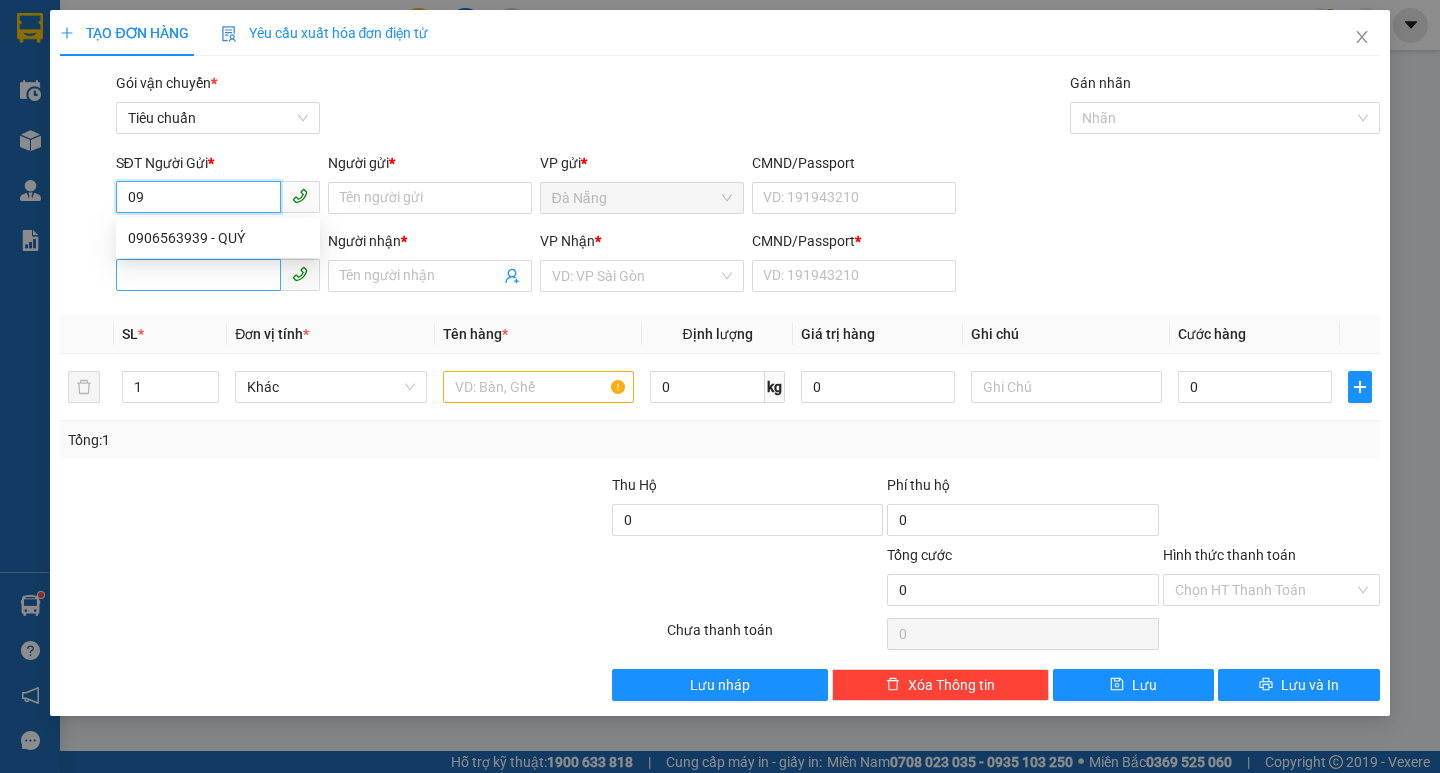 type on "0" 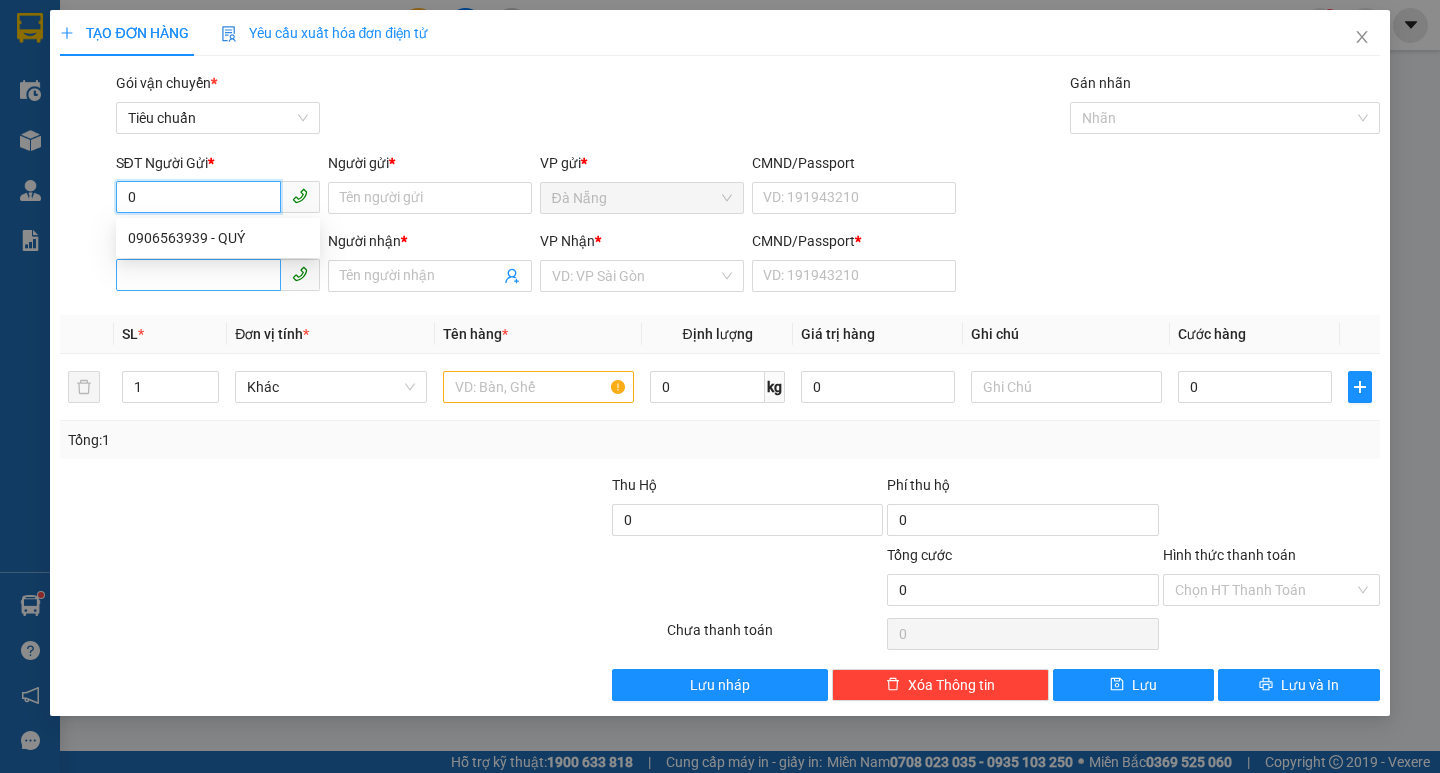 type 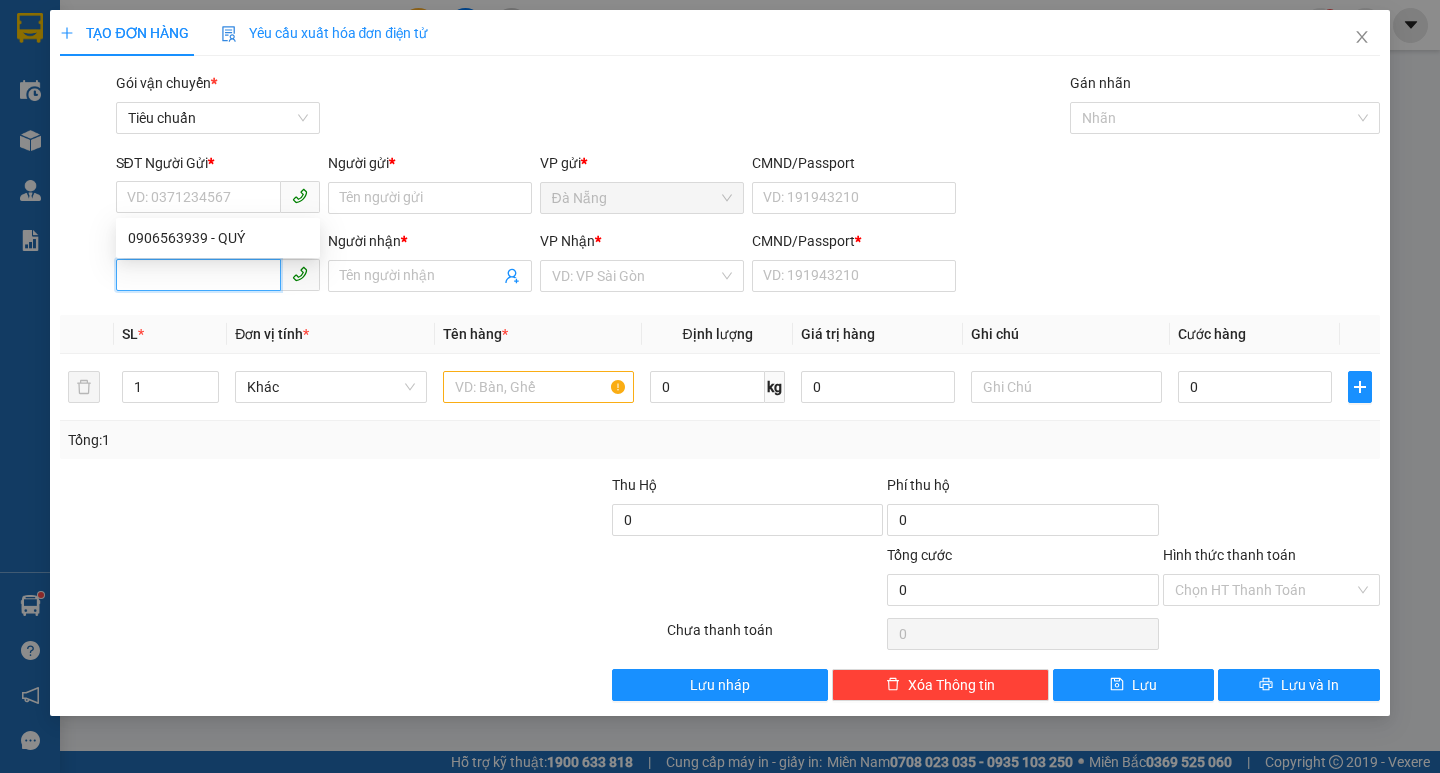 click on "SĐT Người Nhận  *" at bounding box center (198, 275) 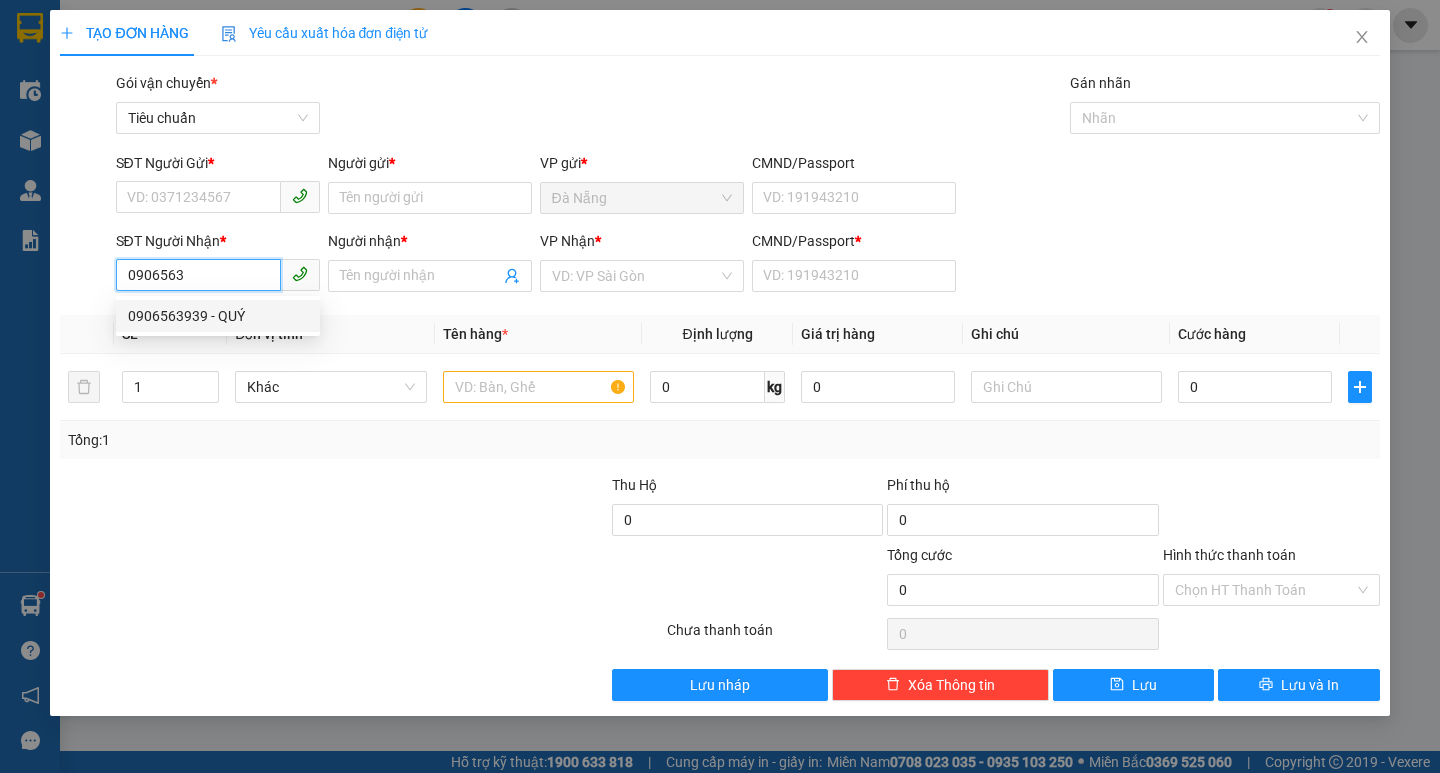 click on "0906563939 - QUÝ" at bounding box center [218, 316] 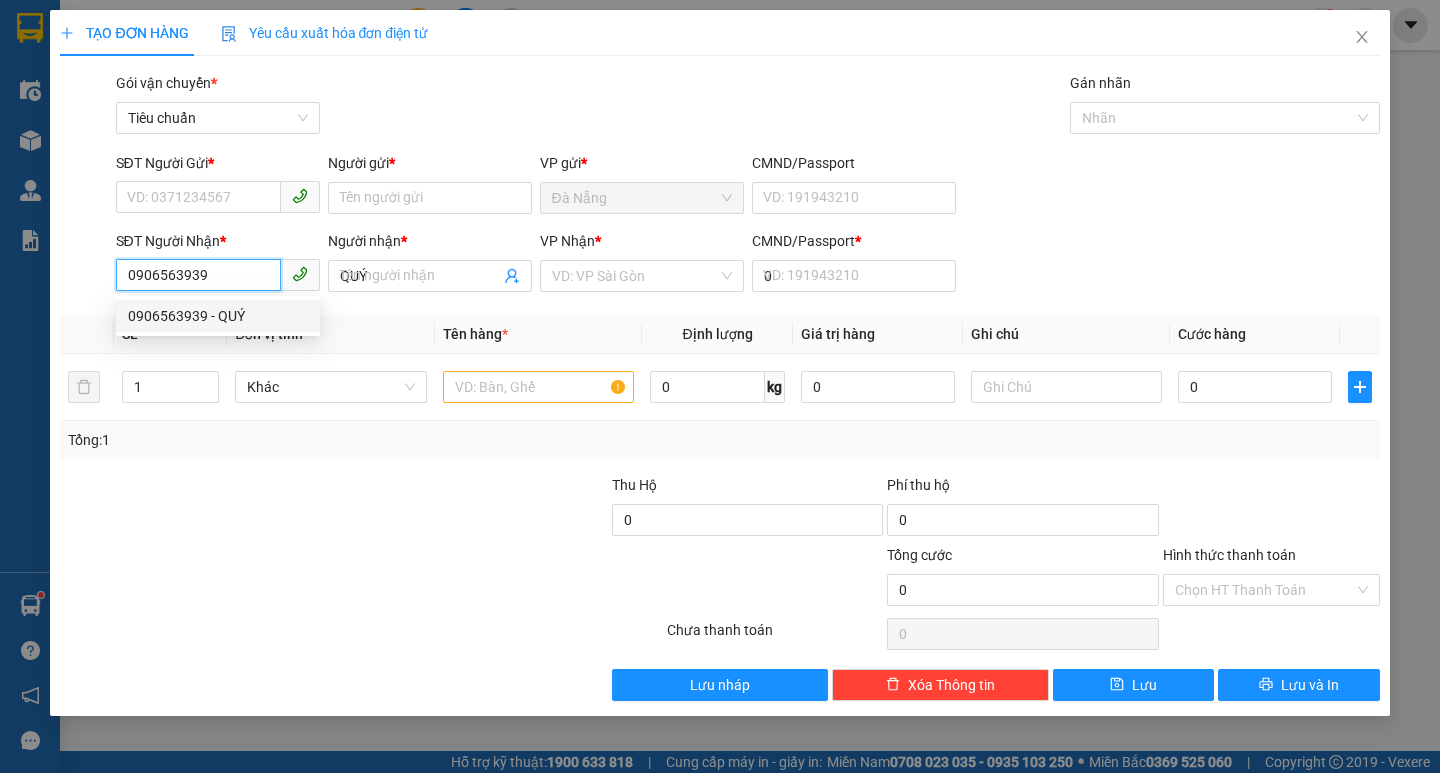 type on "20.000" 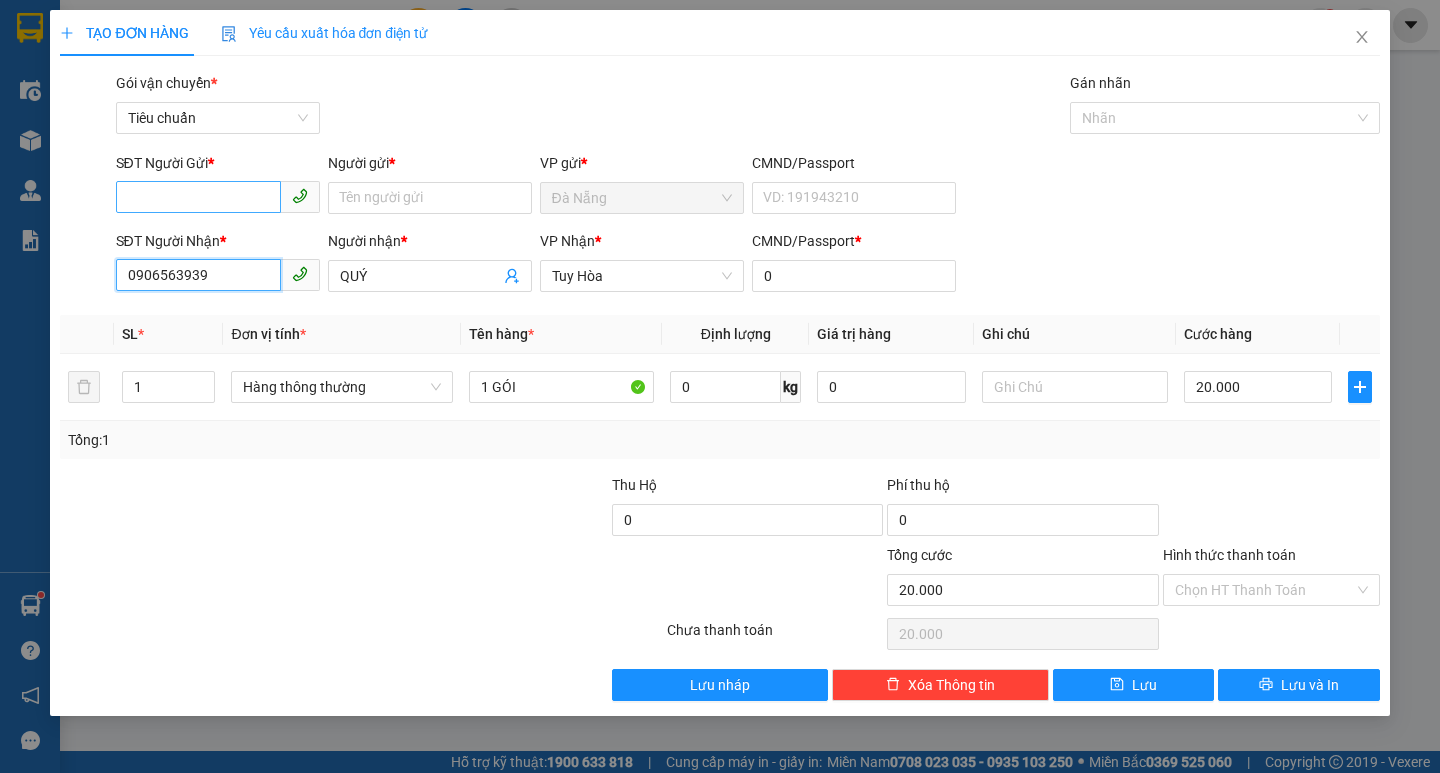 type on "0906563939" 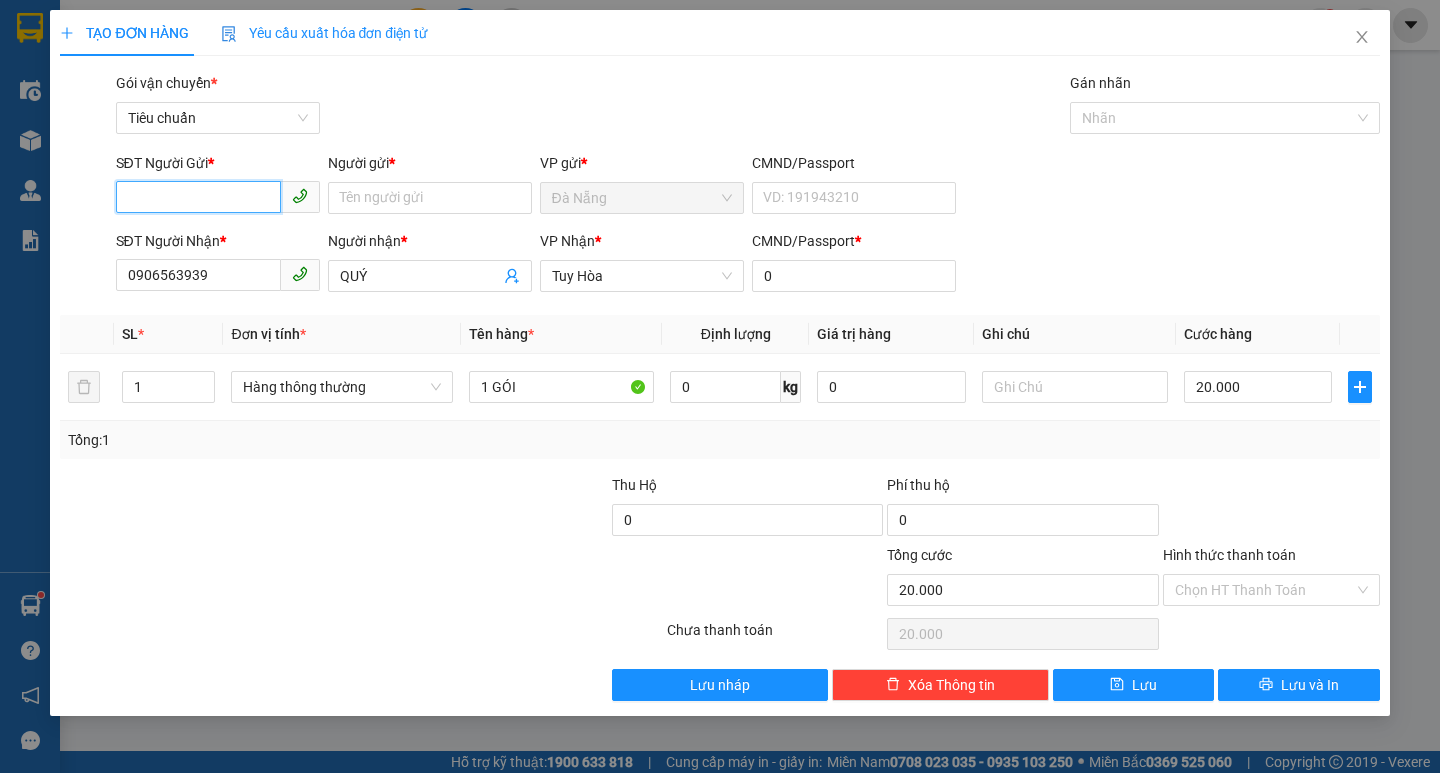 click on "SĐT Người Gửi  *" at bounding box center (198, 197) 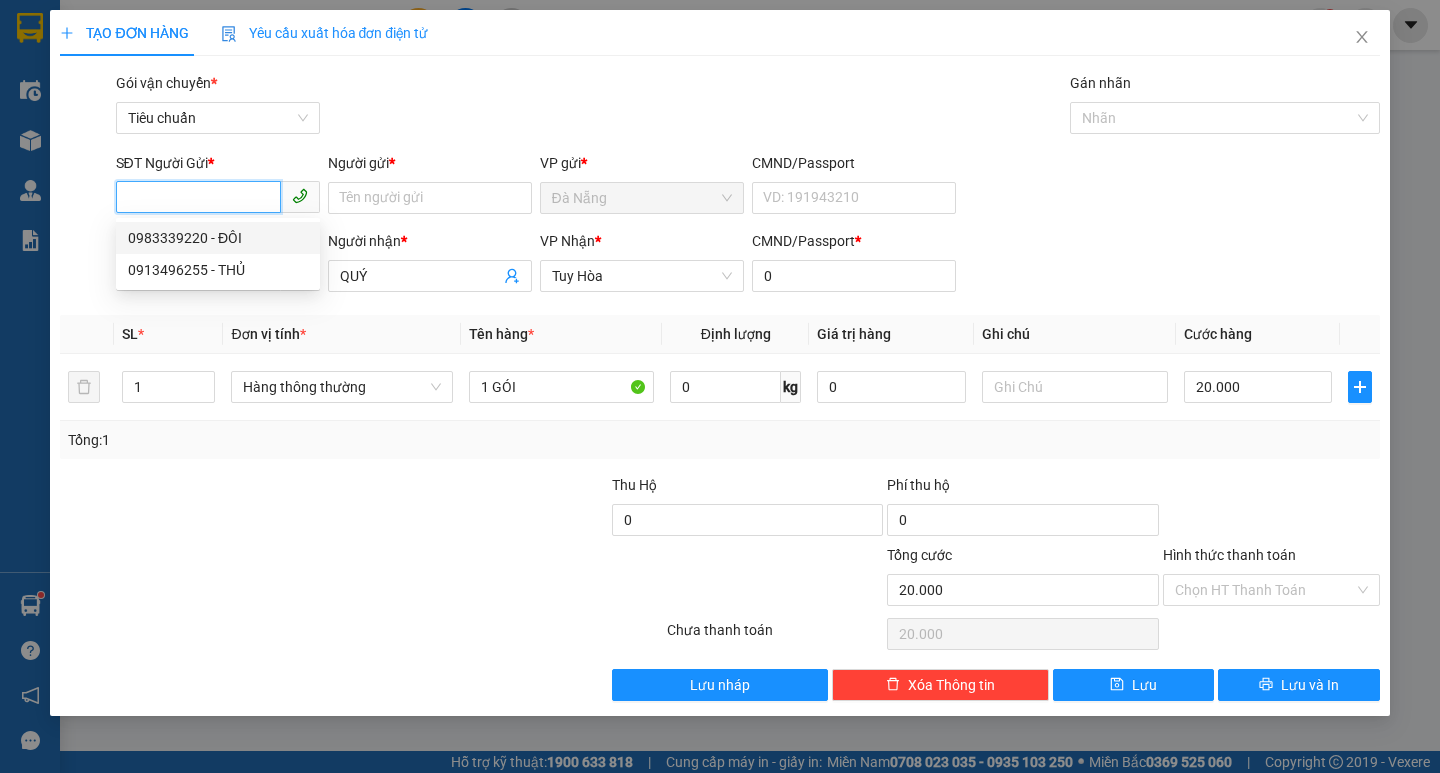 click on "0983339220 - ĐÔI" at bounding box center (218, 238) 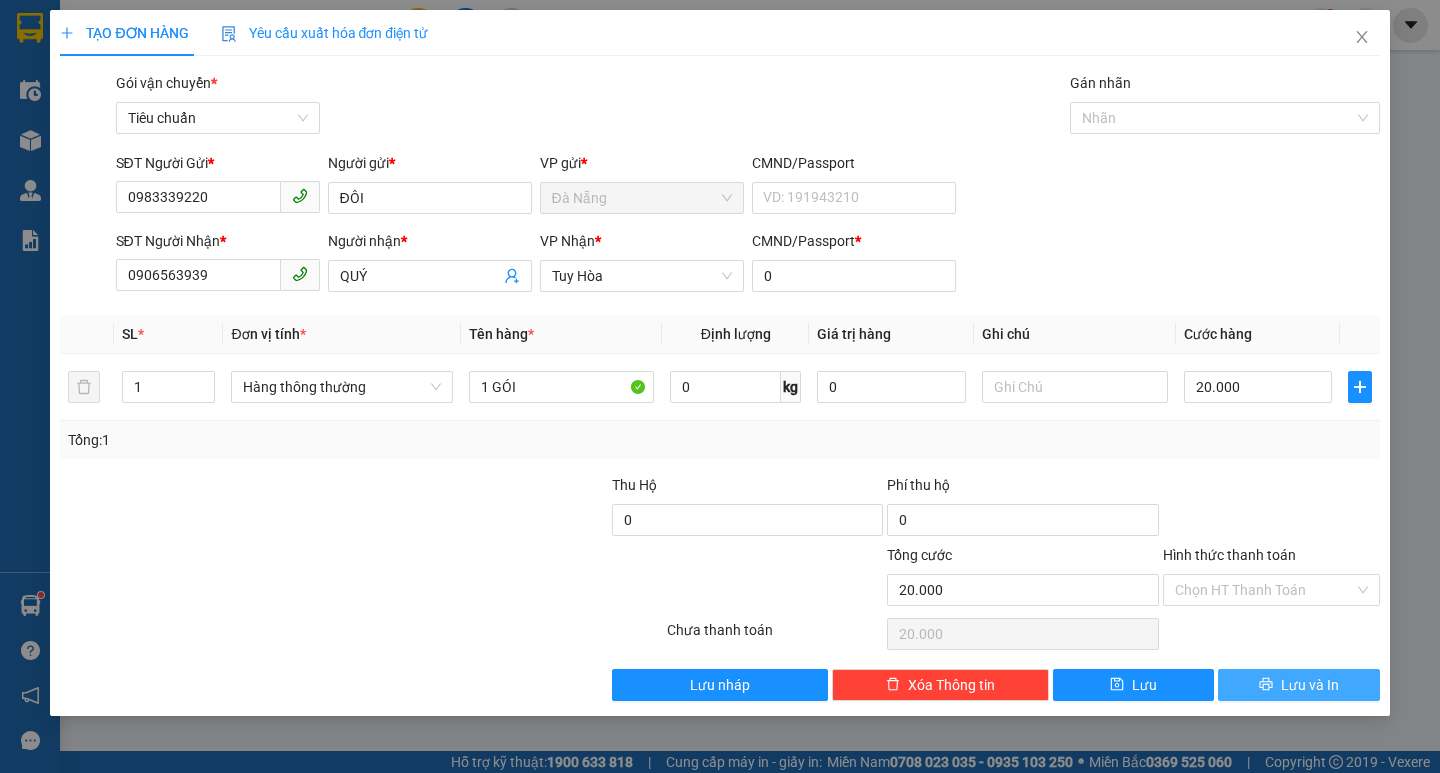 click on "Lưu và In" at bounding box center [1298, 685] 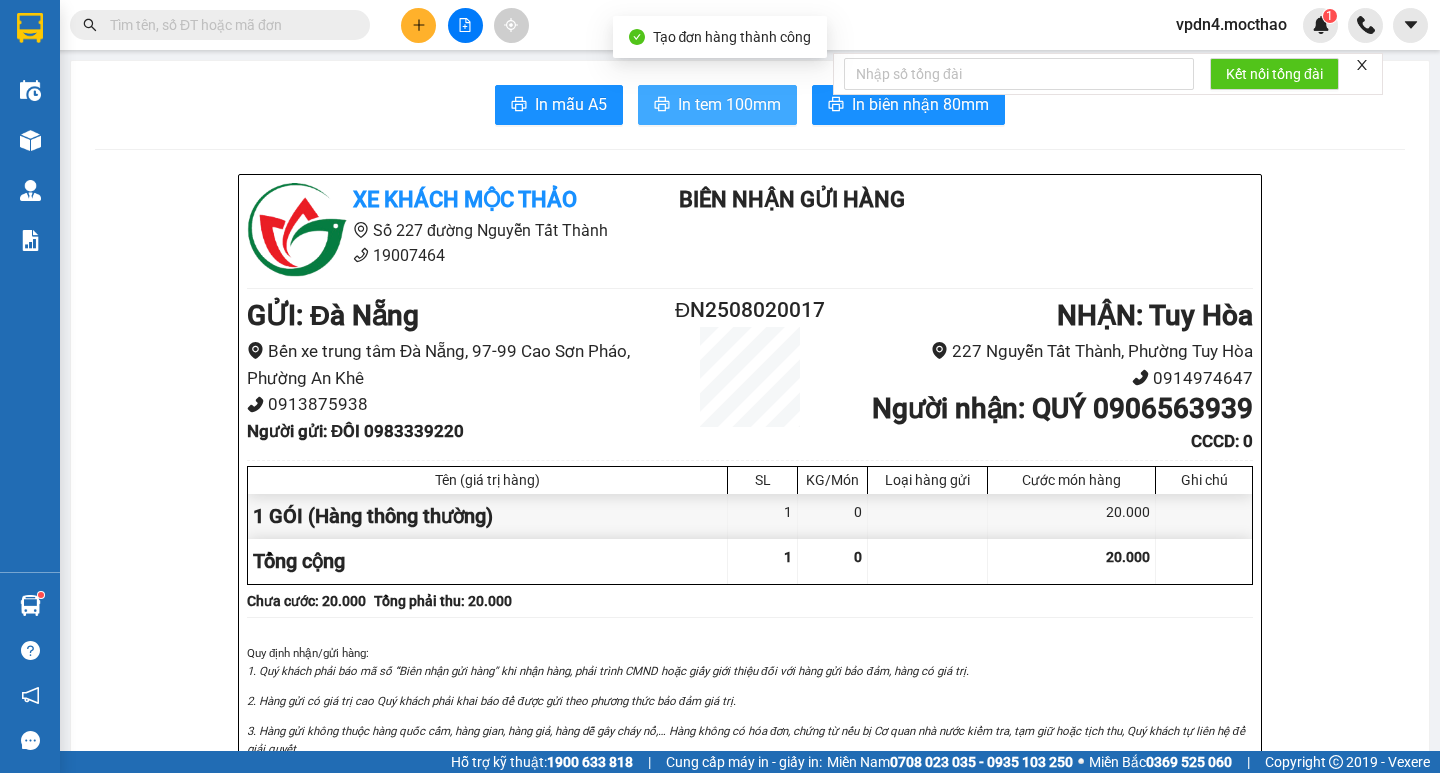 click on "In tem 100mm" at bounding box center (729, 104) 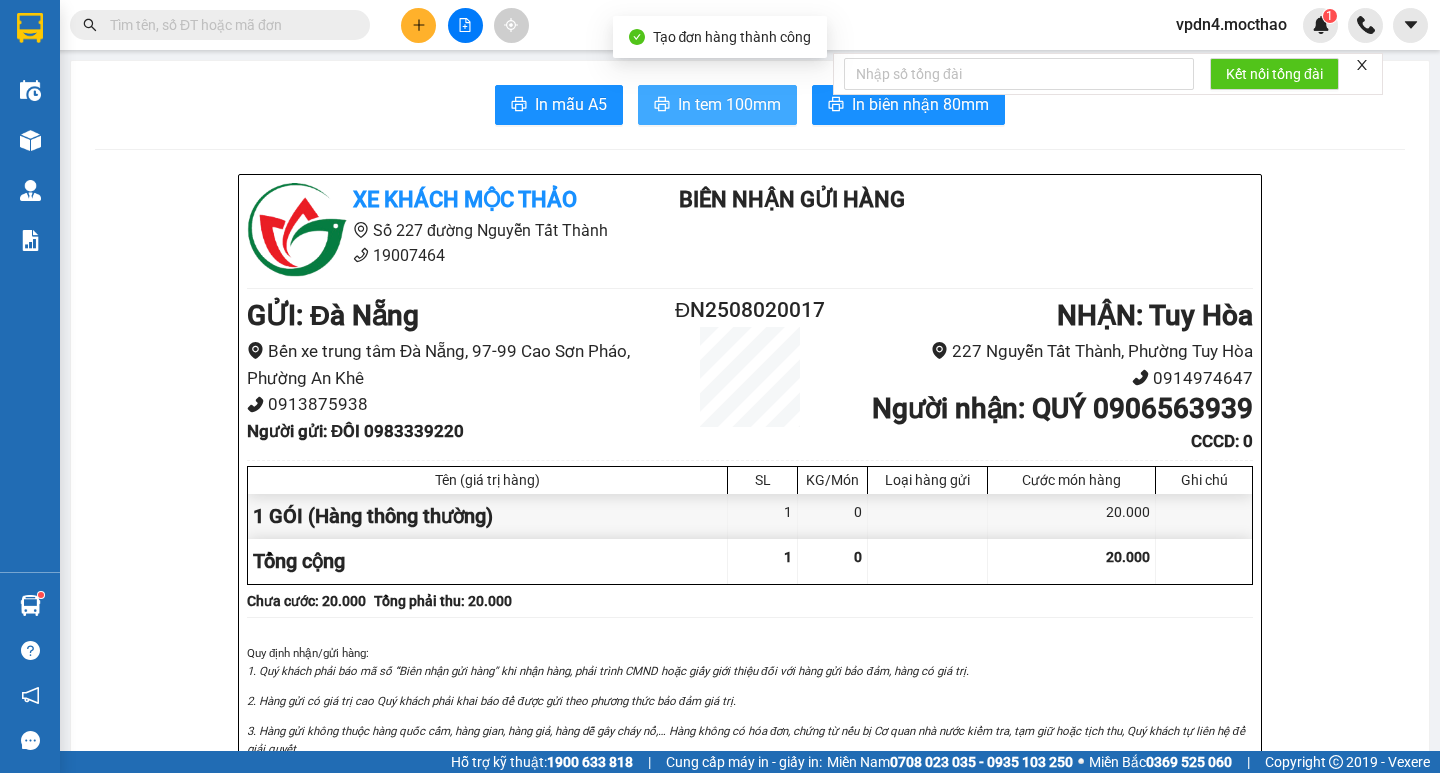 scroll, scrollTop: 0, scrollLeft: 0, axis: both 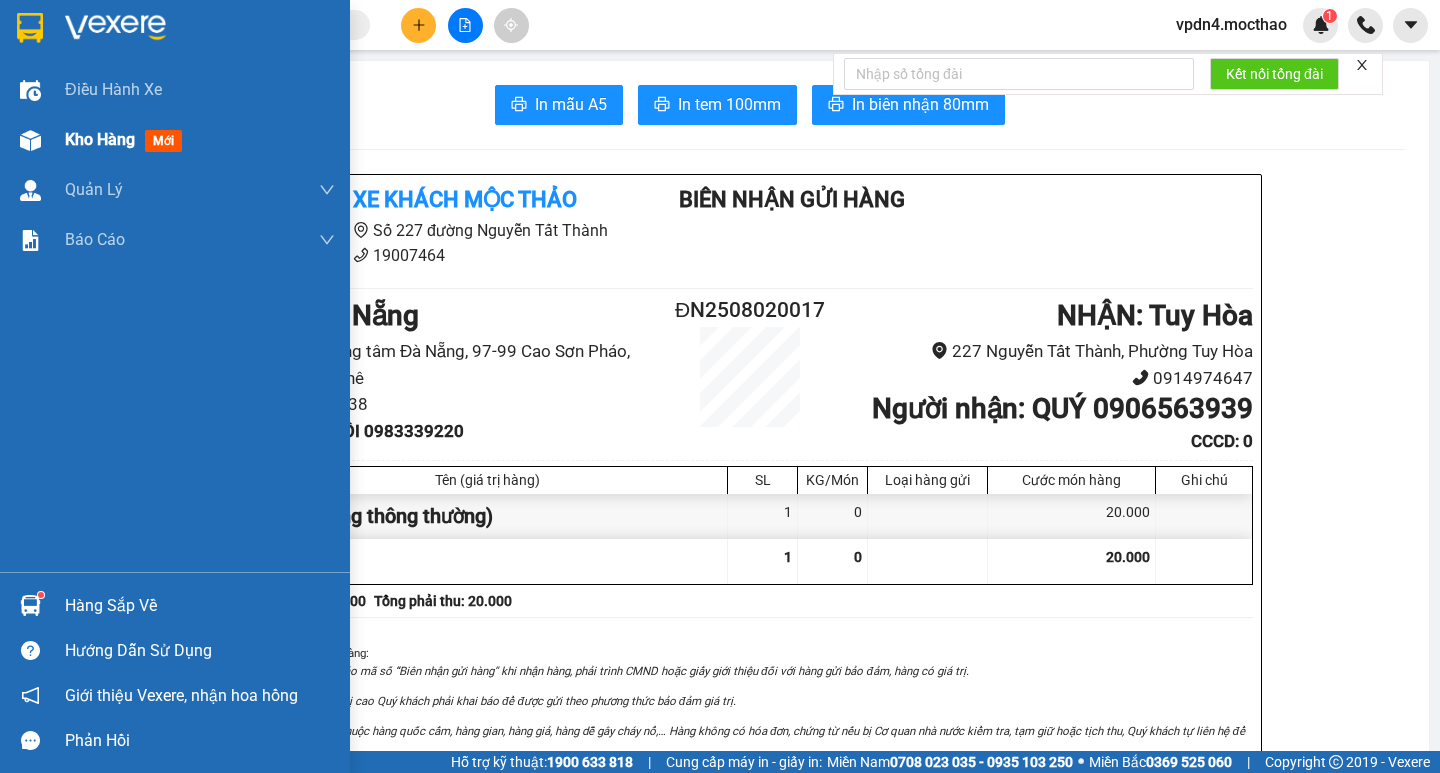 click on "Kho hàng" at bounding box center (100, 139) 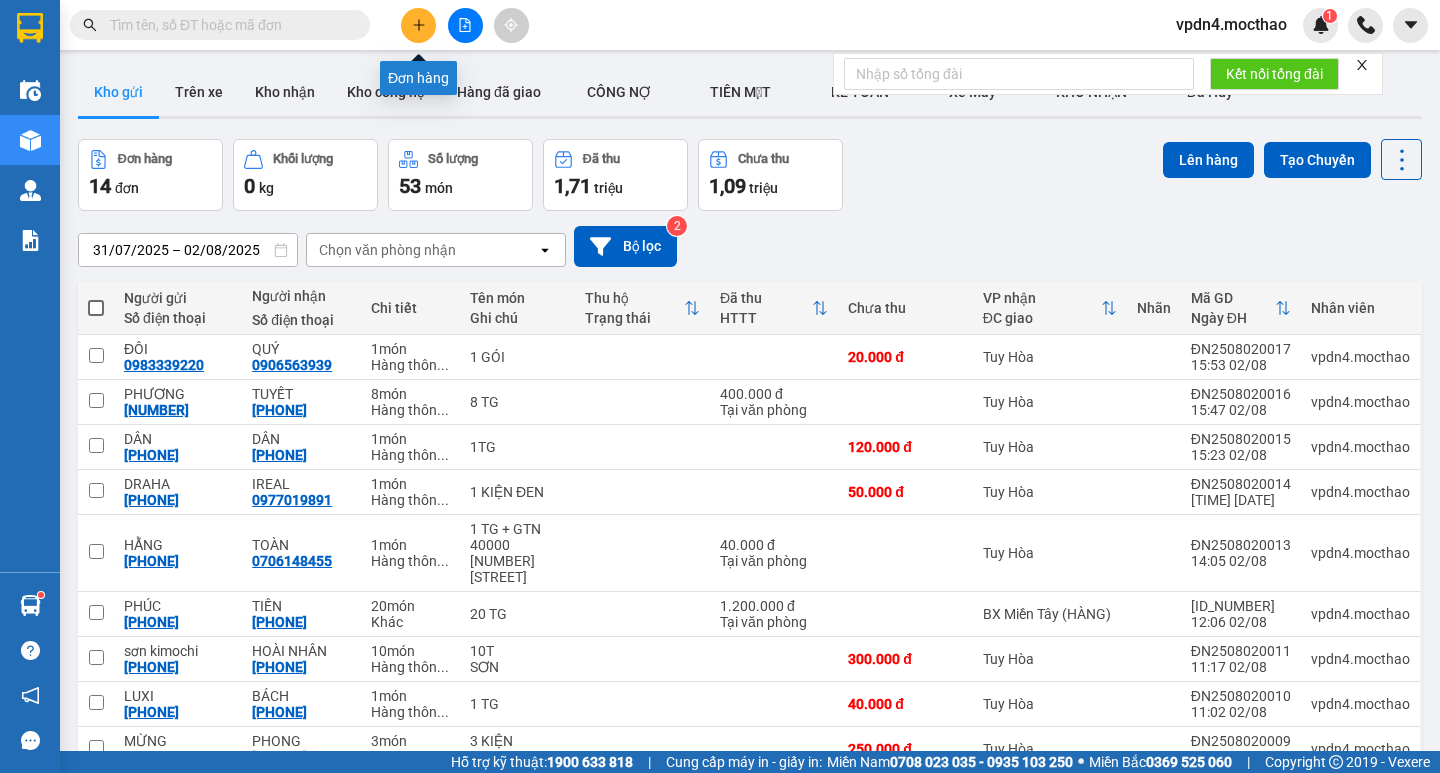 click 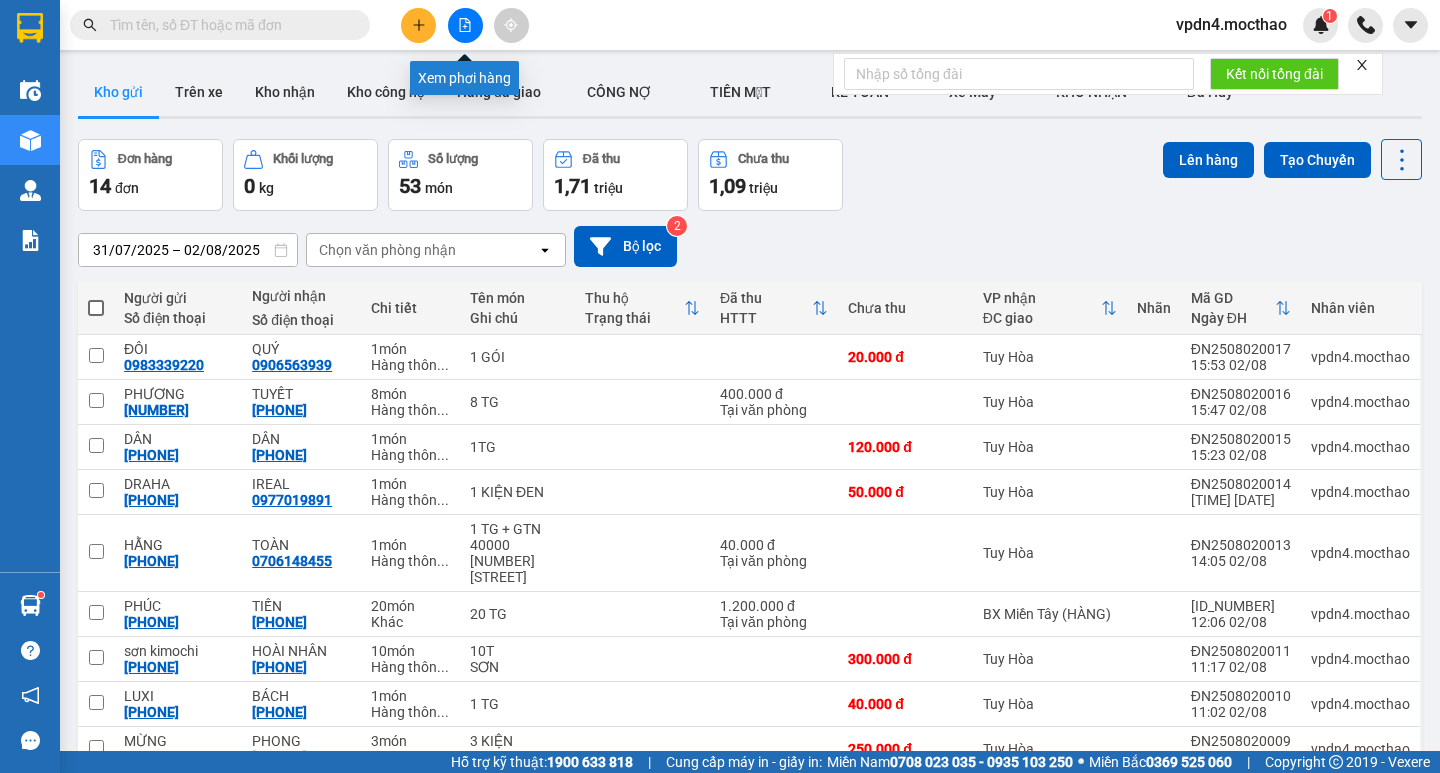 click 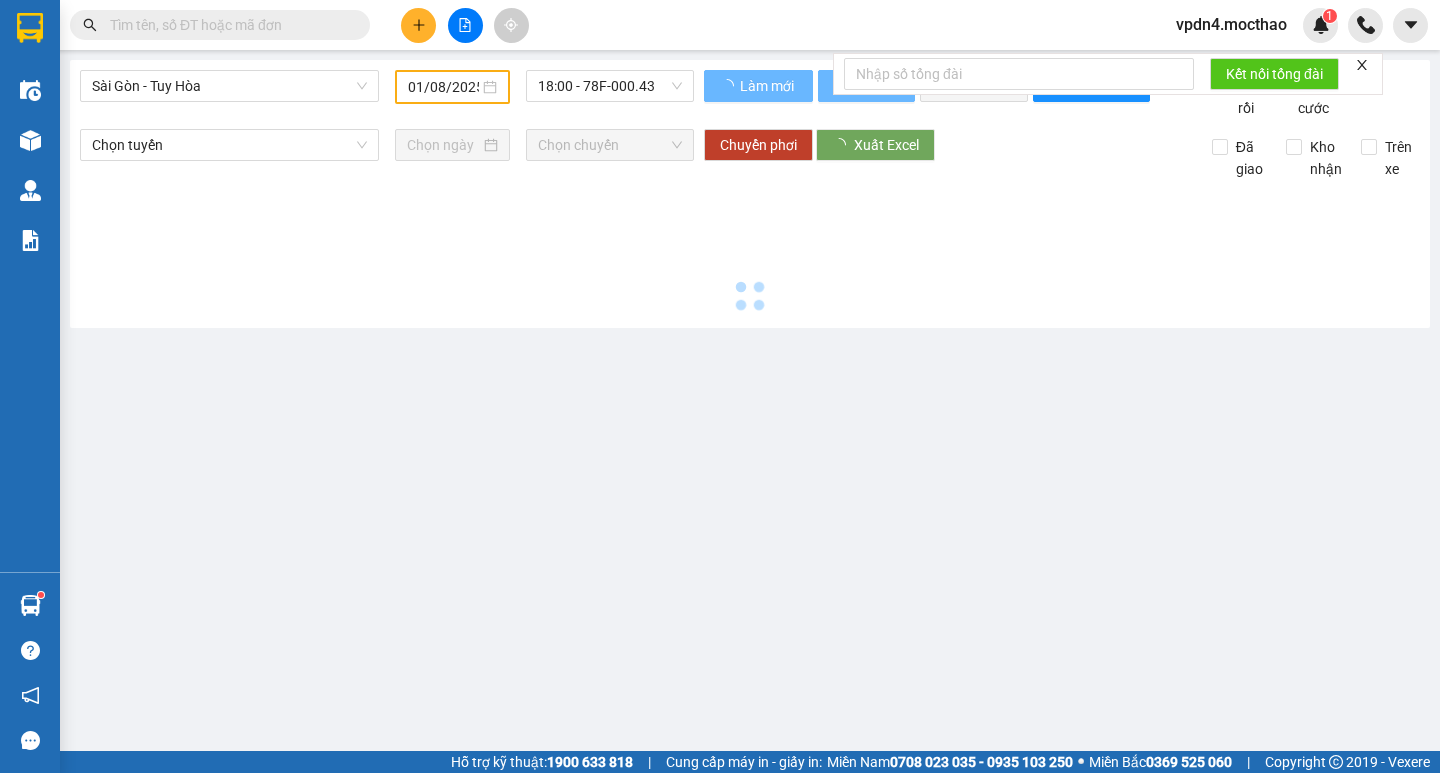 type on "02/08/2025" 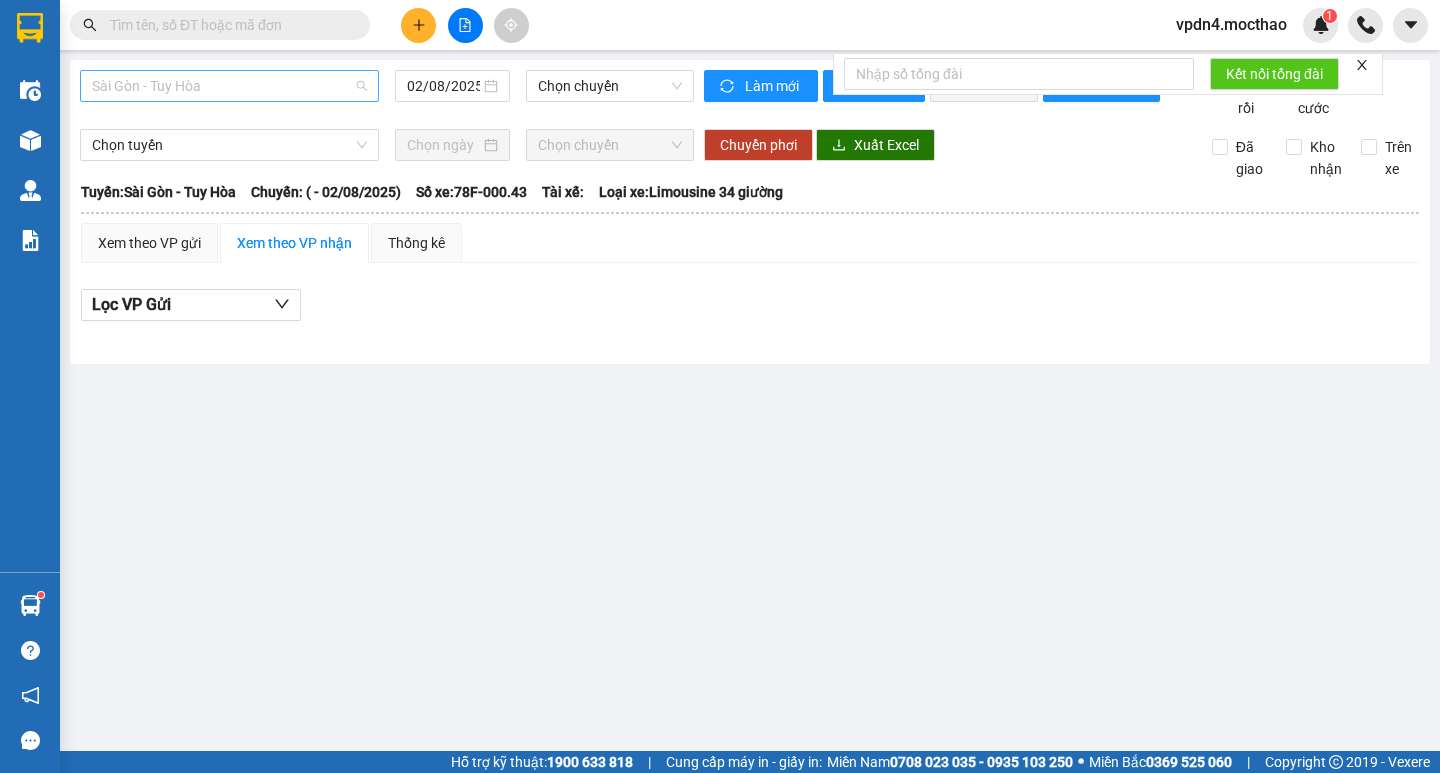 click on "Sài Gòn - Tuy Hòa" at bounding box center [229, 86] 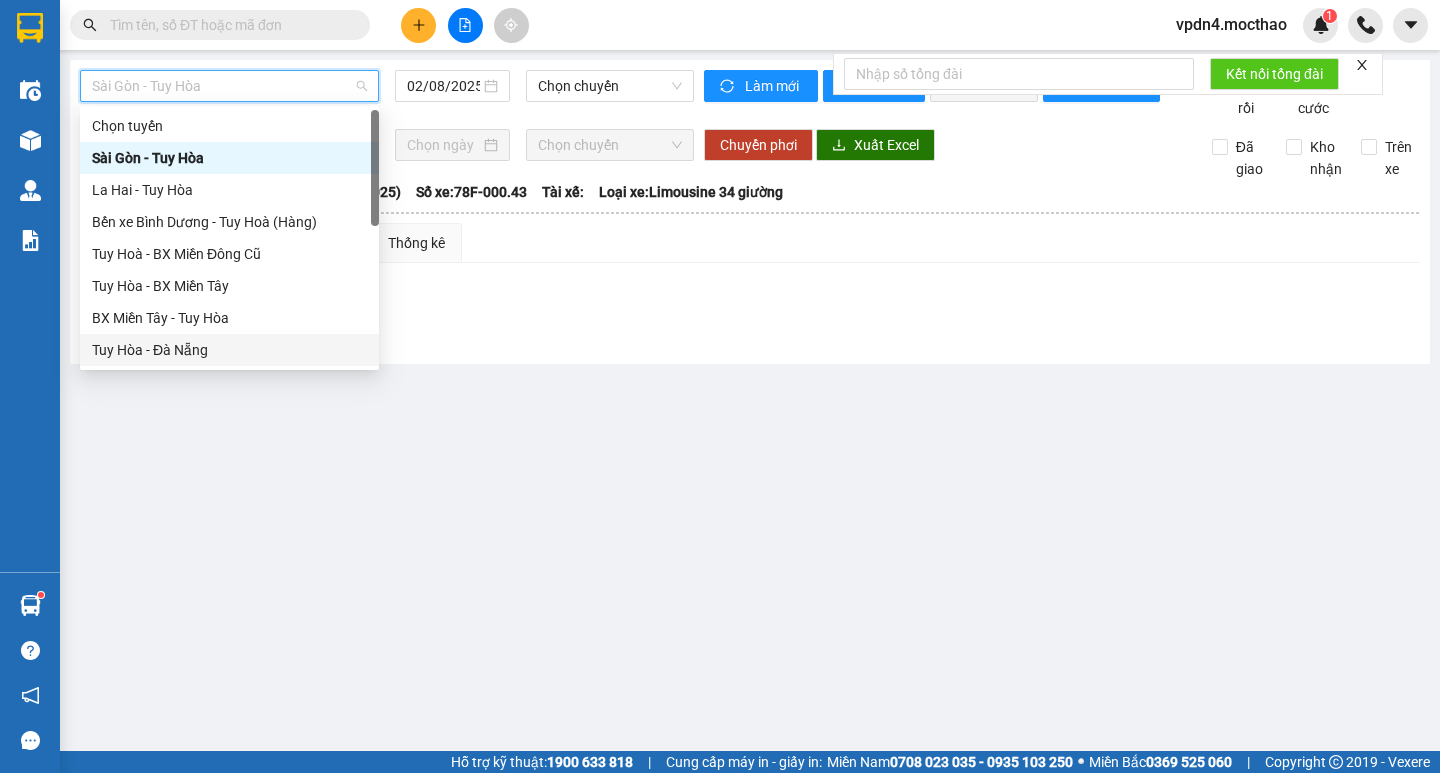click on "Tuy Hòa - Đà Nẵng" at bounding box center [229, 350] 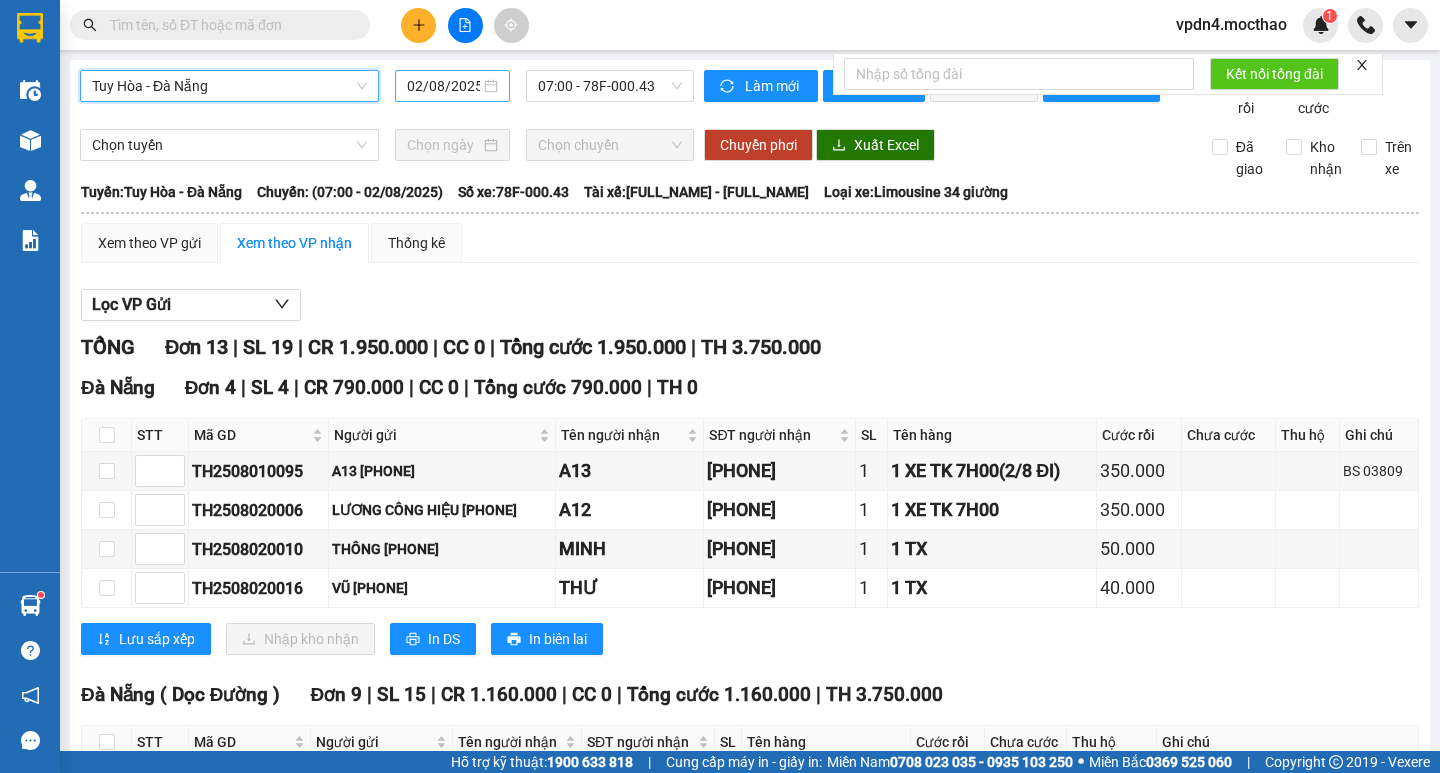click on "02/08/2025" at bounding box center (452, 86) 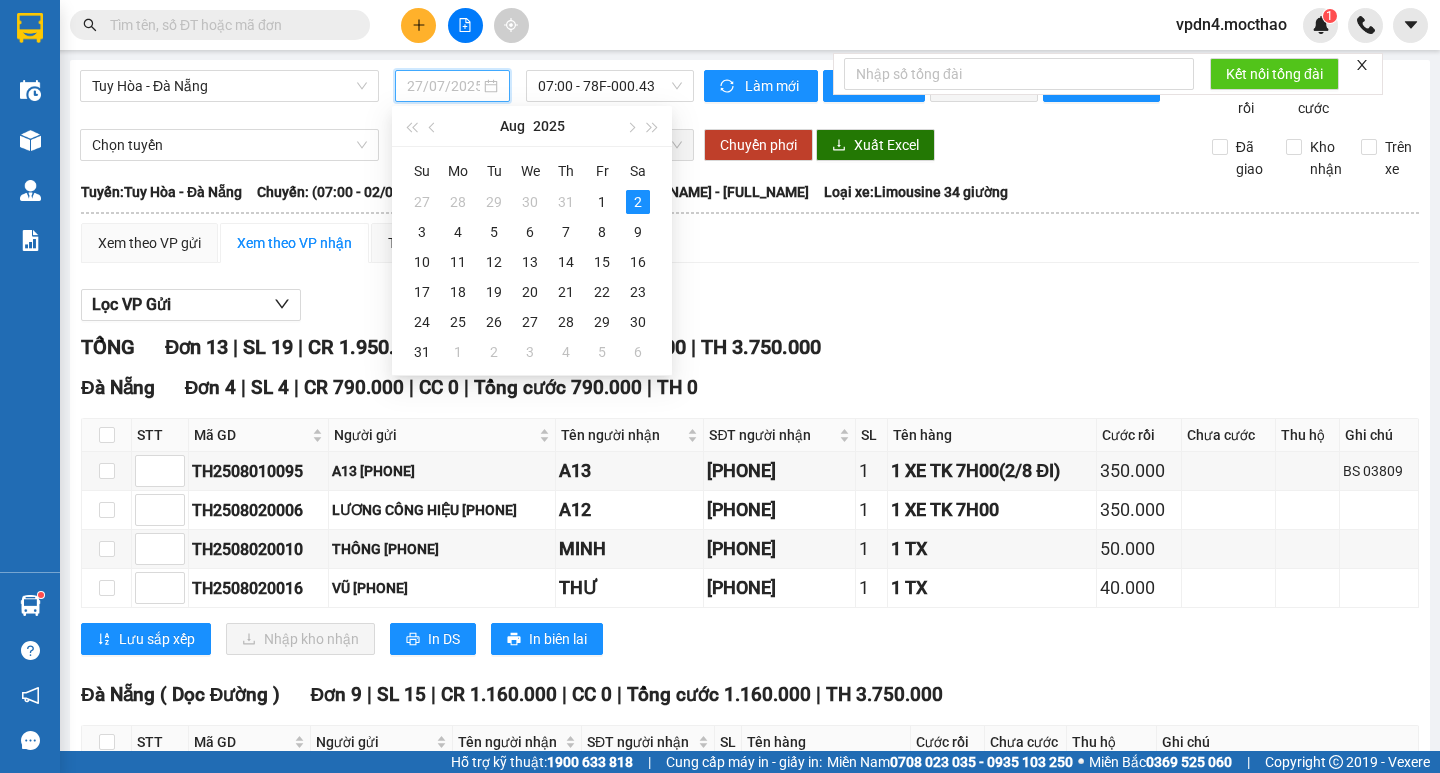 type on "02/08/2025" 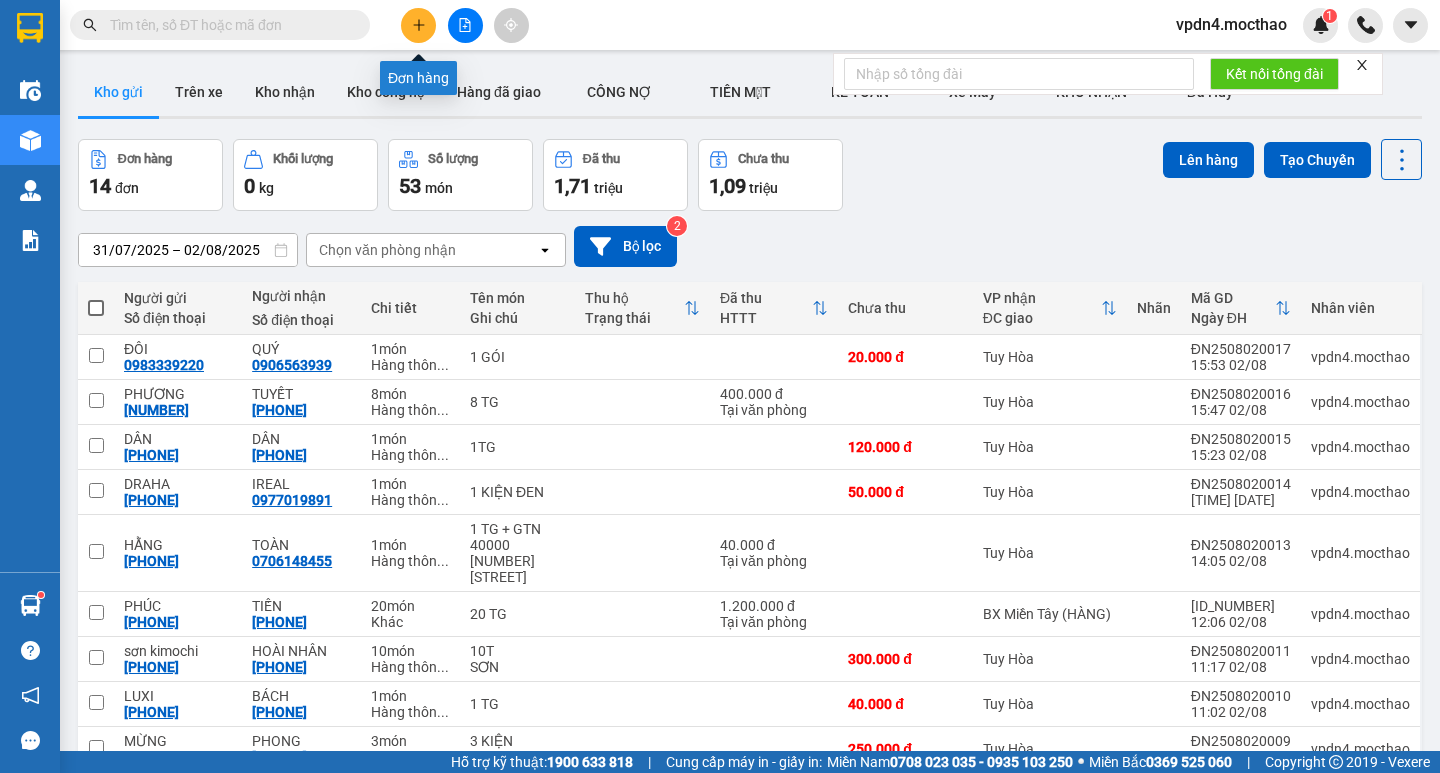 click at bounding box center (418, 25) 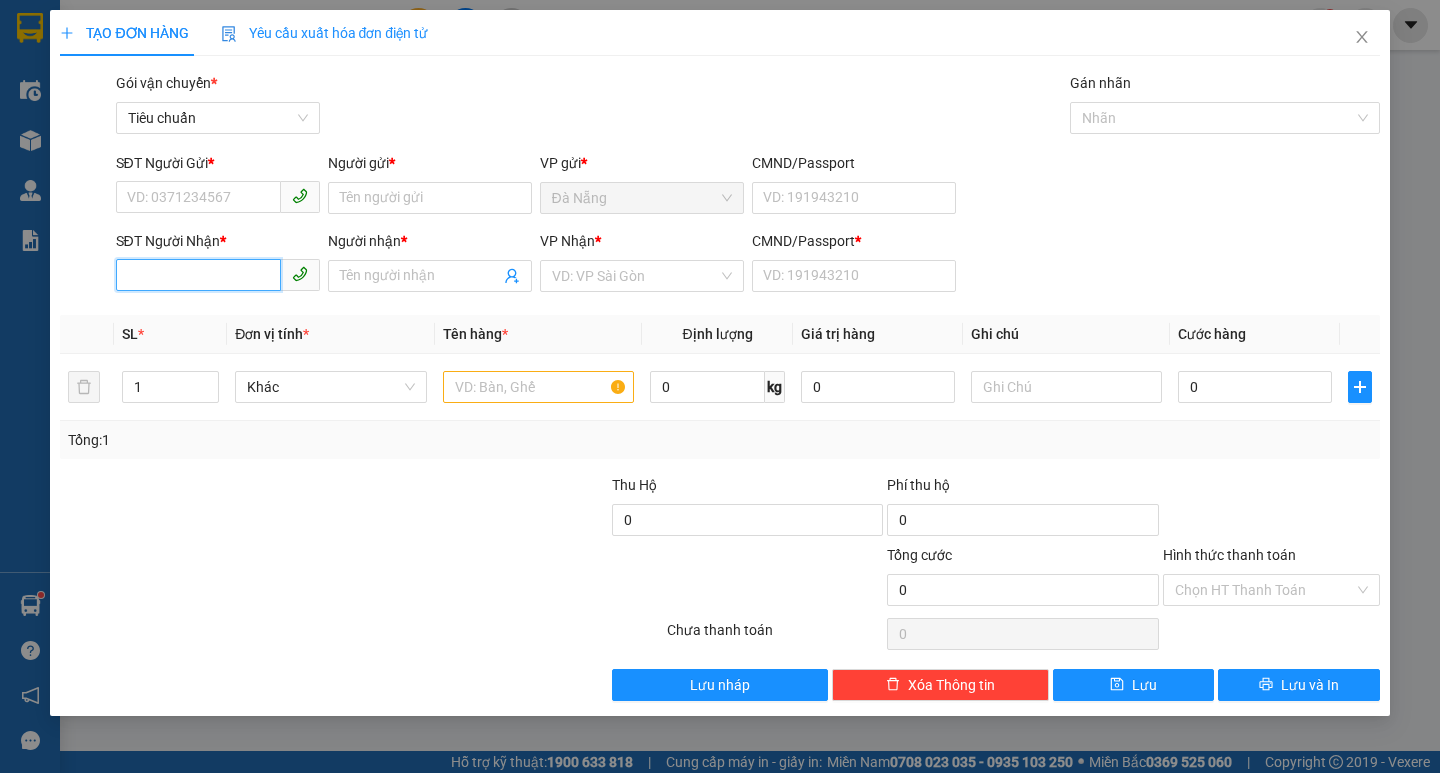 click on "SĐT Người Nhận  *" at bounding box center (198, 275) 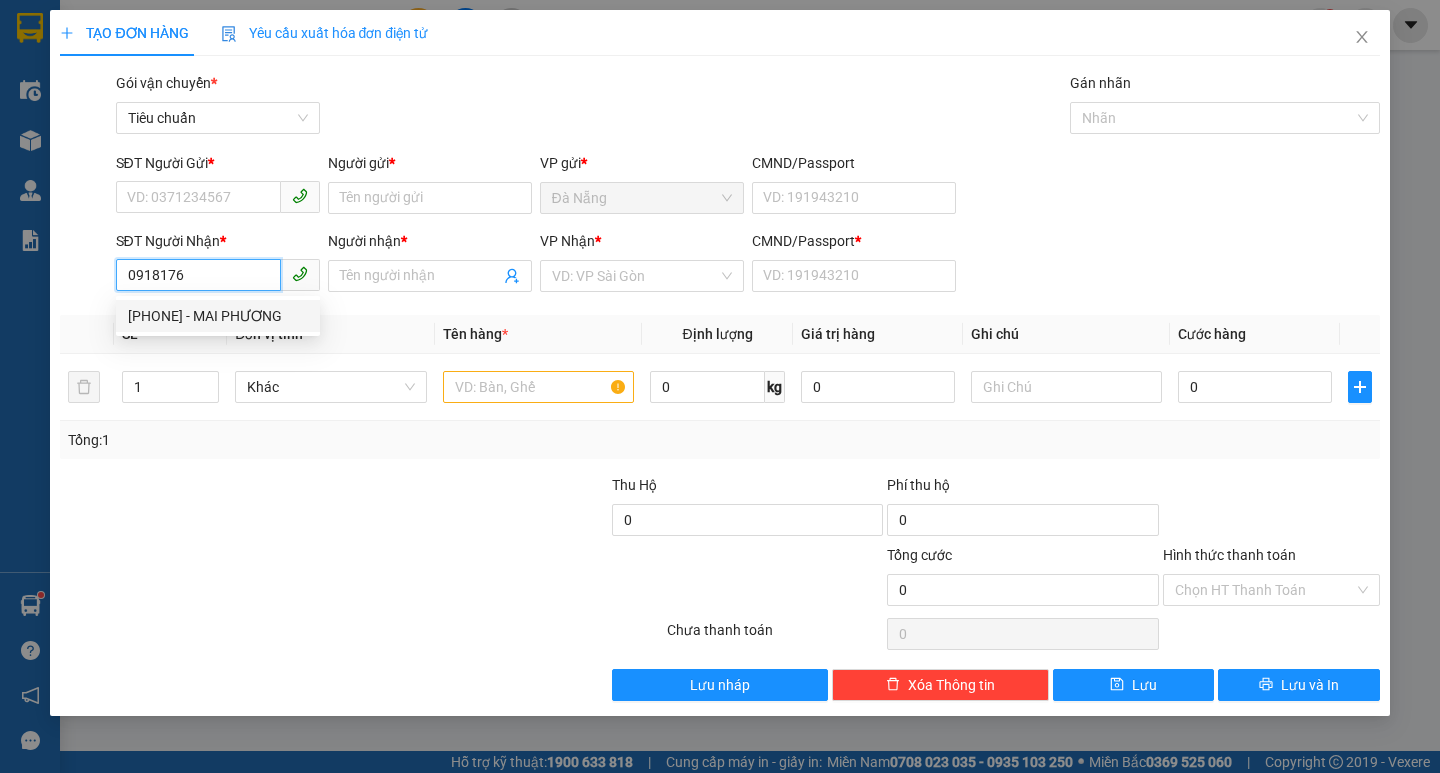 click on "[PHONE] - MAI PHƯƠNG" at bounding box center (218, 316) 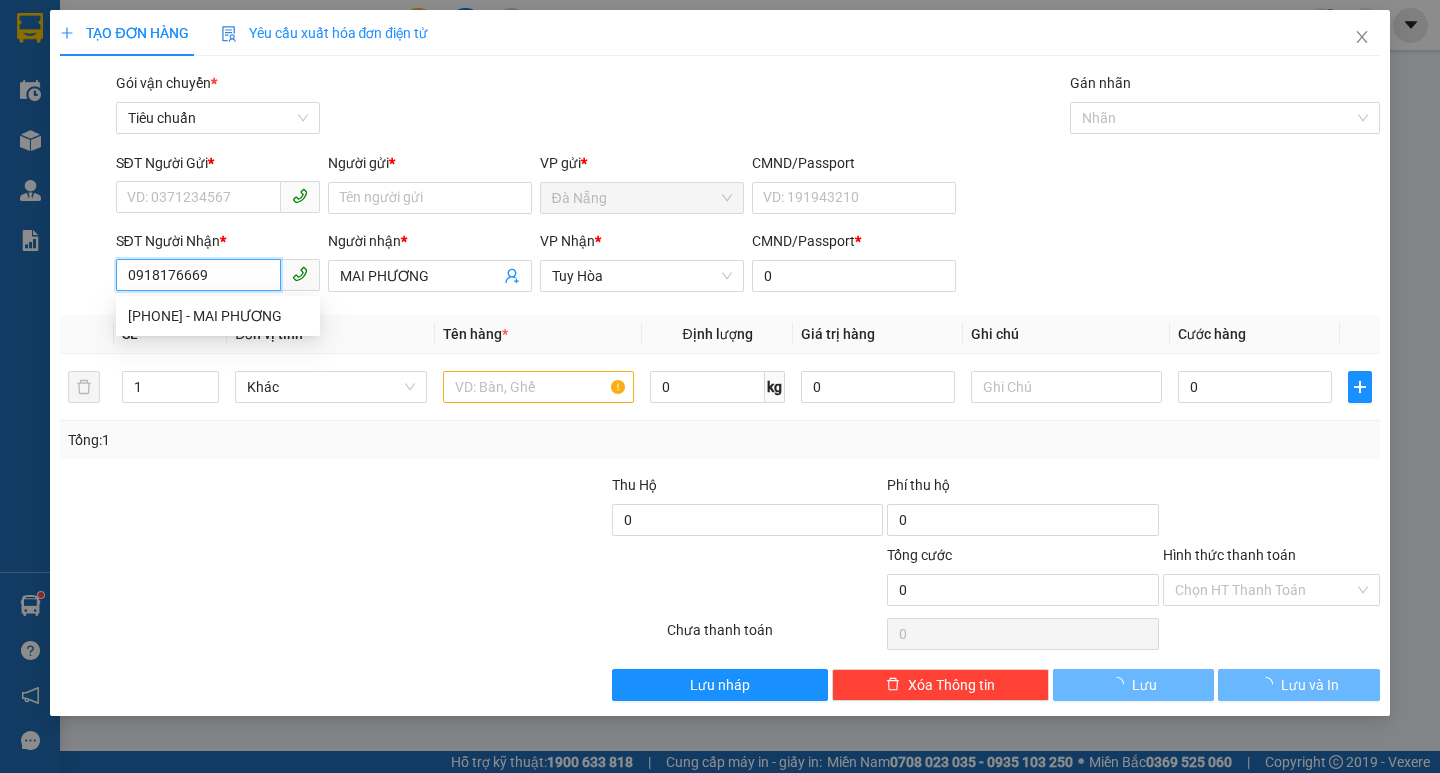 type on "330.000" 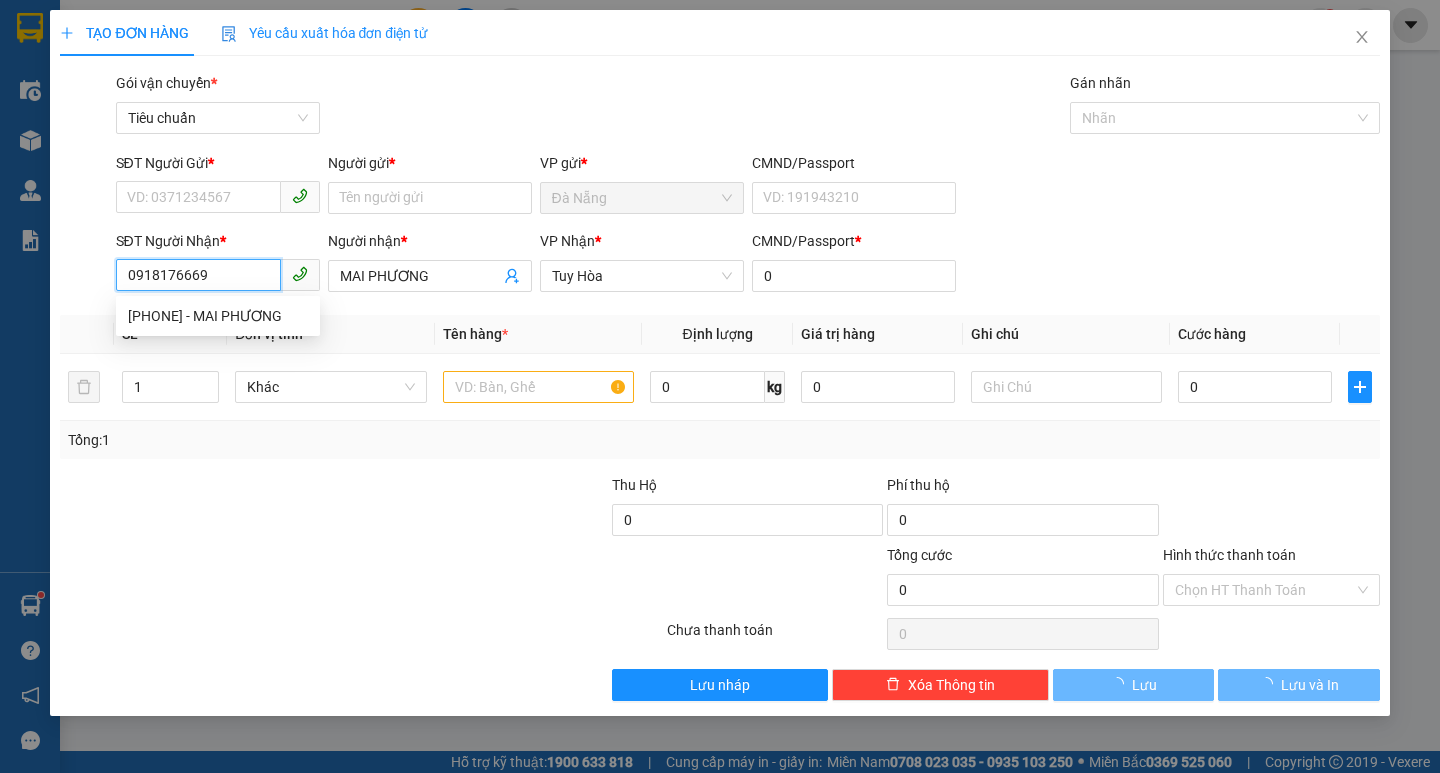 type on "330.000" 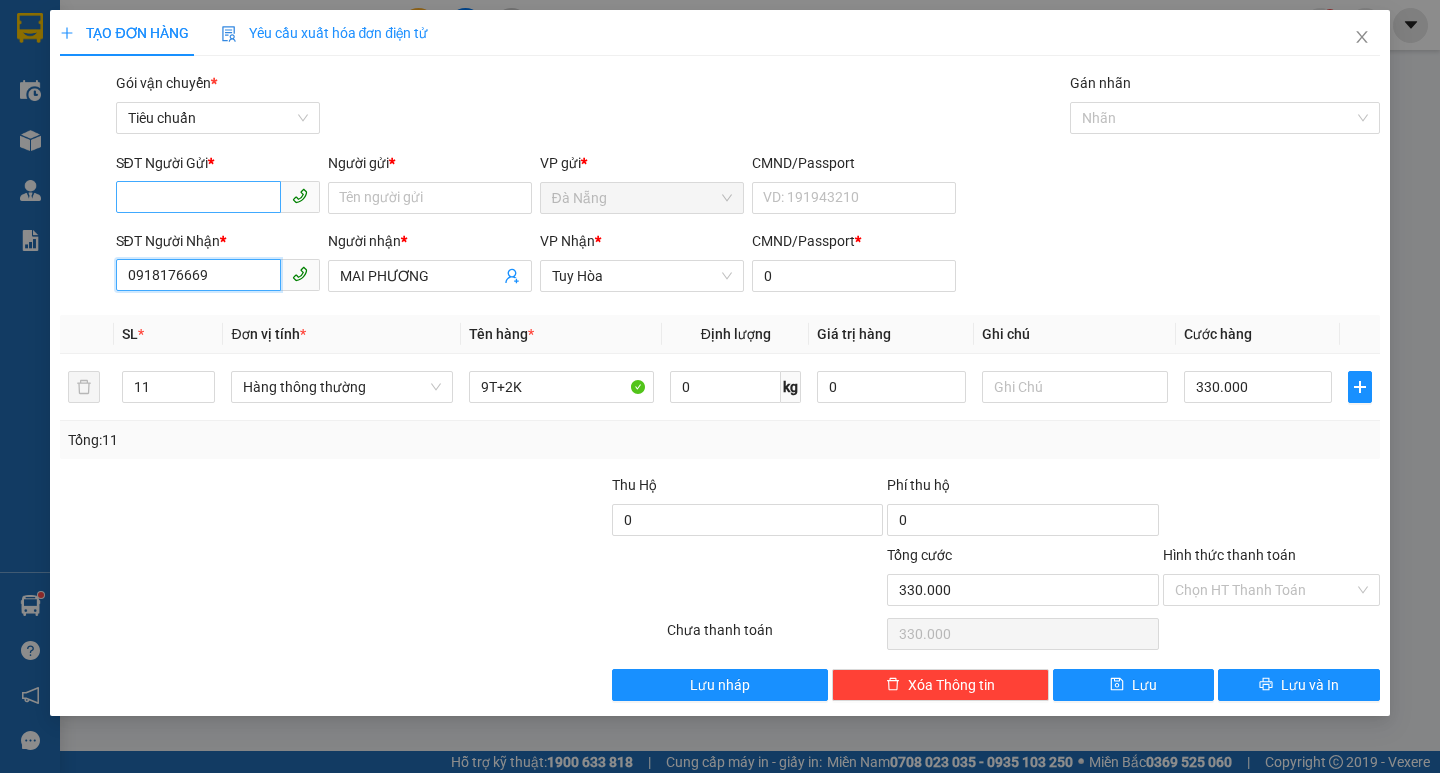 type on "0918176669" 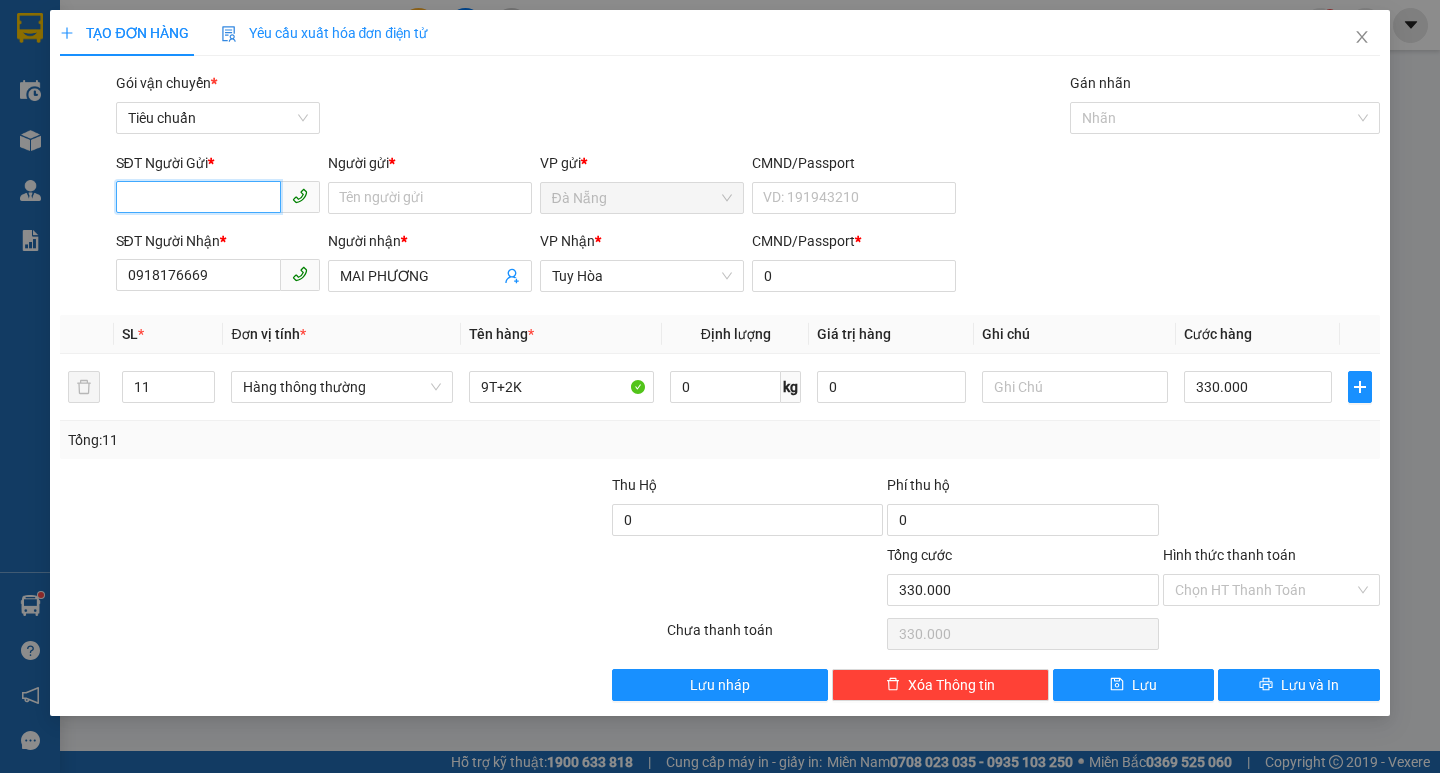 click on "SĐT Người Gửi  *" at bounding box center (198, 197) 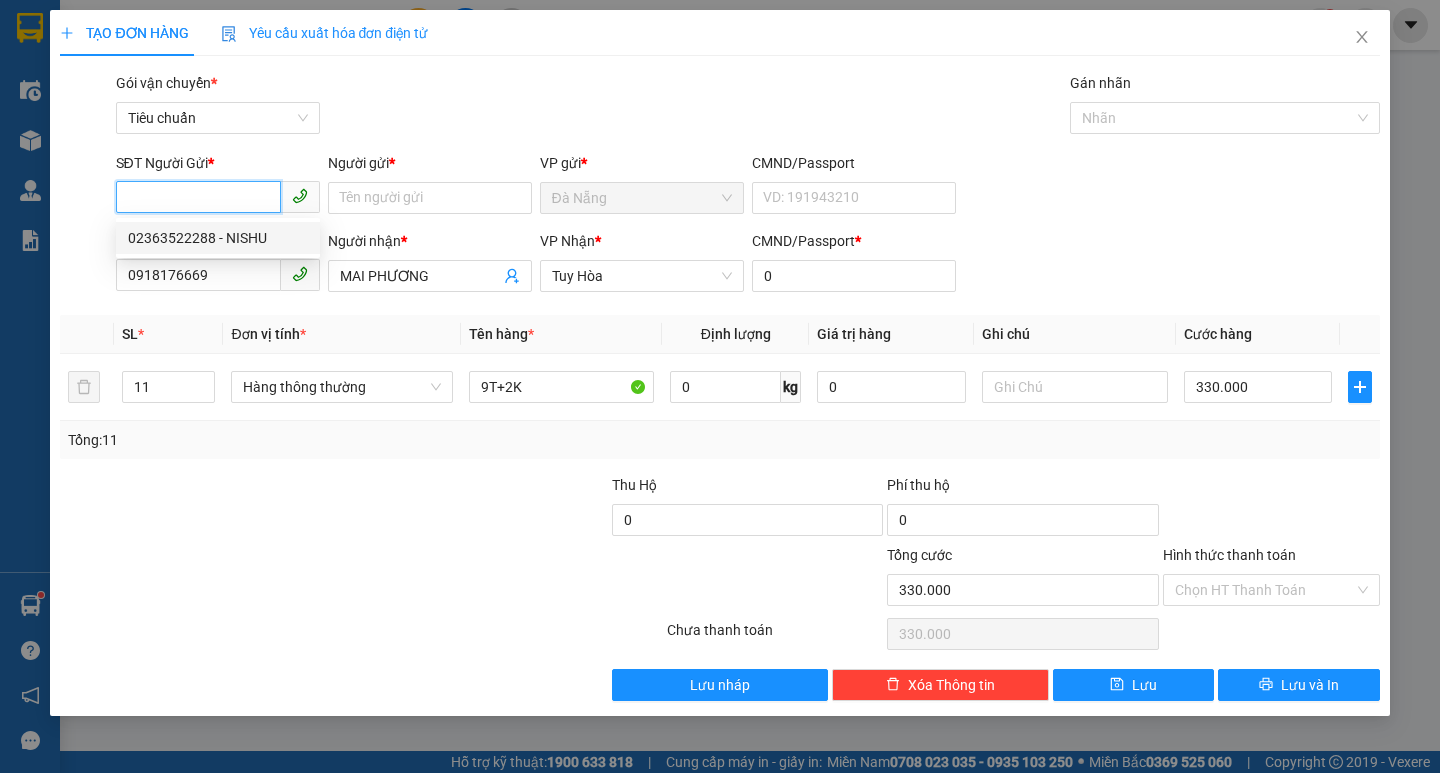 click on "02363522288 - NISHU" at bounding box center (218, 238) 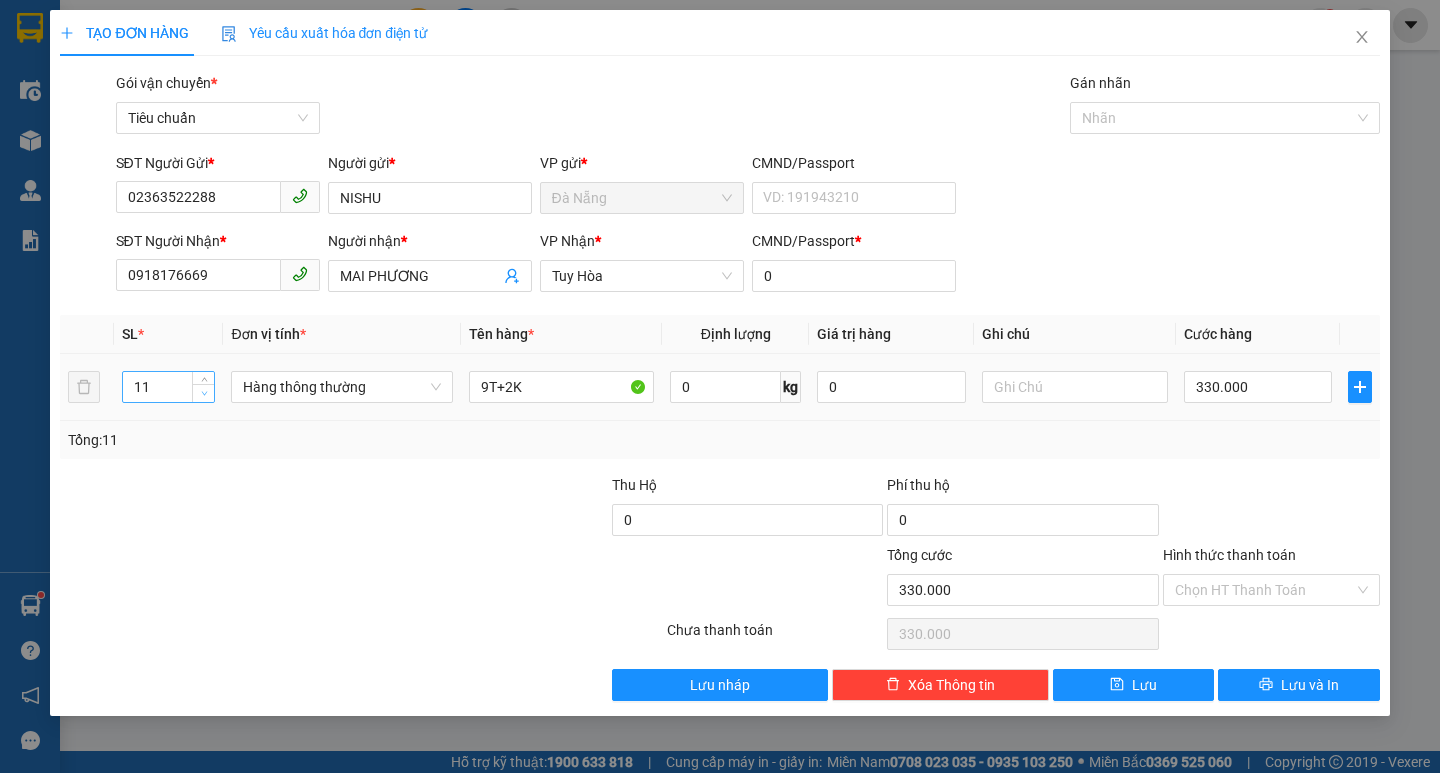 type on "10" 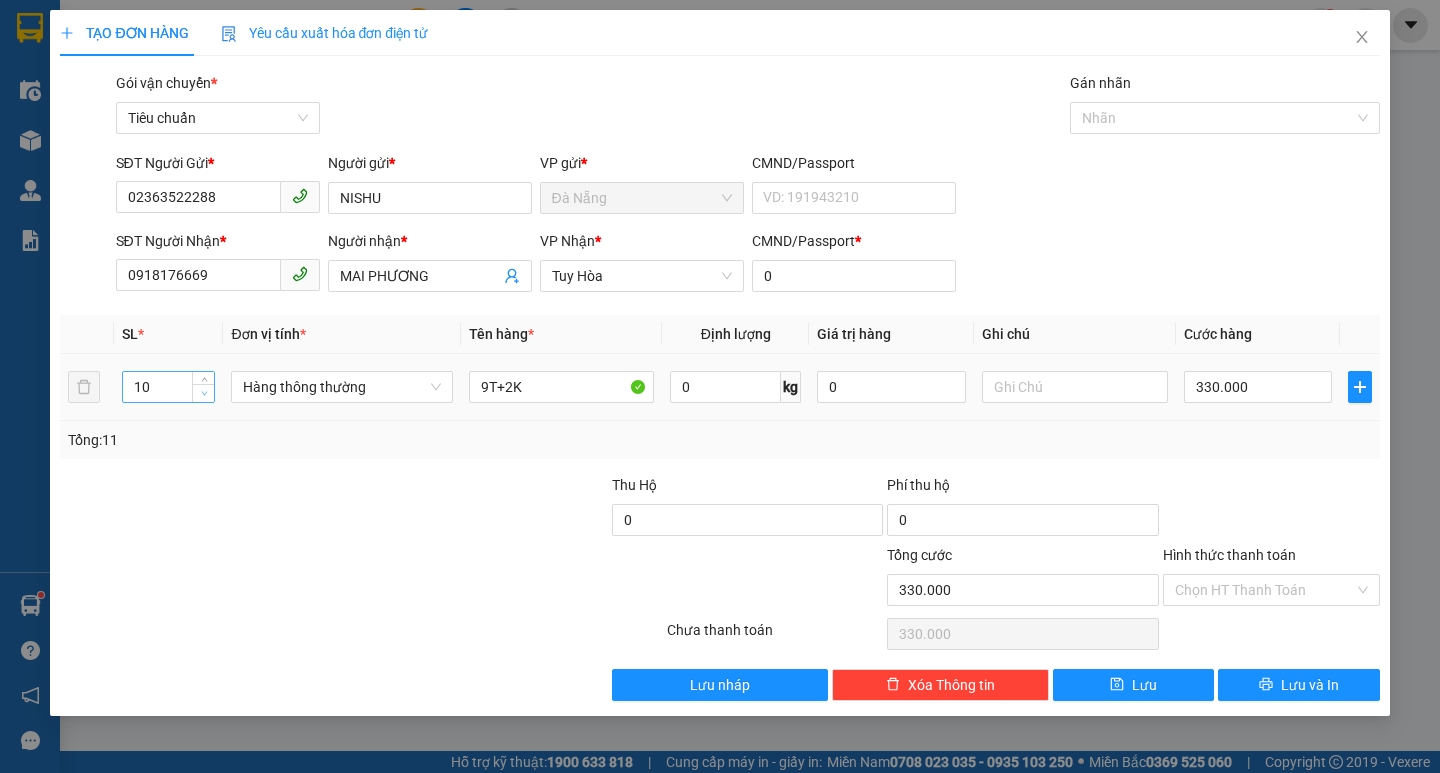 click at bounding box center [204, 394] 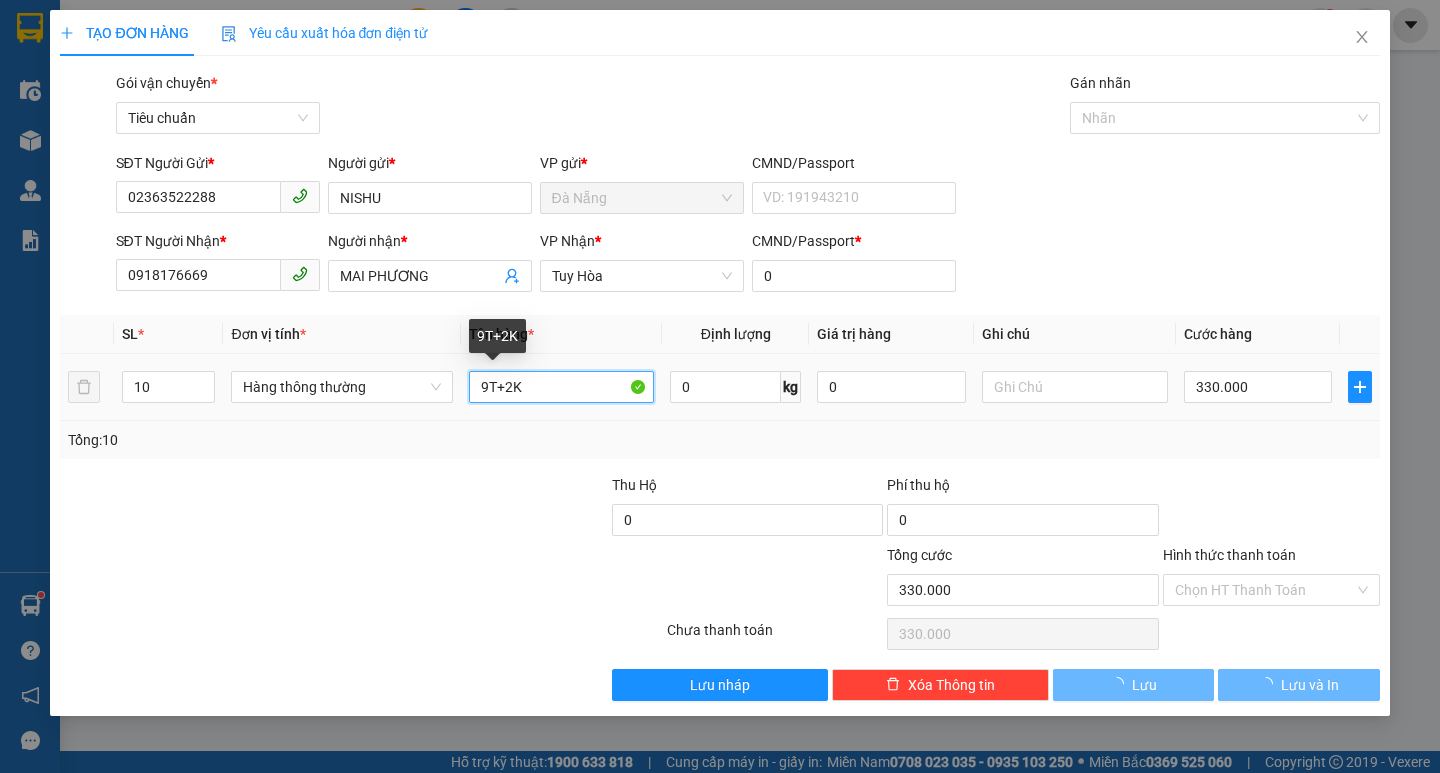 click on "9T+2K" at bounding box center [562, 387] 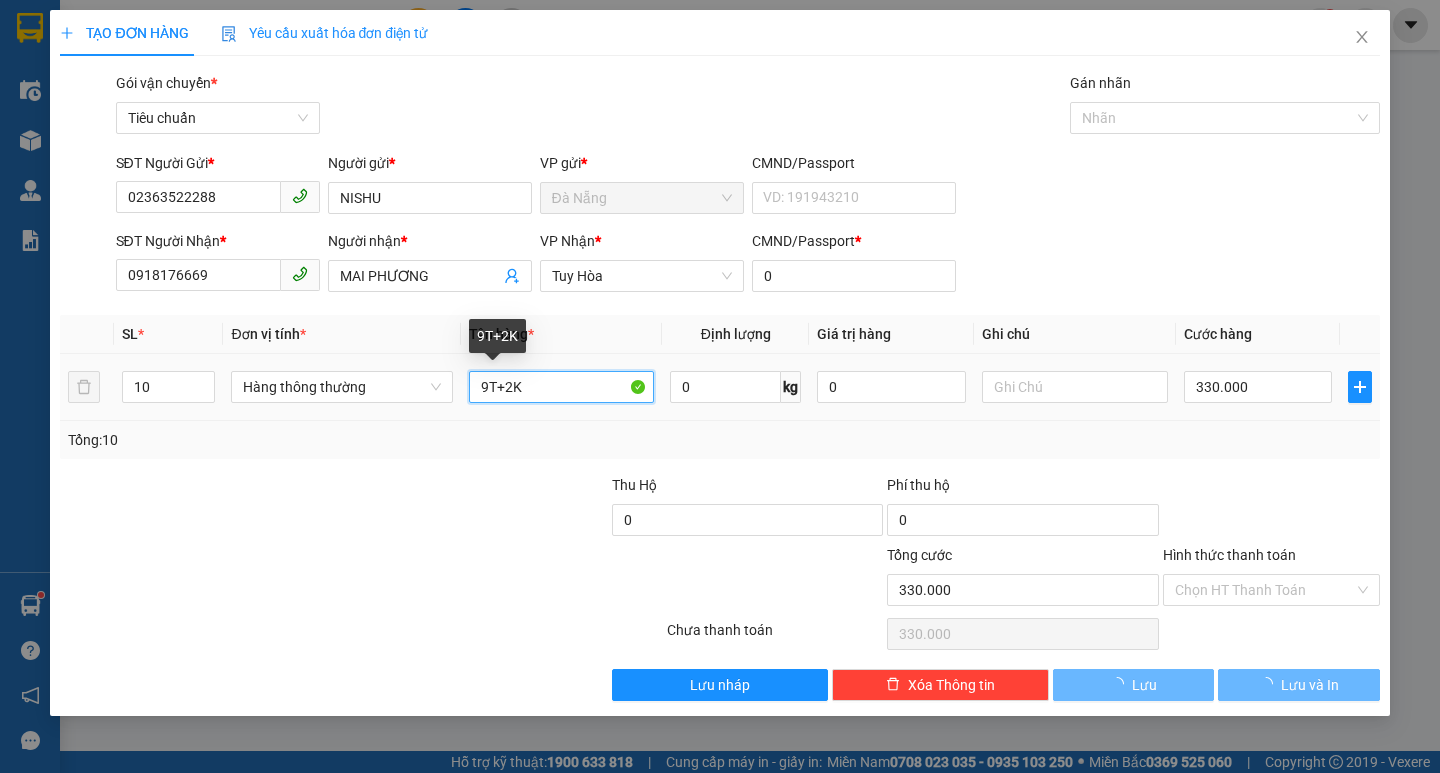 type on "0" 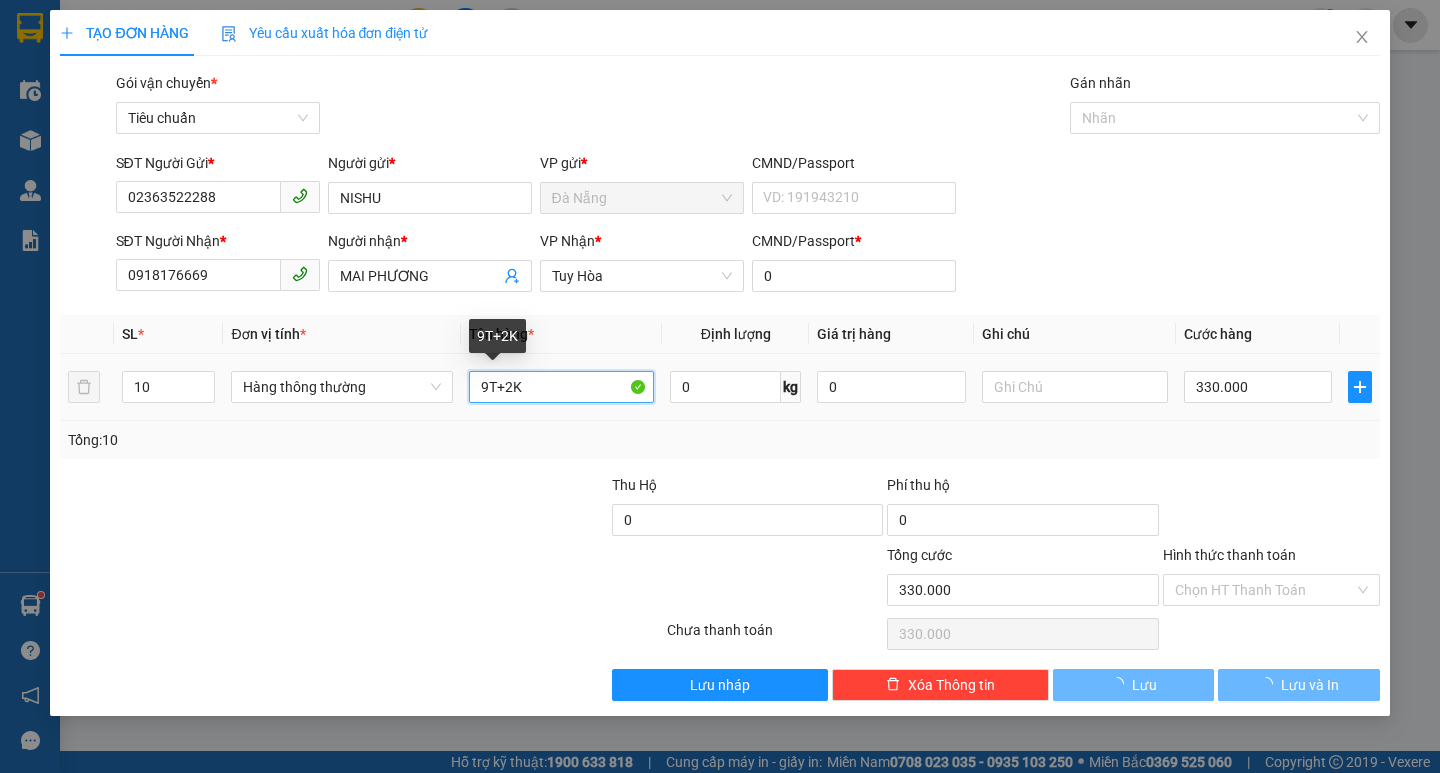 type on "0" 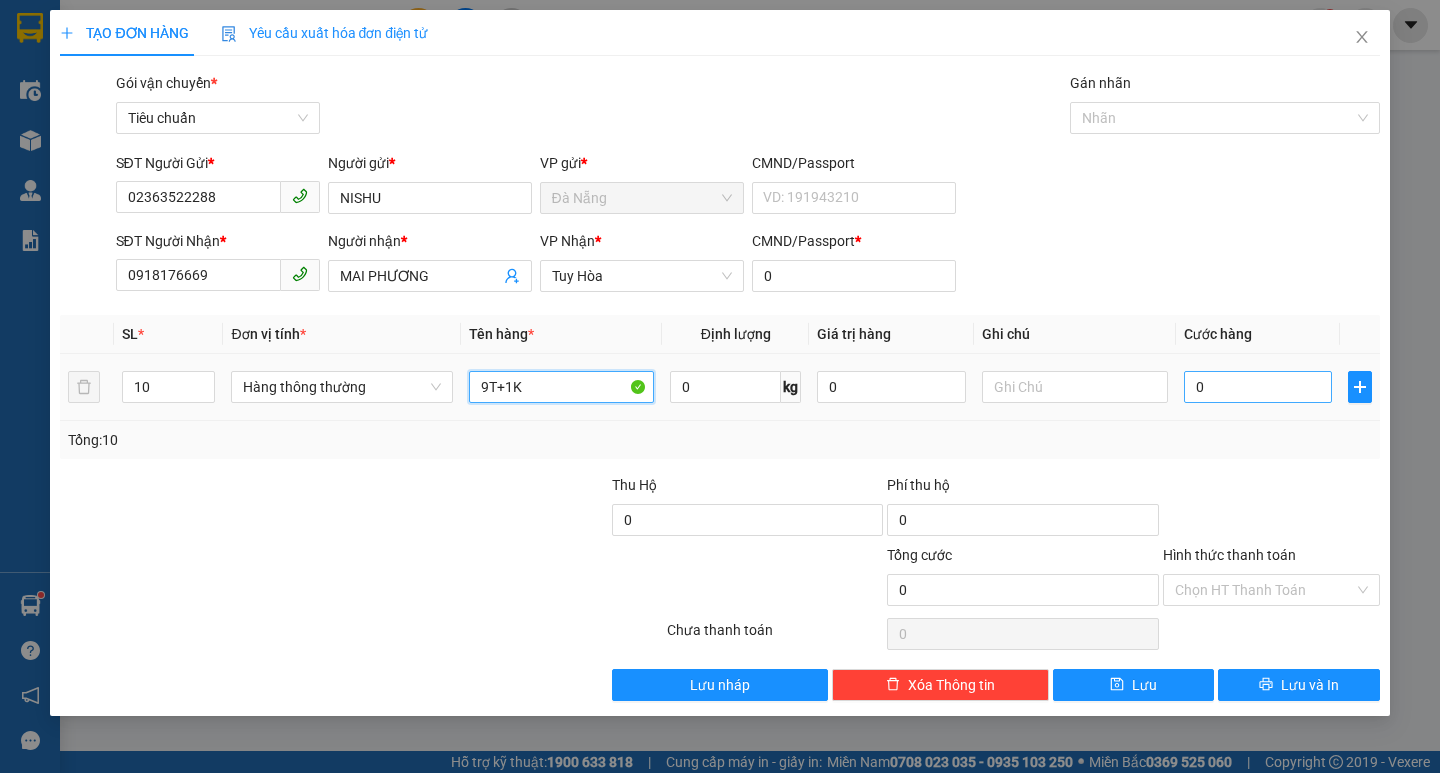 type on "9T+1K" 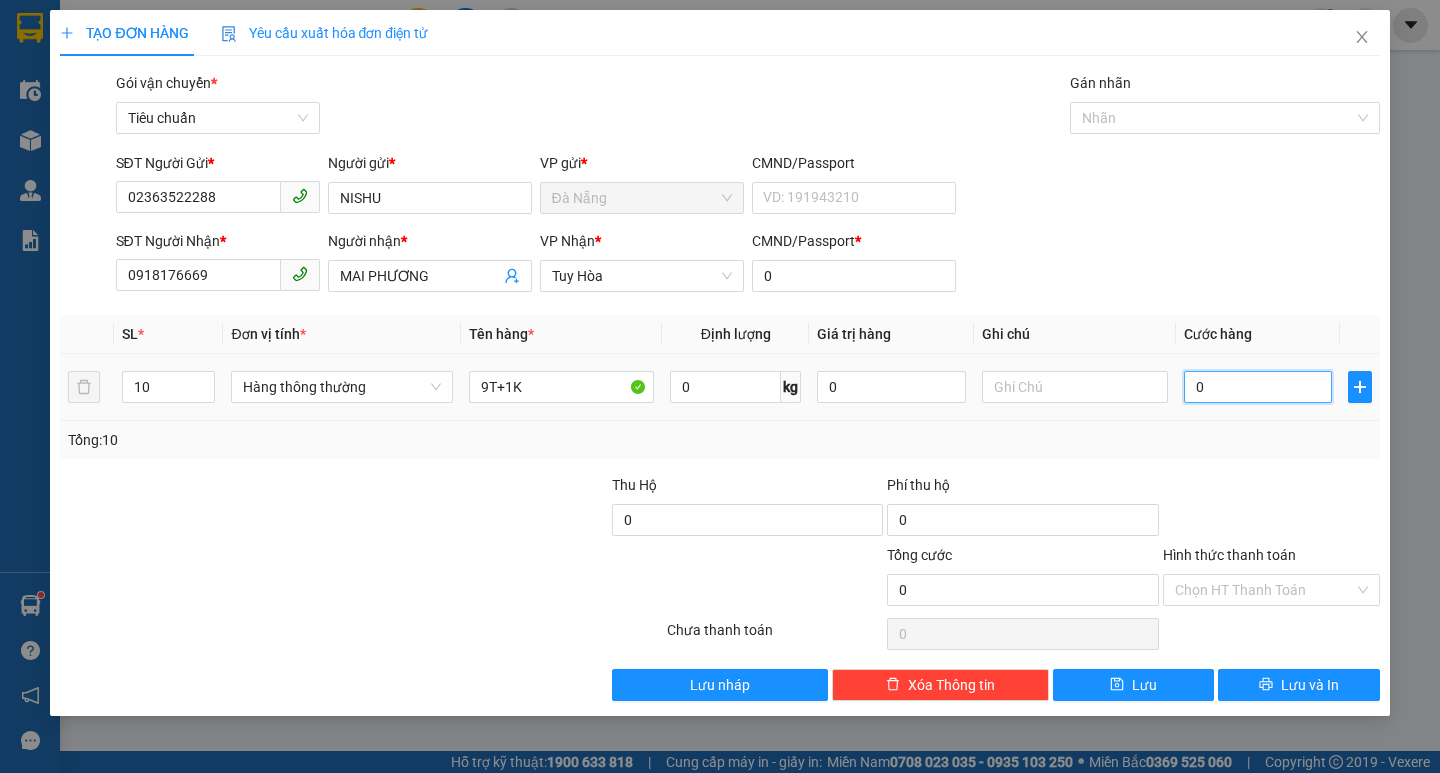 click on "0" at bounding box center [1258, 387] 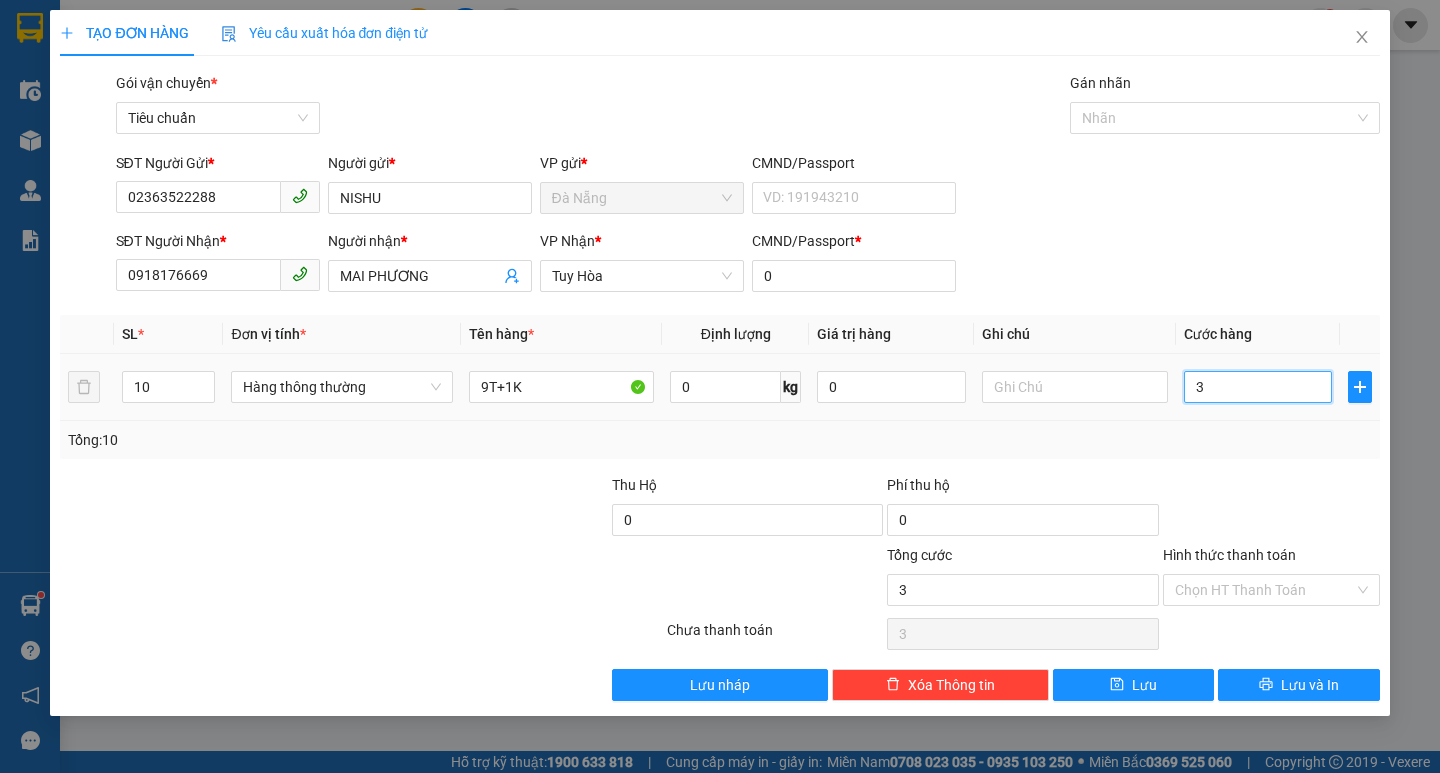 type on "30" 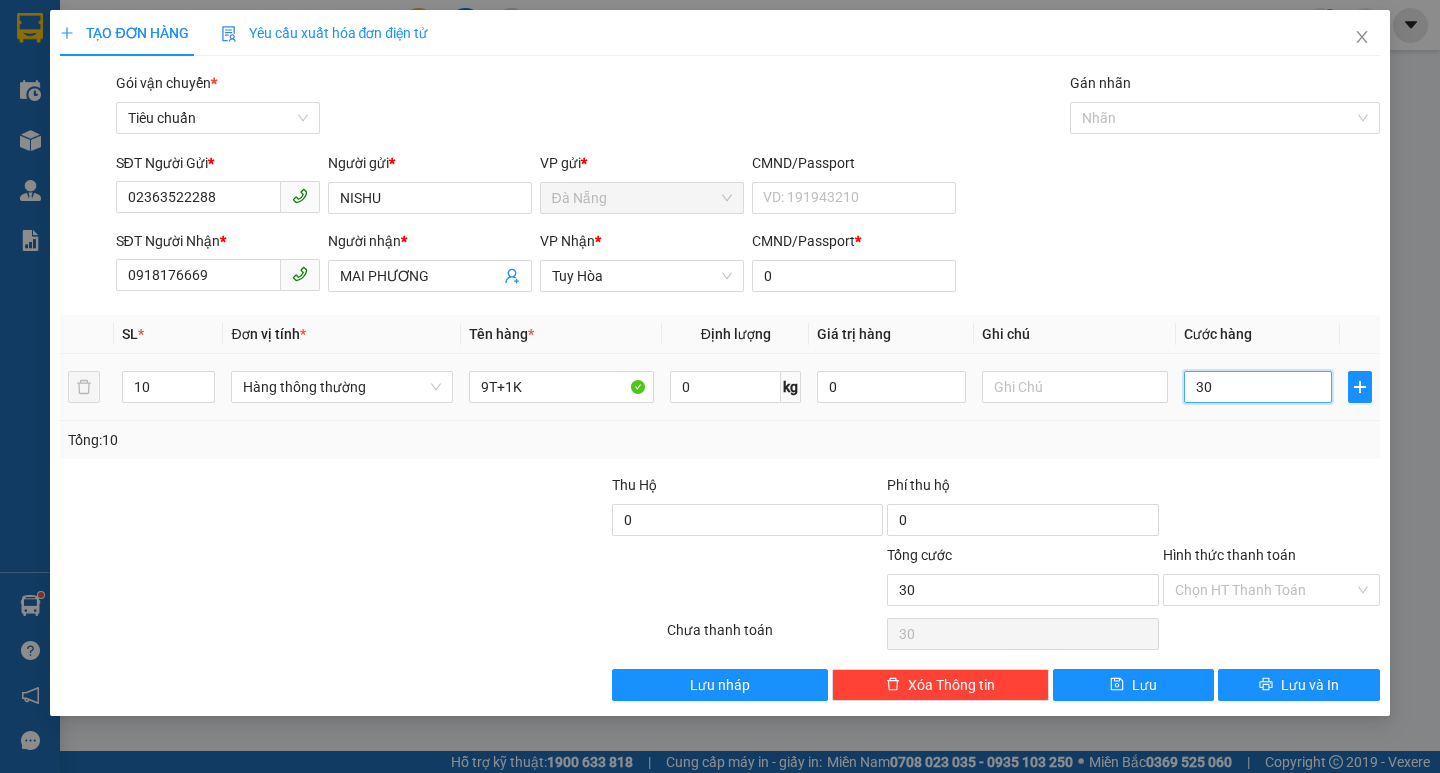 type on "300" 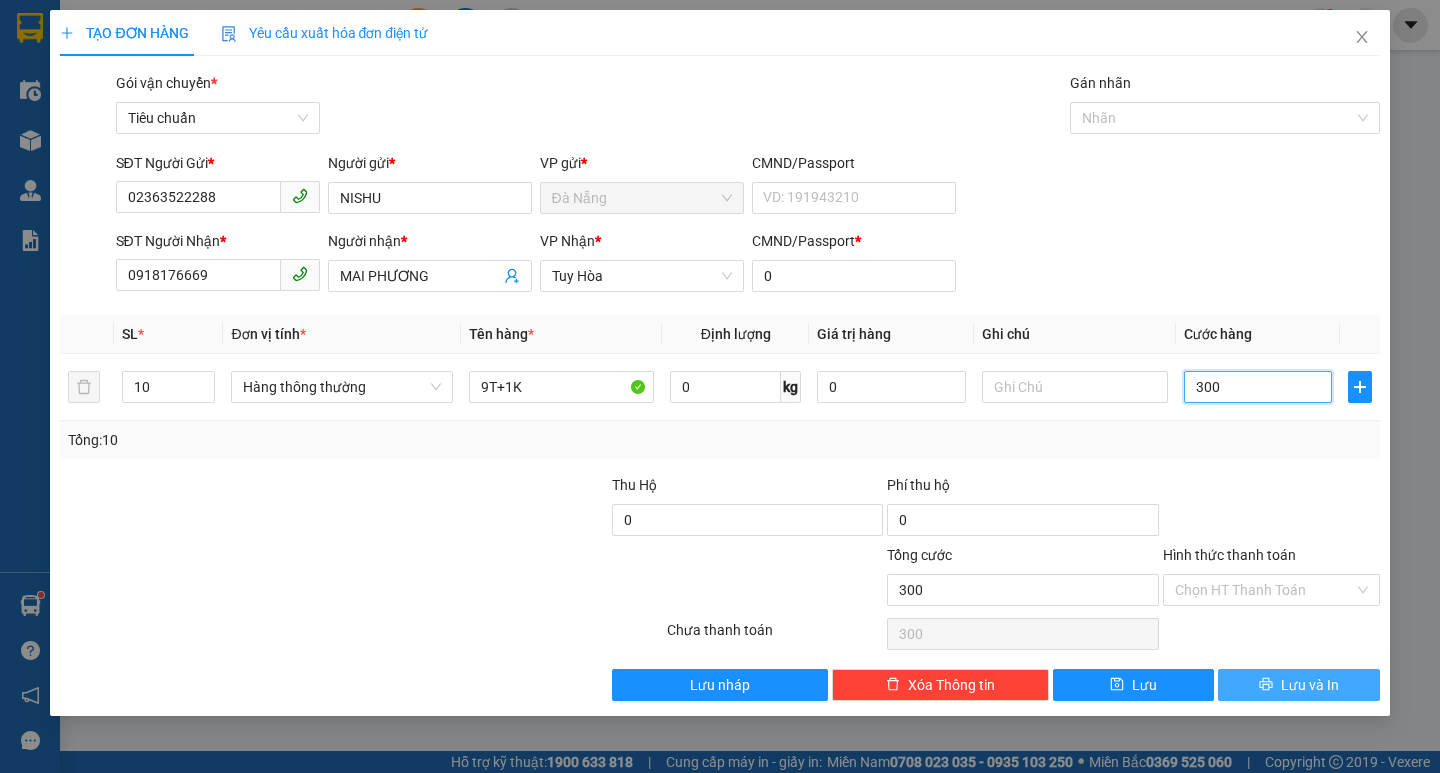 type on "300" 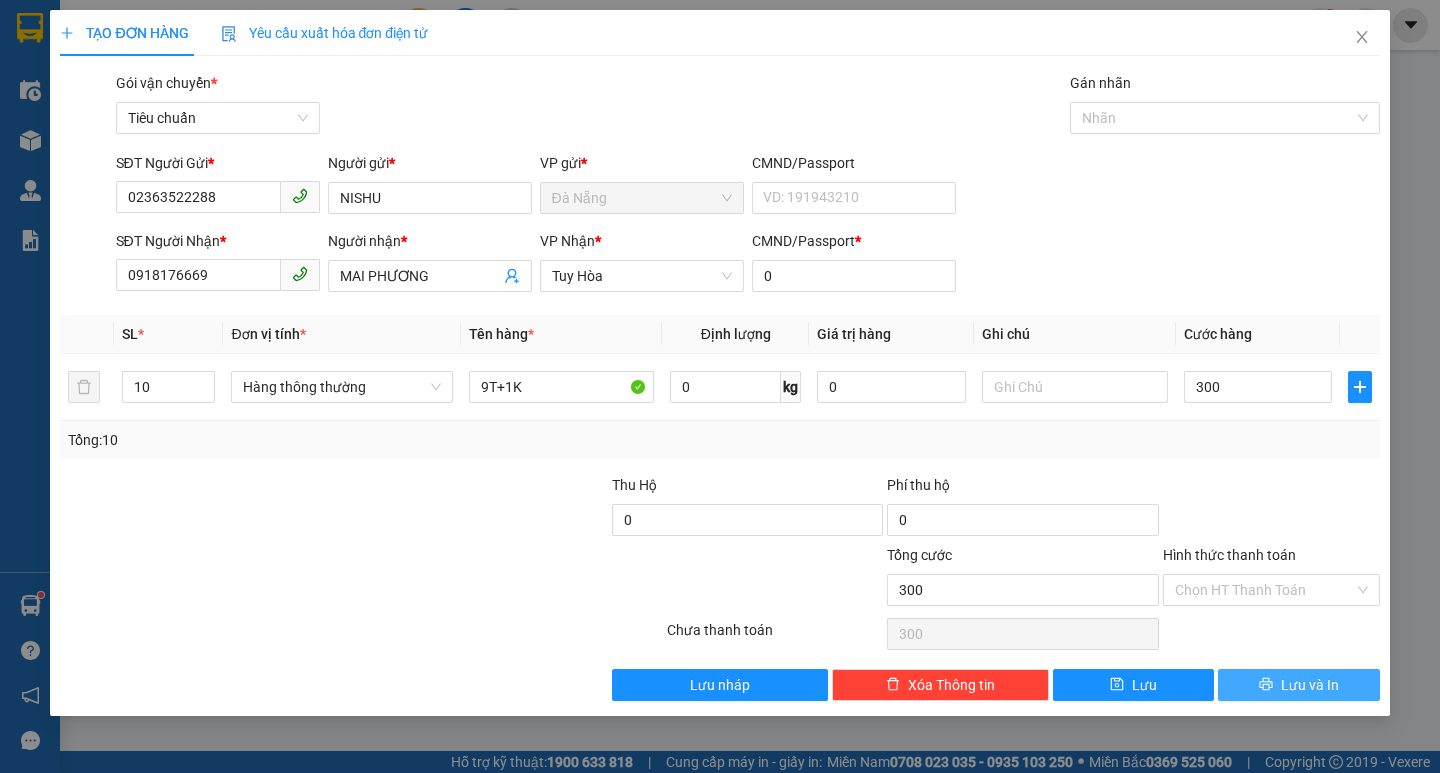 type on "300.000" 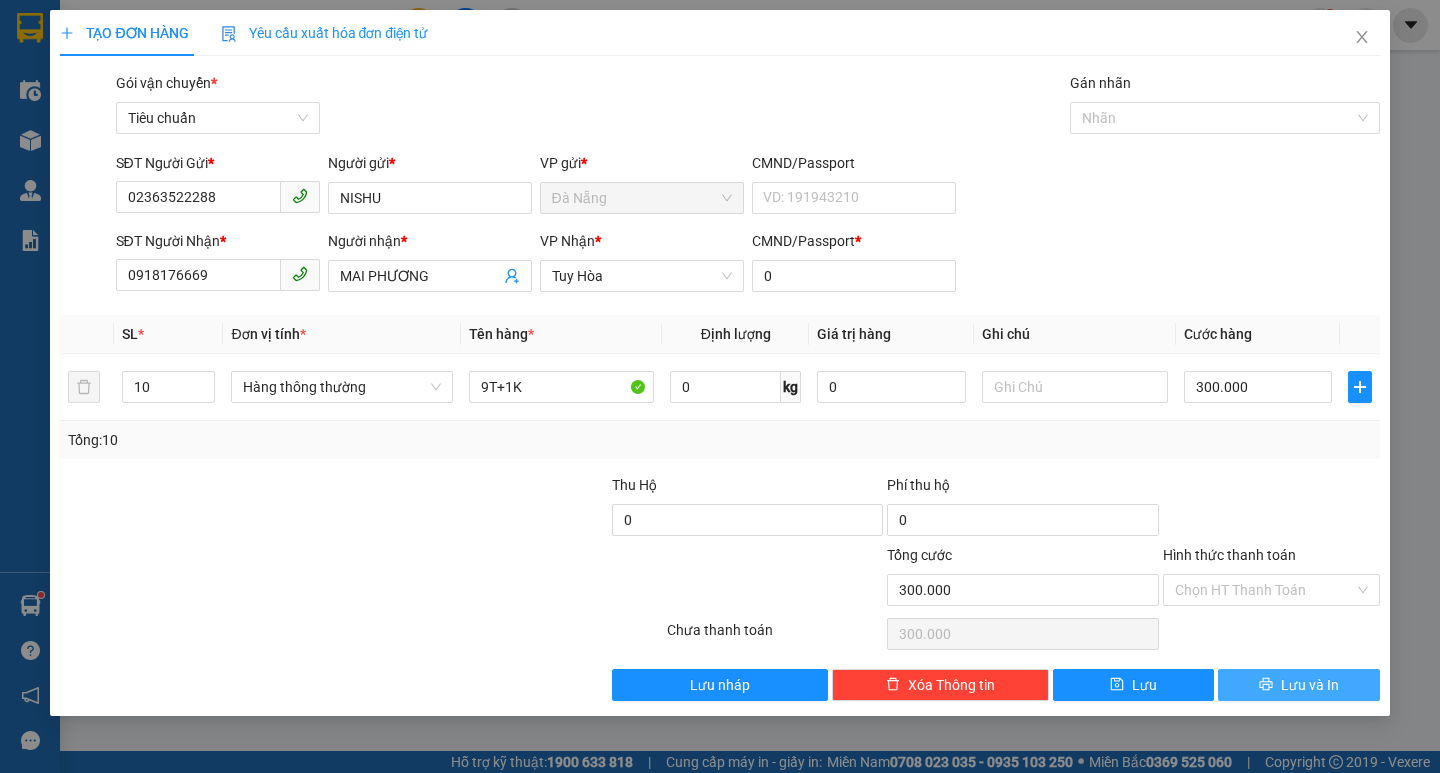 click on "Lưu và In" at bounding box center (1298, 685) 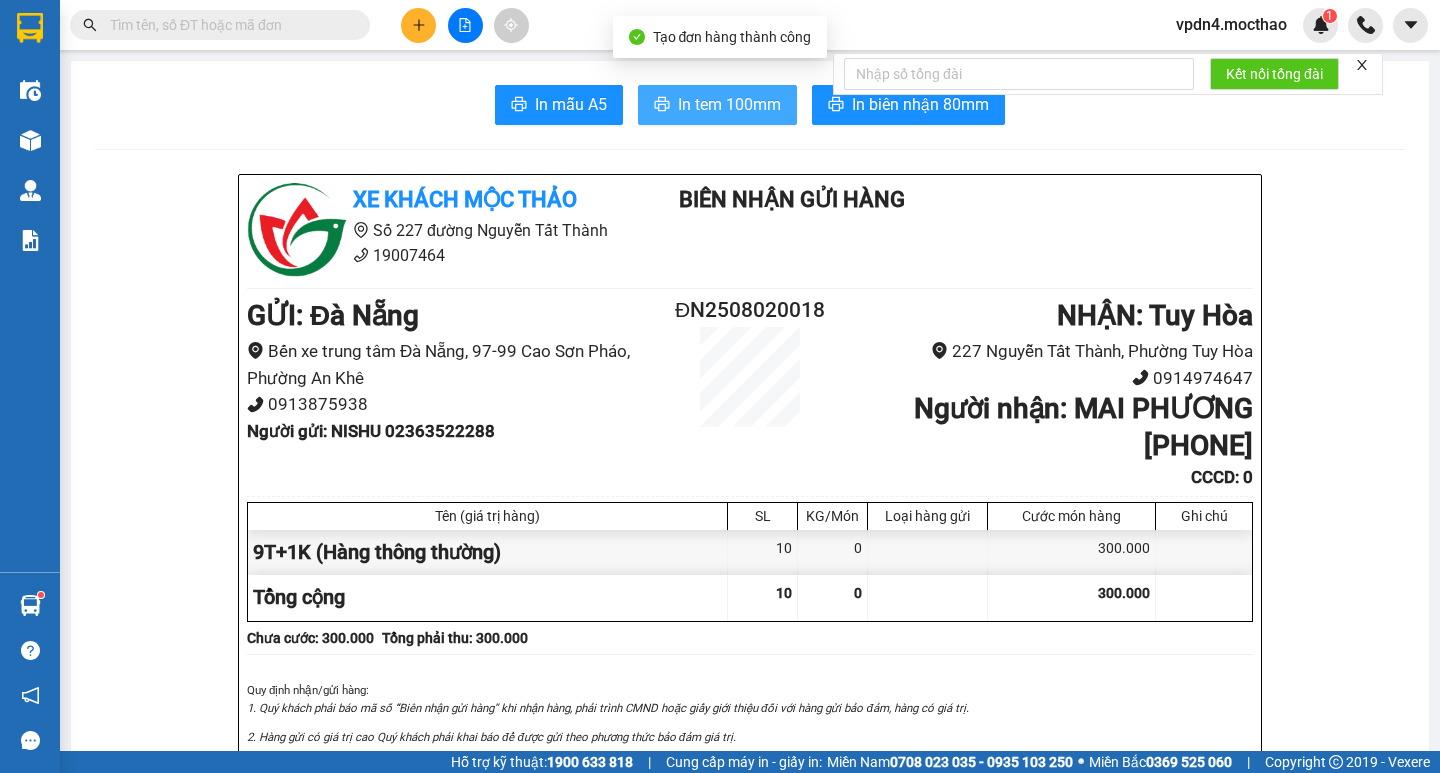 click on "In tem 100mm" at bounding box center (729, 104) 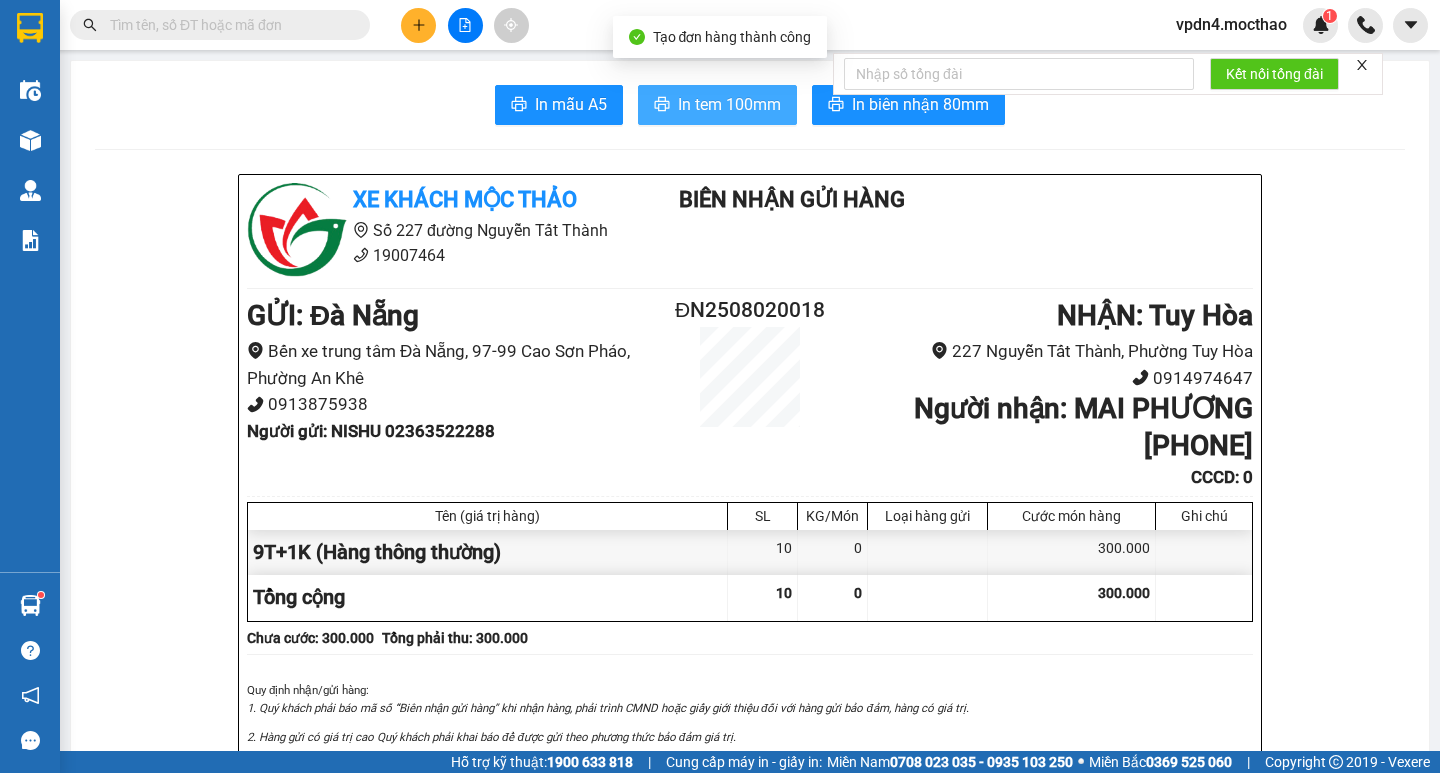 scroll, scrollTop: 0, scrollLeft: 0, axis: both 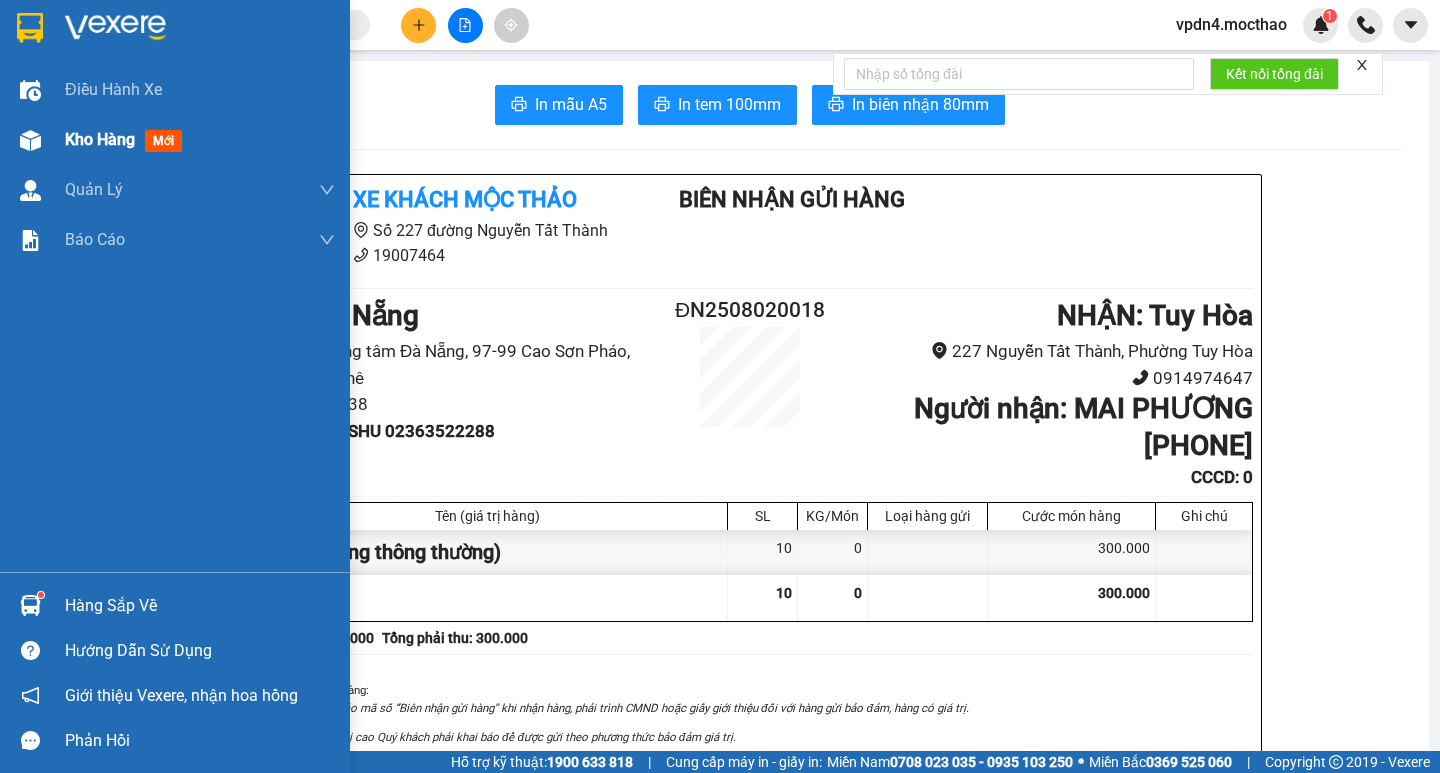 click on "Kho hàng" at bounding box center (100, 139) 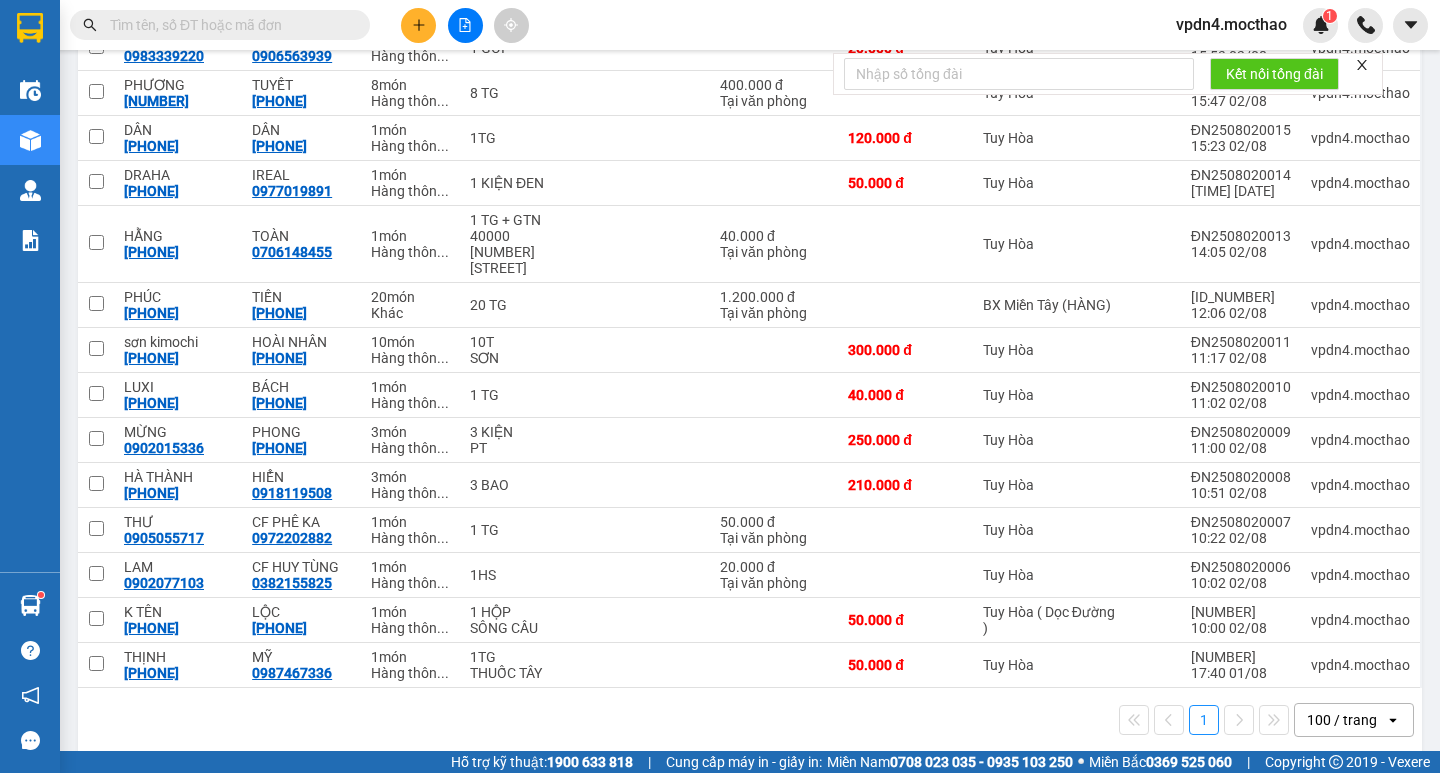 scroll, scrollTop: 357, scrollLeft: 0, axis: vertical 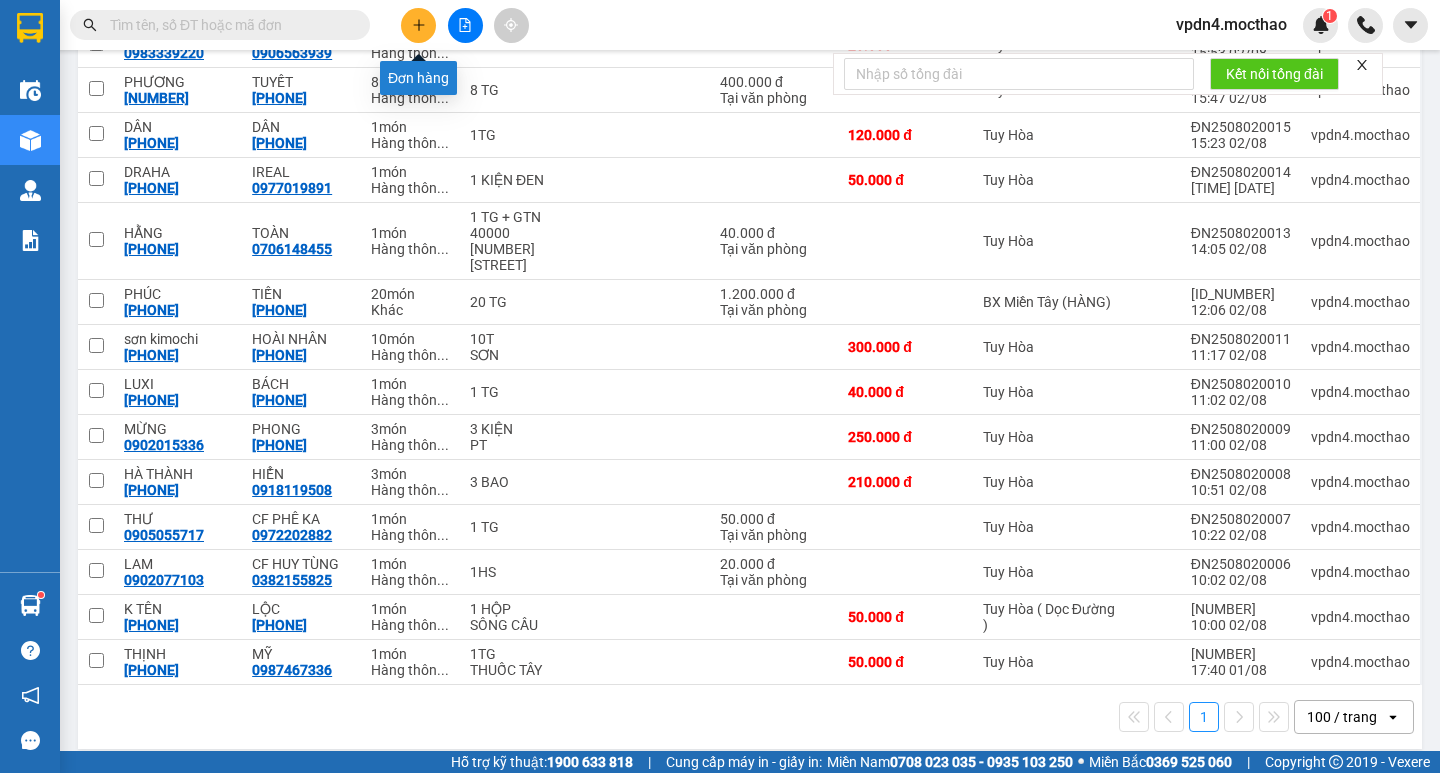 click 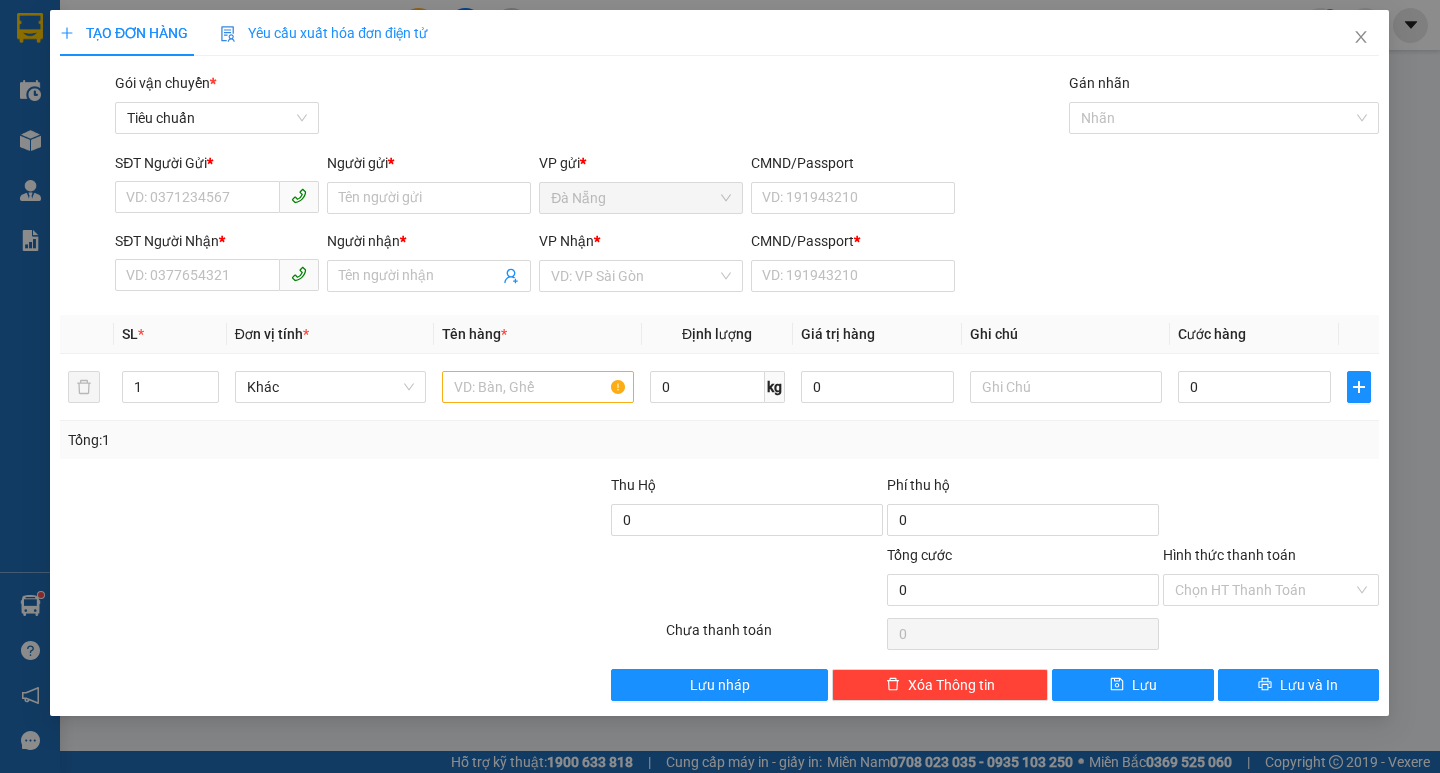 scroll, scrollTop: 0, scrollLeft: 0, axis: both 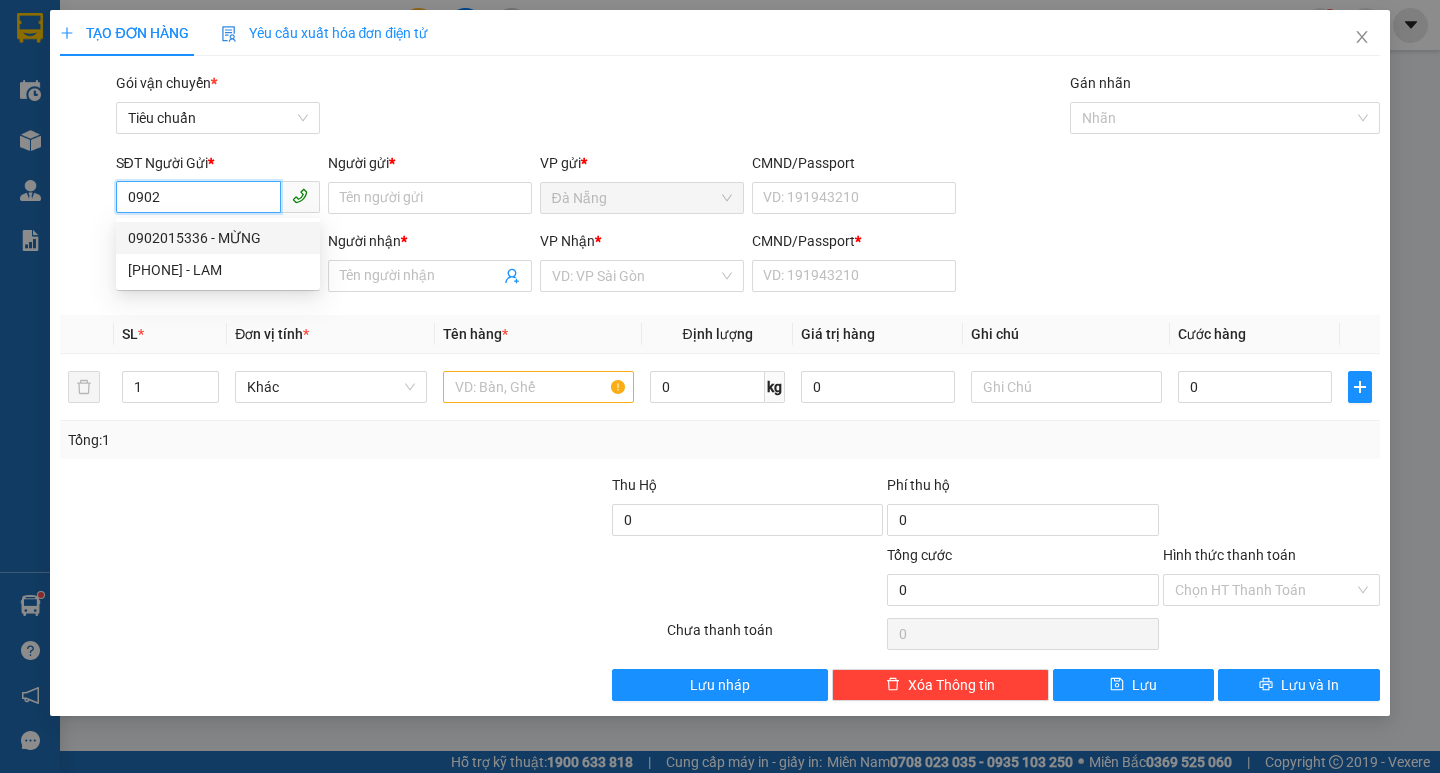 click on "0902015336 - MỪNG" at bounding box center (218, 238) 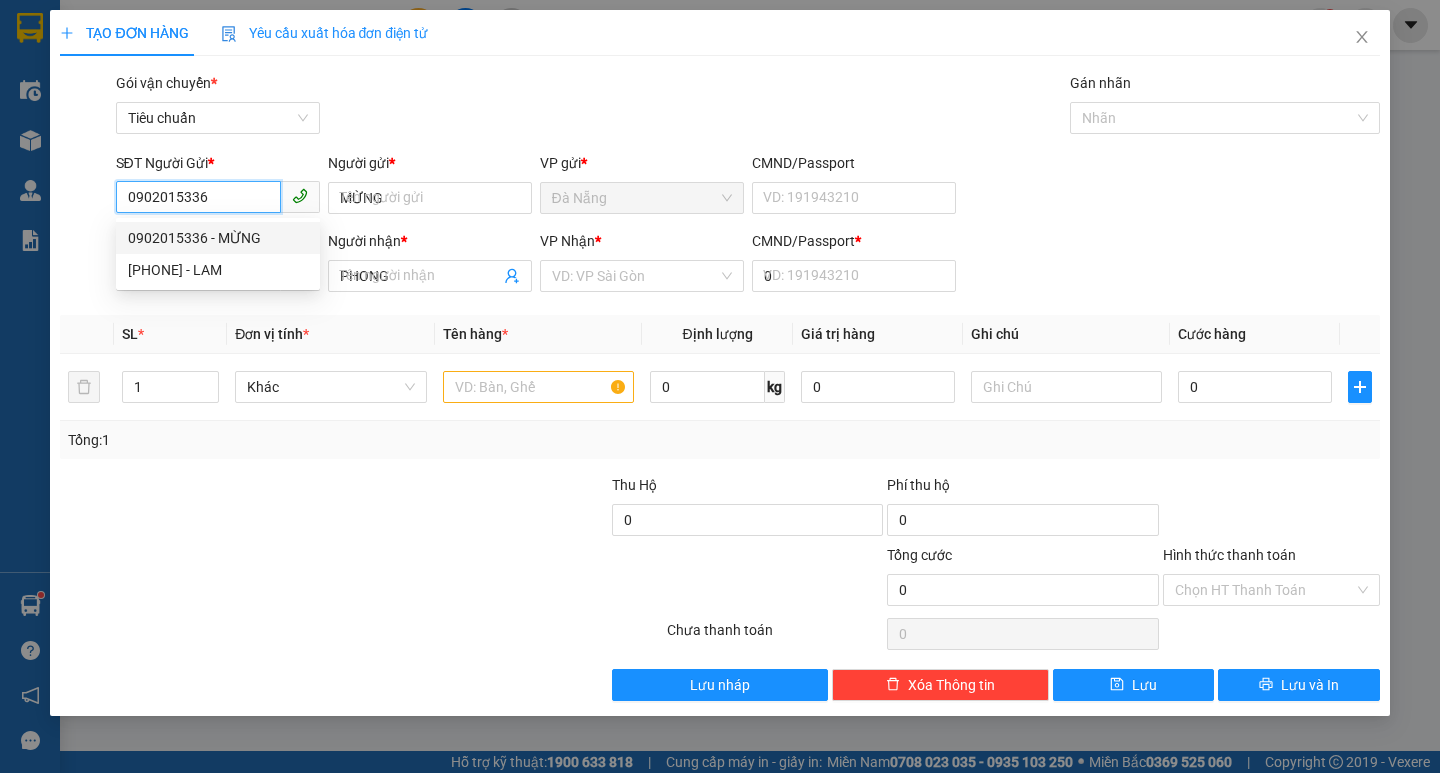 type on "250.000" 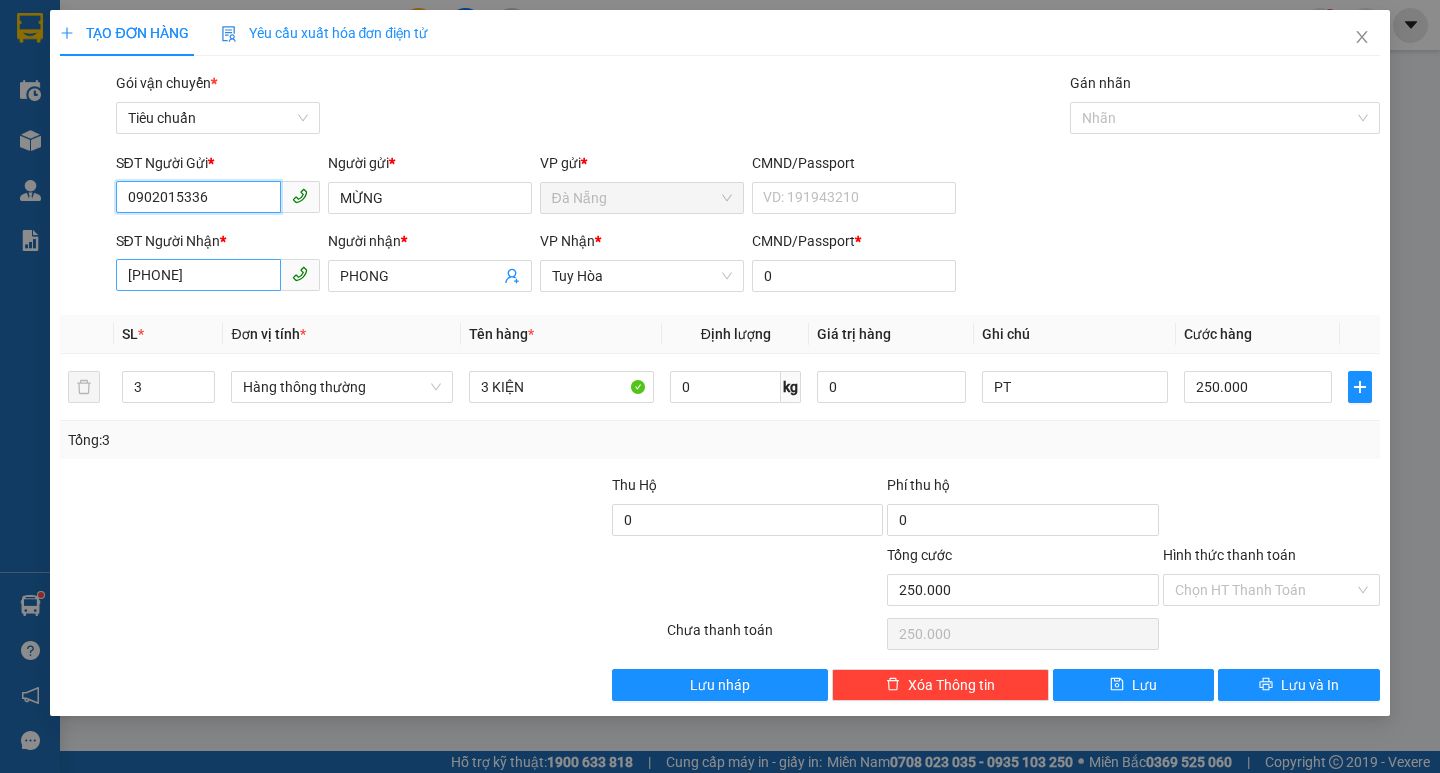 type on "0902015336" 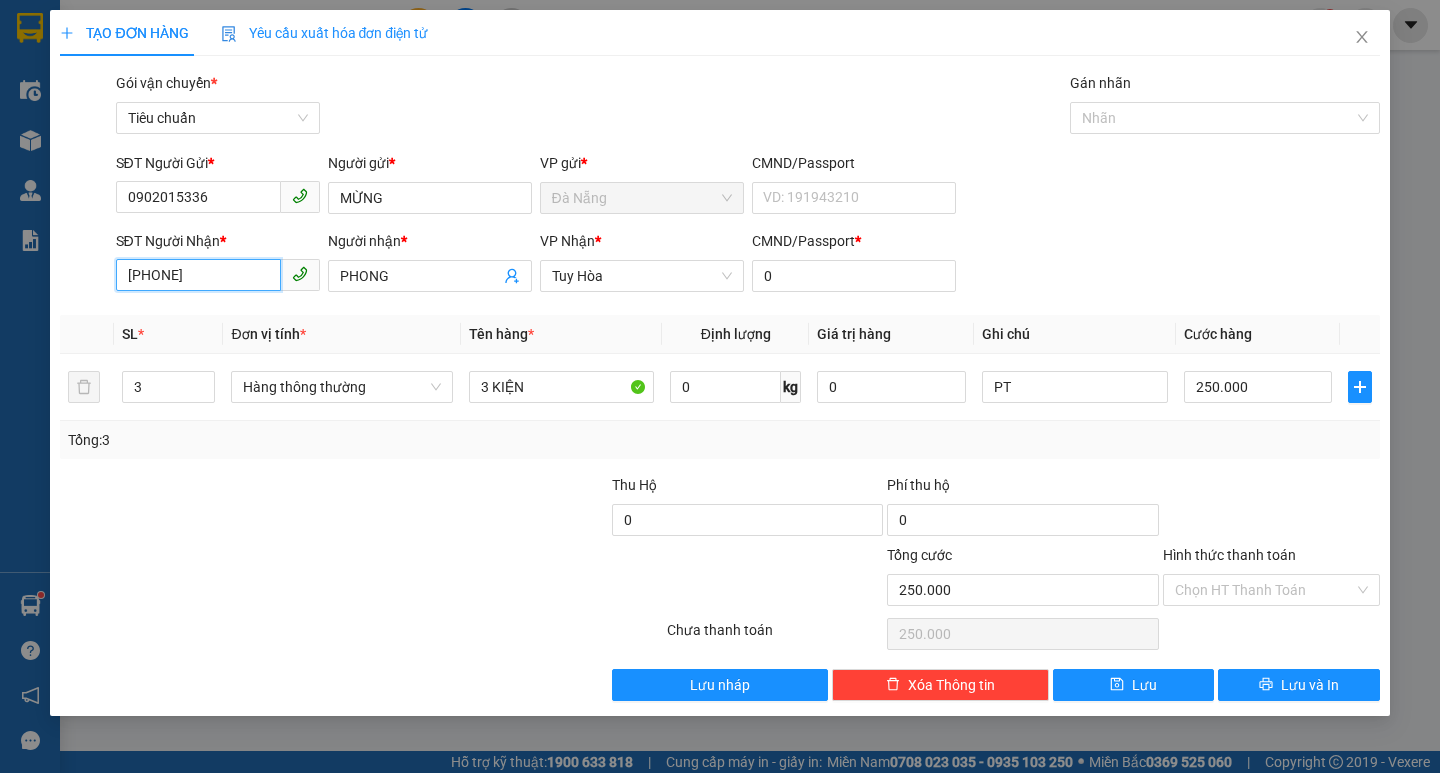 click on "[PHONE]" at bounding box center [198, 275] 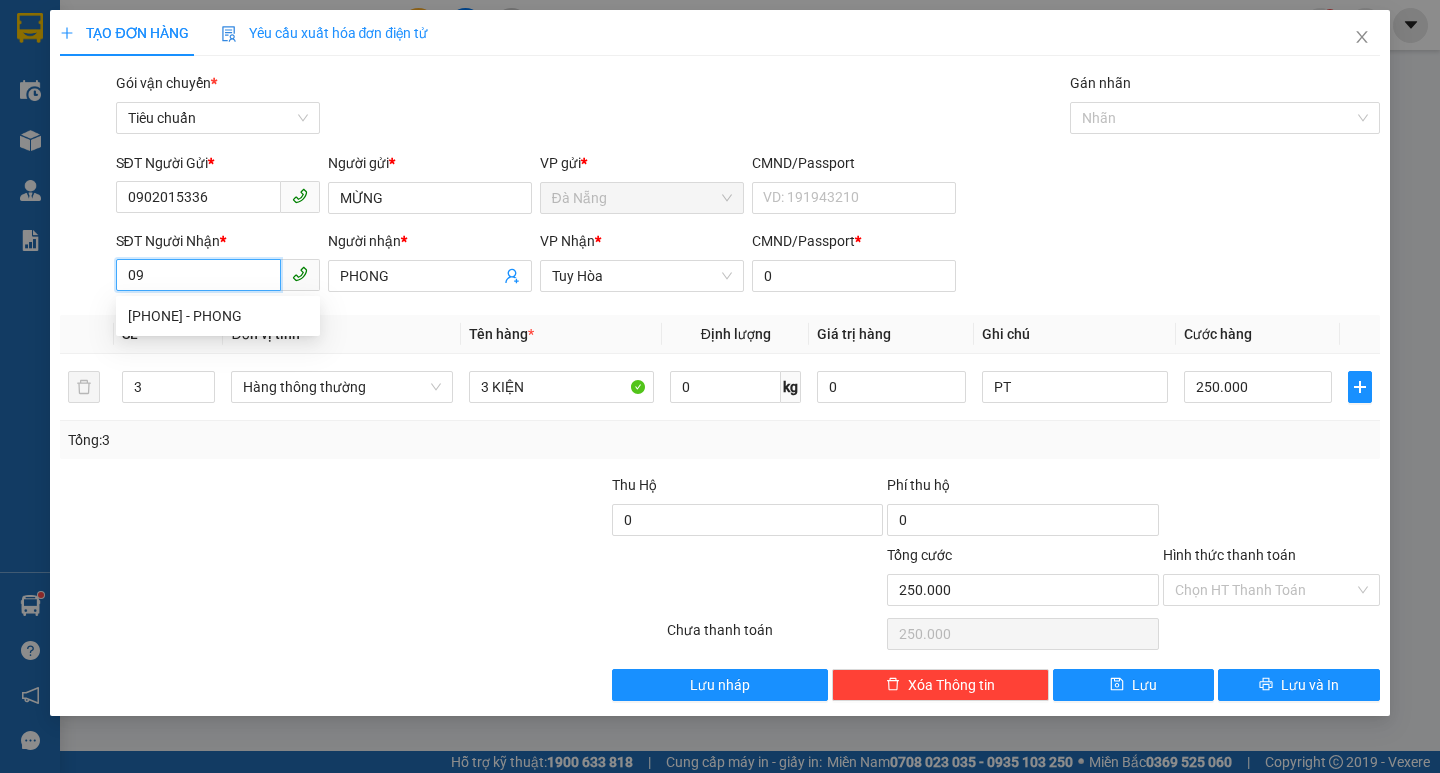 type on "0" 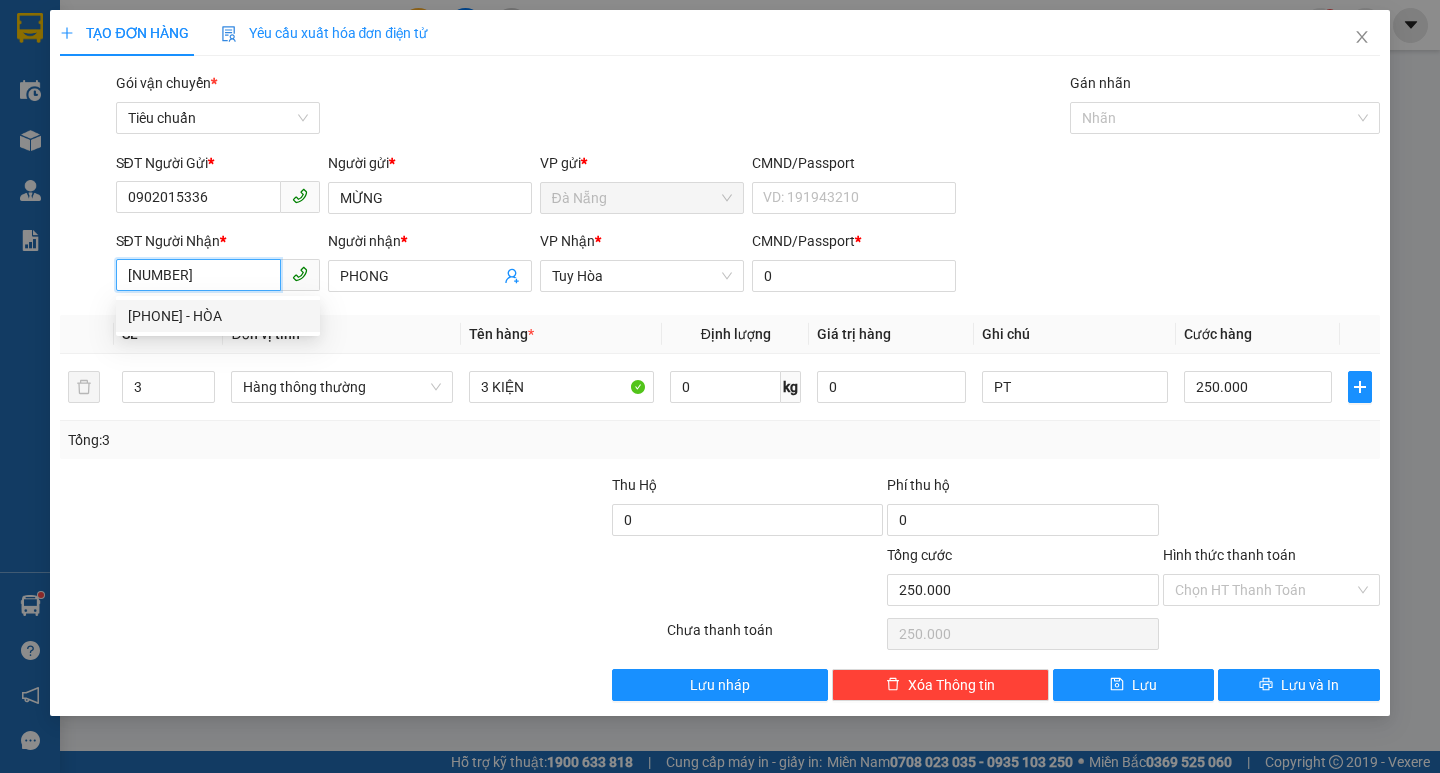 click on "[PHONE] - HÒA" at bounding box center (218, 316) 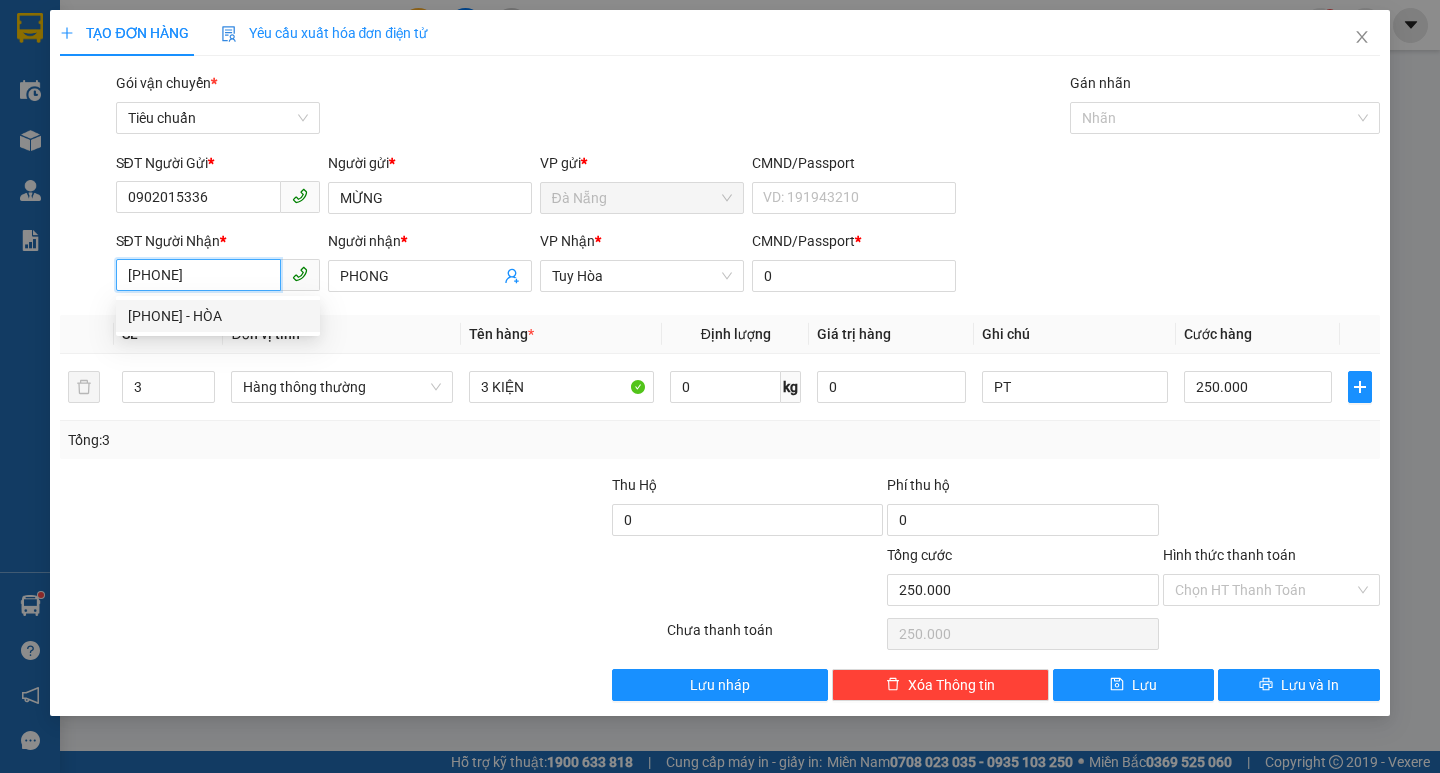 type on "HÒA" 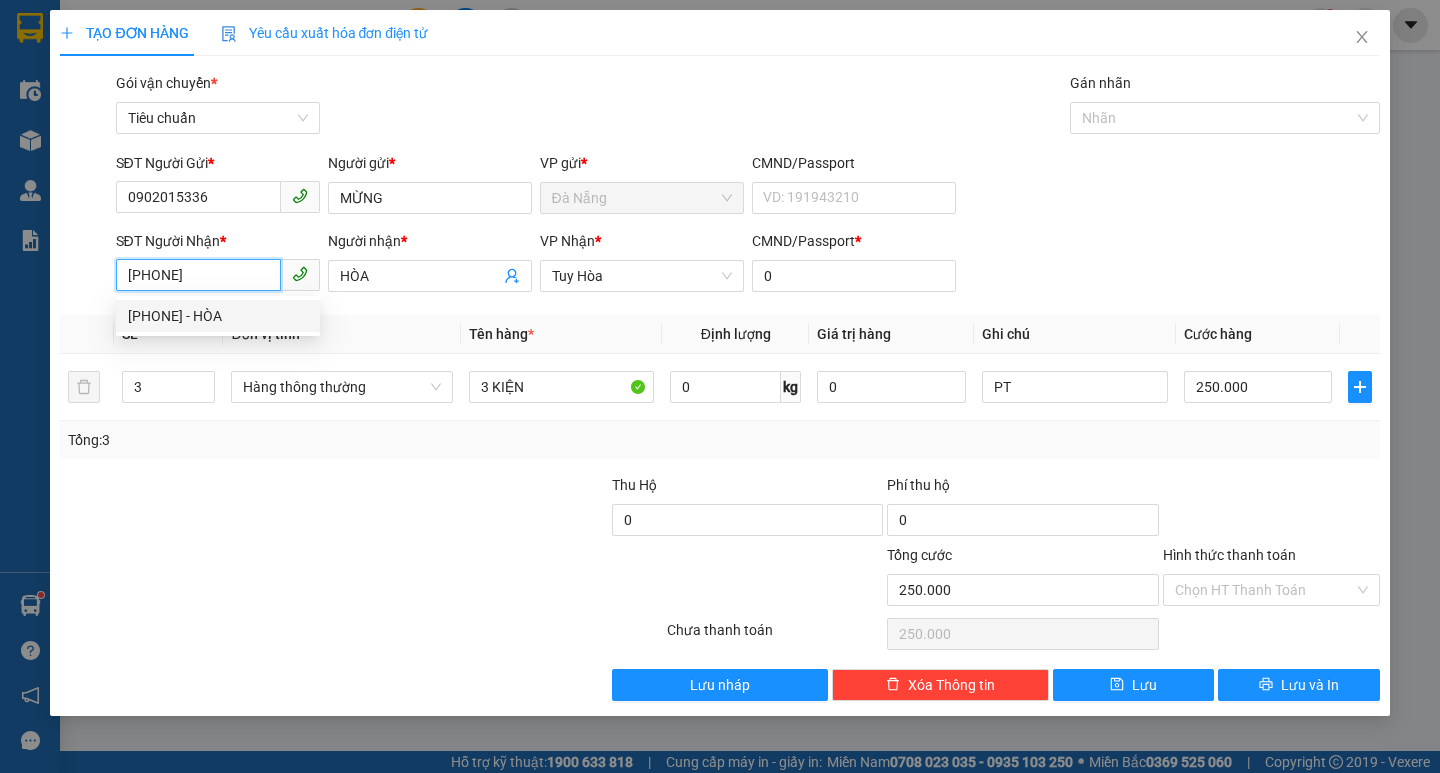 type on "40.000" 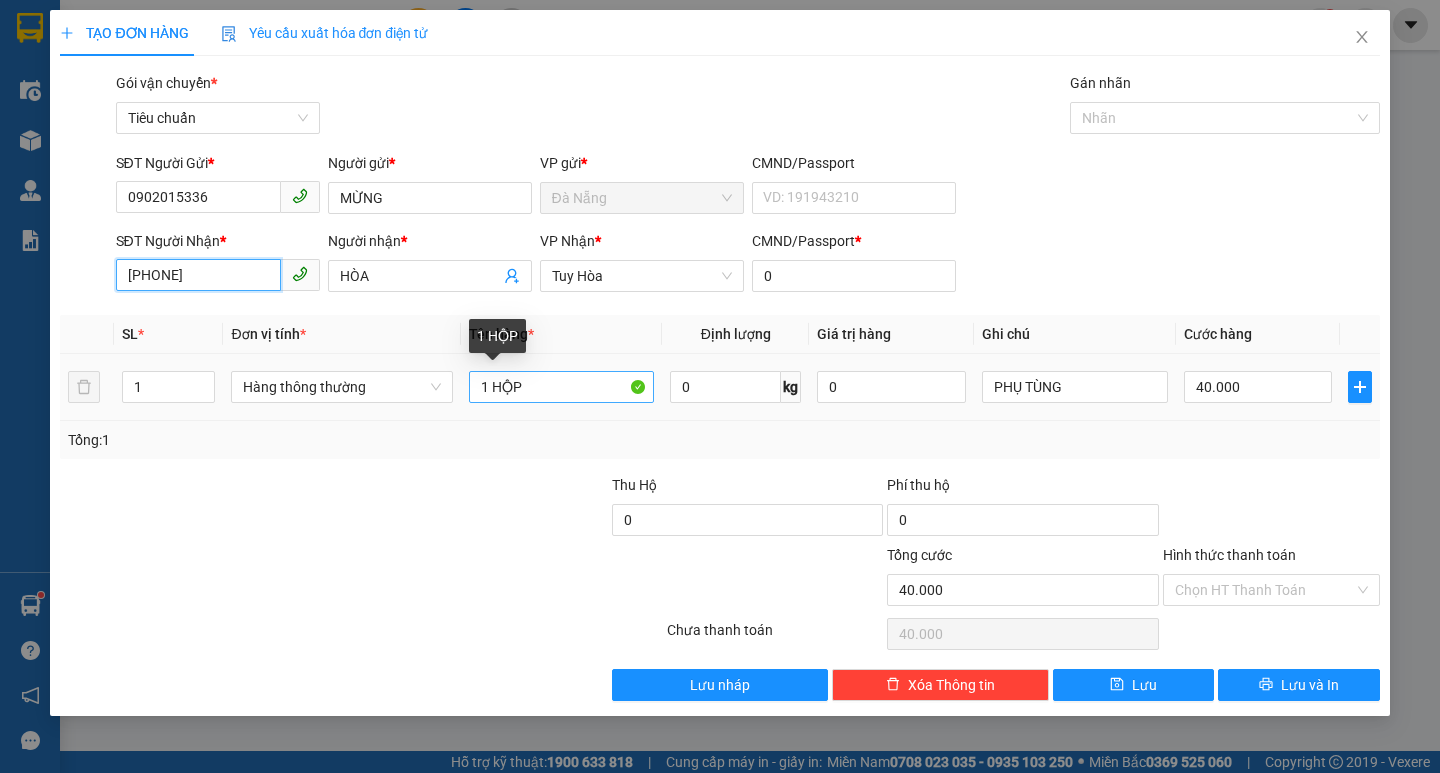 type on "[PHONE]" 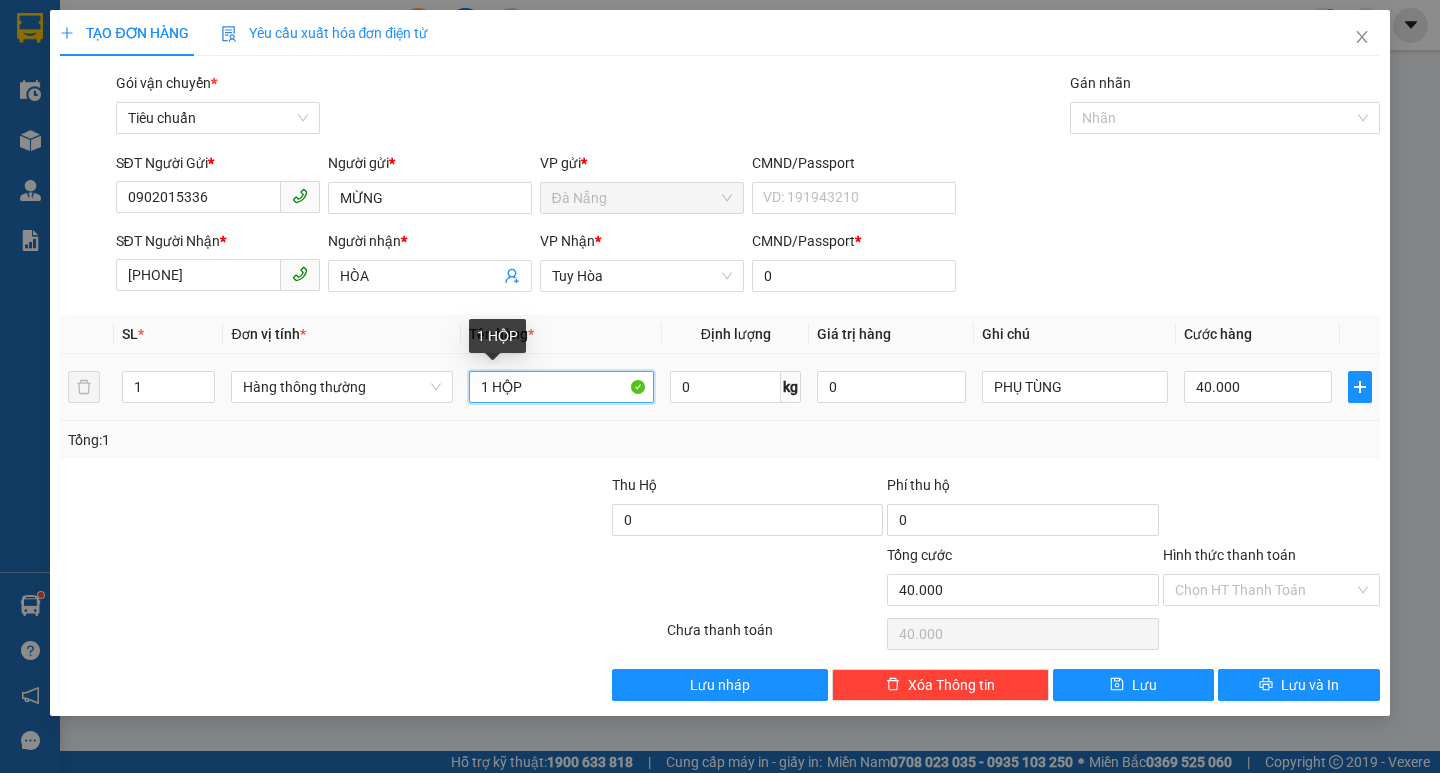 click on "1 HỘP" at bounding box center (562, 387) 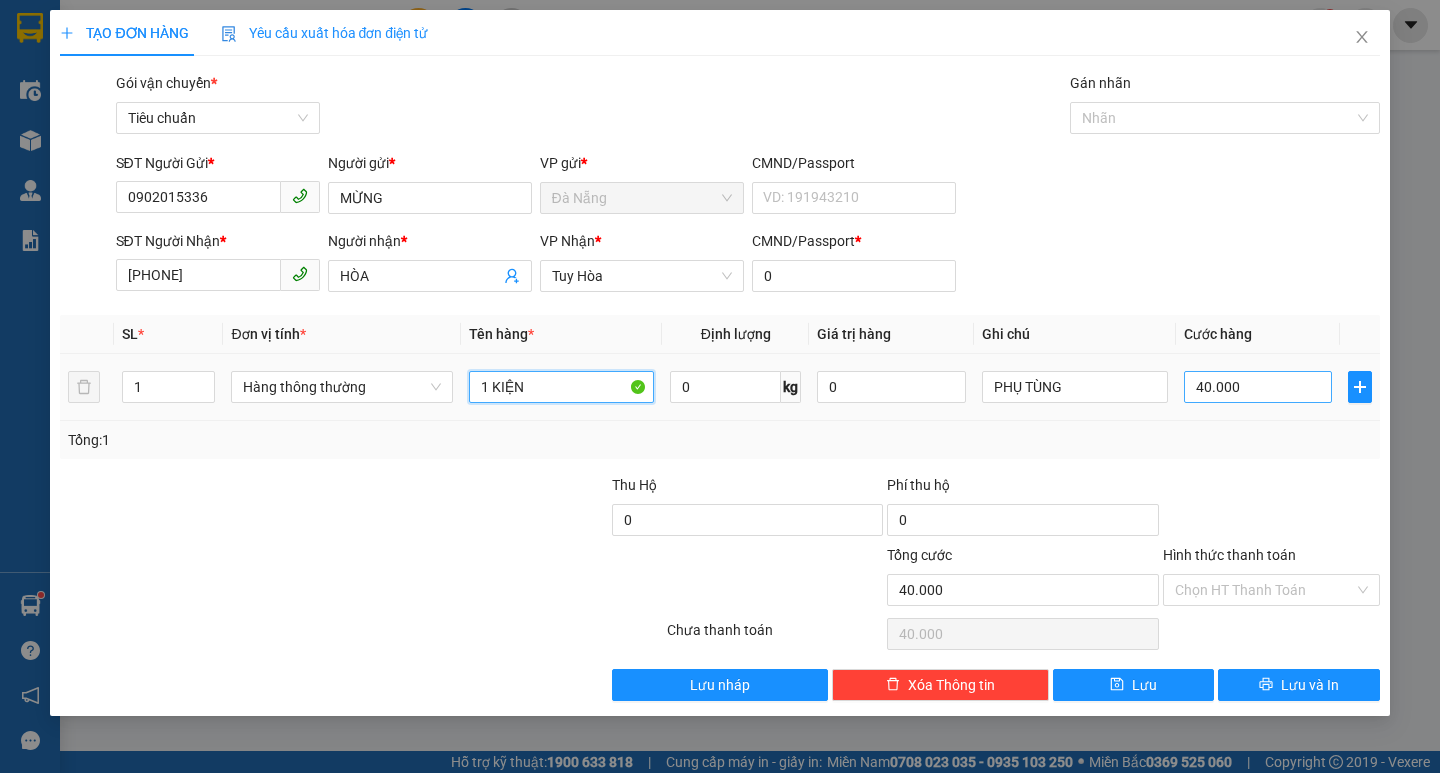 type on "1 KIỆN" 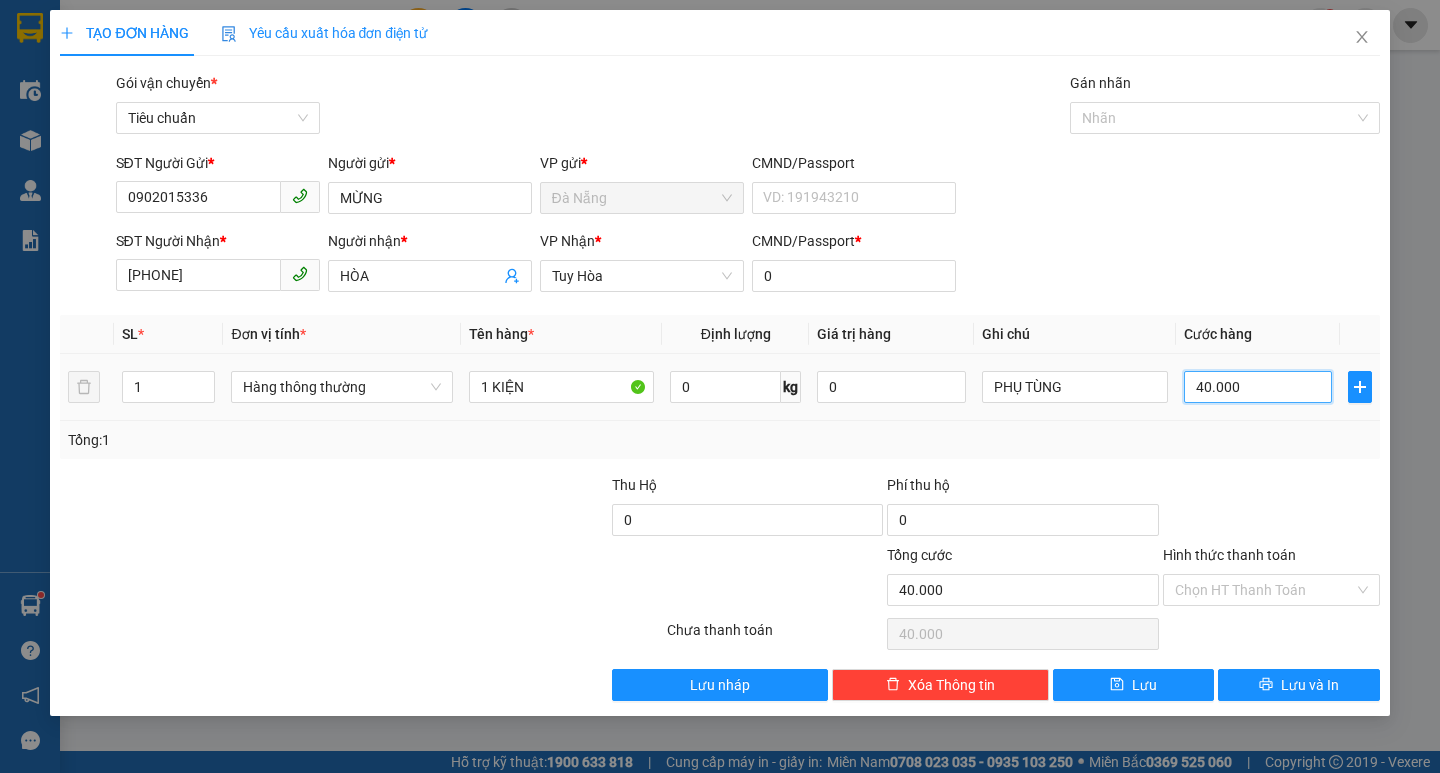 click on "40.000" at bounding box center (1258, 387) 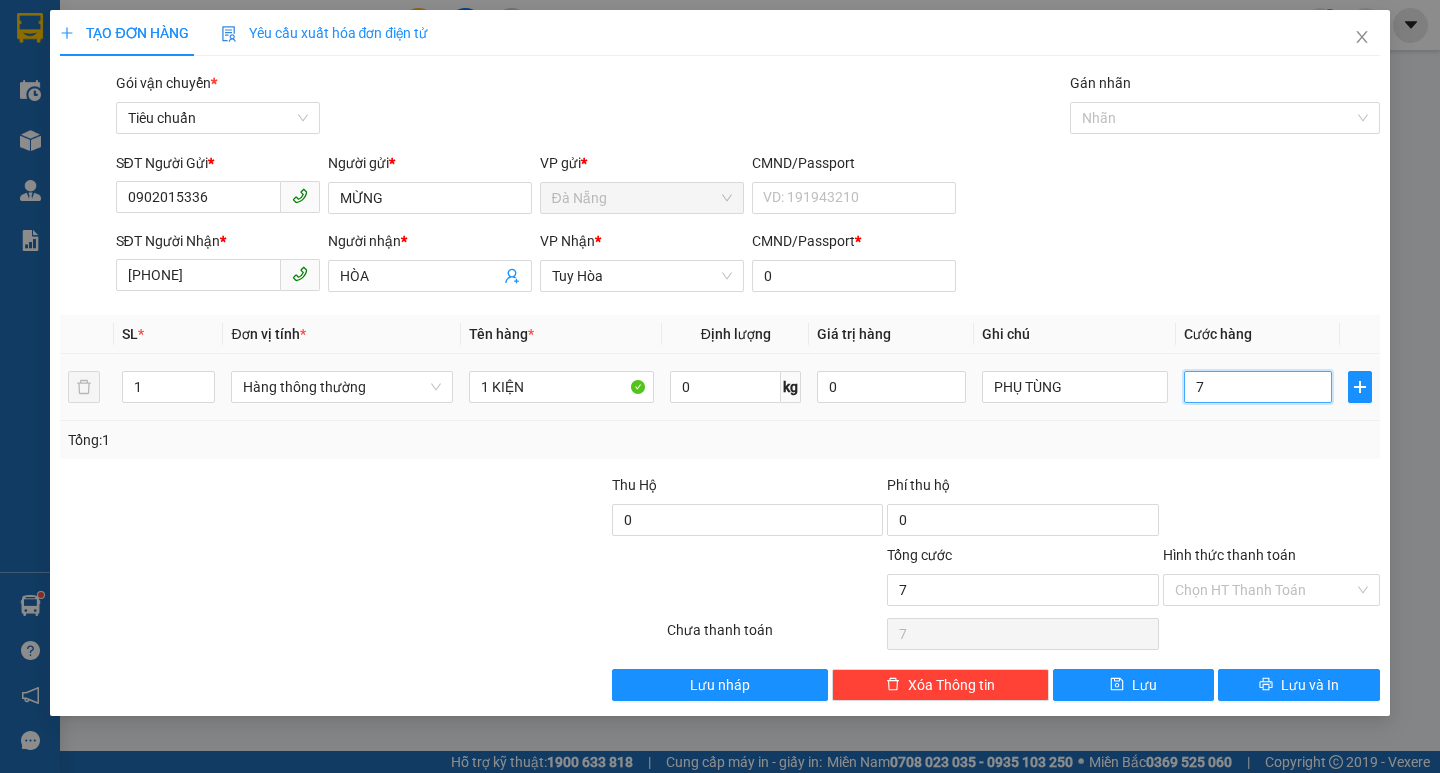 type on "70" 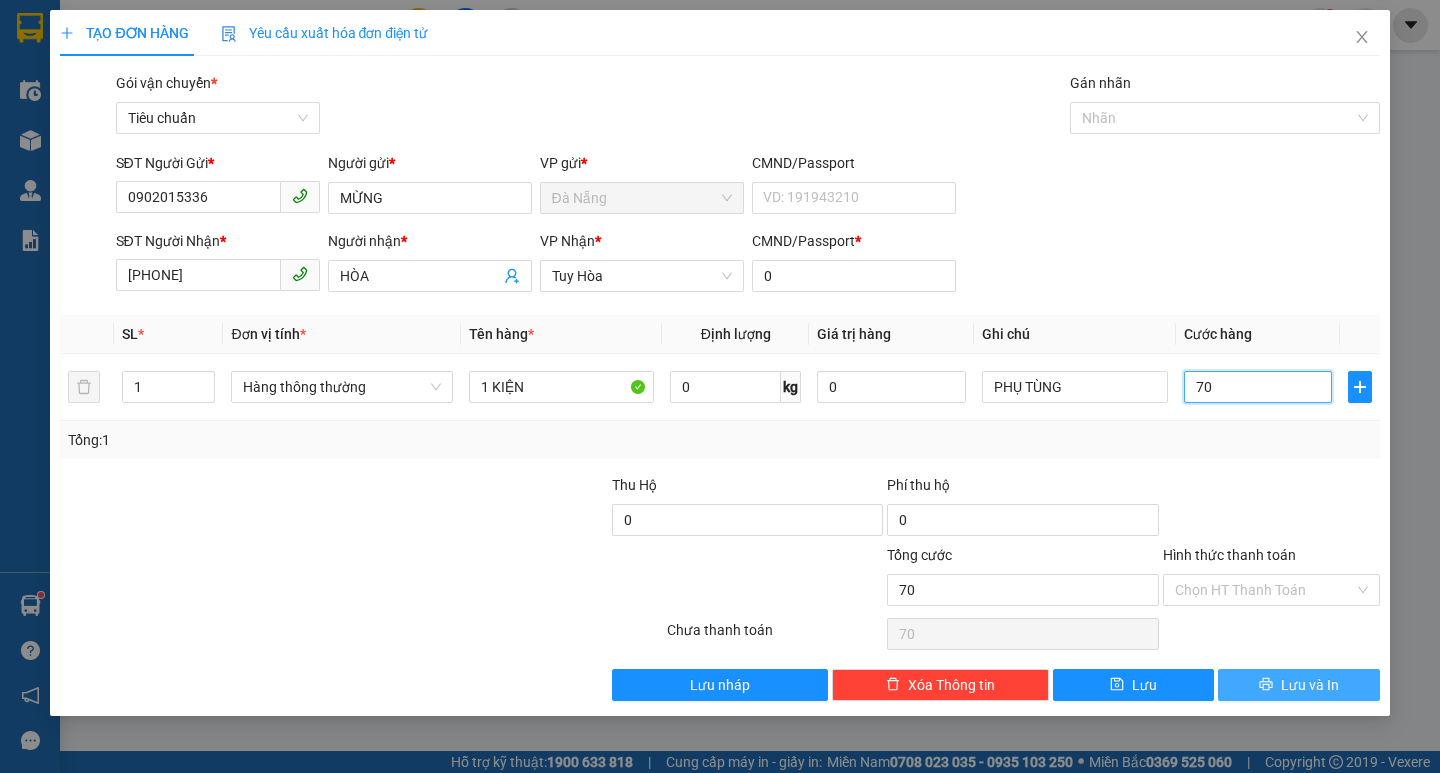 type on "70" 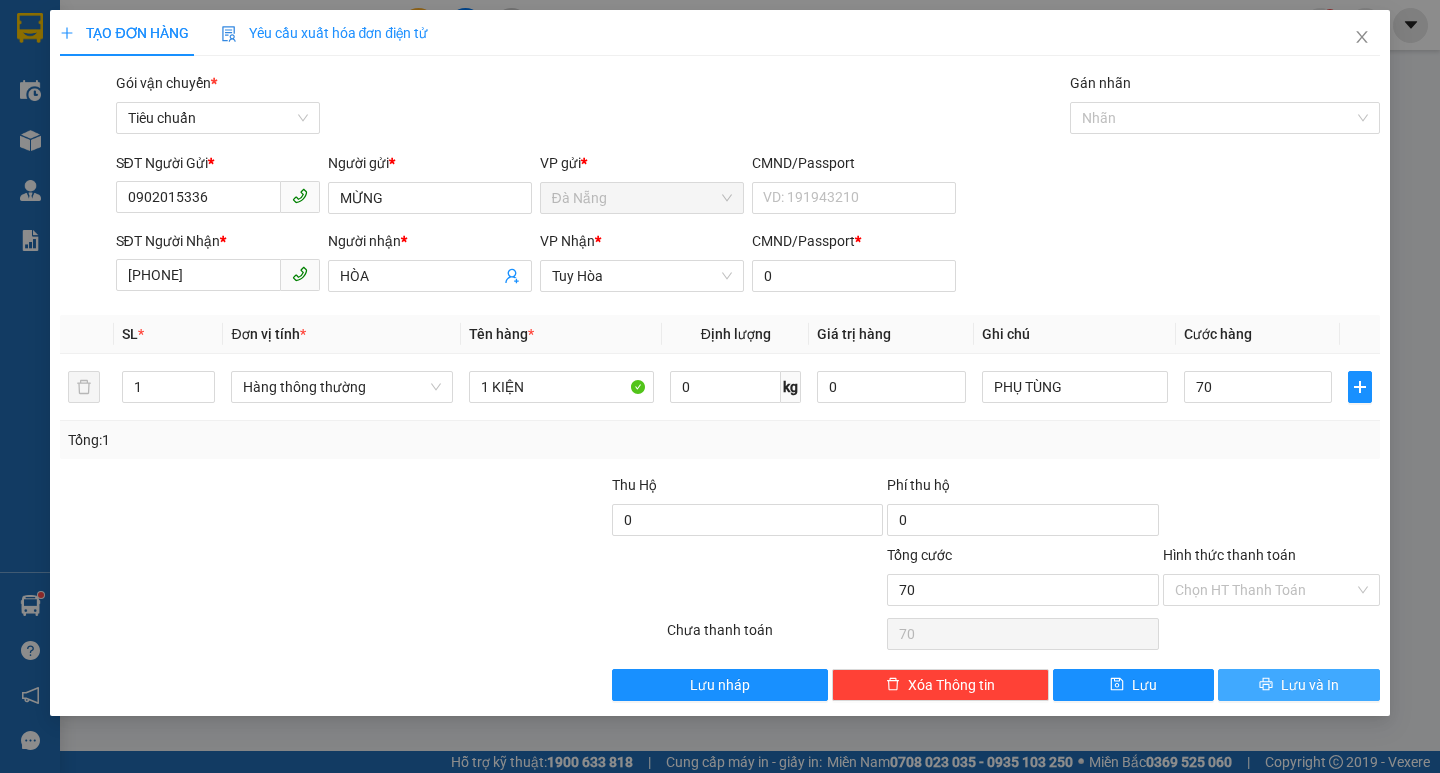 type on "70.000" 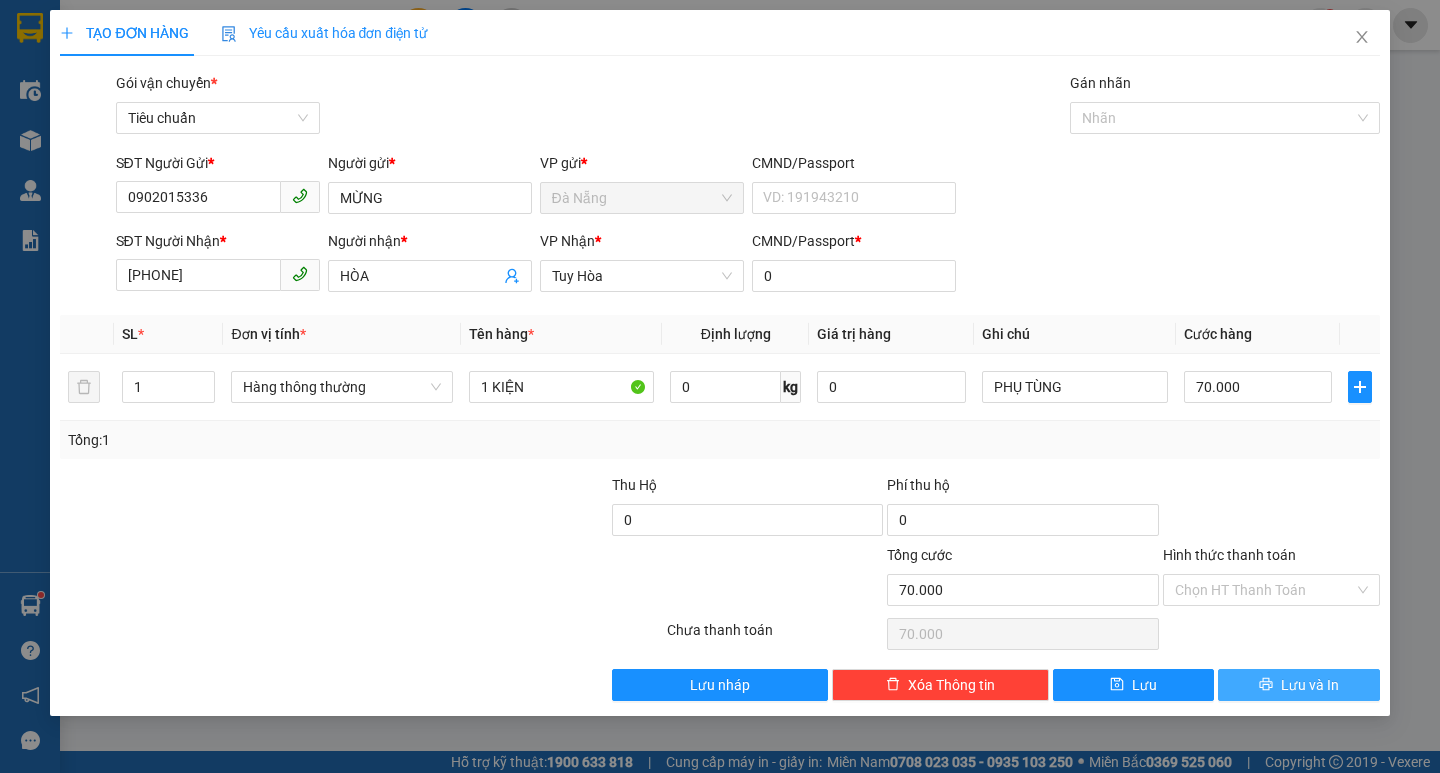click on "Lưu và In" at bounding box center (1310, 685) 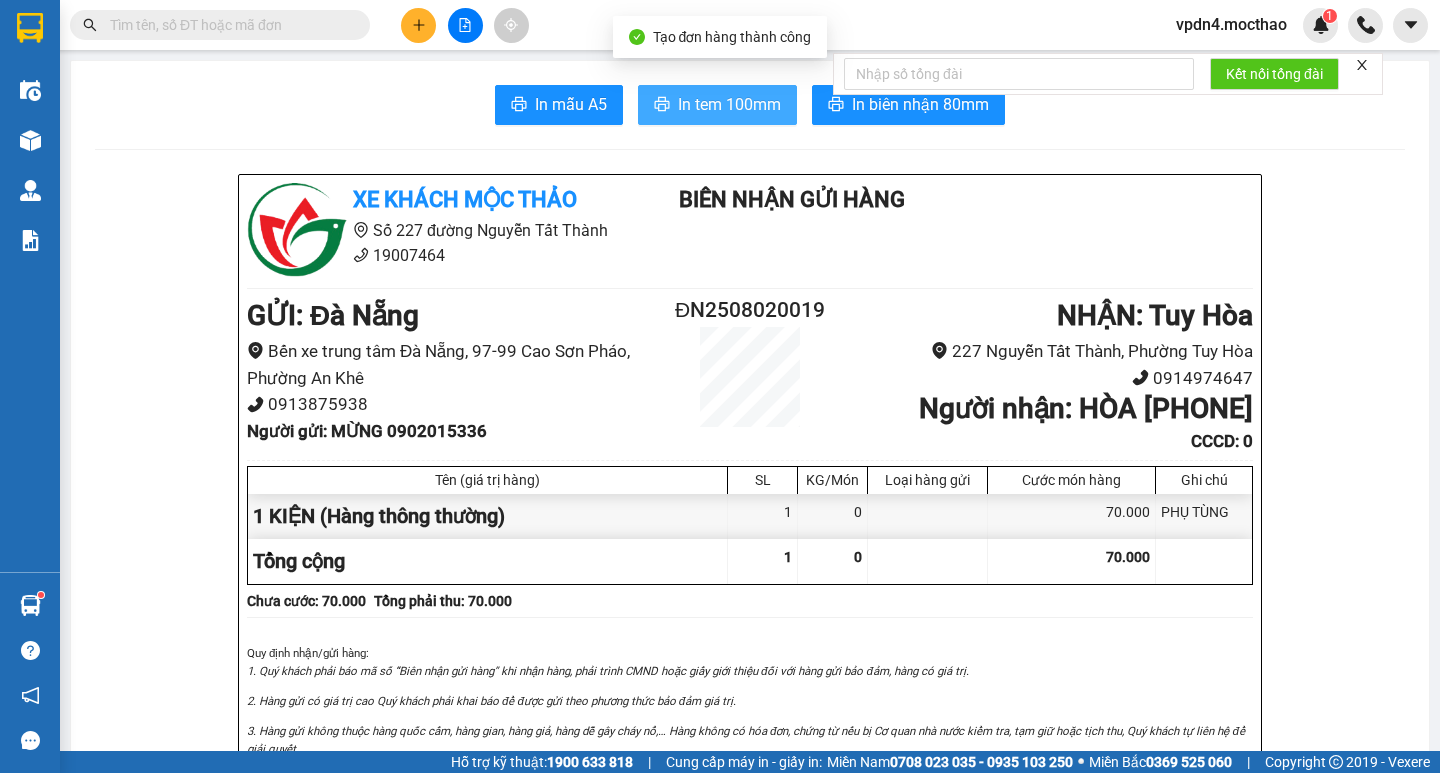 click on "In tem 100mm" at bounding box center [729, 104] 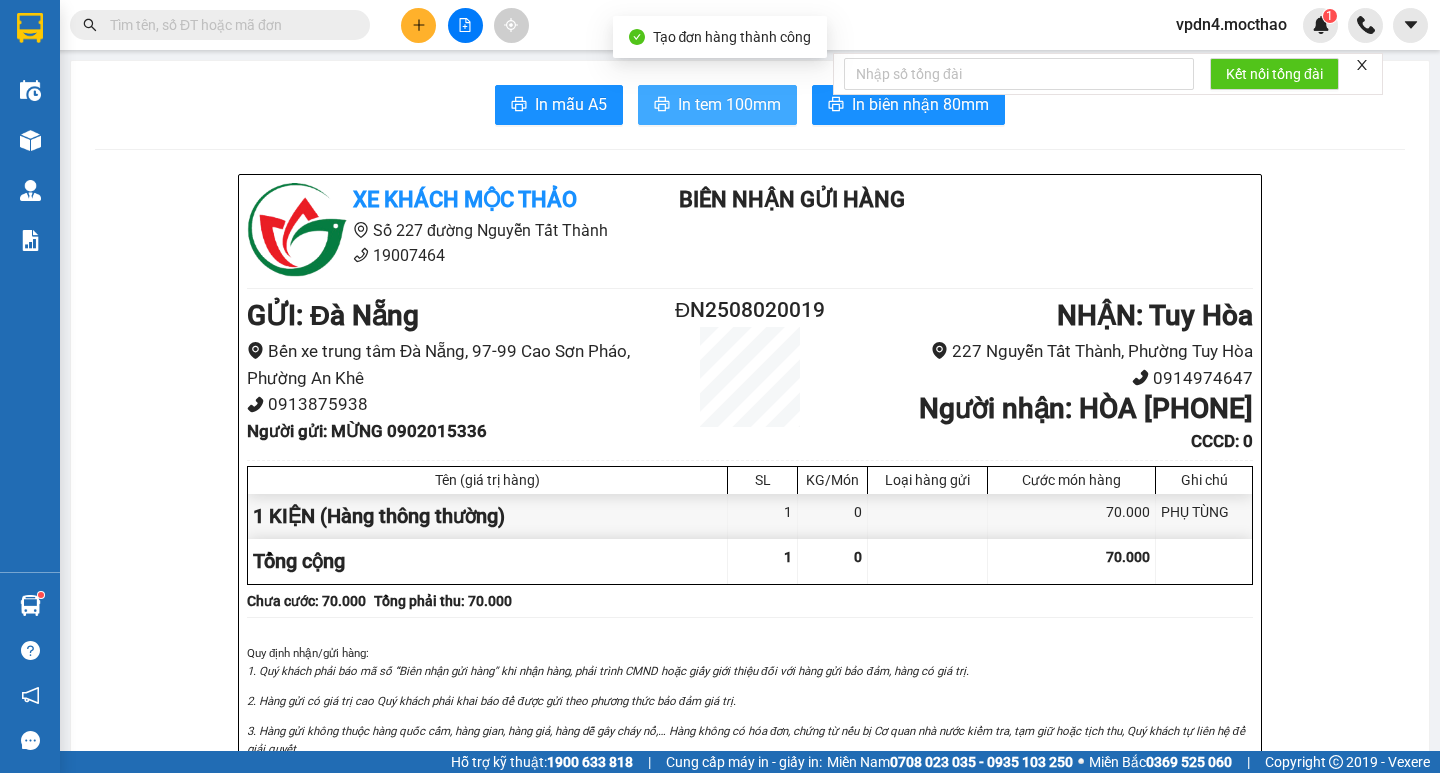 scroll, scrollTop: 0, scrollLeft: 0, axis: both 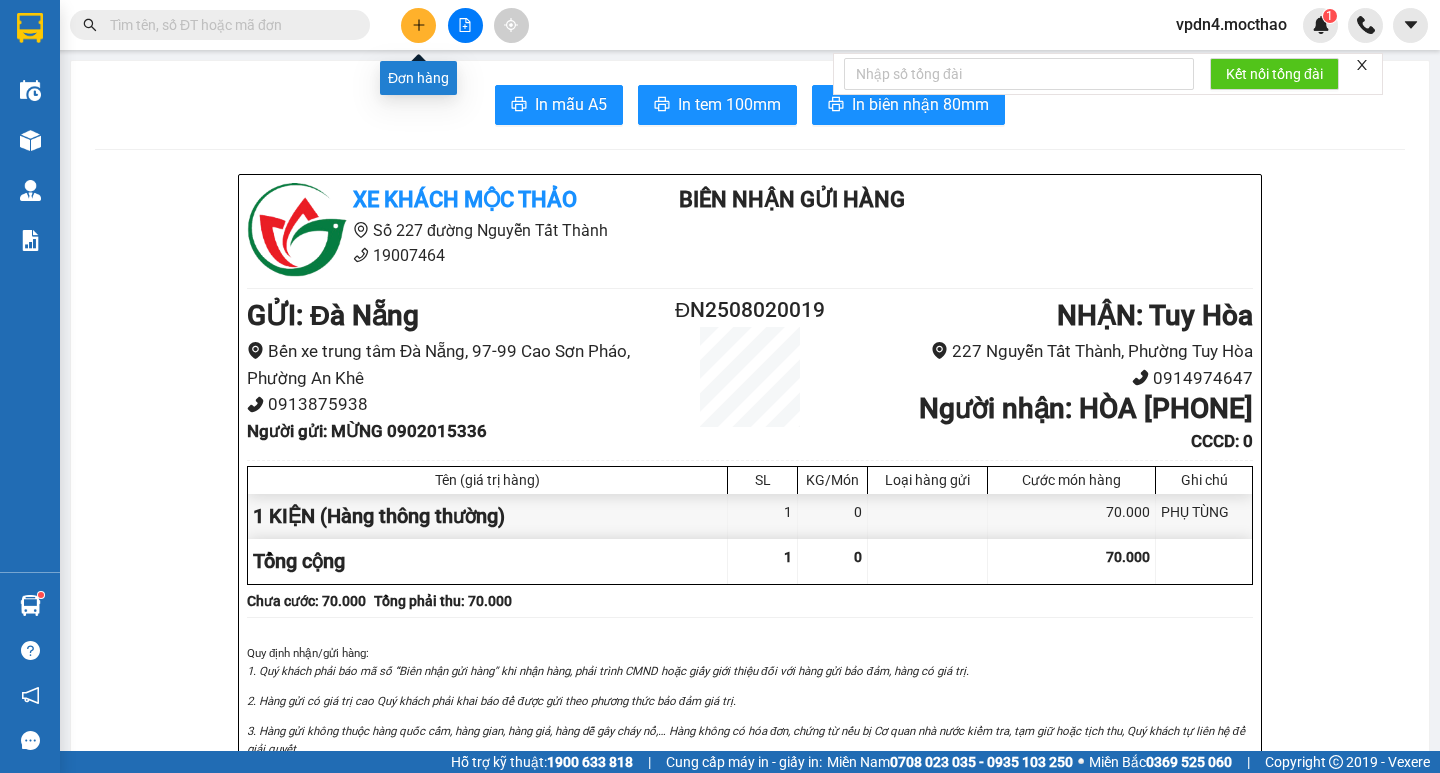click at bounding box center (418, 25) 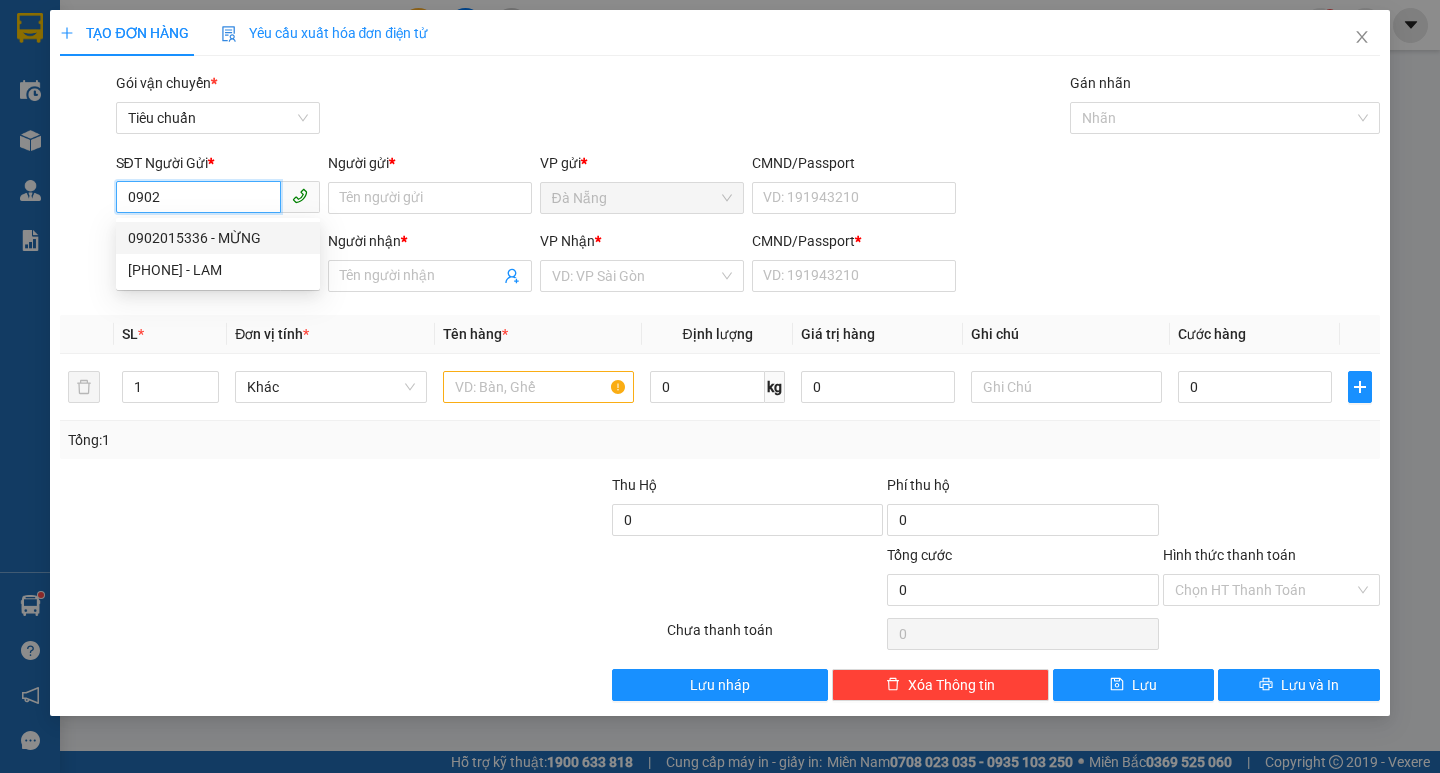 click on "0902015336 - MỪNG" at bounding box center [218, 238] 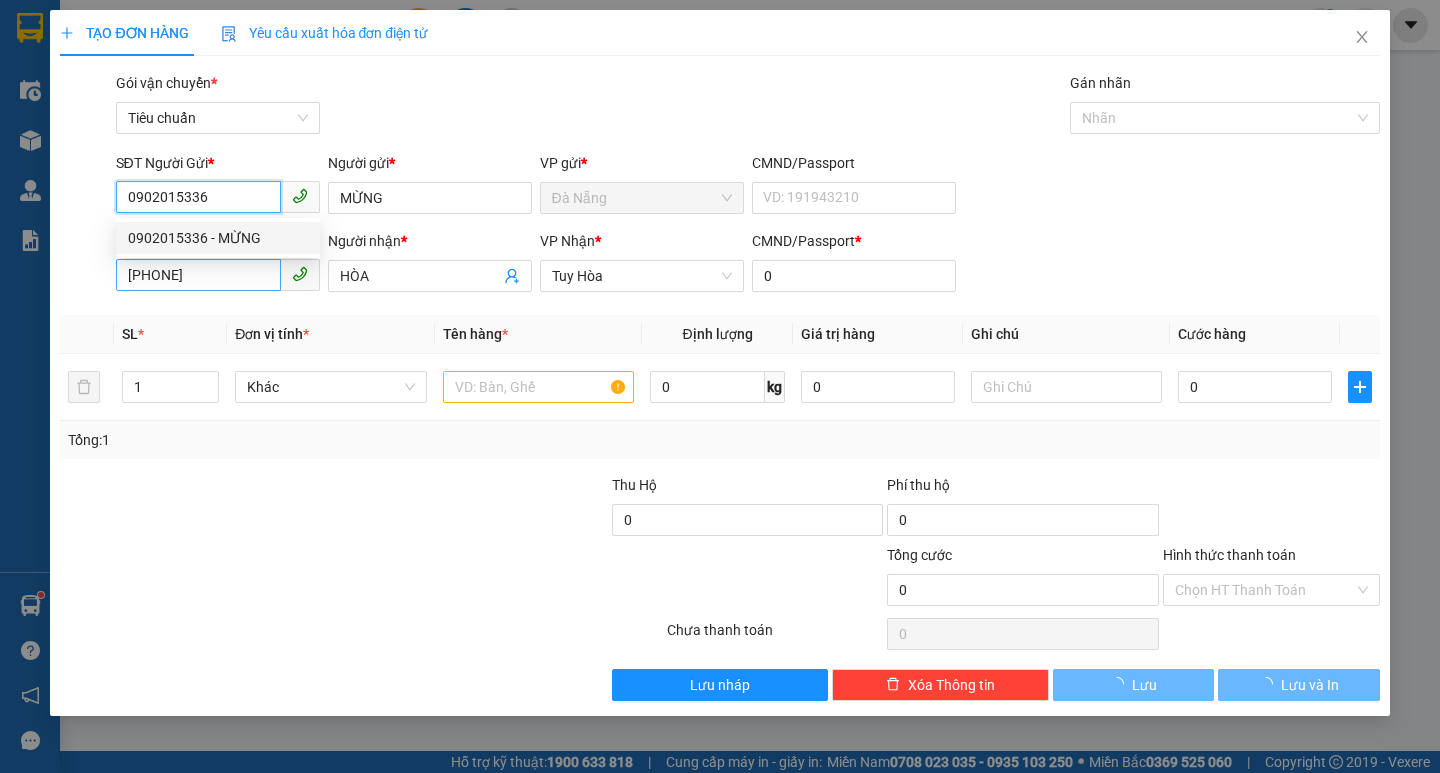type on "70.000" 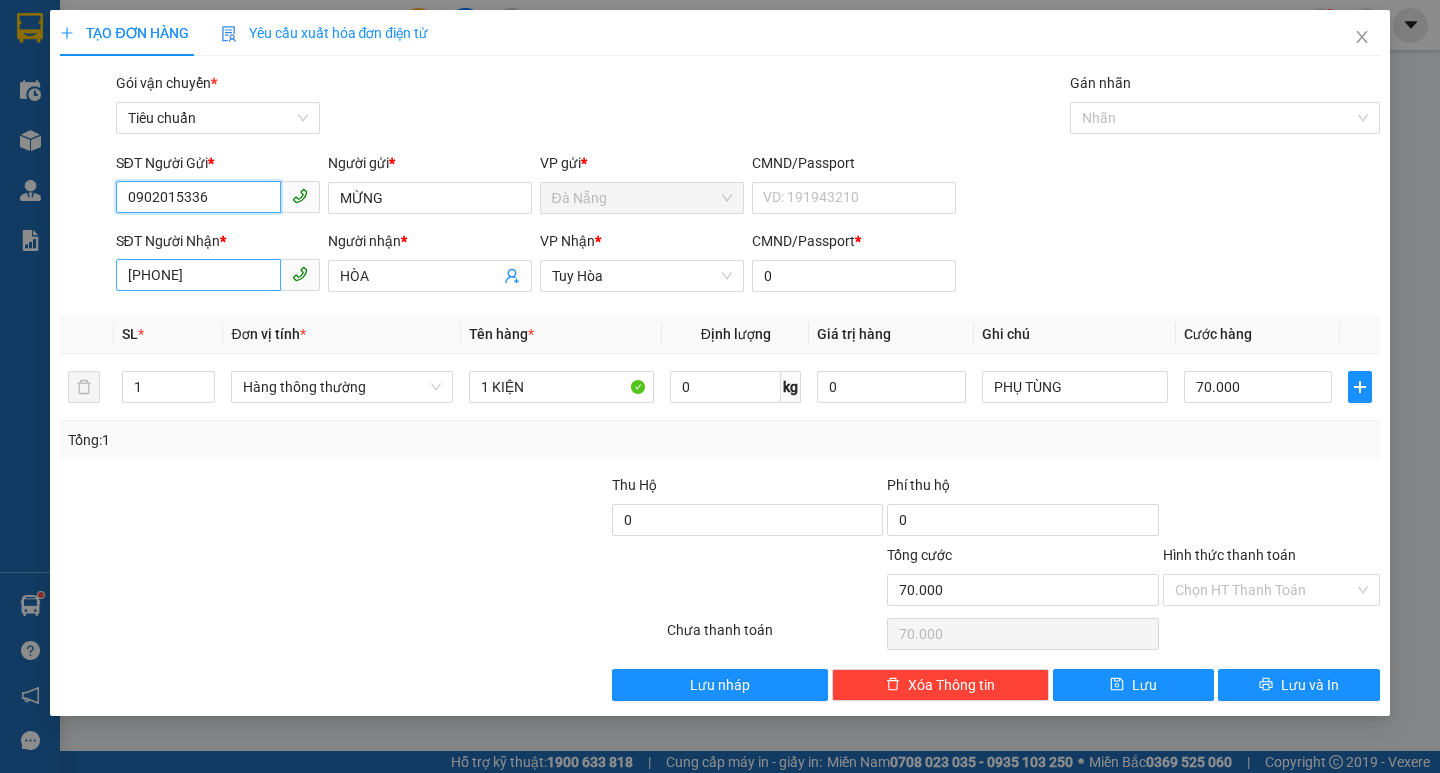 type on "0902015336" 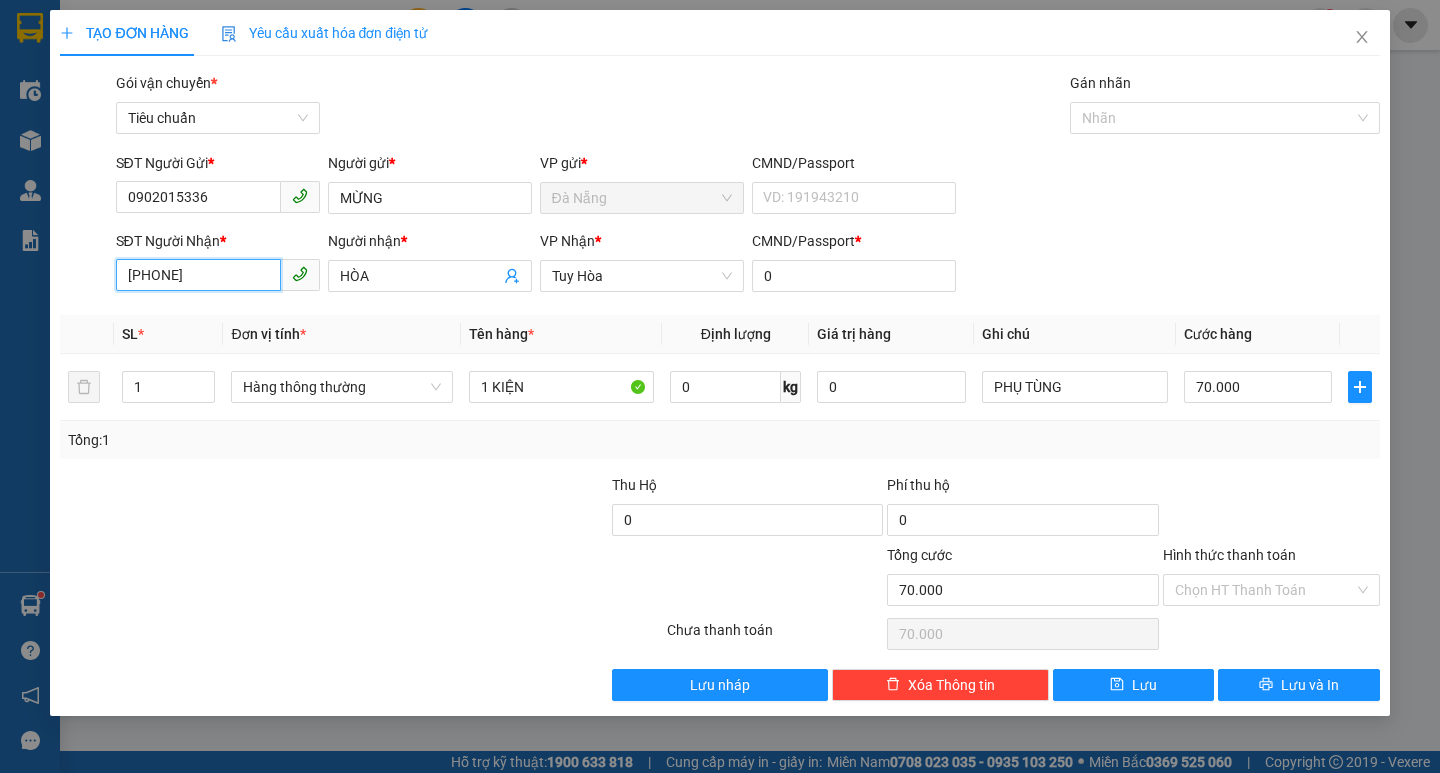 click on "[PHONE]" at bounding box center (198, 275) 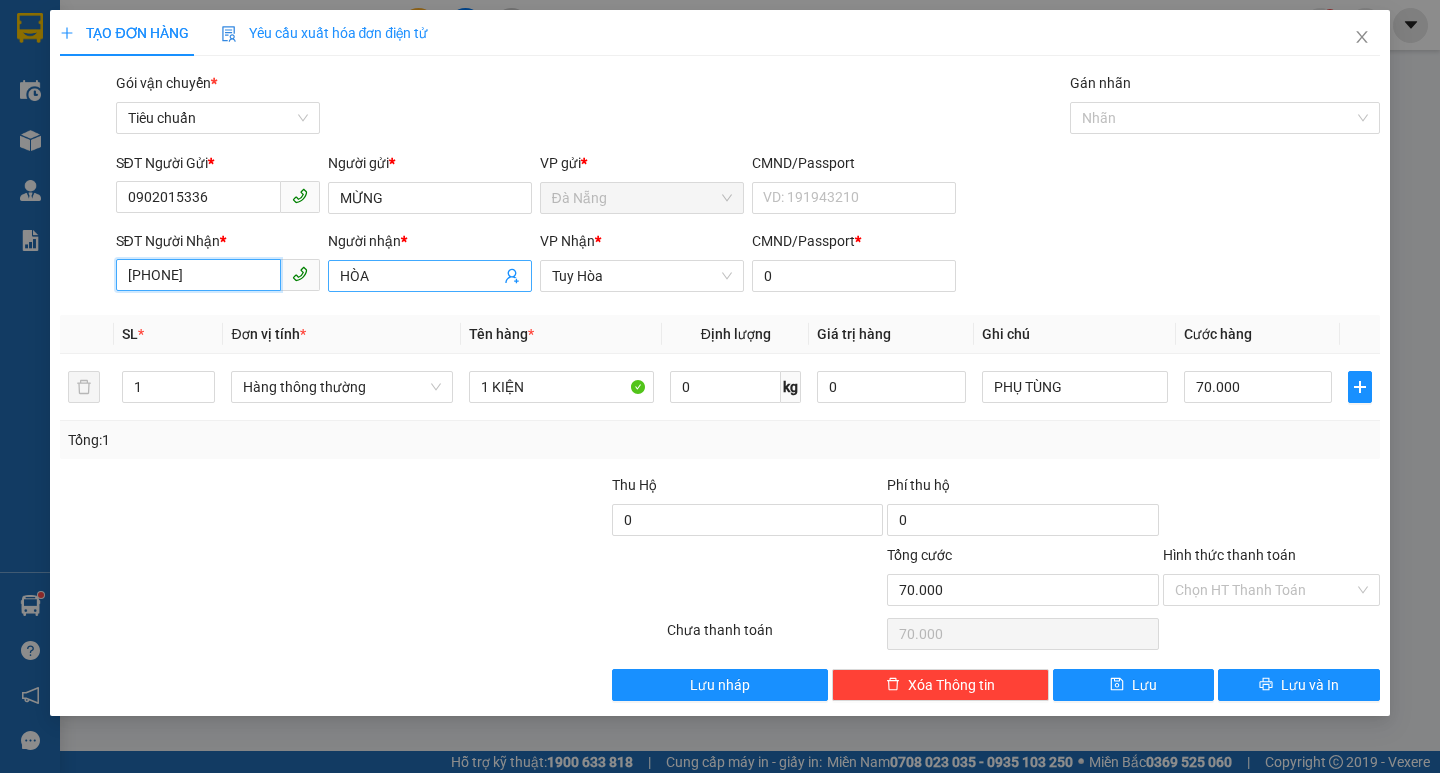 type on "[PHONE]" 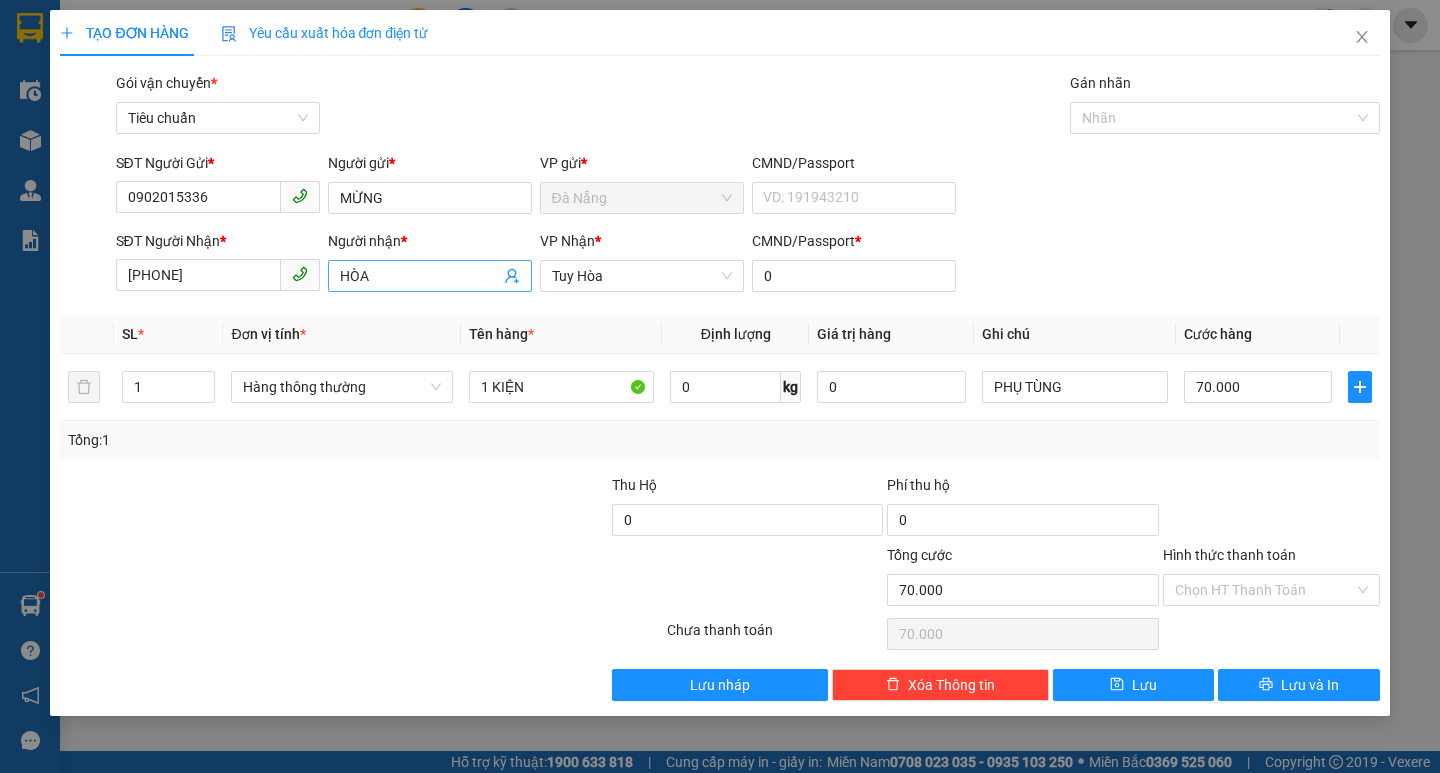 click on "HÒA" at bounding box center (420, 276) 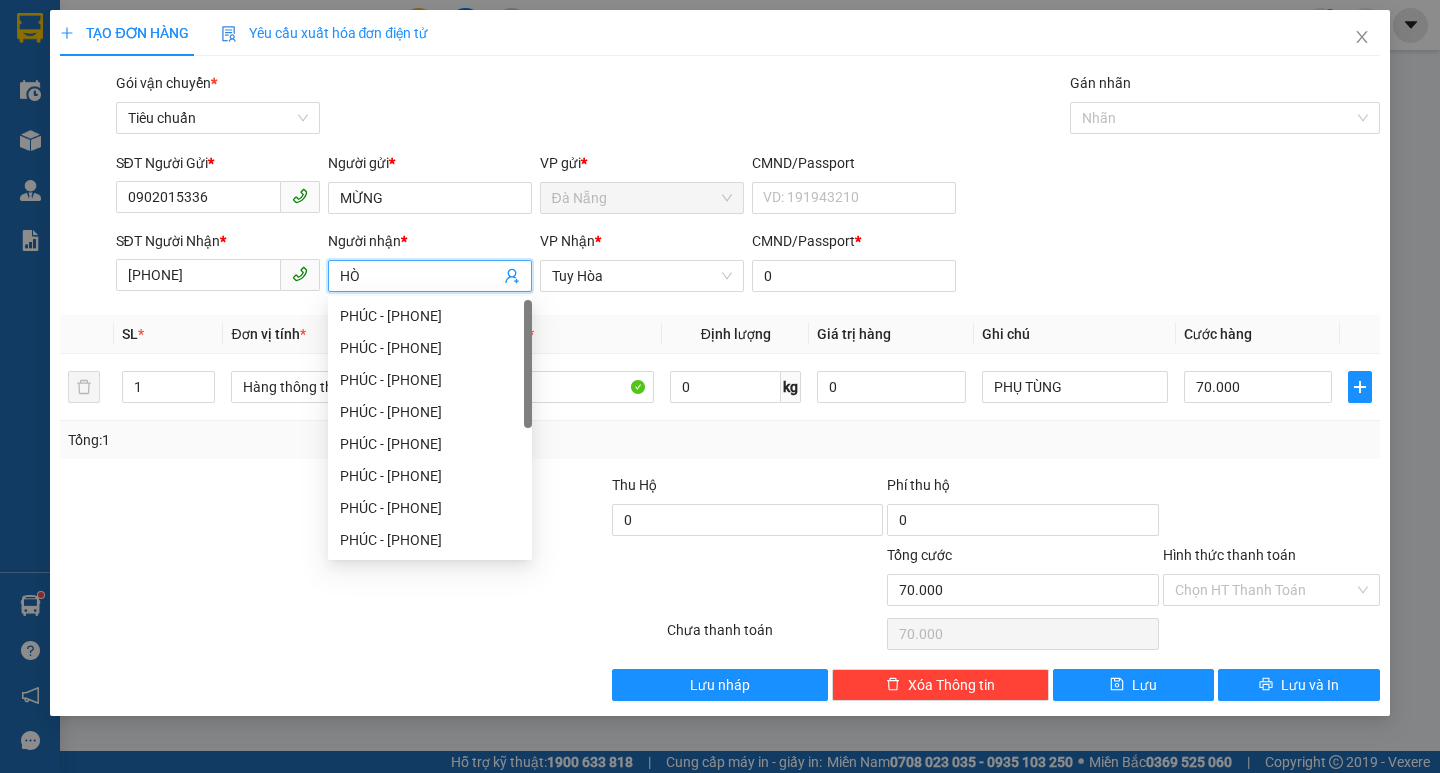 type on "H" 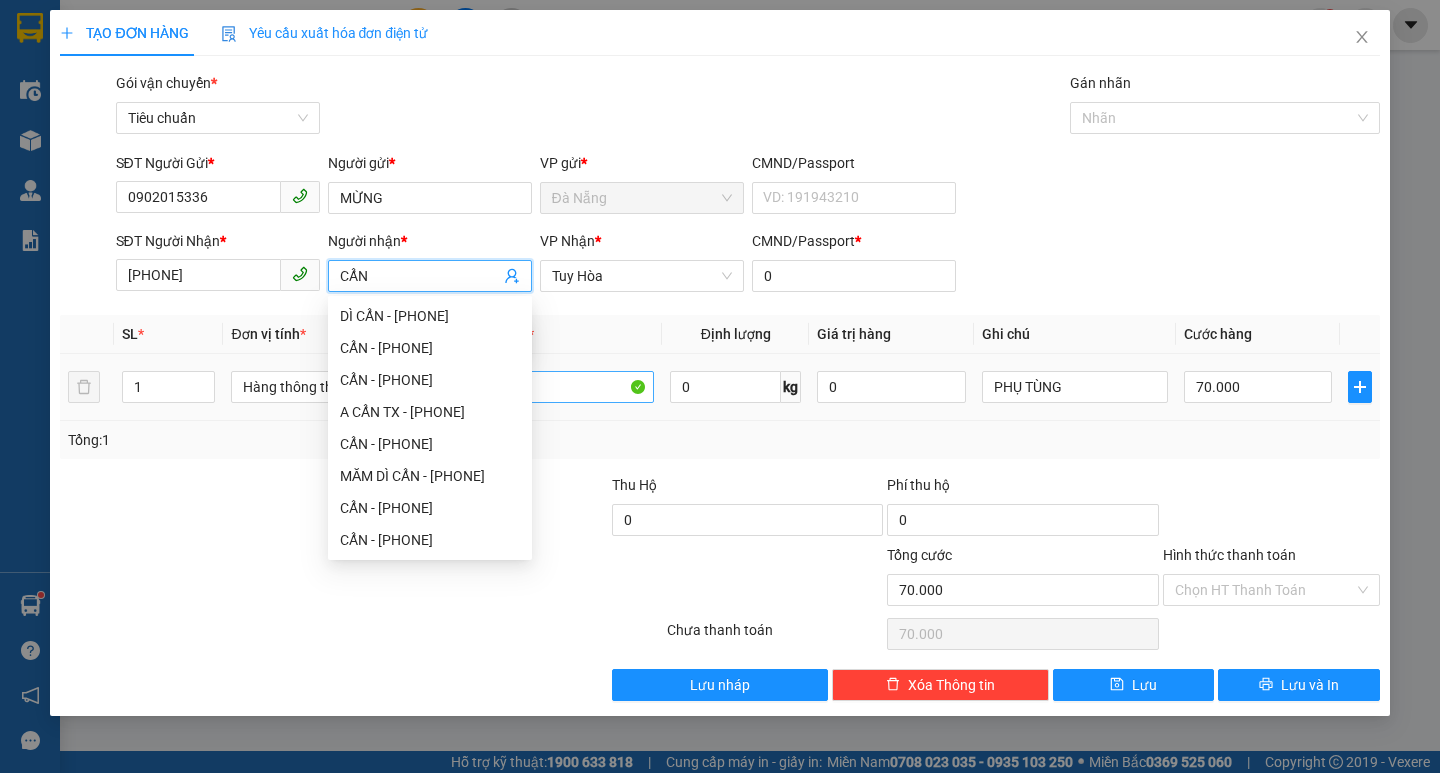 type on "CẨN" 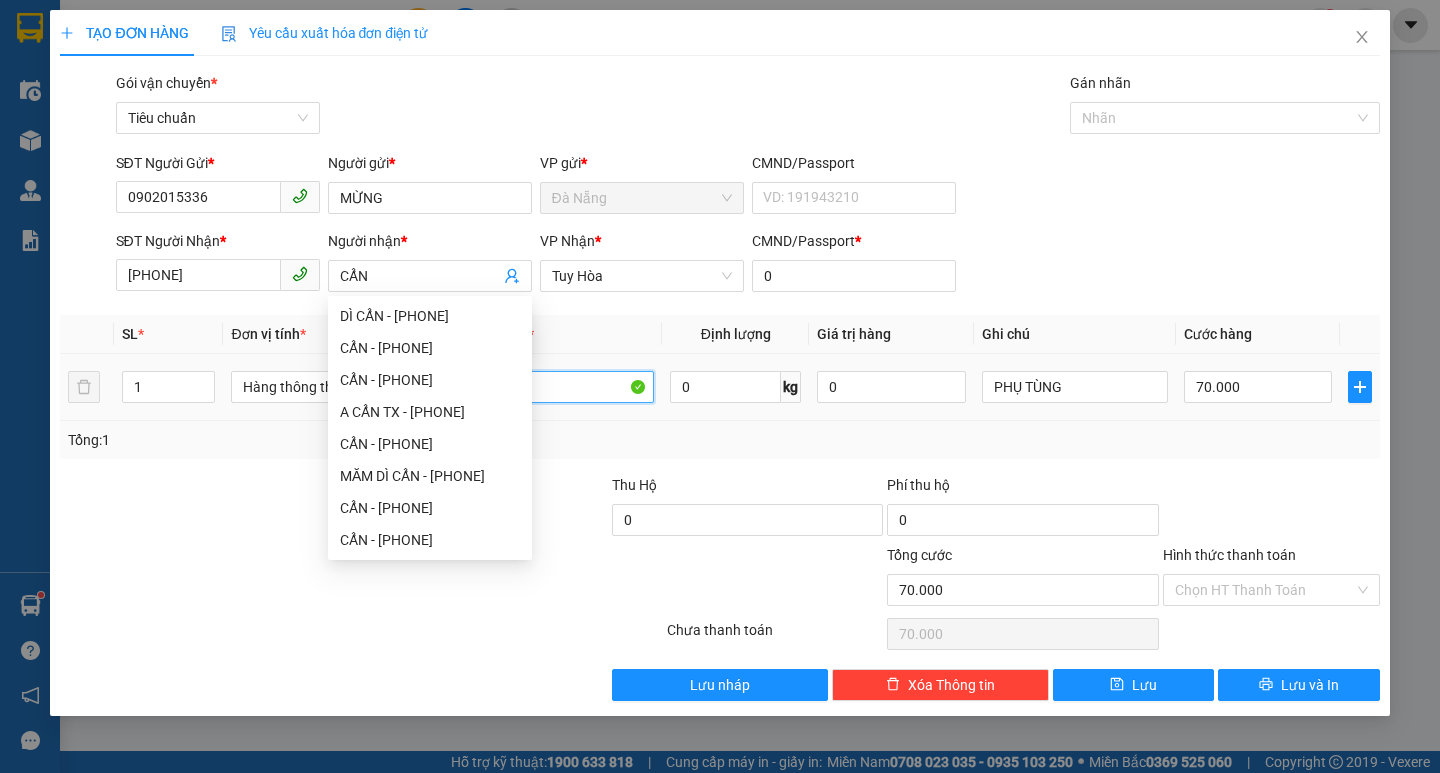 click on "1 KIỆN" at bounding box center [562, 387] 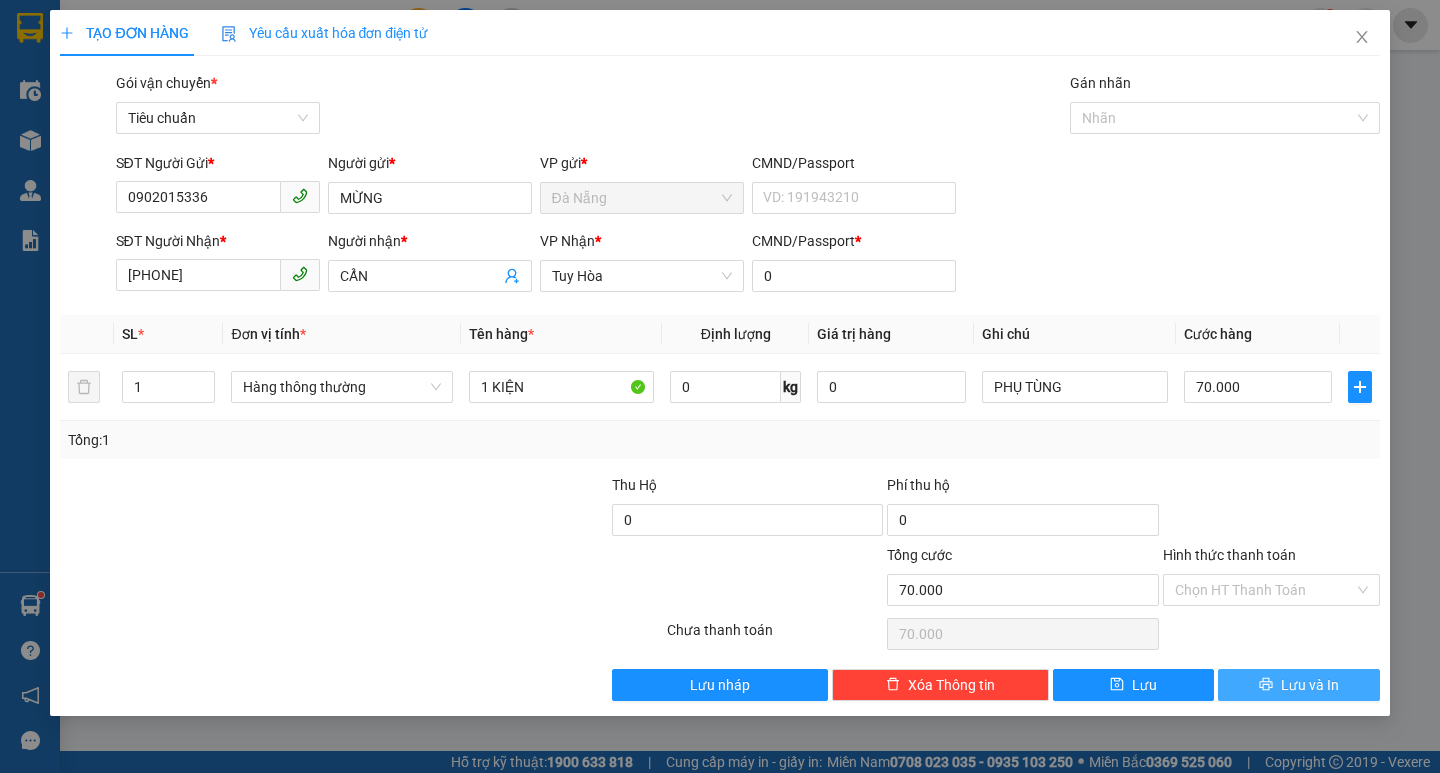click on "Lưu và In" at bounding box center (1298, 685) 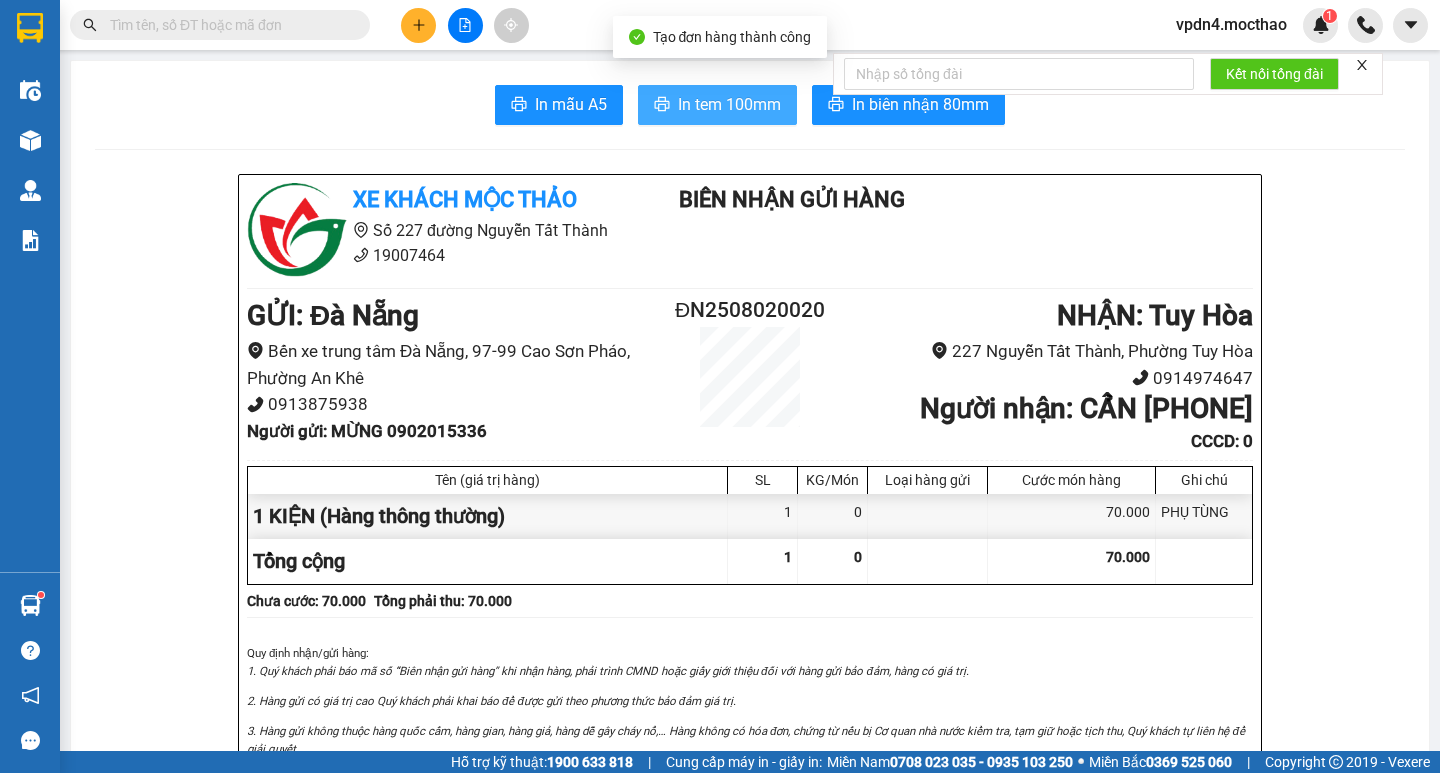 click on "In tem 100mm" at bounding box center (729, 104) 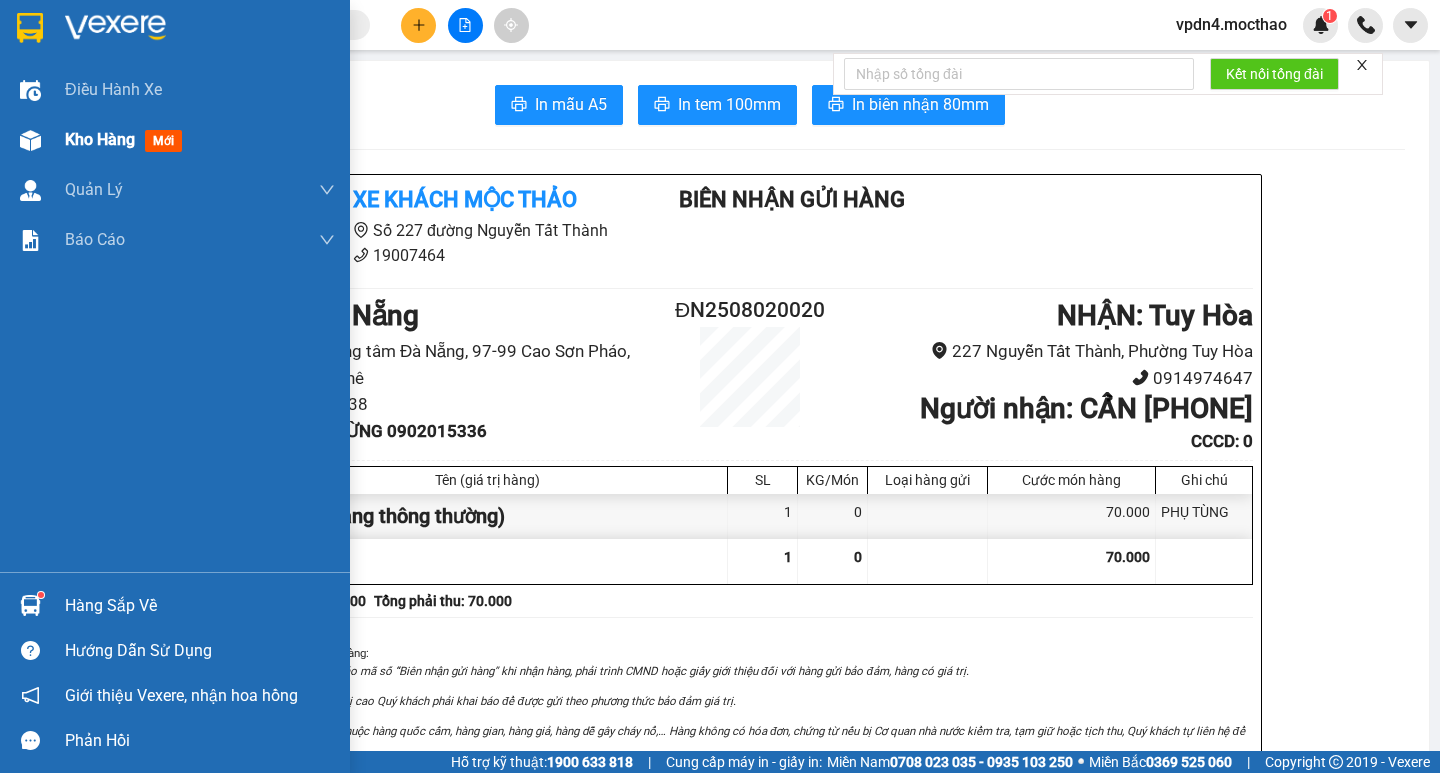 click on "Kho hàng" at bounding box center [100, 139] 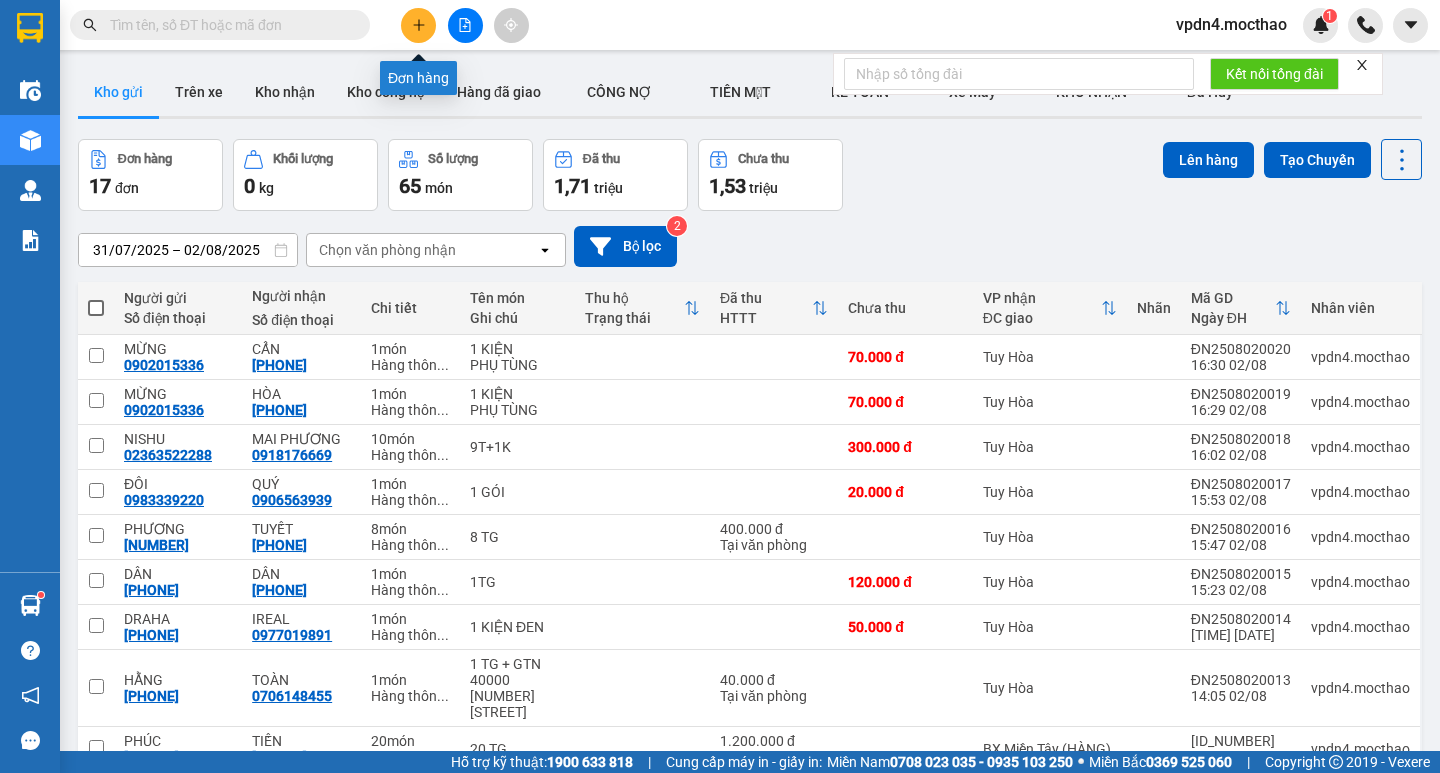 click 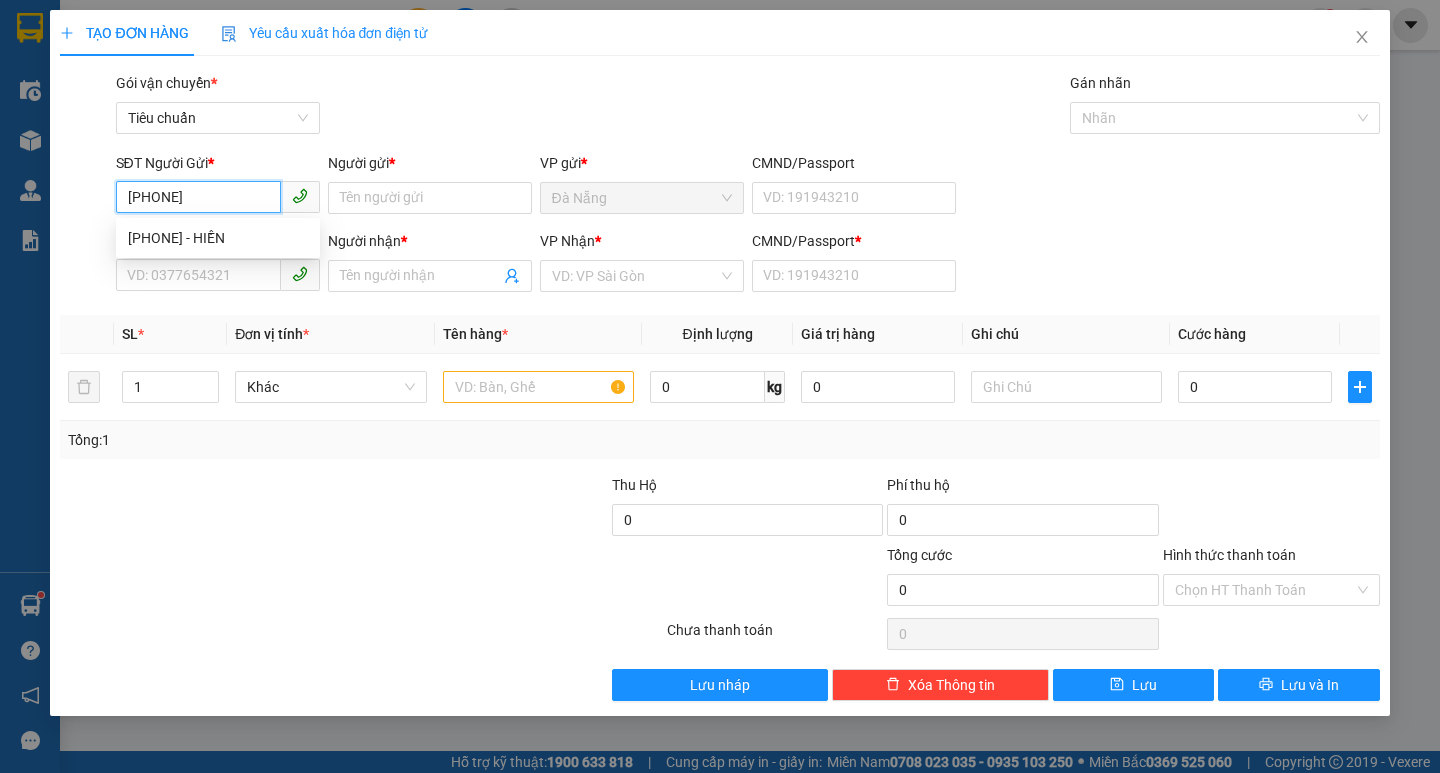 type on "[PHONE]" 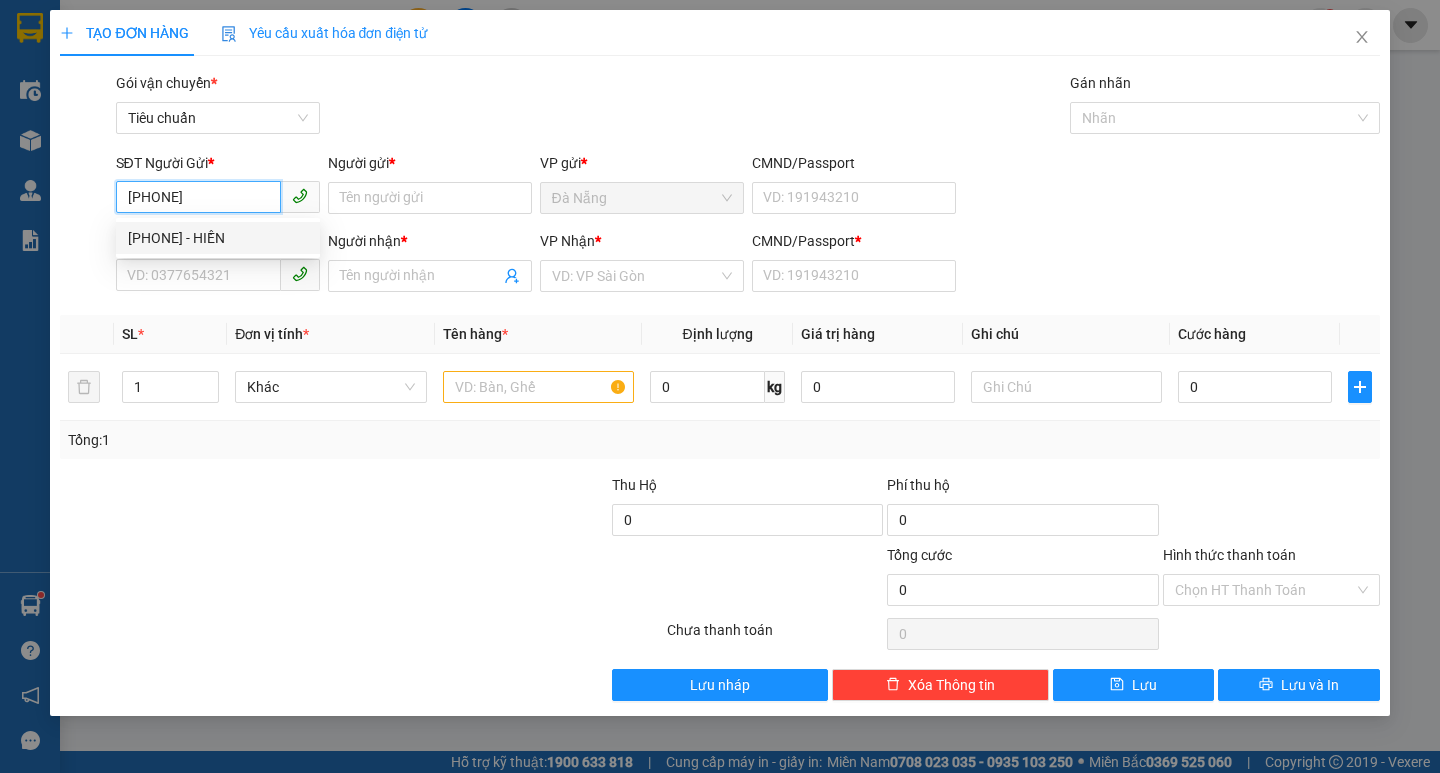 click on "[PHONE] - HIỀN" at bounding box center (218, 238) 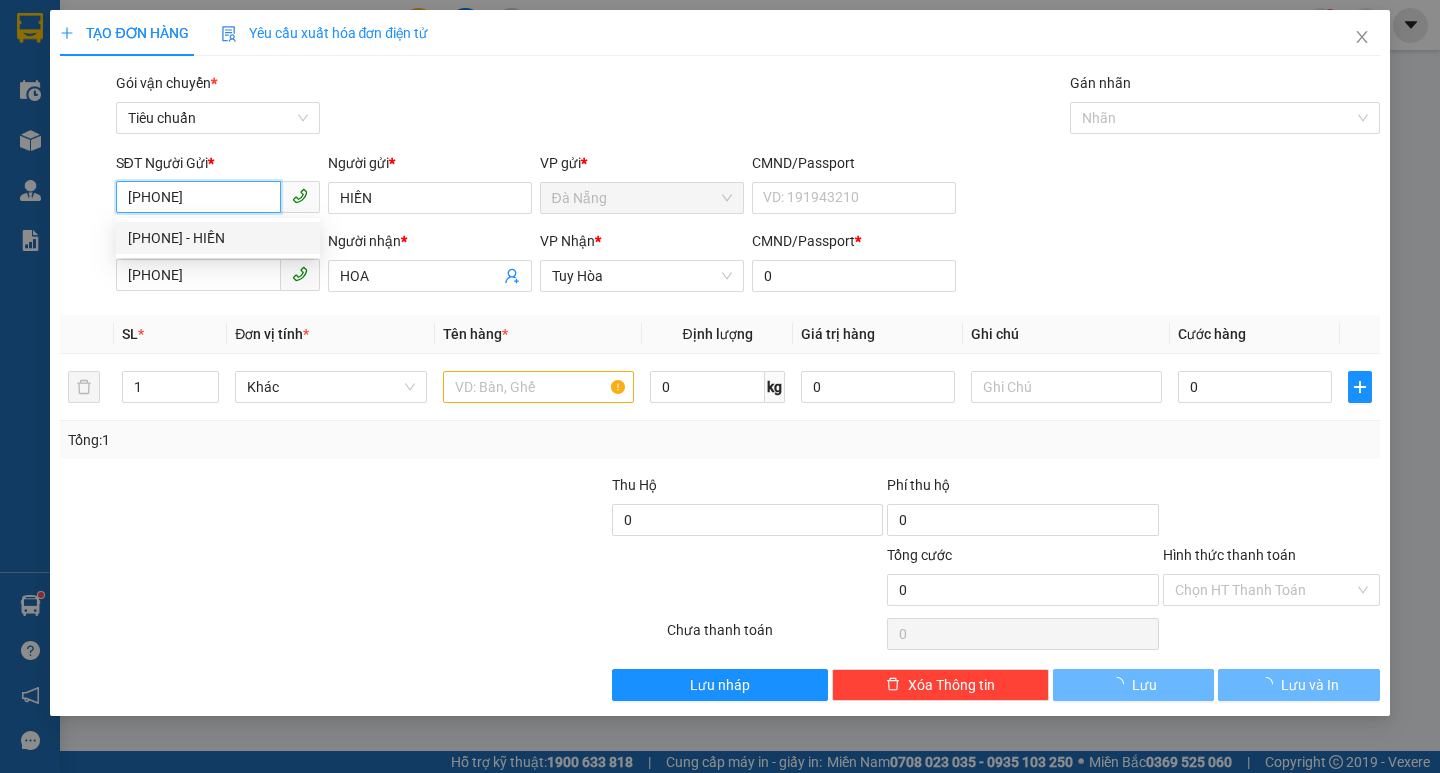 type on "30.000" 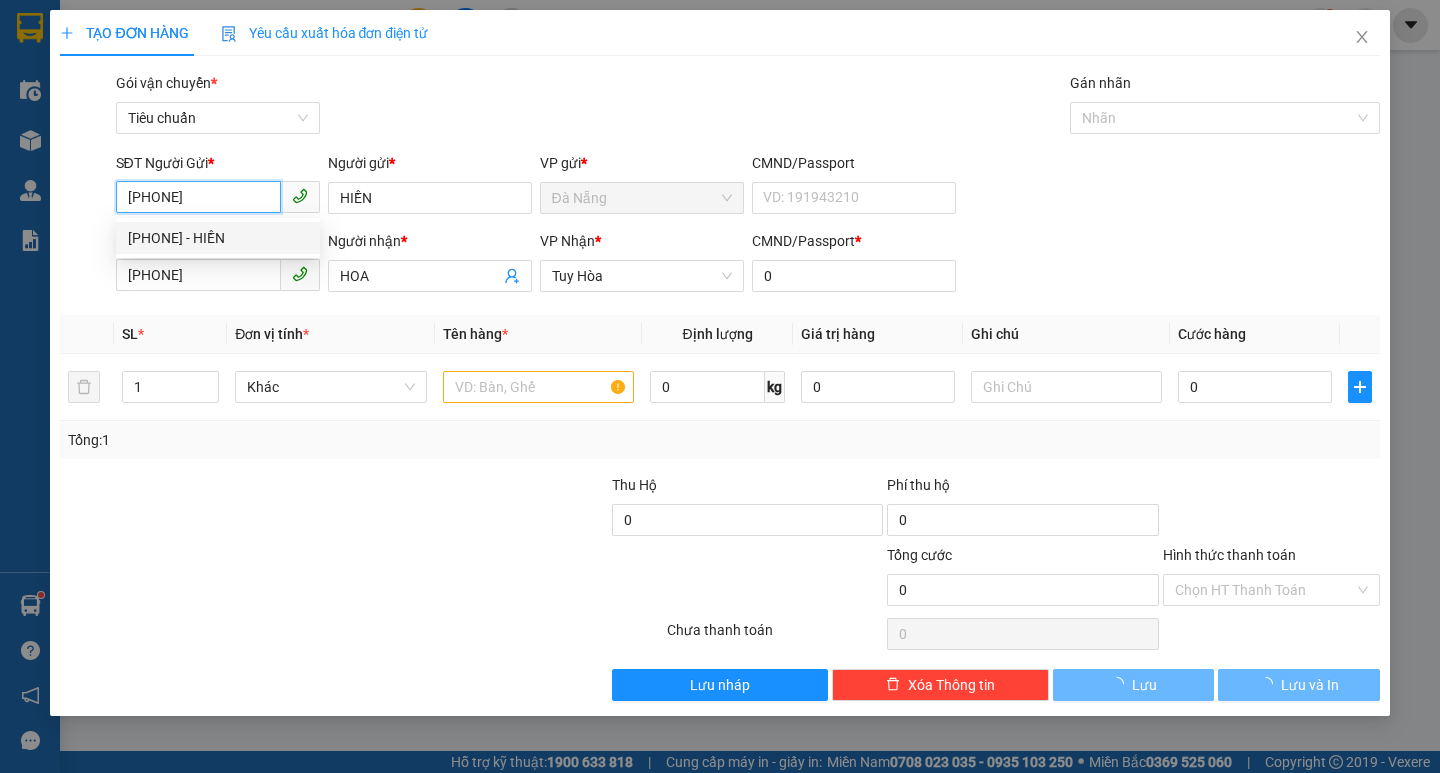 type on "30.000" 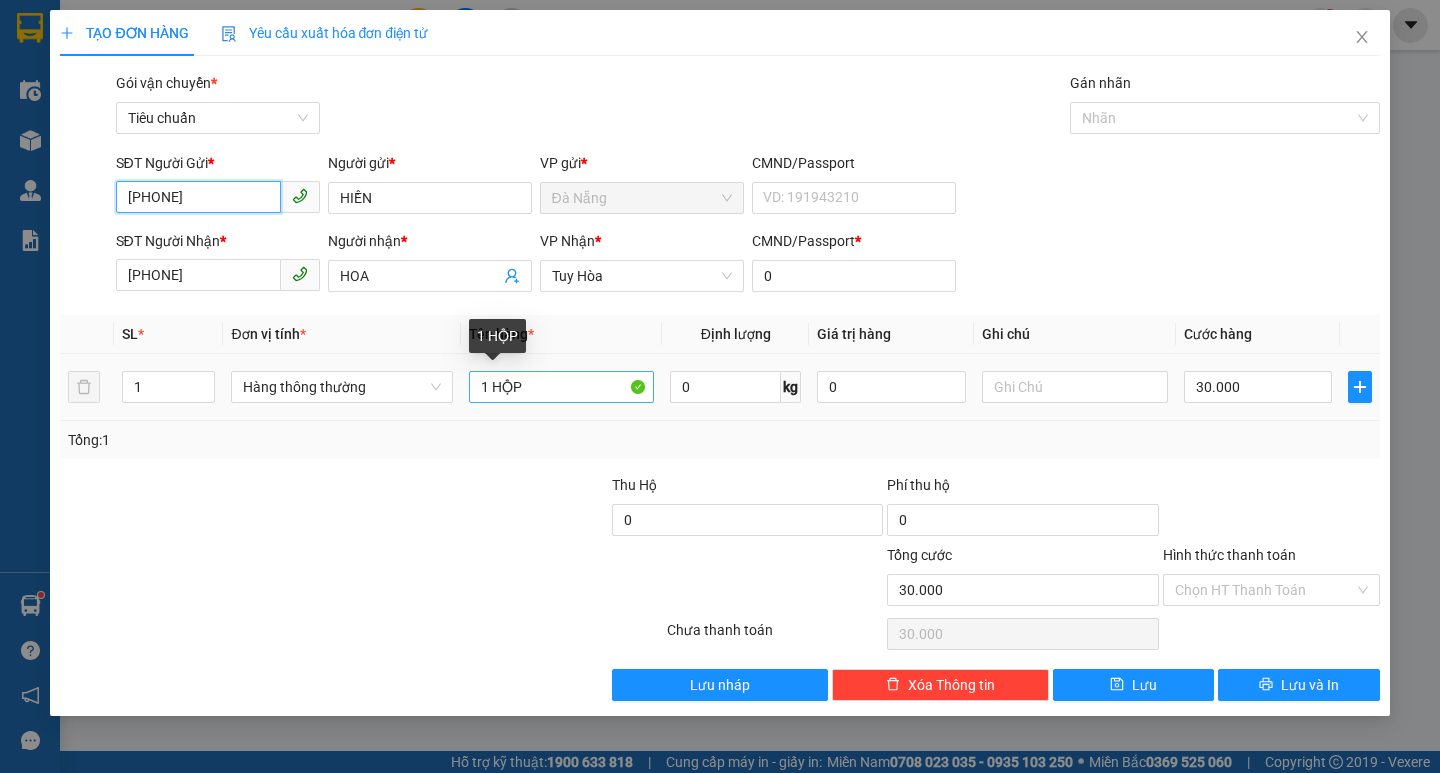 type on "[PHONE]" 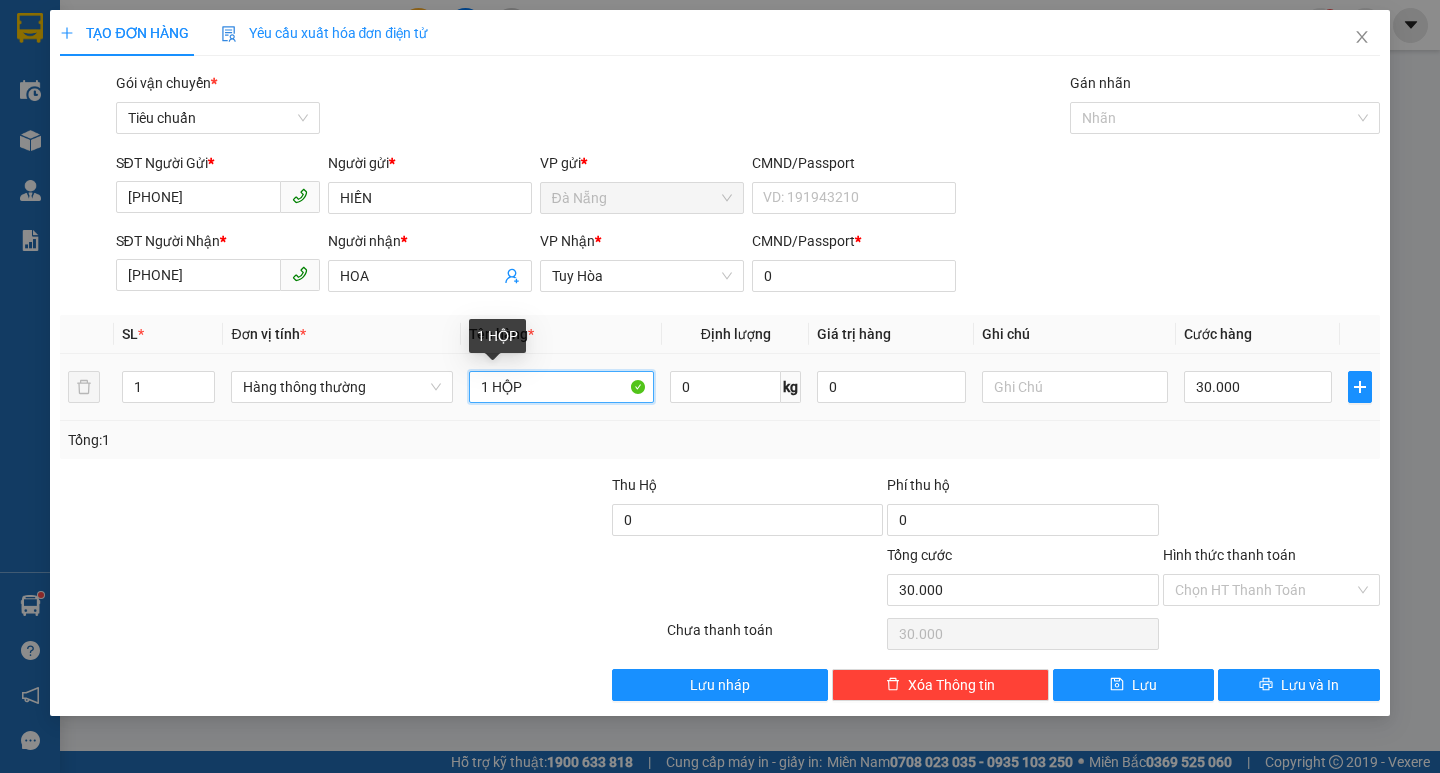 click on "1 HỘP" at bounding box center (562, 387) 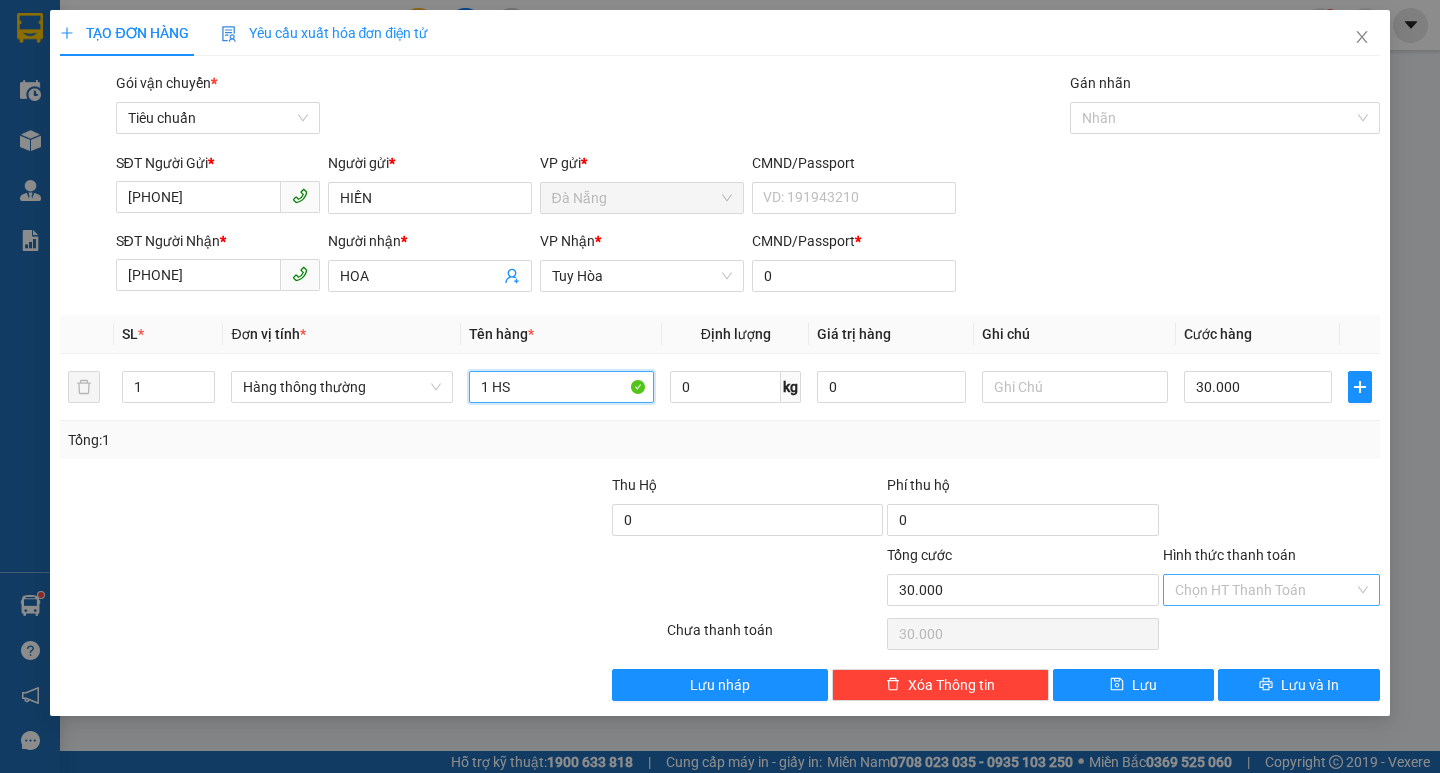 type on "1 HS" 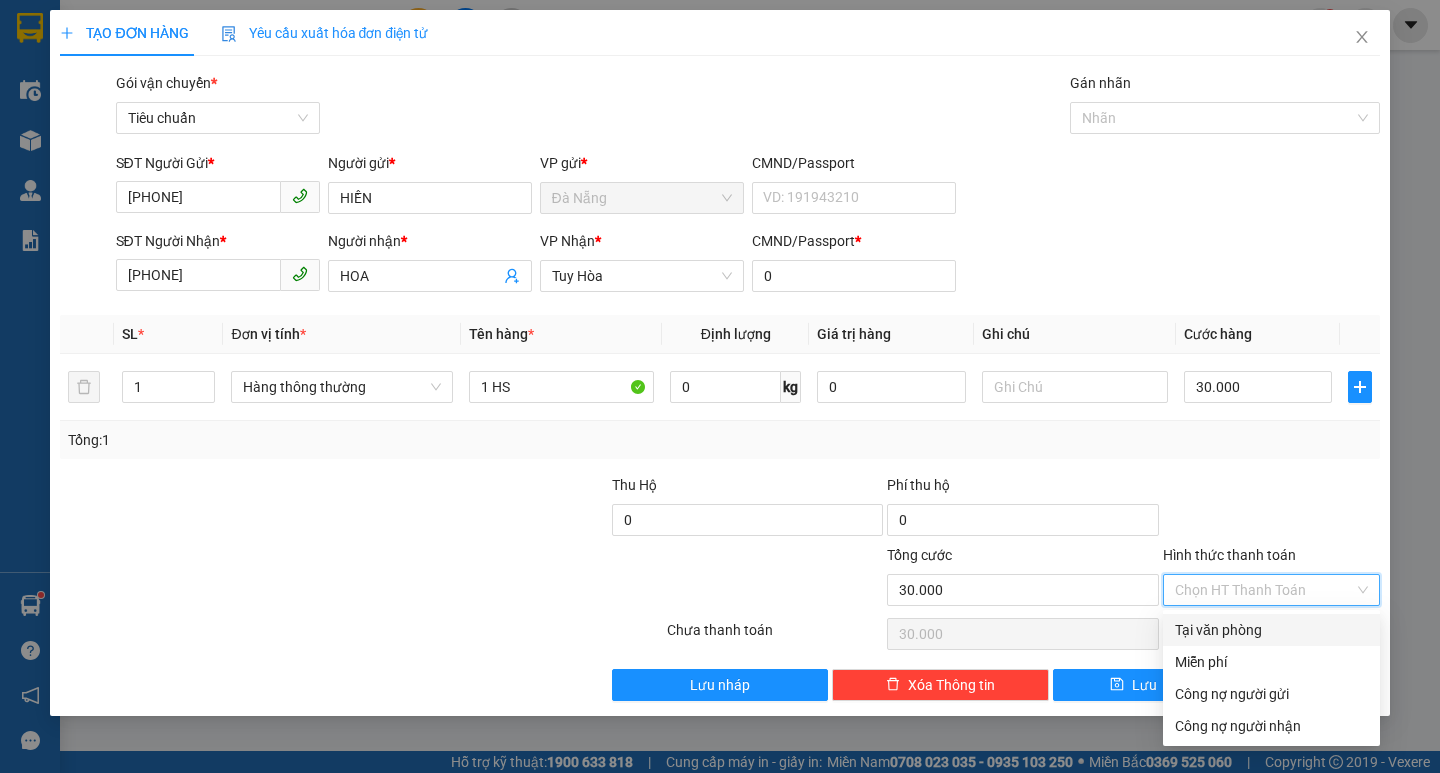 click on "Hình thức thanh toán" at bounding box center (1264, 590) 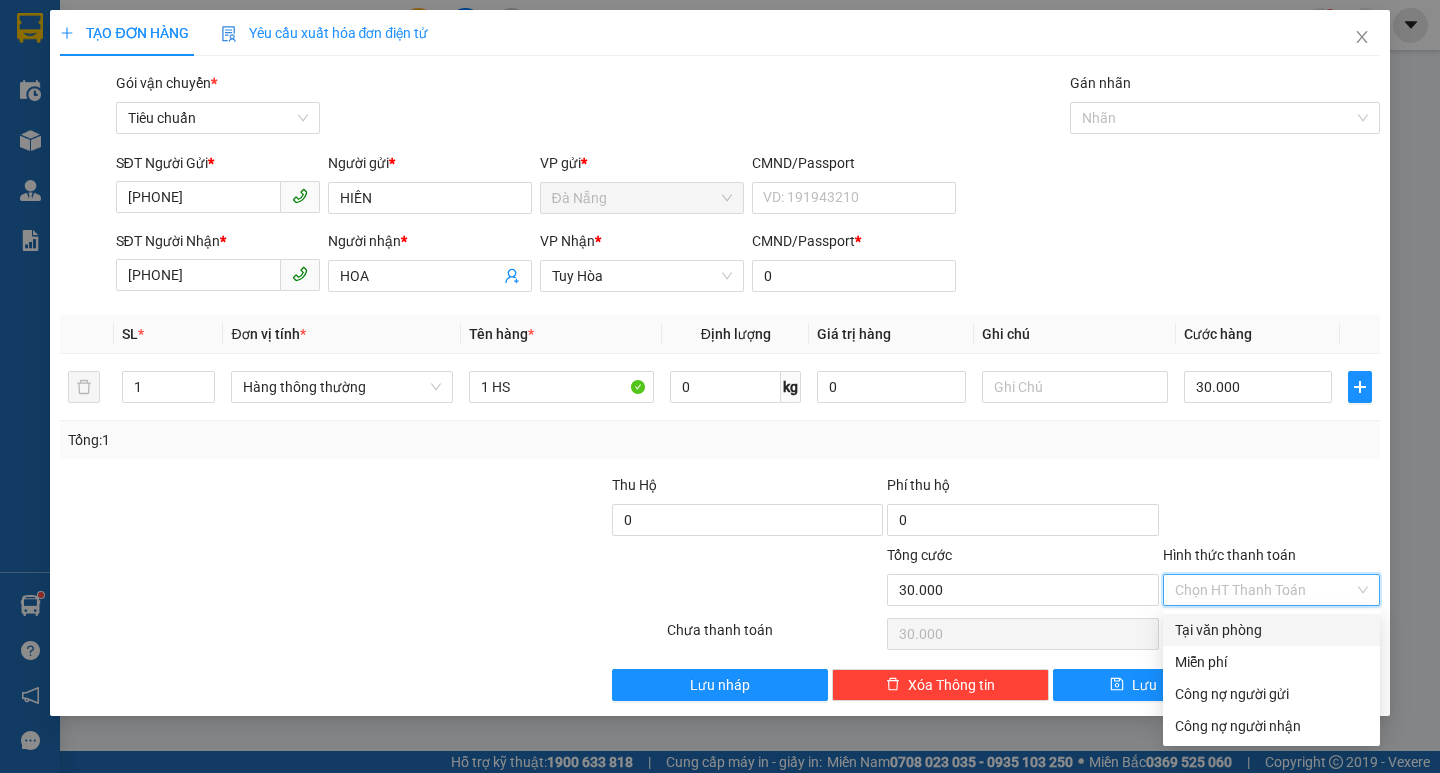 click on "Tại văn phòng" at bounding box center [1271, 630] 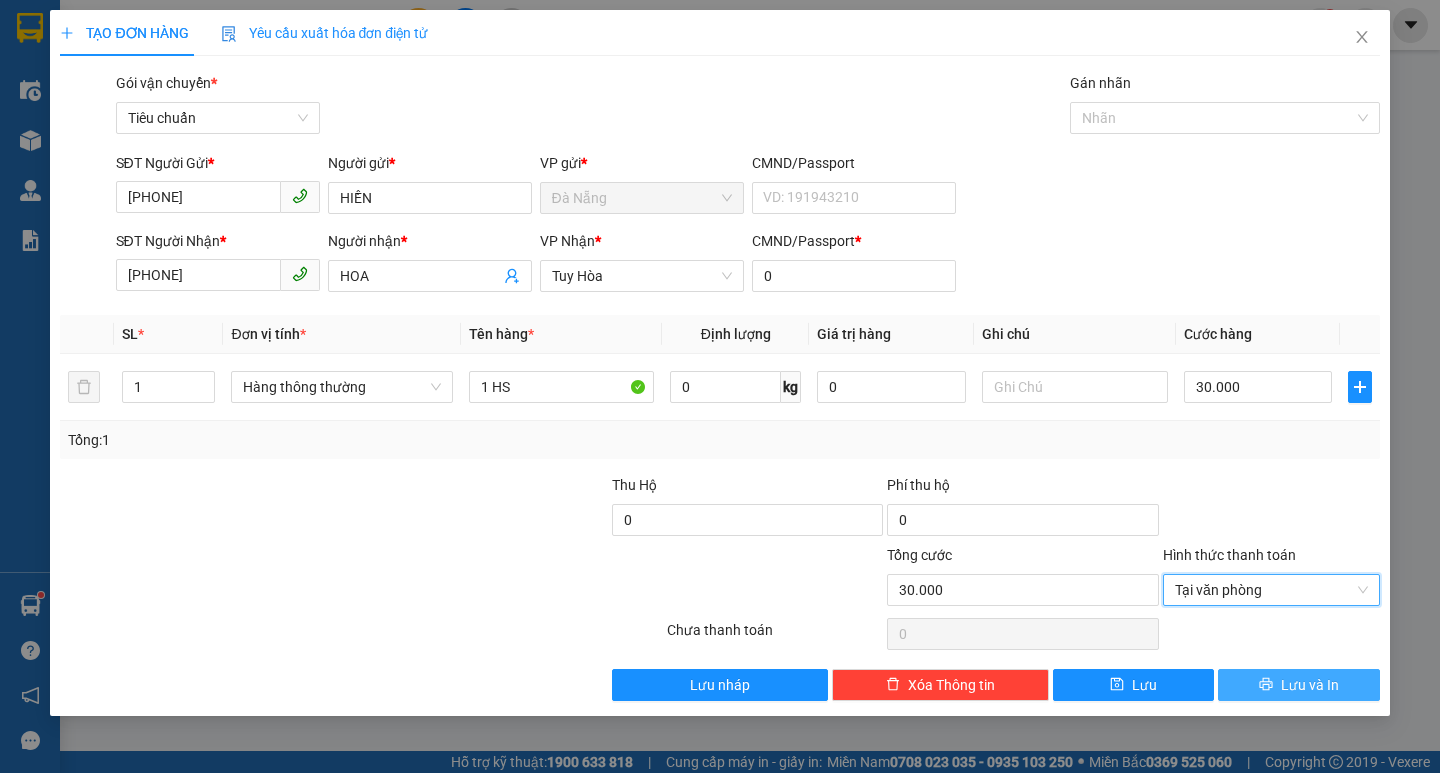 click on "Lưu và In" at bounding box center [1310, 685] 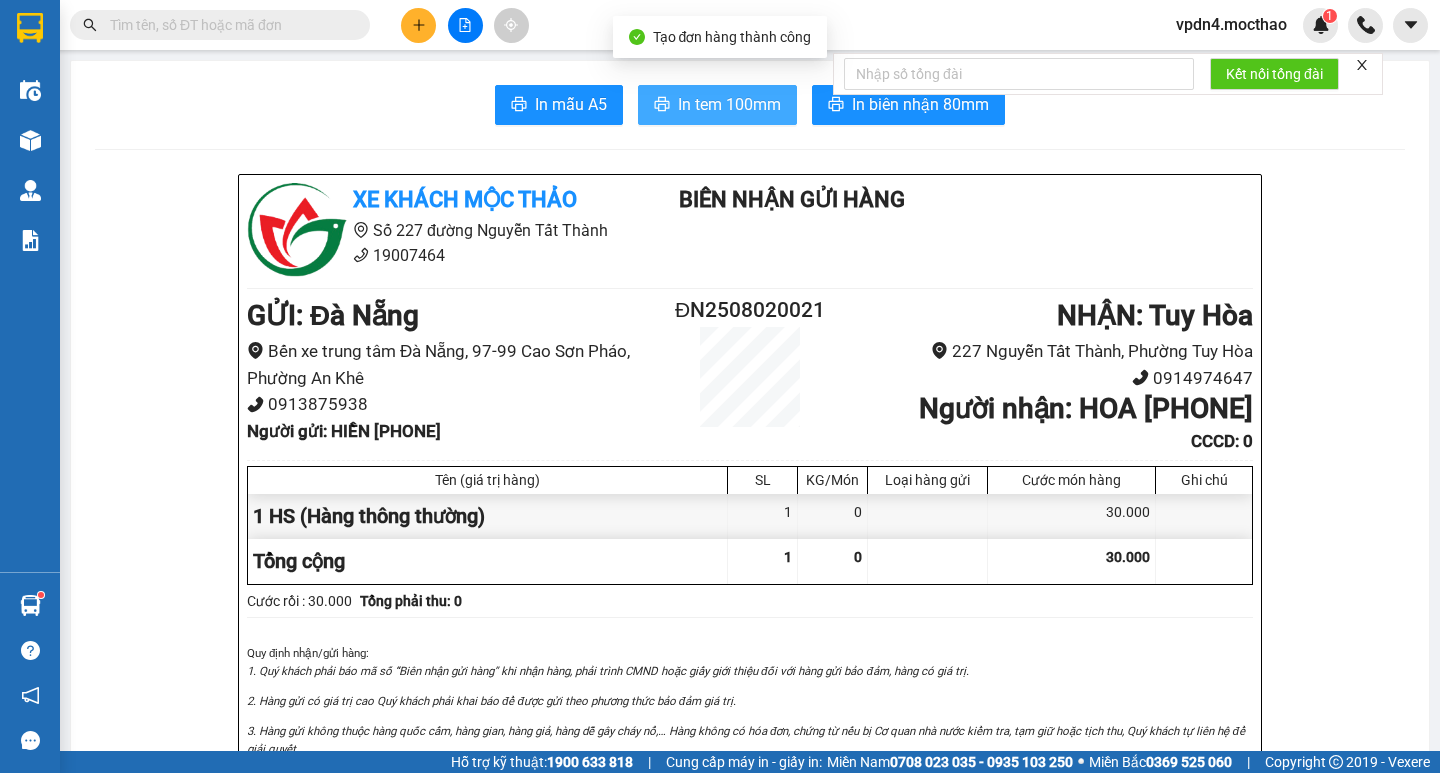 click on "In tem 100mm" at bounding box center (729, 104) 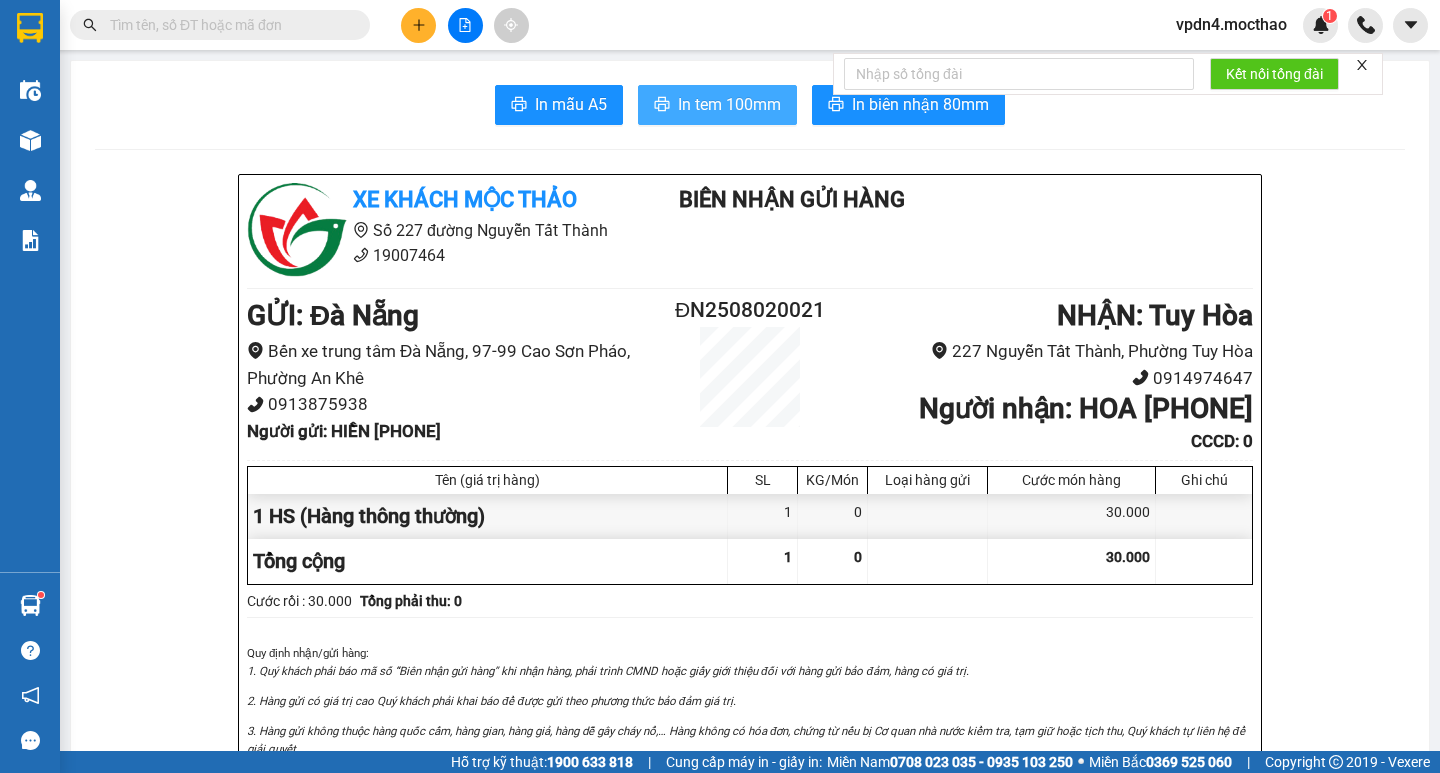 click on "In tem 100mm" at bounding box center [729, 104] 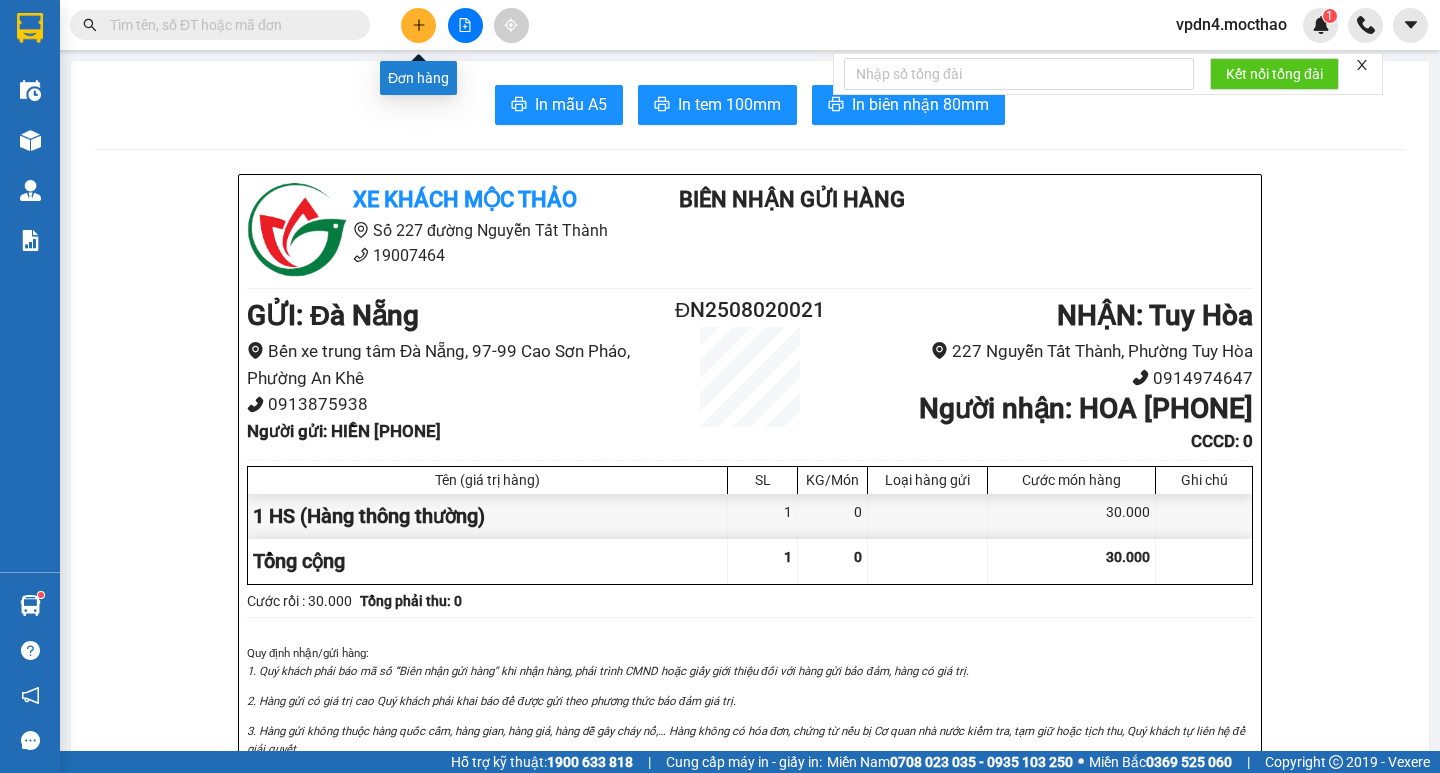 click 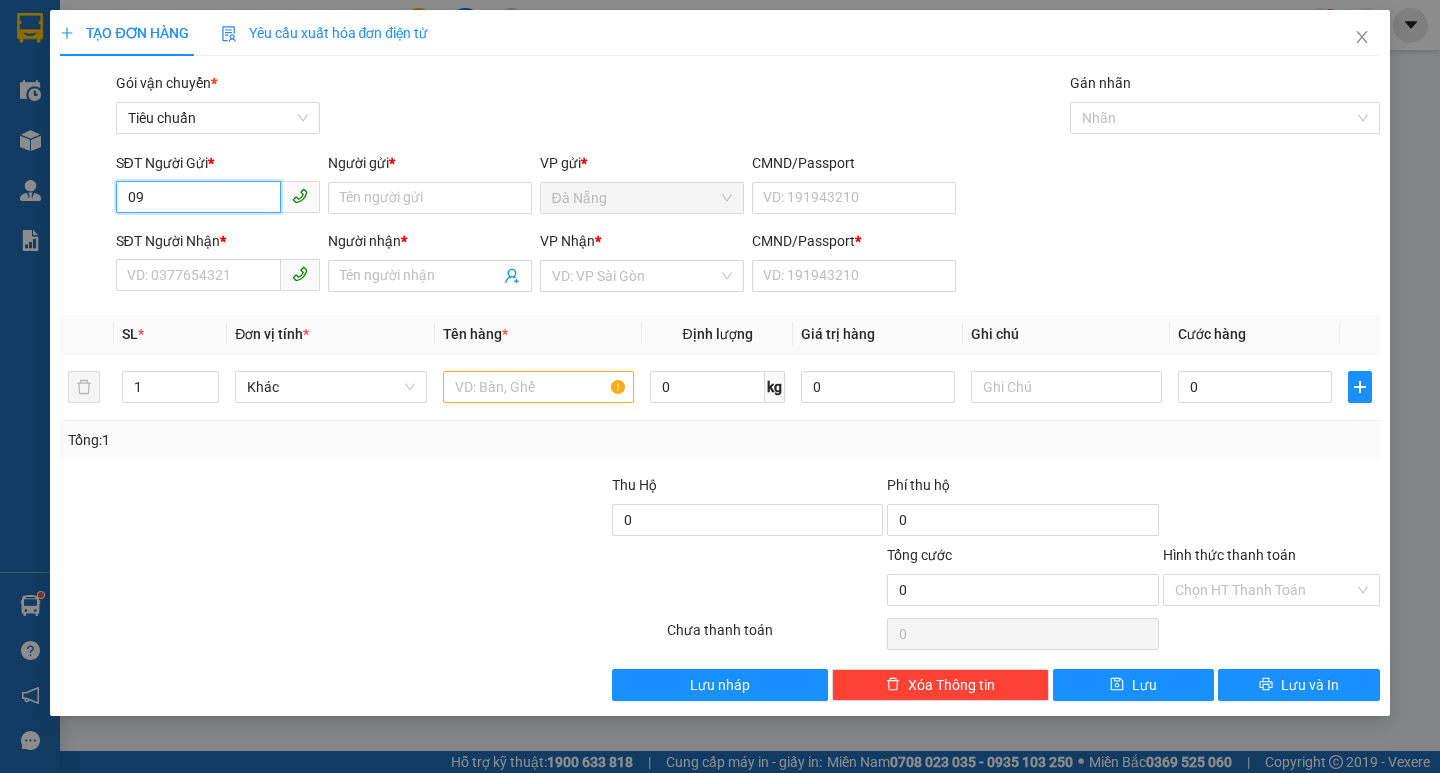 type on "0" 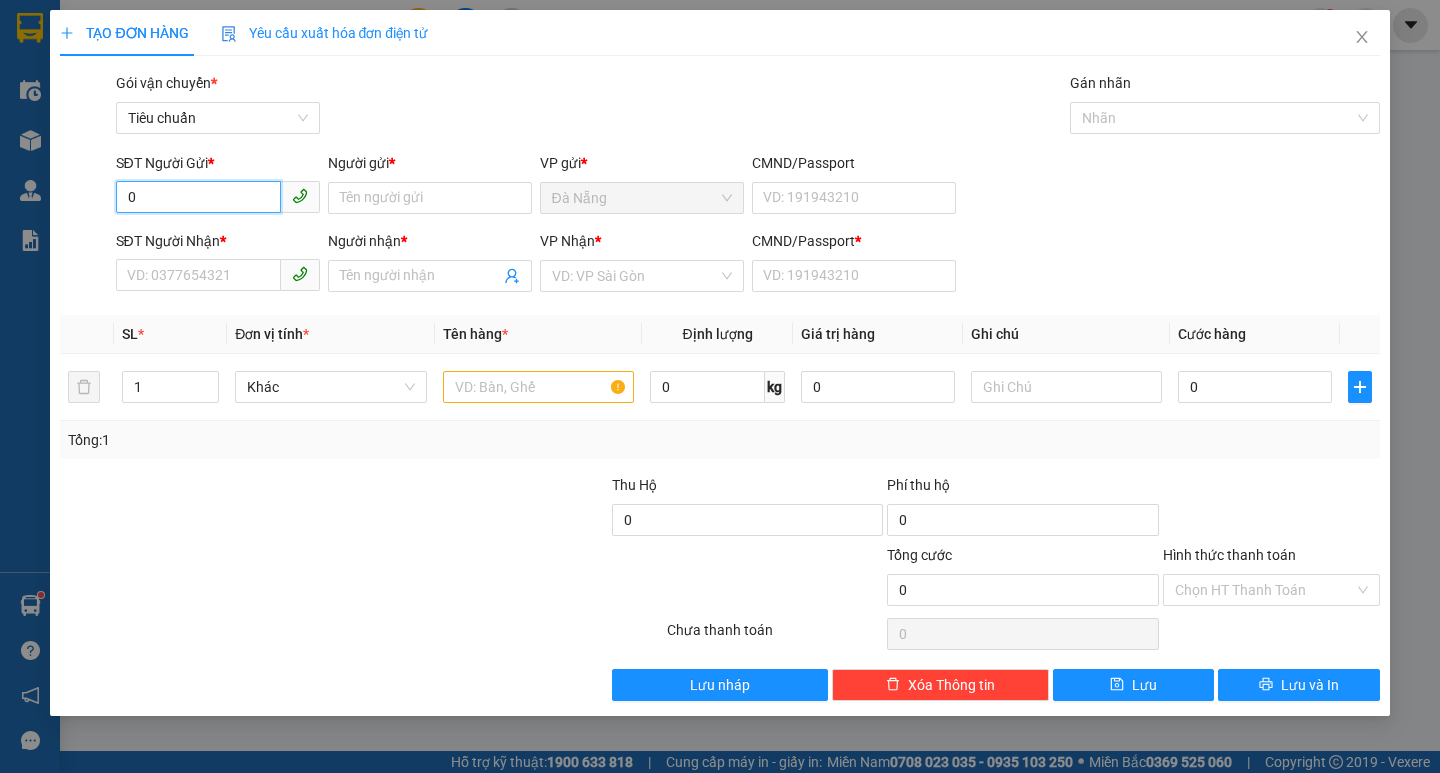 type 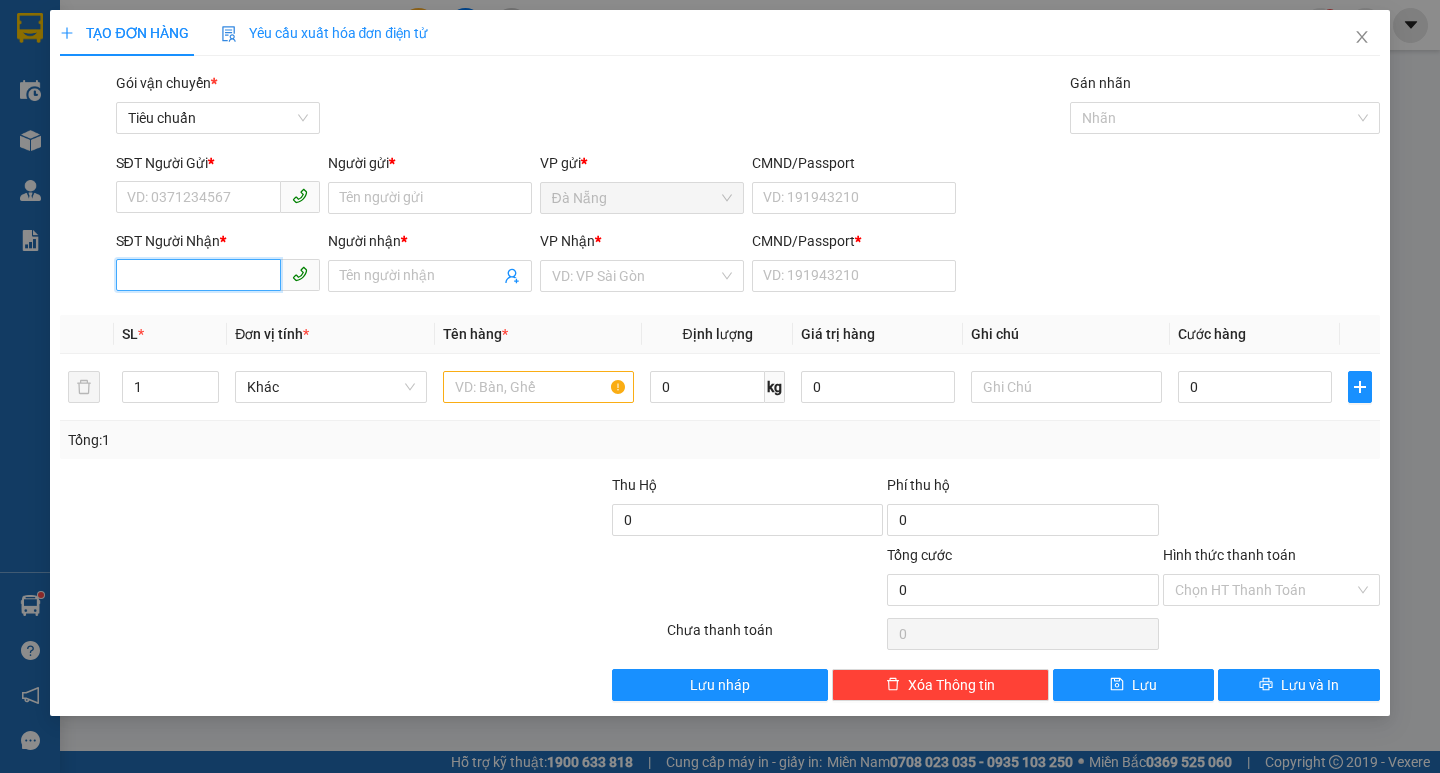 click on "SĐT Người Nhận  *" at bounding box center (198, 275) 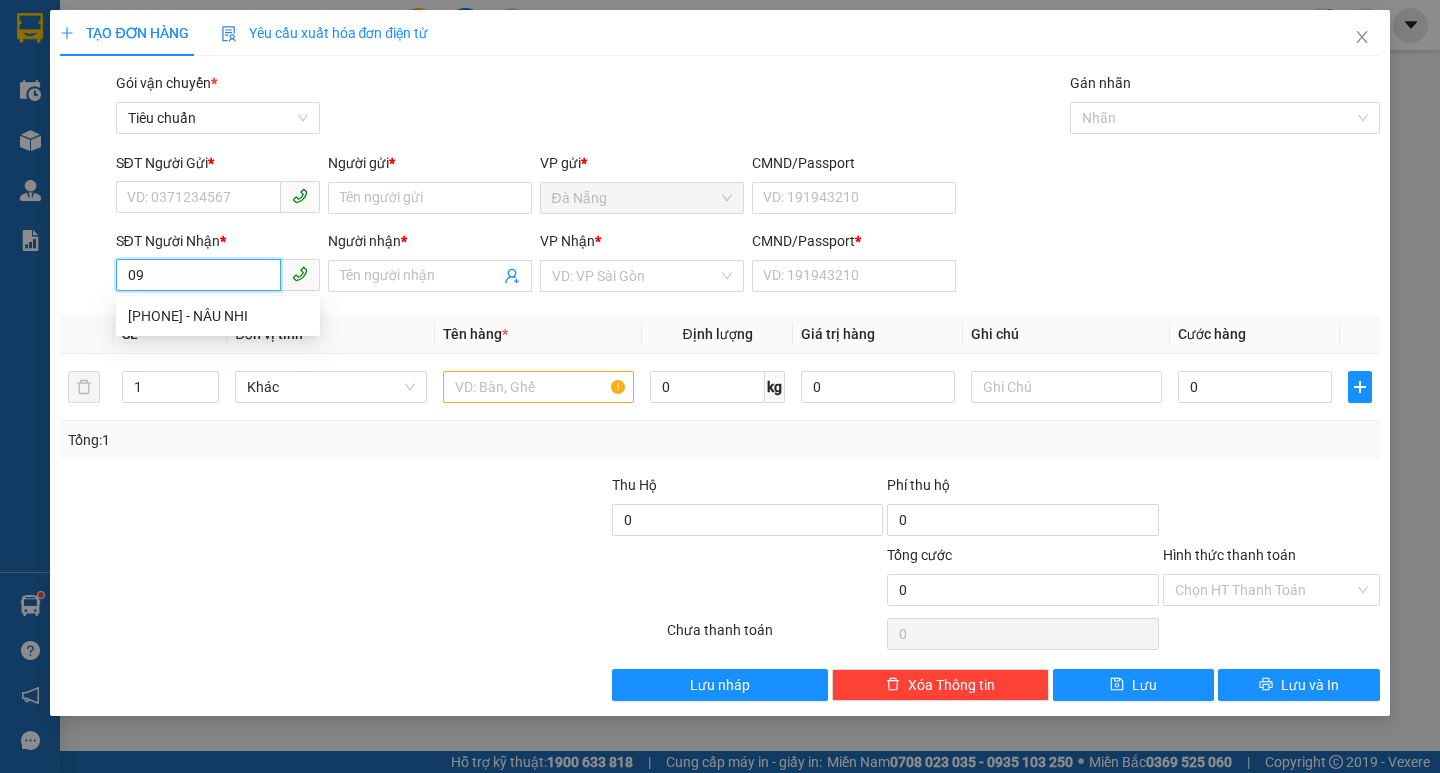 type on "0" 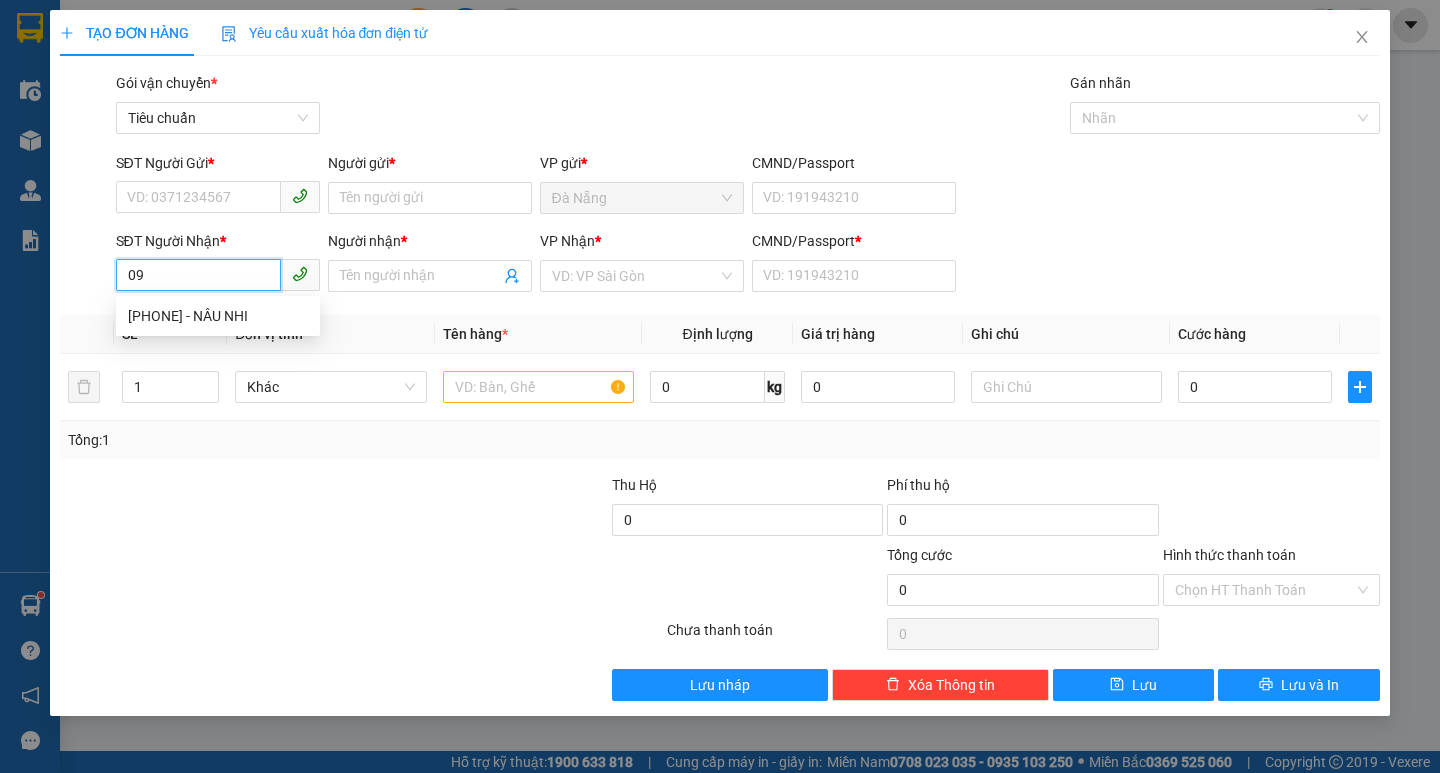 type on "0" 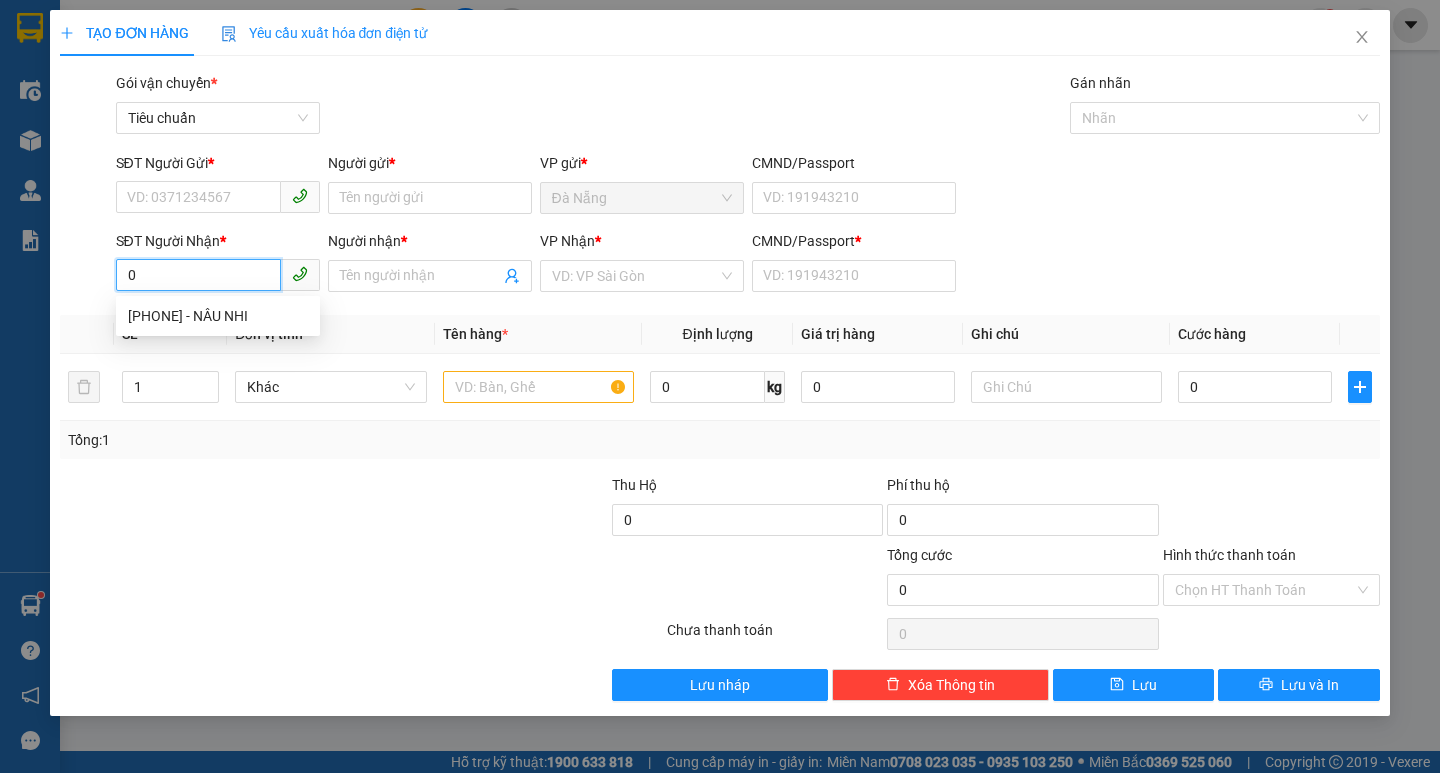 type 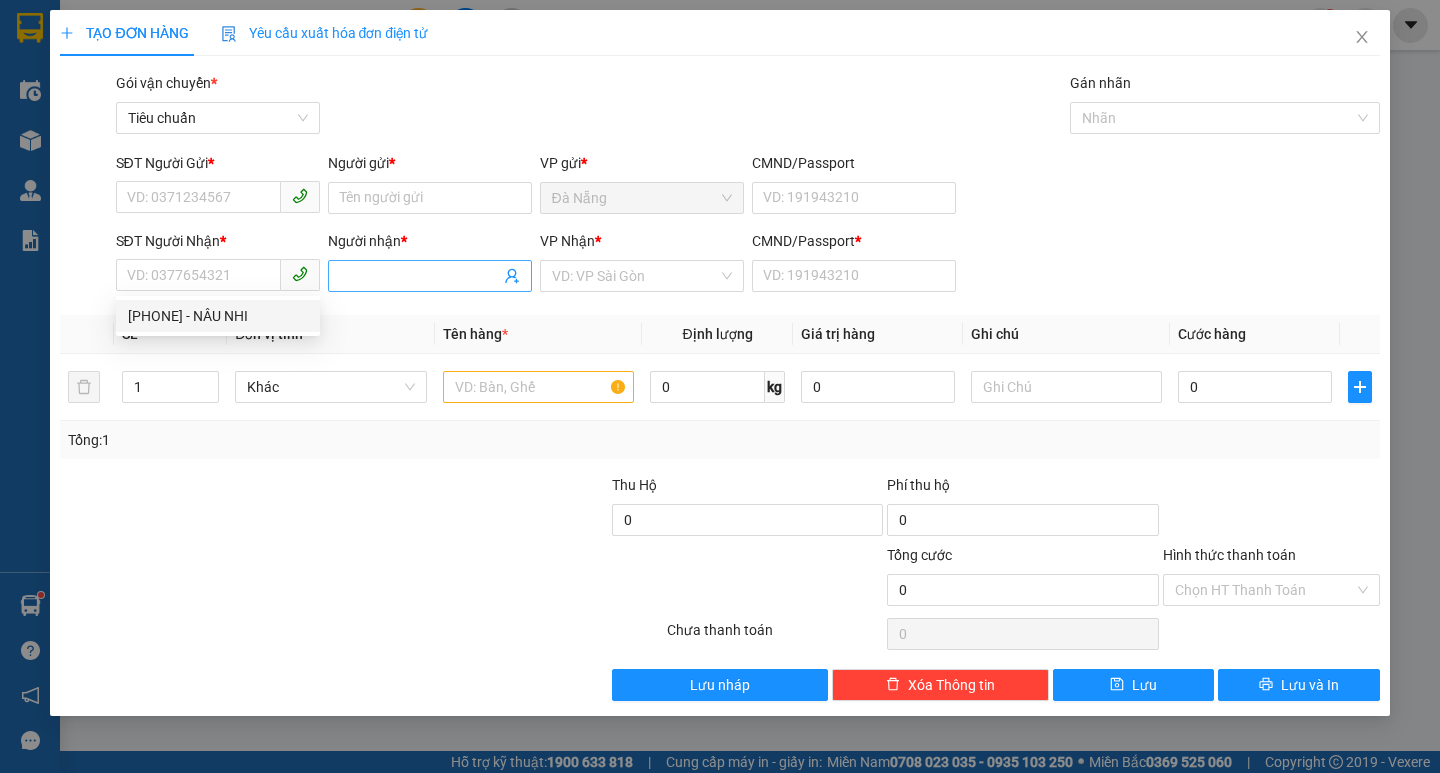click on "Người nhận  *" at bounding box center [420, 276] 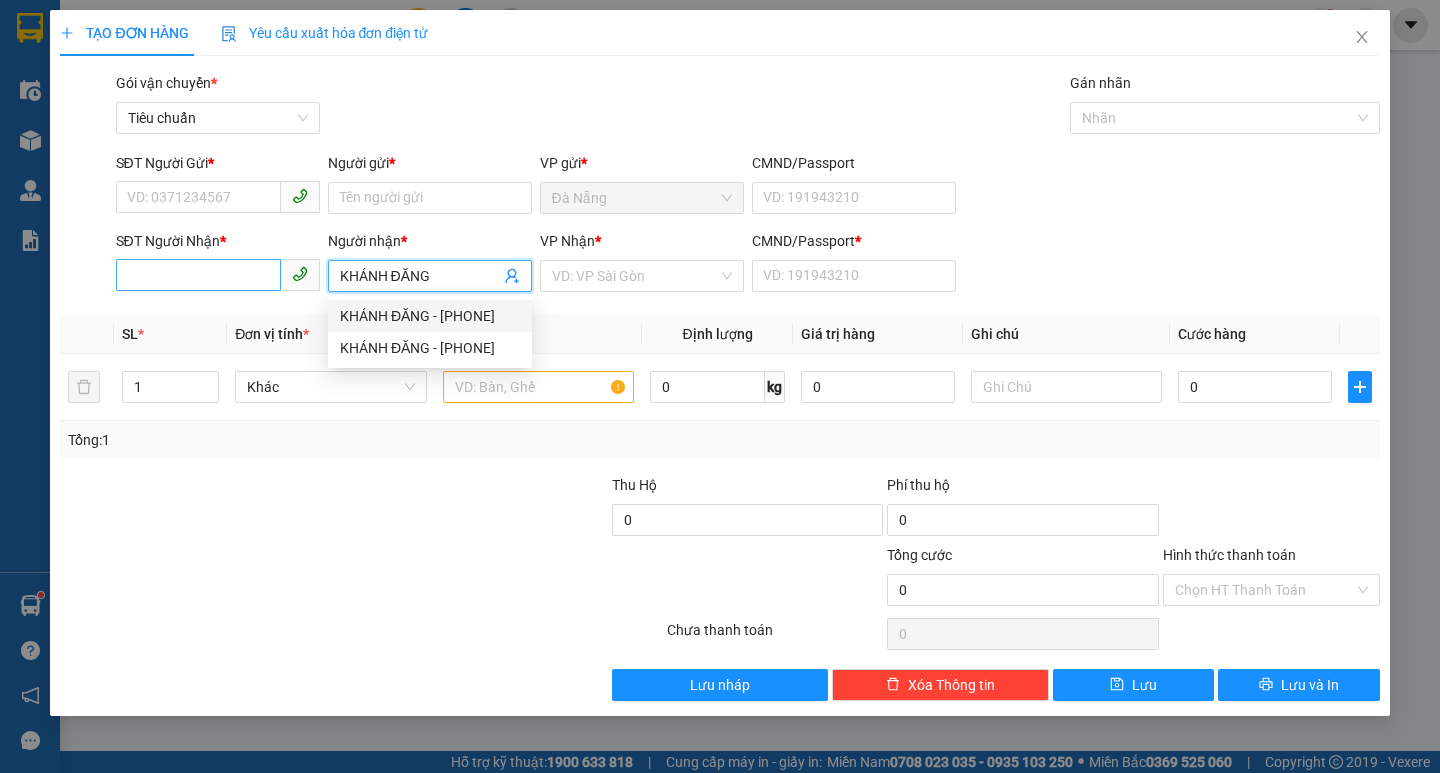 type on "KHÁNH ĐĂNG" 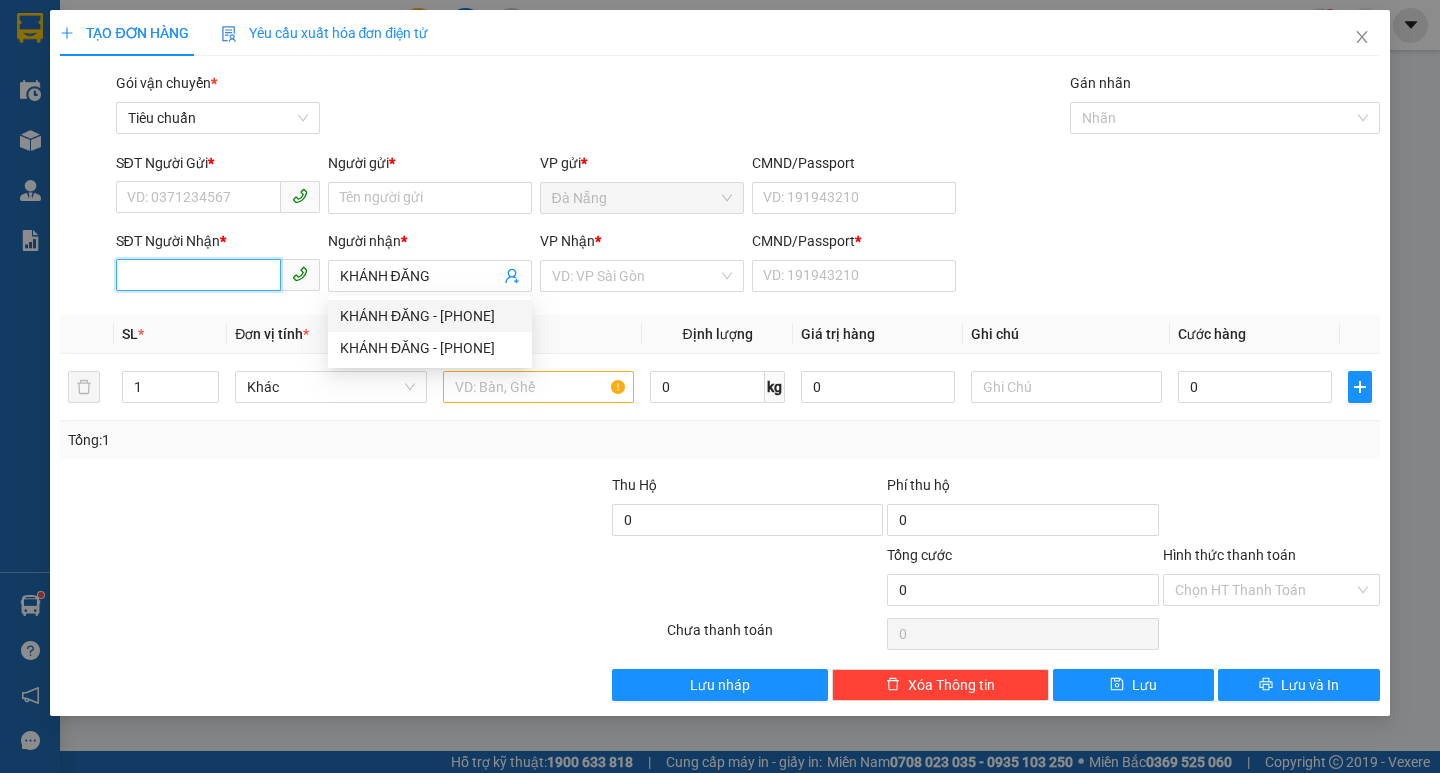 click on "SĐT Người Nhận  *" at bounding box center (198, 275) 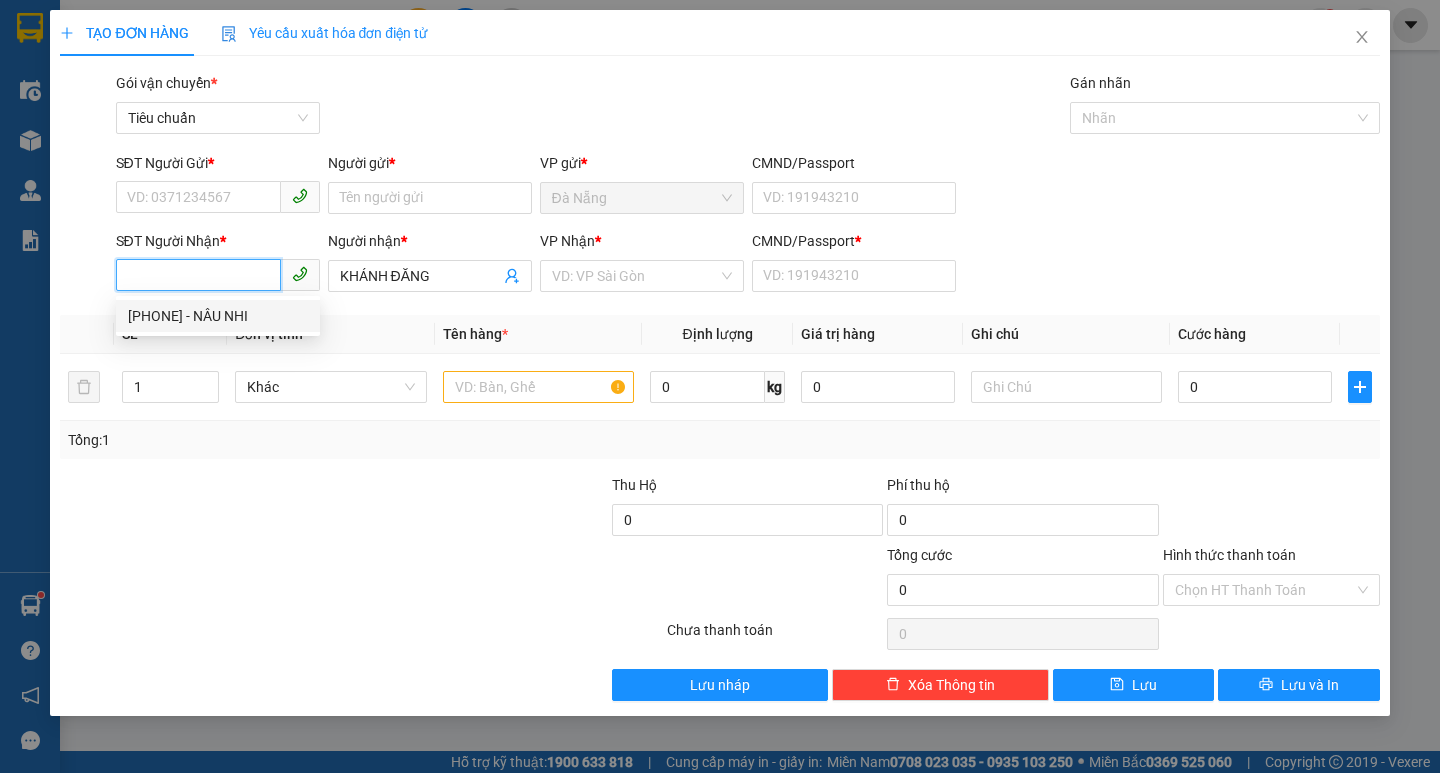 click on "[PHONE] - NÂU NHI" at bounding box center [218, 316] 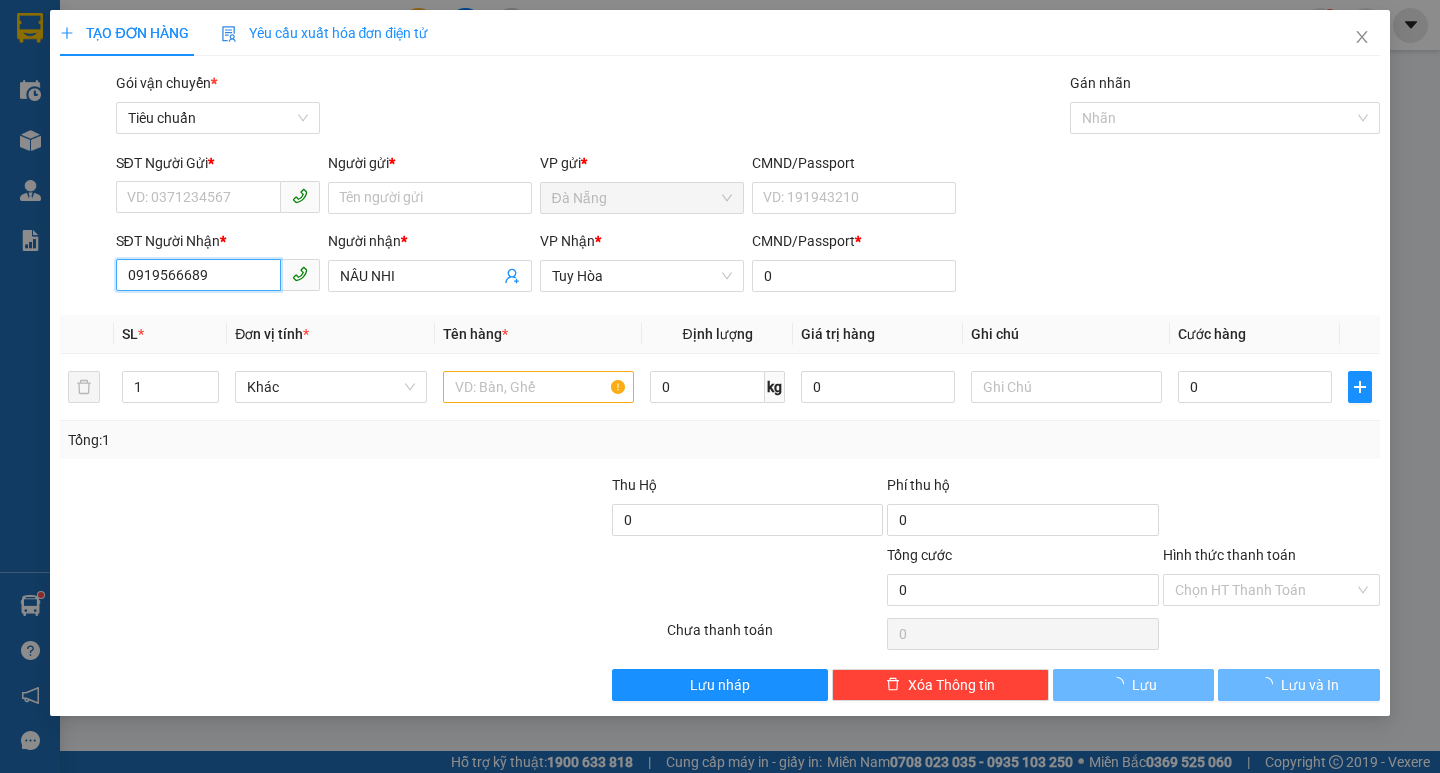 type on "60.000" 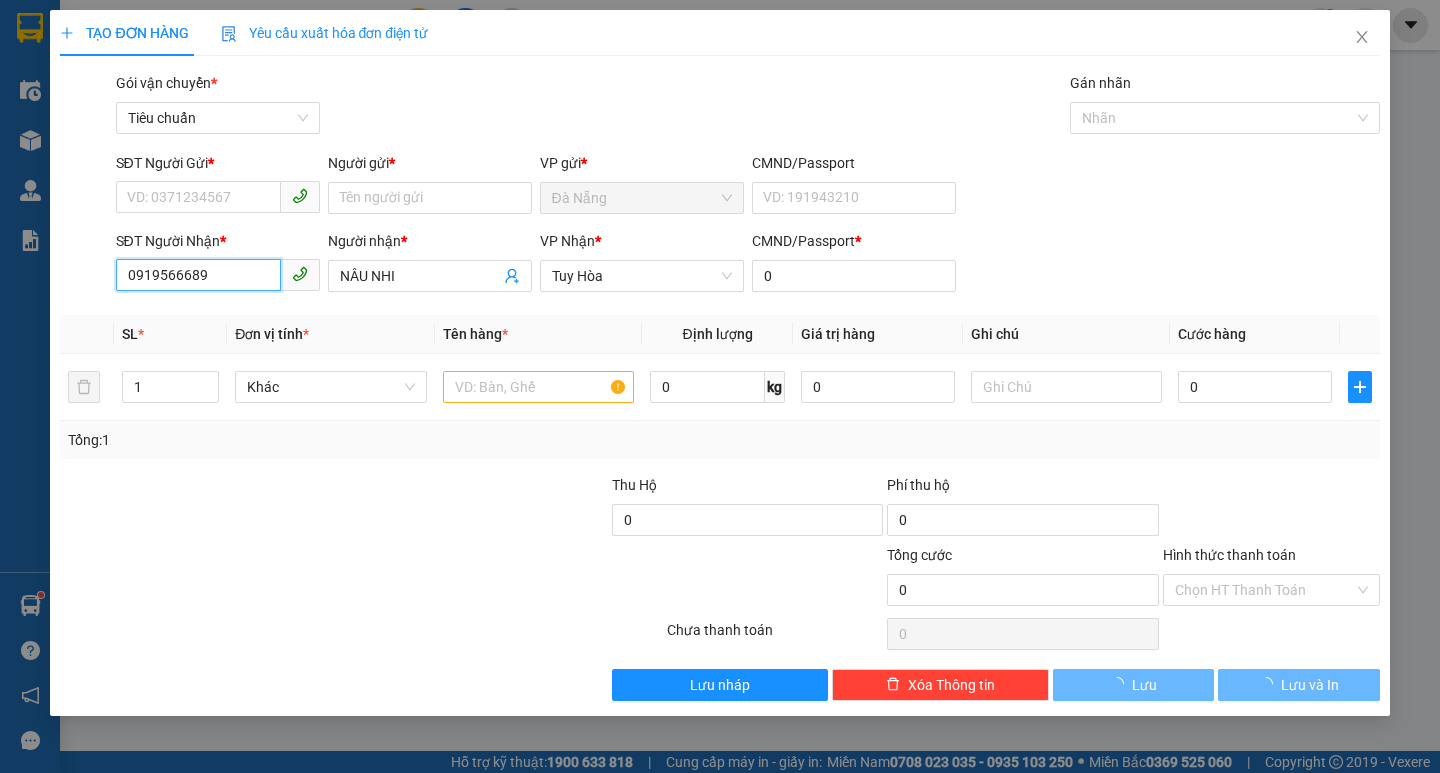 type on "60.000" 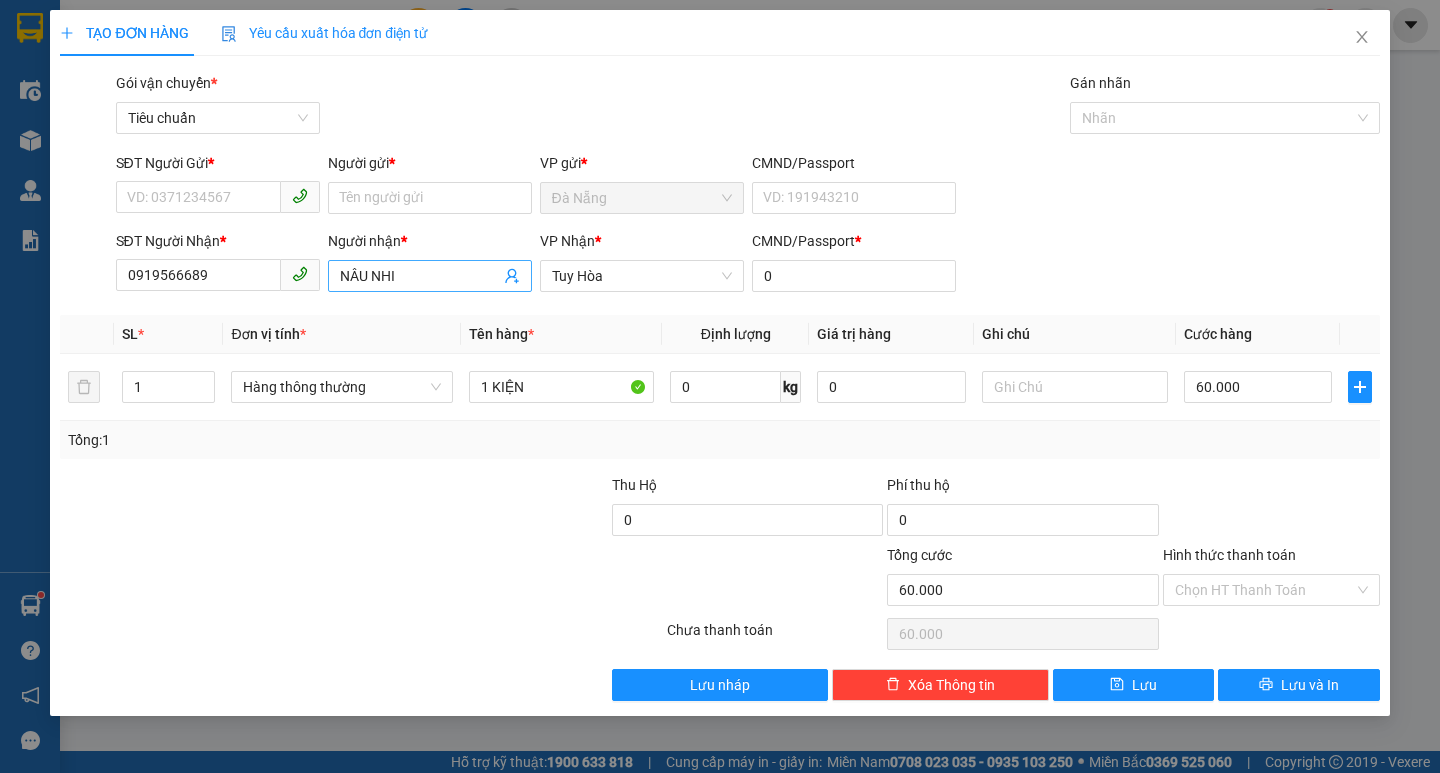 click on "NÂU NHI" at bounding box center (420, 276) 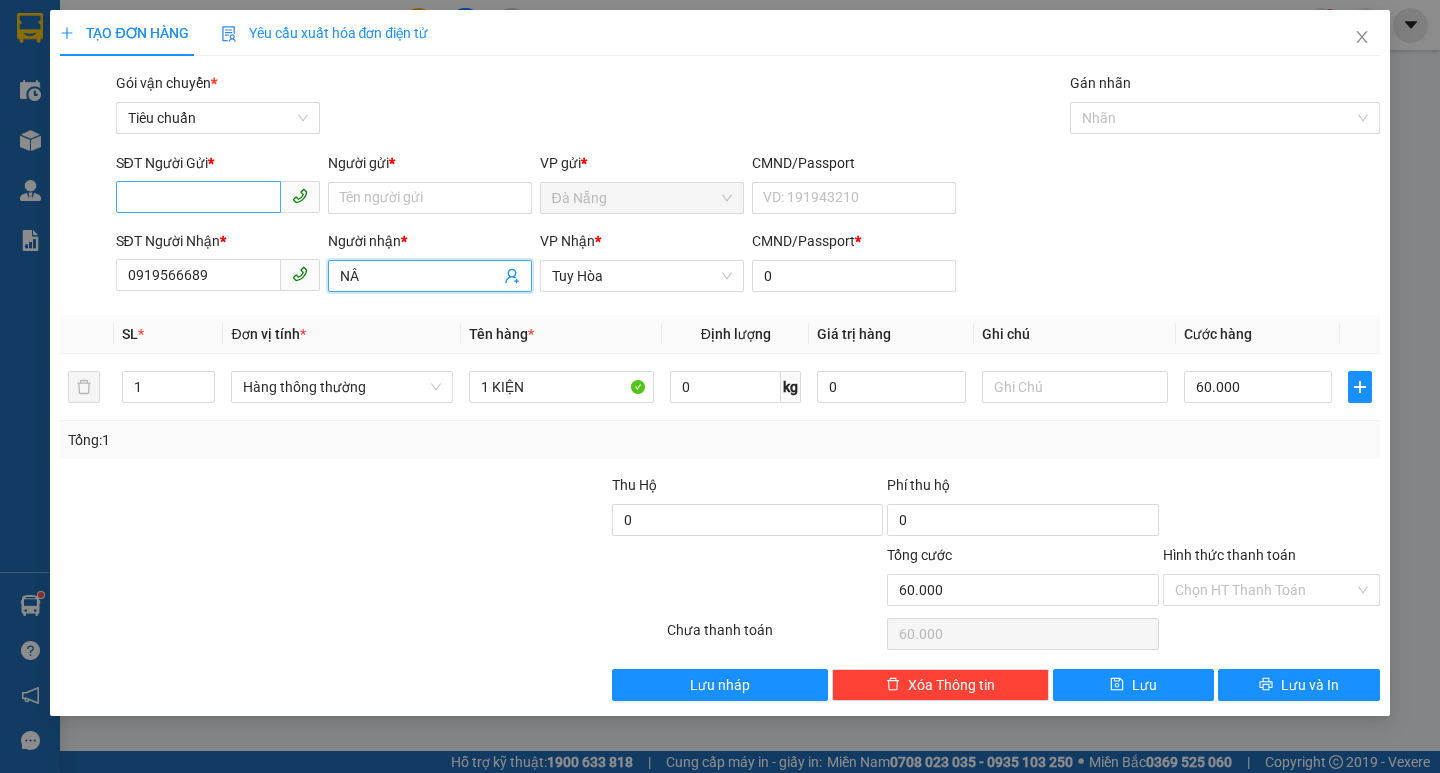 type on "N" 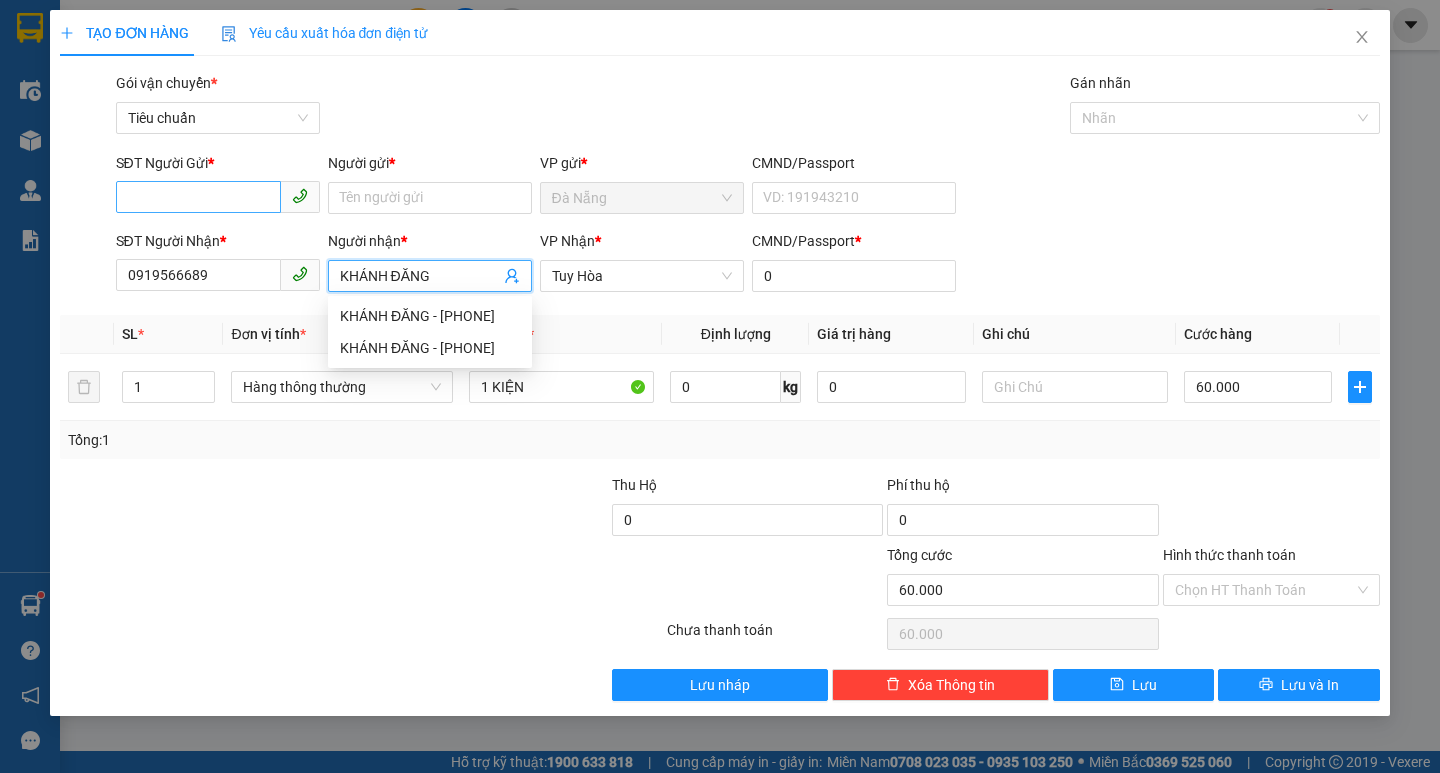 type on "KHÁNH ĐĂNG" 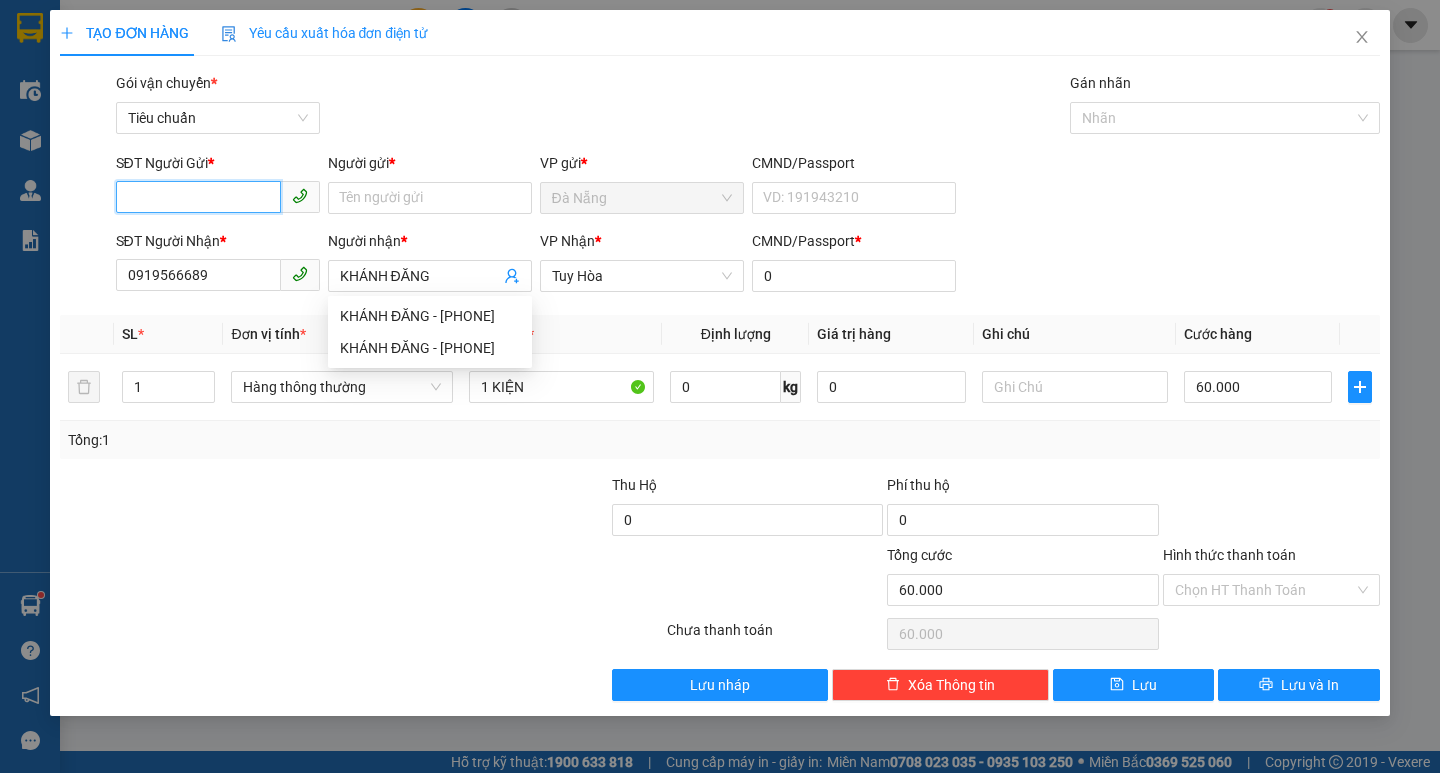click on "SĐT Người Gửi  *" at bounding box center (198, 197) 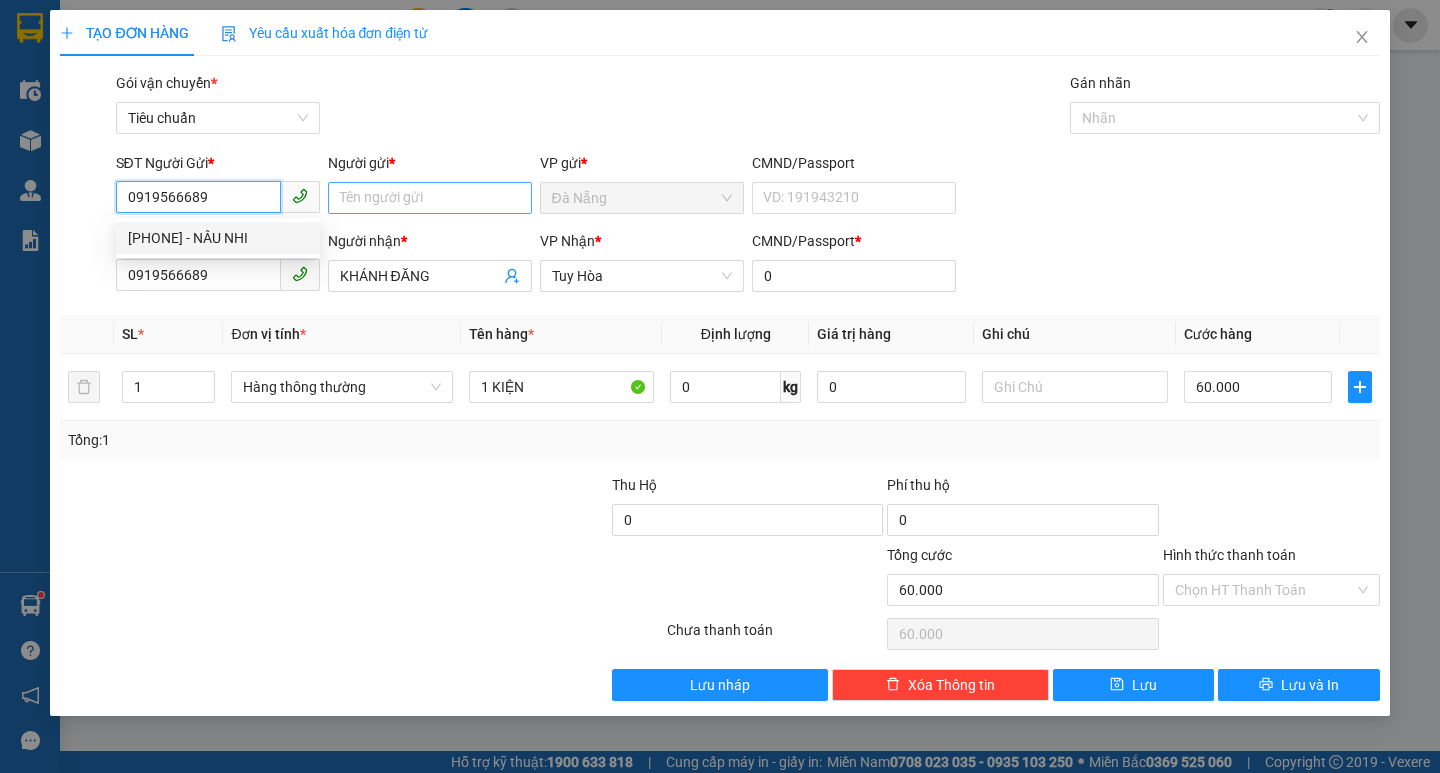 type on "0919566689" 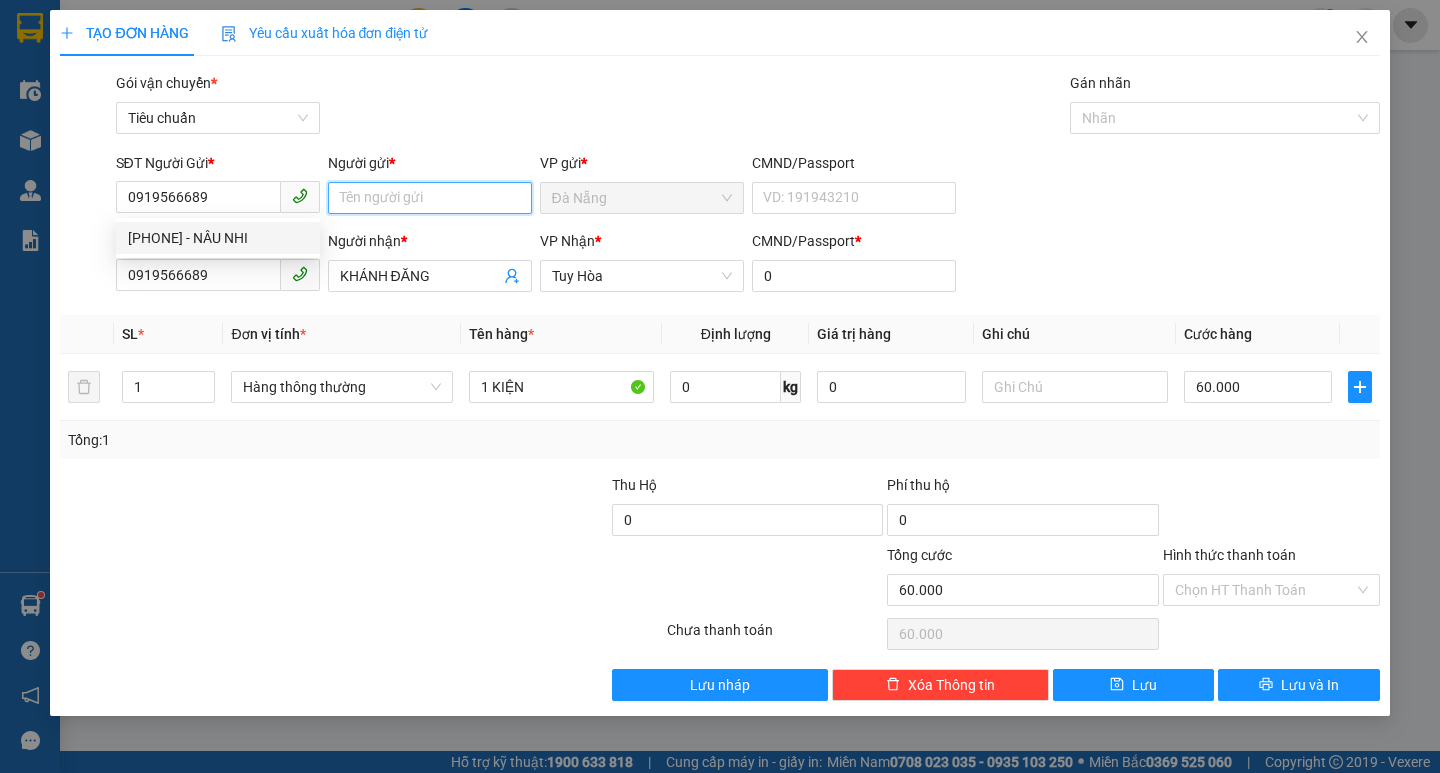 click on "Người gửi  *" at bounding box center (430, 198) 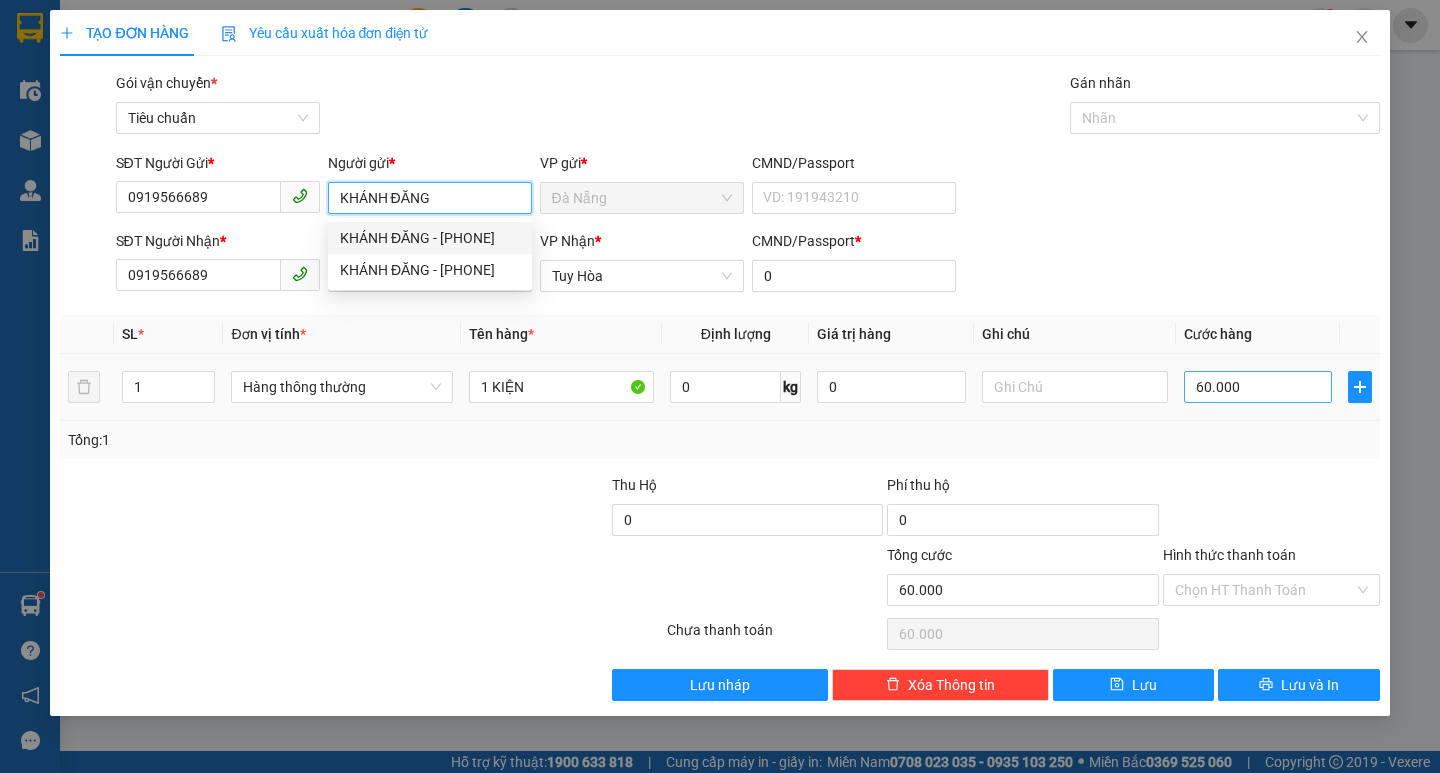 type on "KHÁNH ĐĂNG" 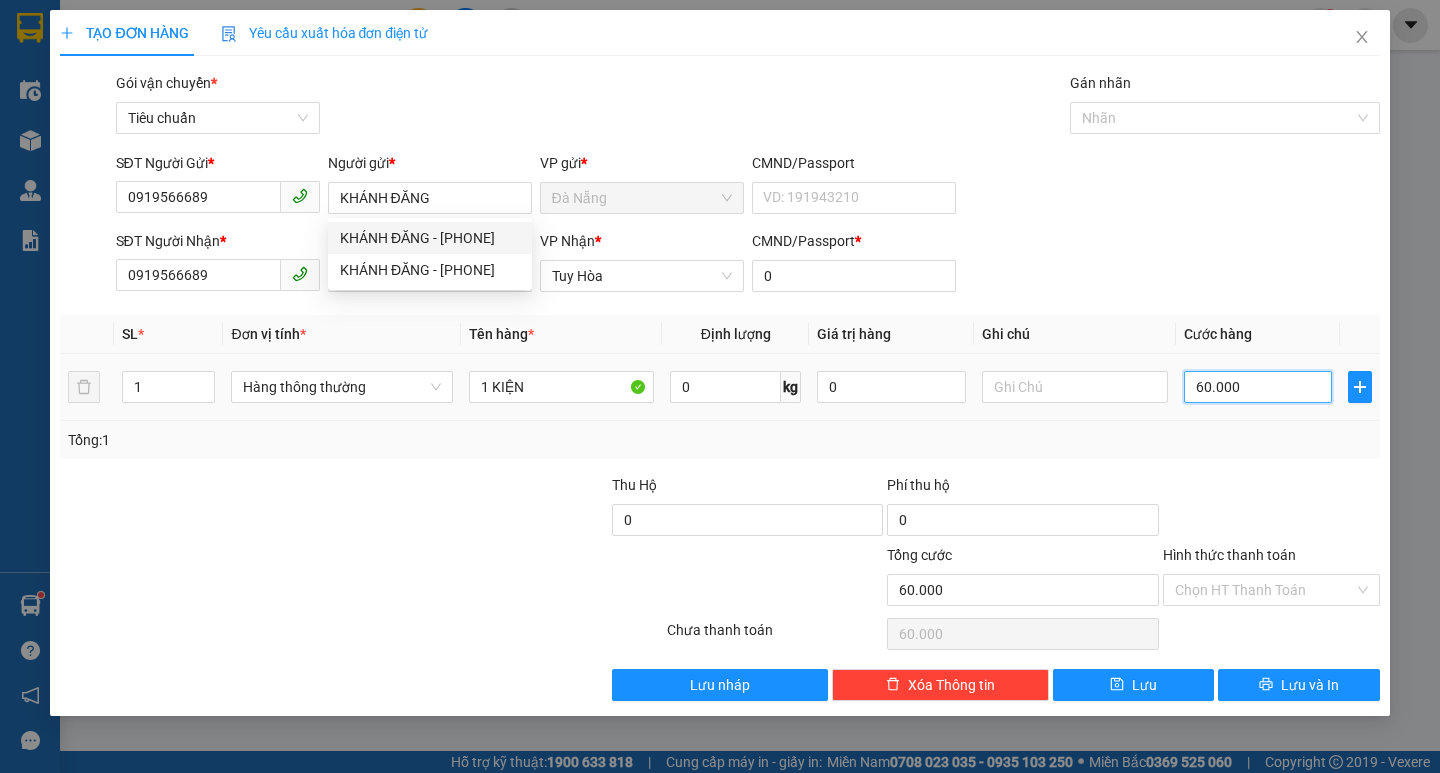 click on "60.000" at bounding box center [1258, 387] 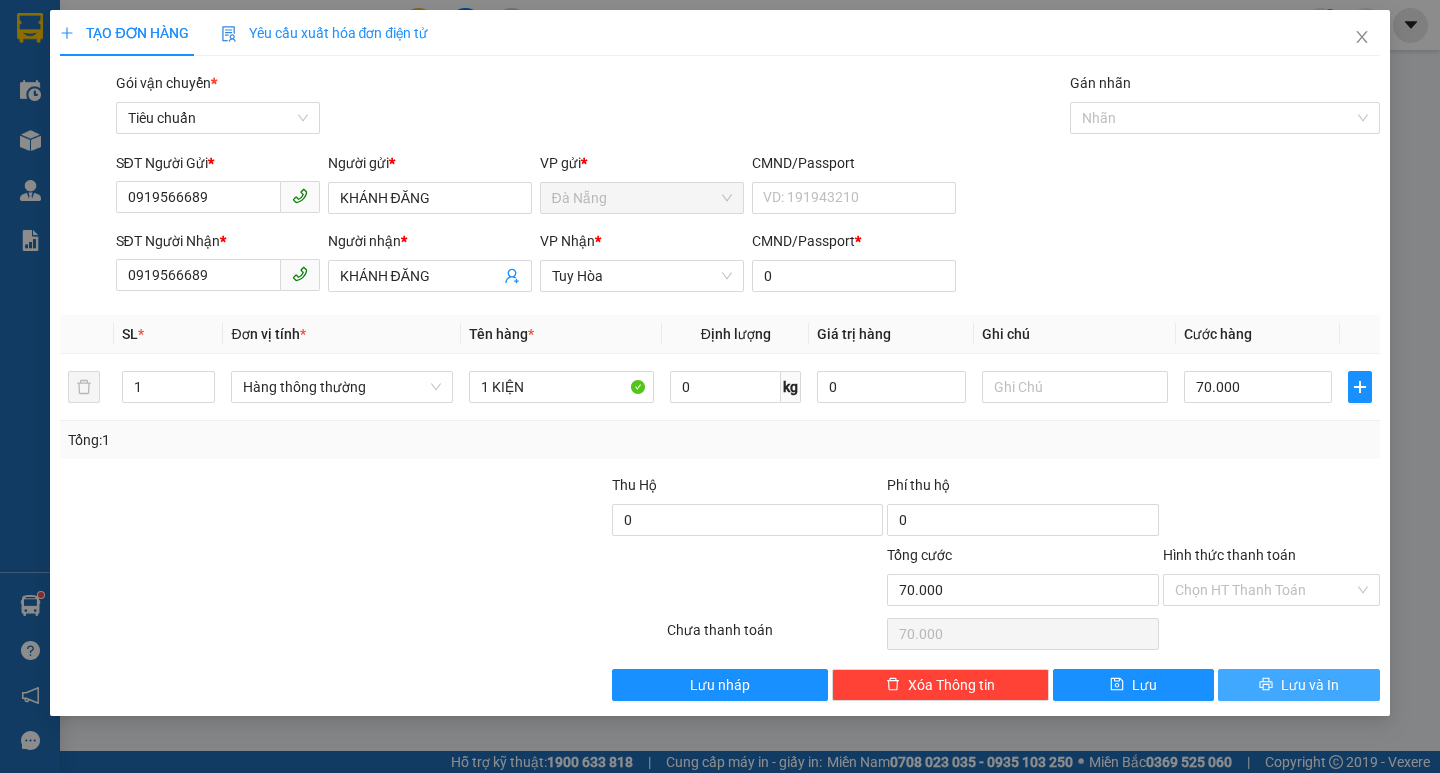 click on "Lưu và In" at bounding box center [1298, 685] 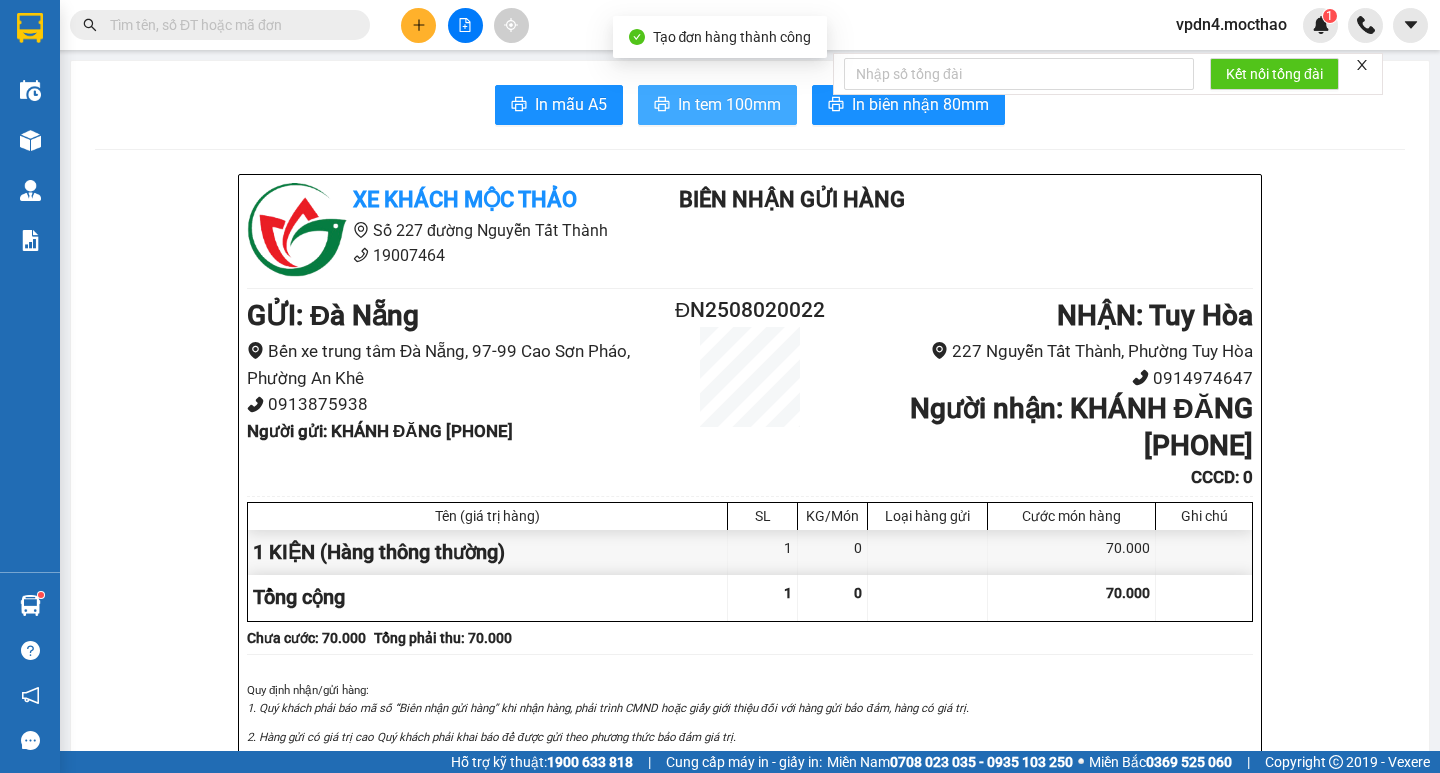 click on "In tem 100mm" at bounding box center [729, 104] 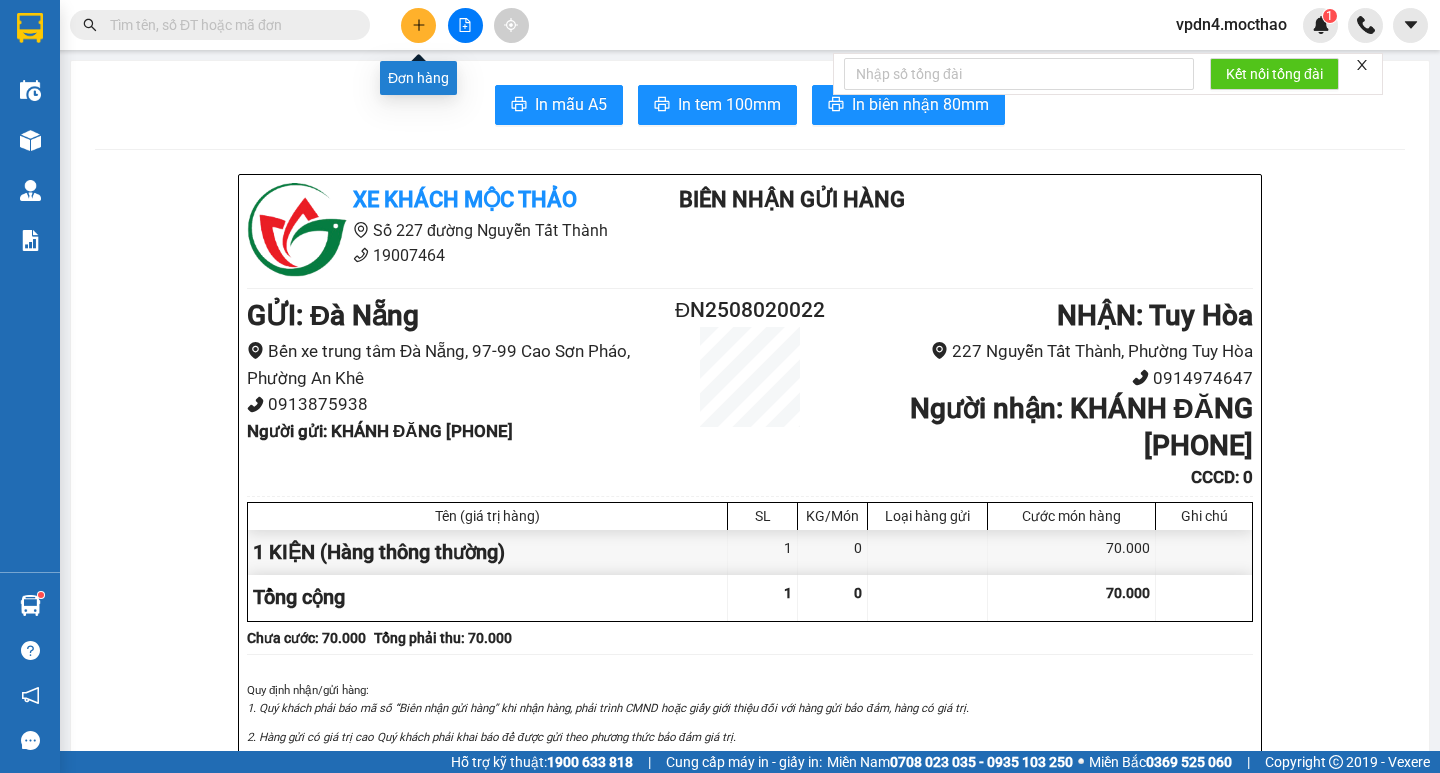 click at bounding box center (418, 25) 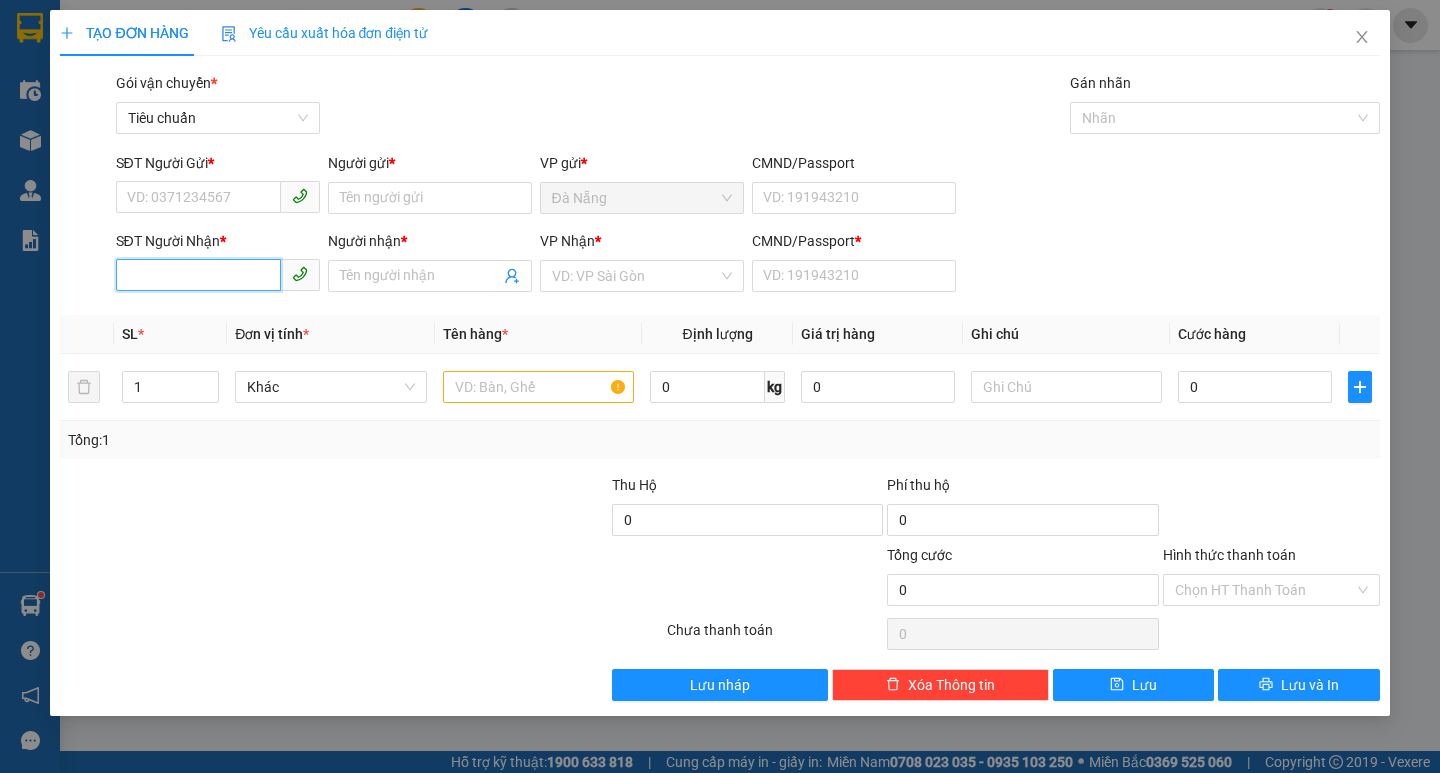 click on "SĐT Người Nhận  *" at bounding box center (198, 275) 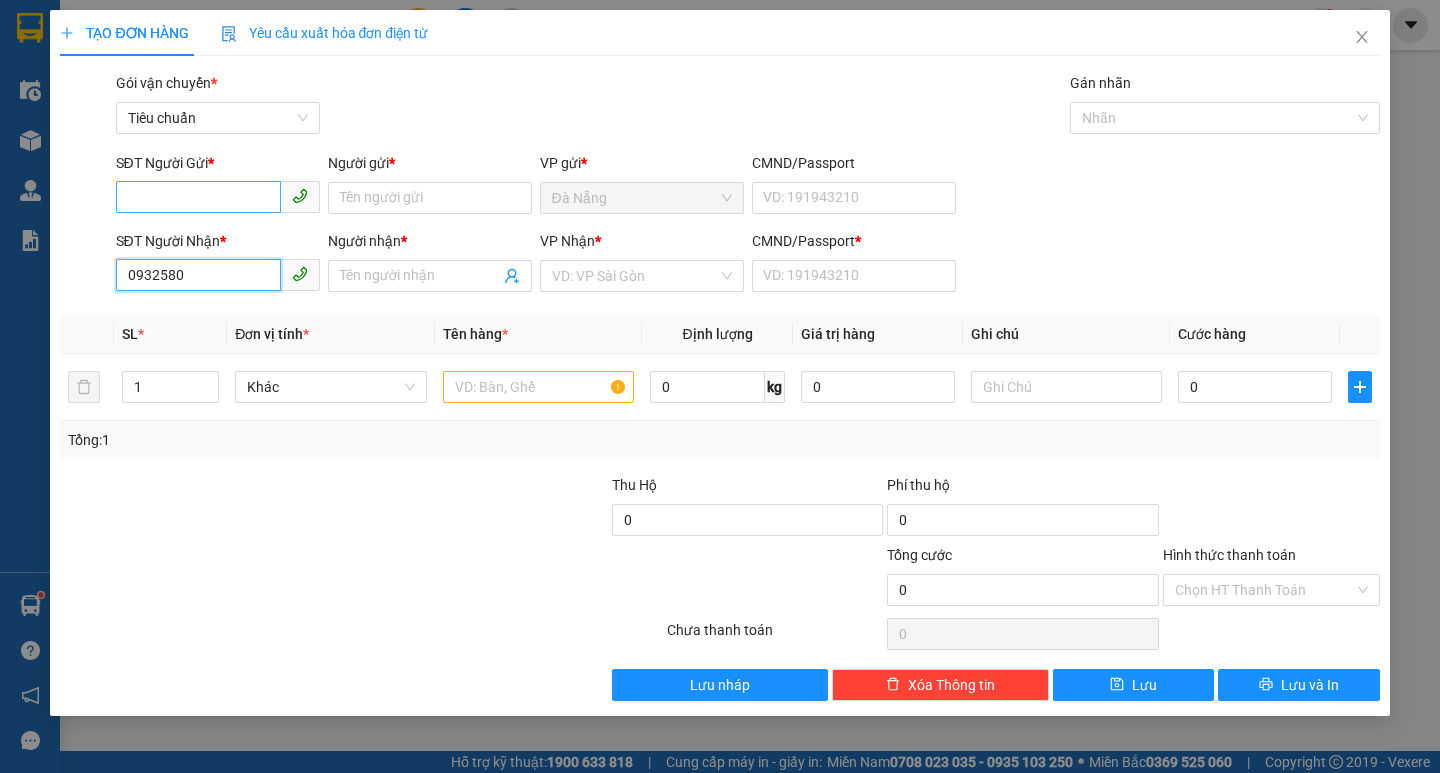 type on "0932580" 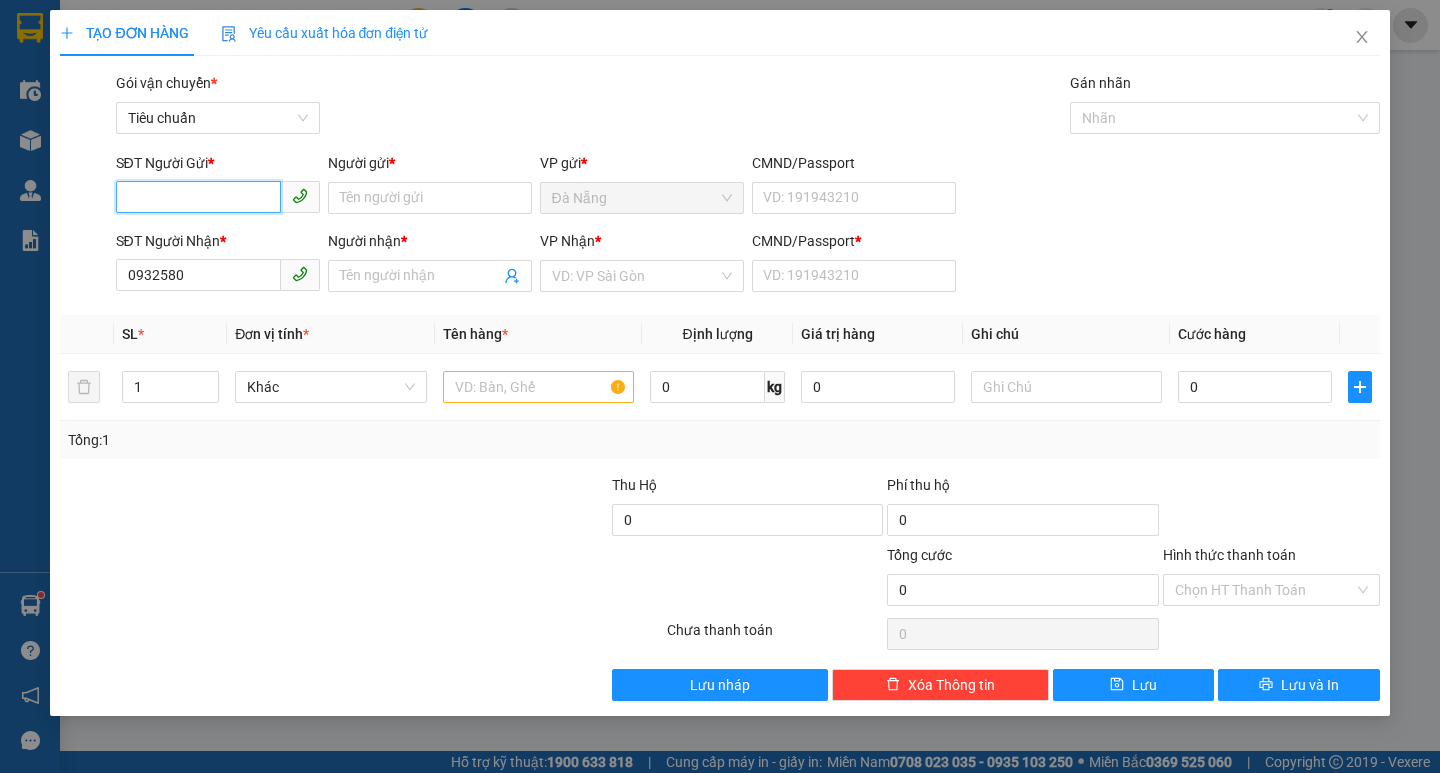 click on "SĐT Người Gửi  *" at bounding box center (198, 197) 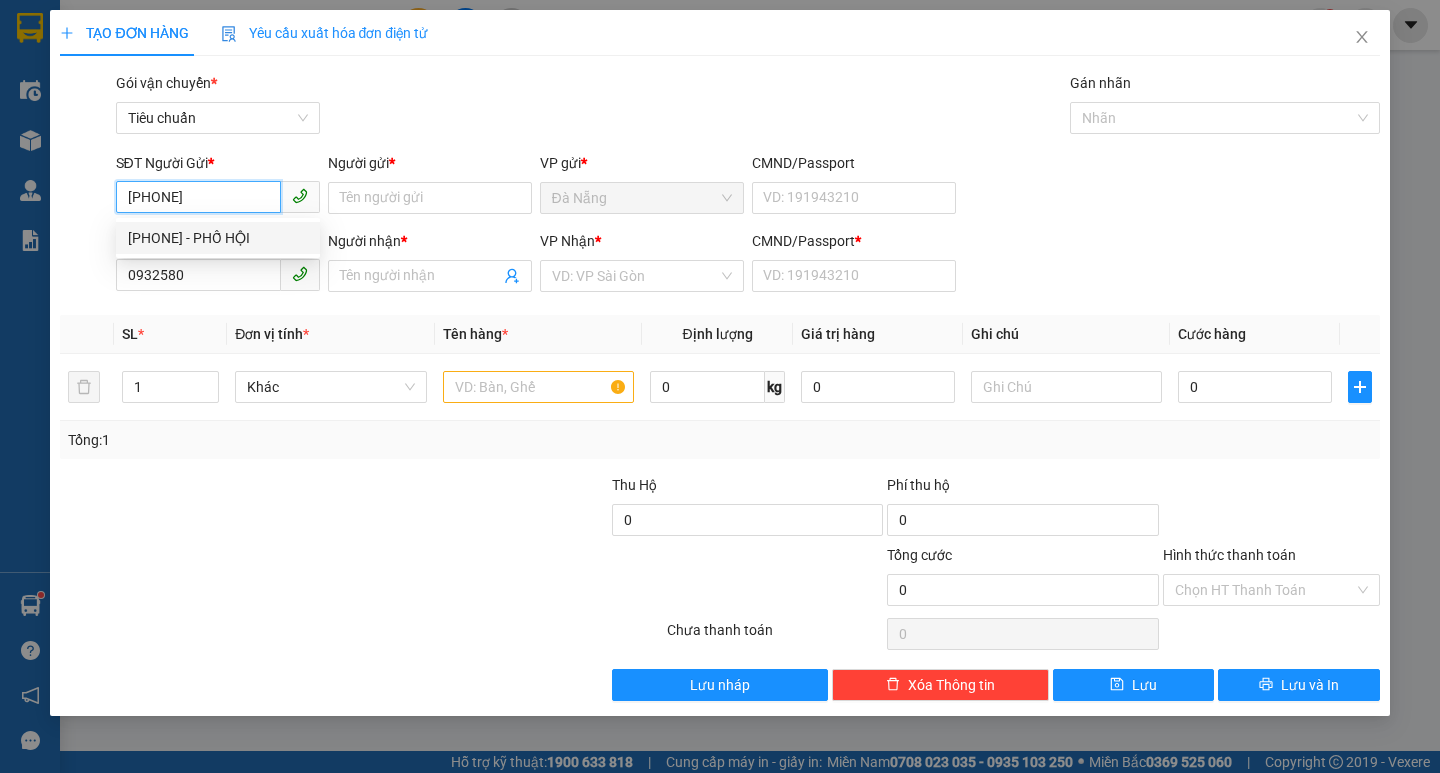 click on "[PHONE] - PHỐ HỘI" at bounding box center [218, 238] 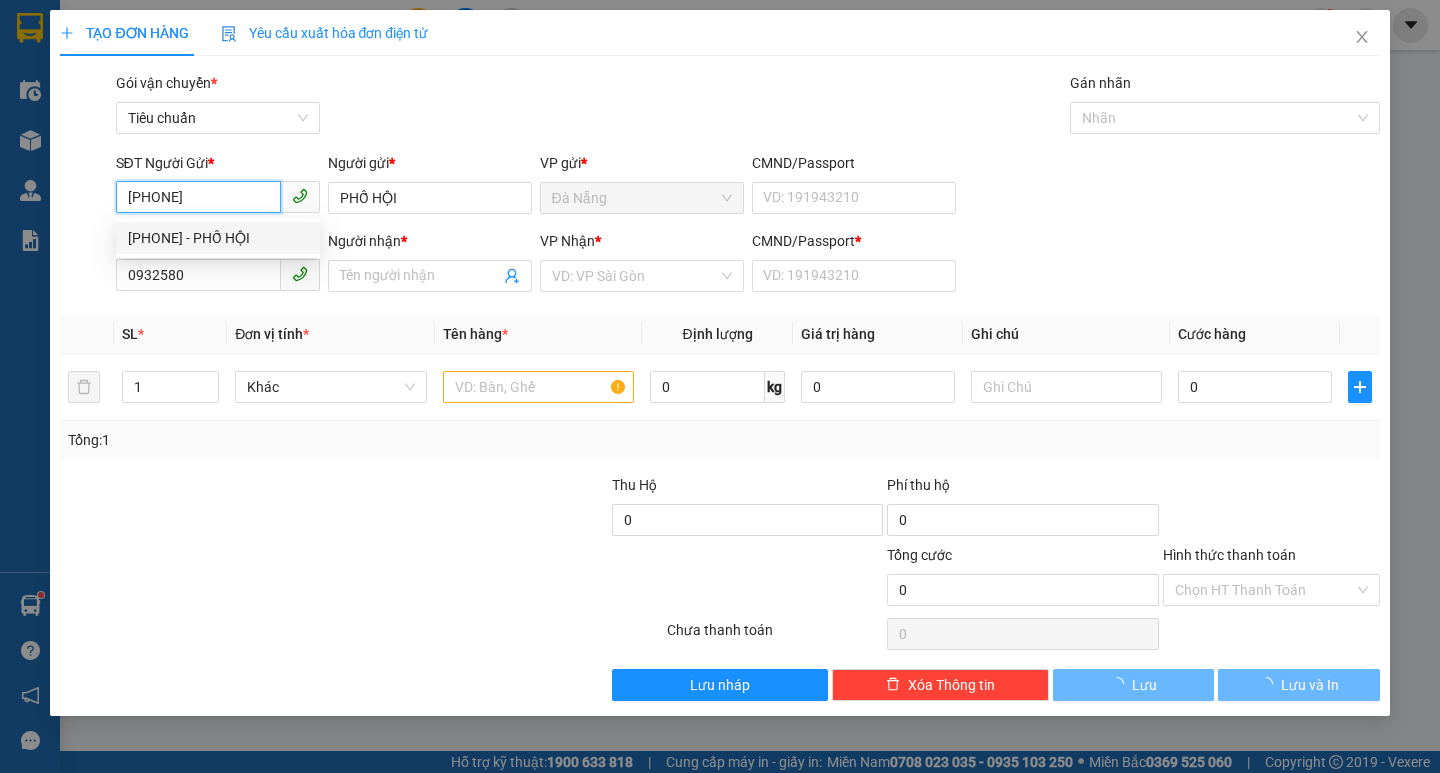 type on "70.000" 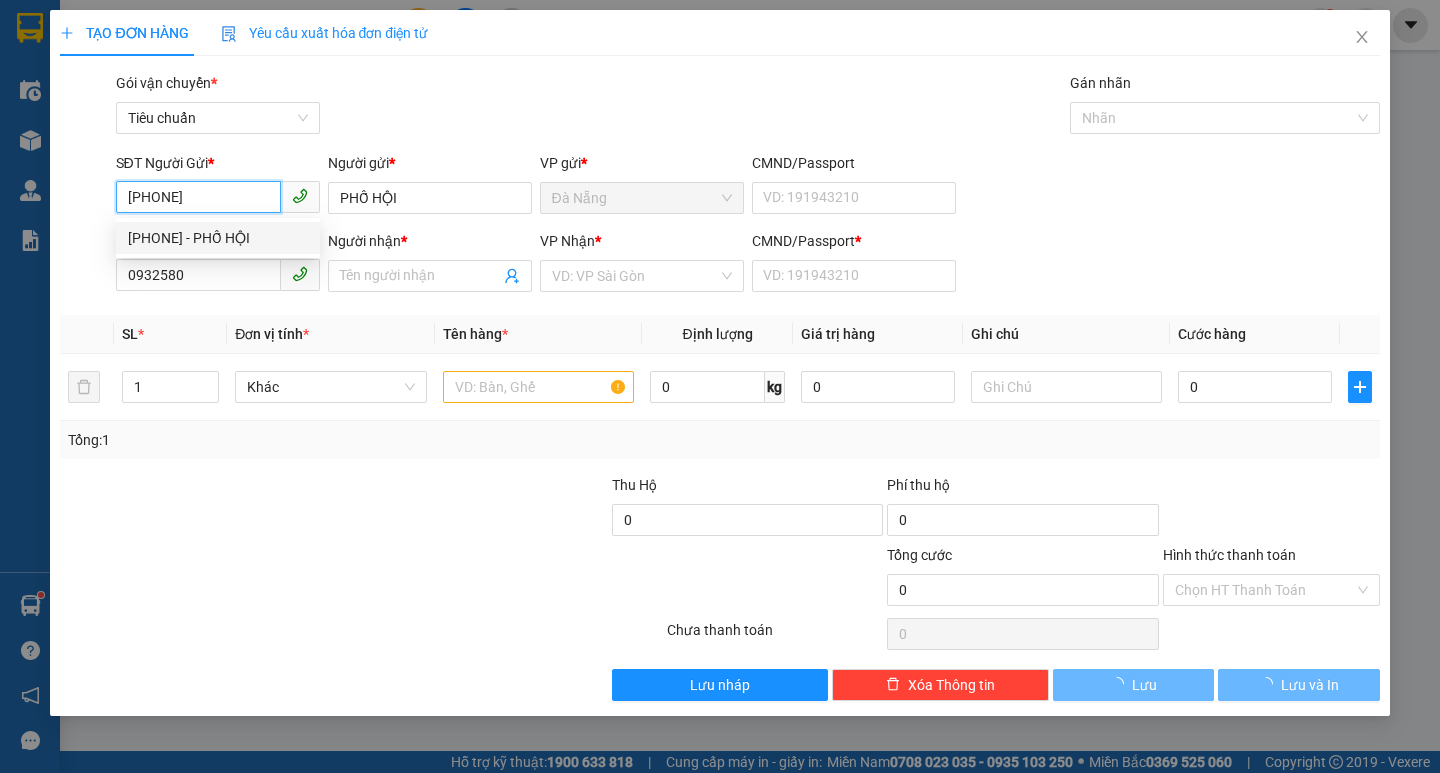 type on "70.000" 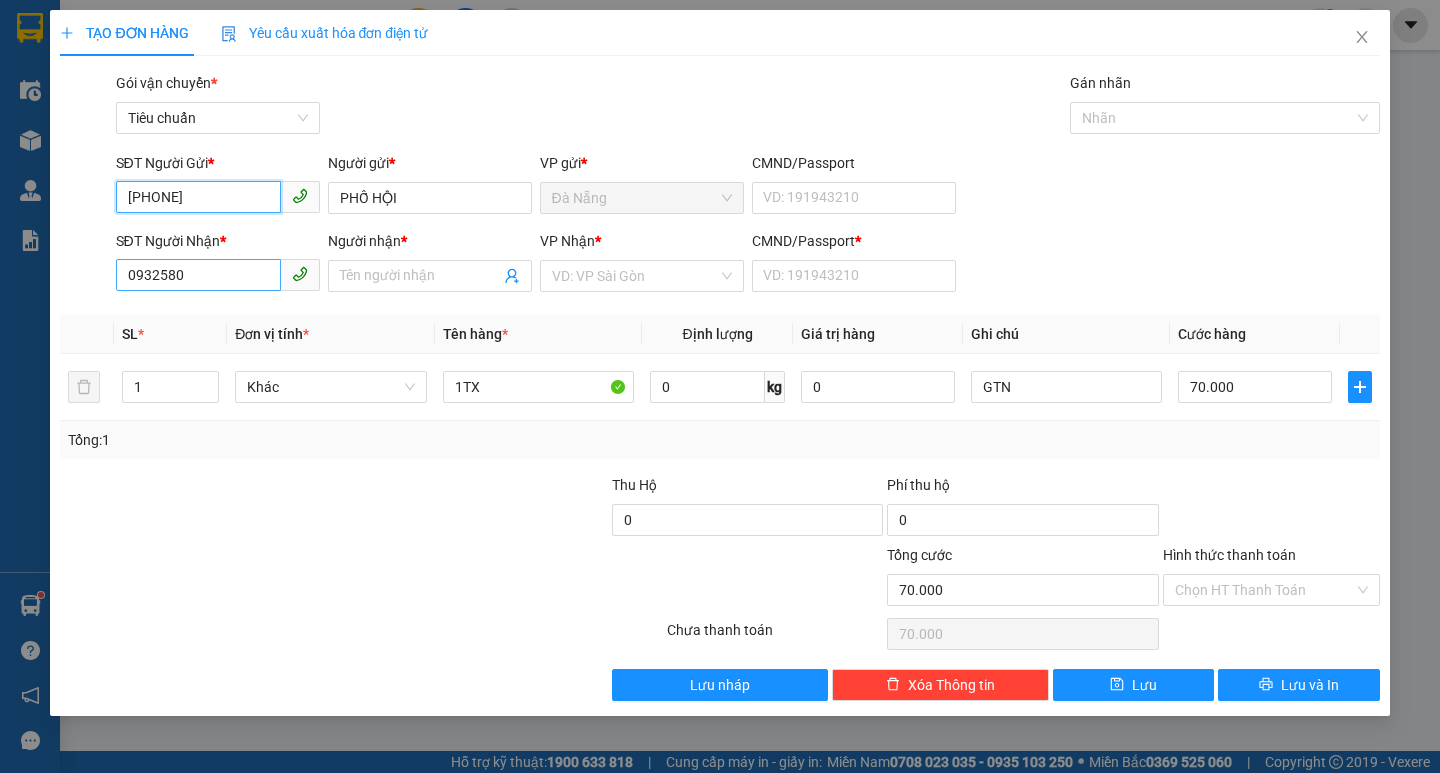 type on "[PHONE]" 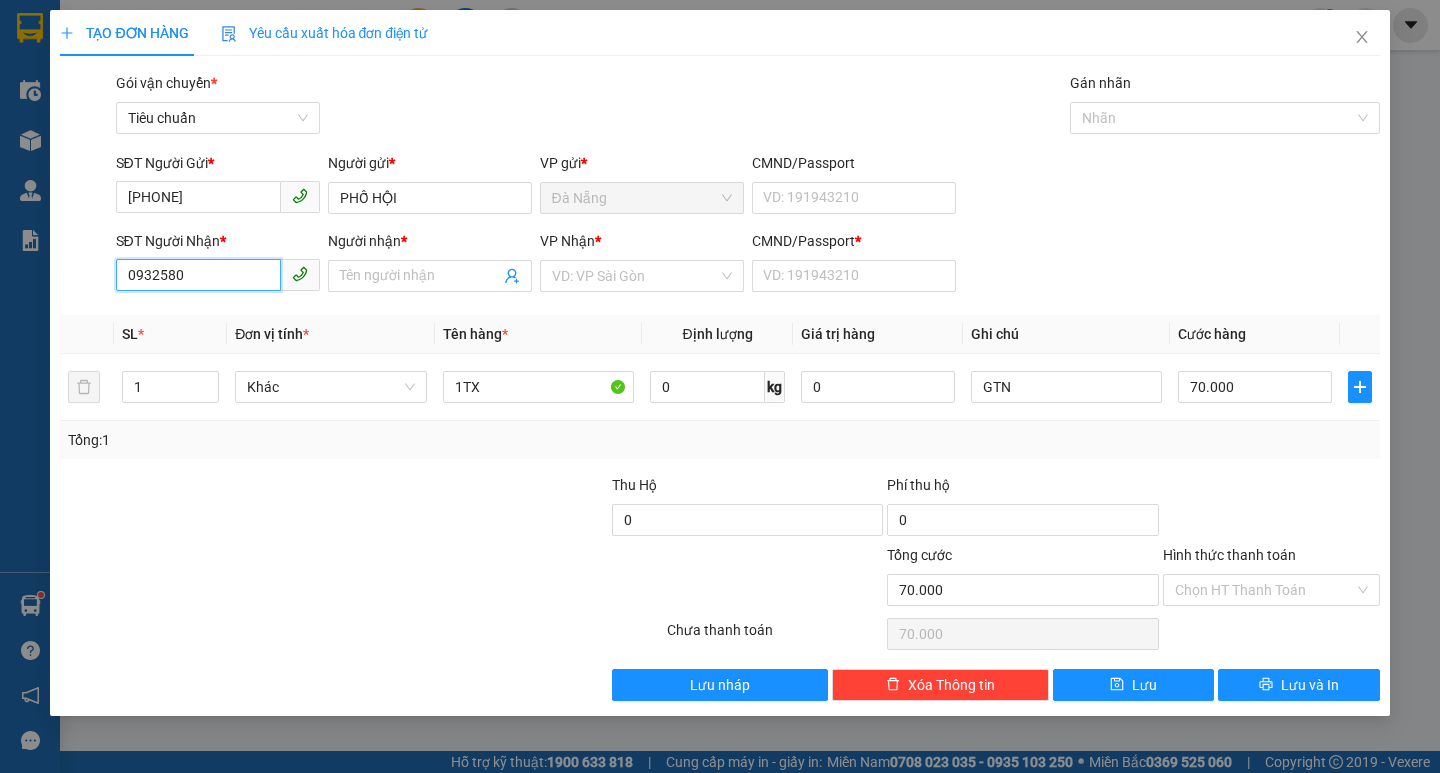 click on "0932580" at bounding box center (198, 275) 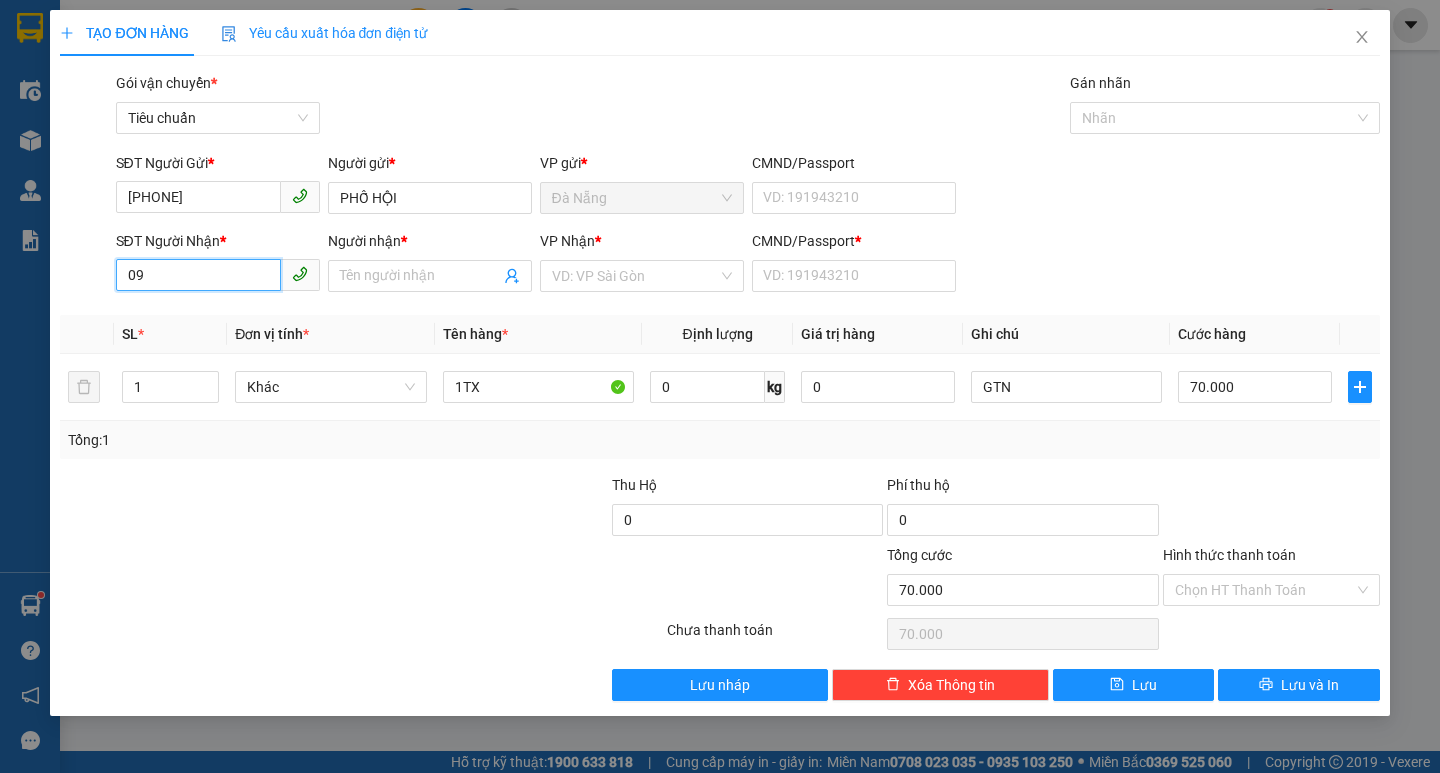 type on "0" 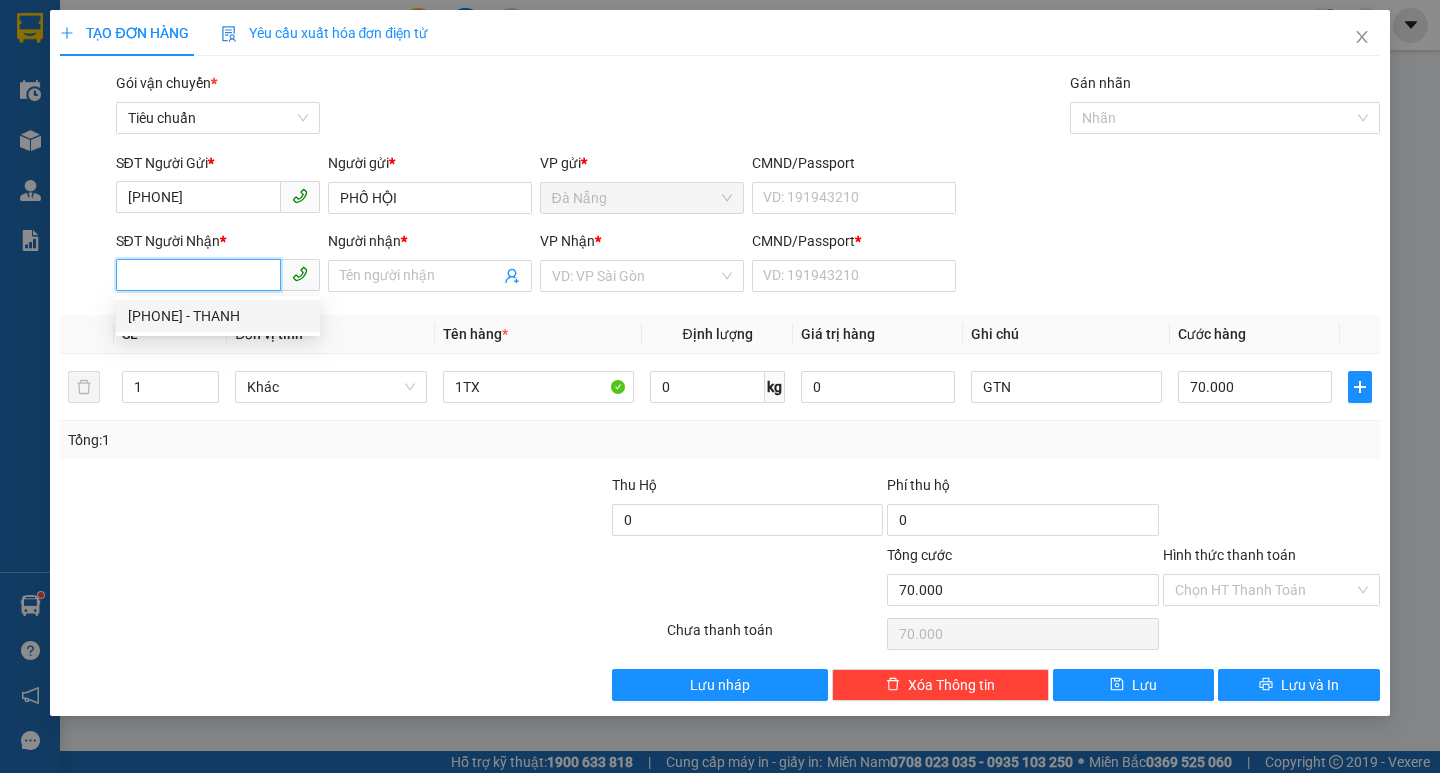 click on "[PHONE] - THANH" at bounding box center (218, 316) 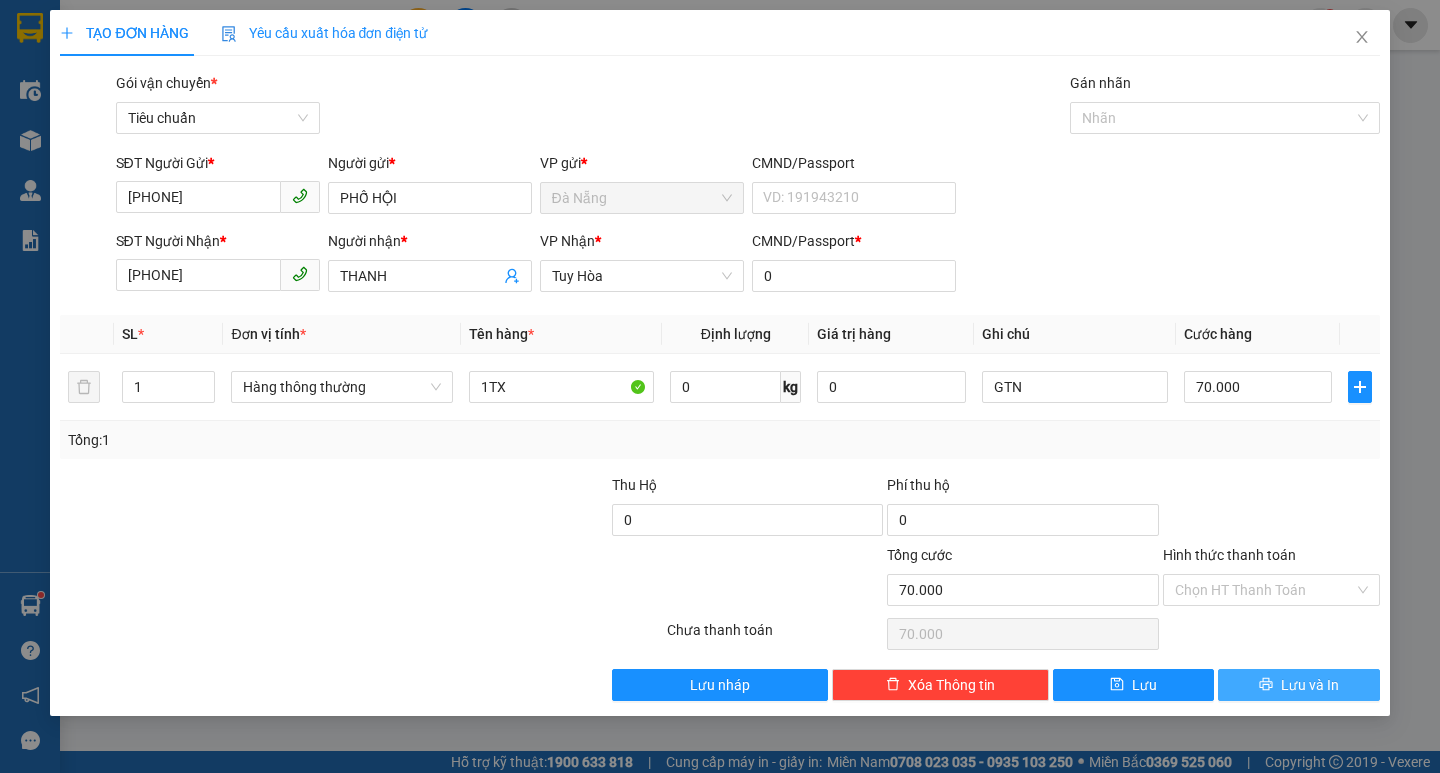 click on "Lưu và In" at bounding box center [1298, 685] 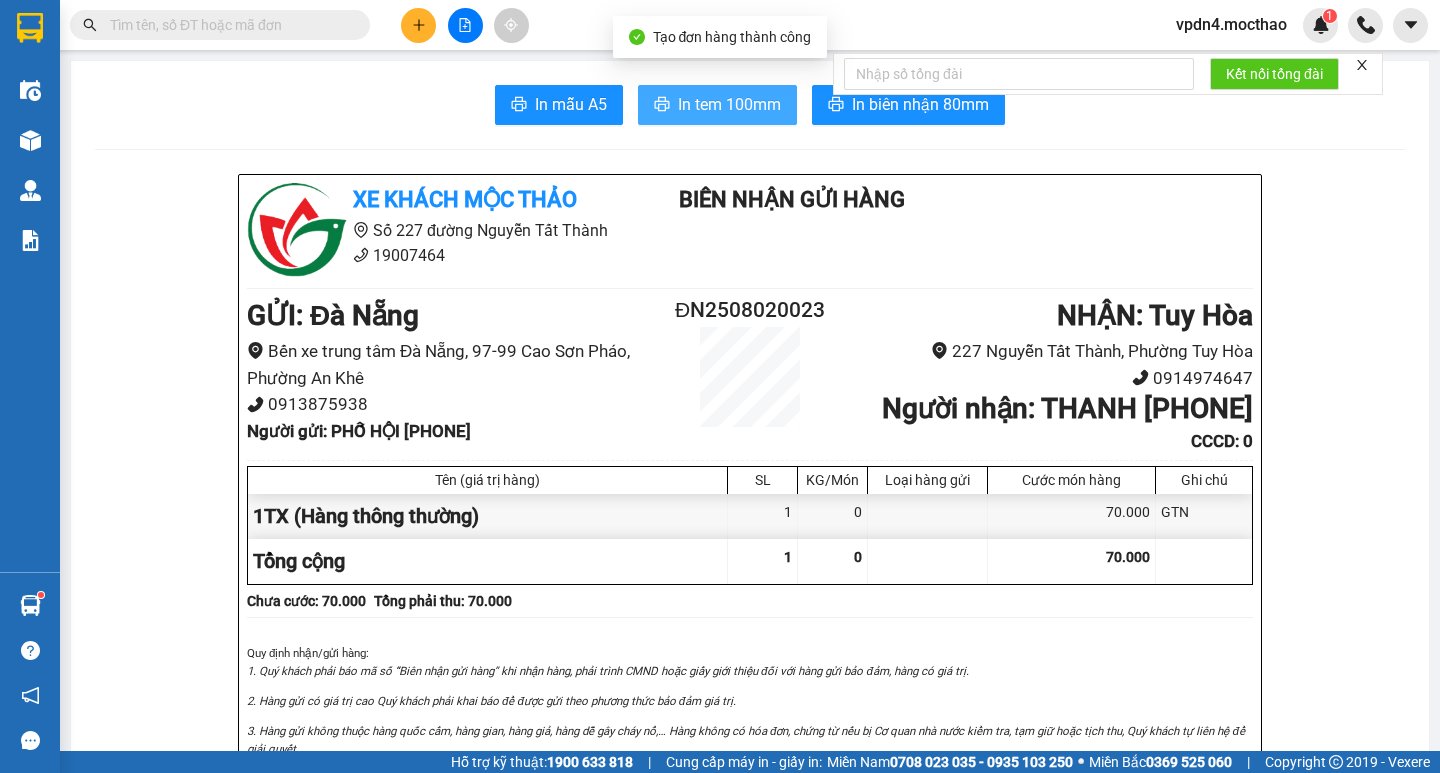 click on "In tem 100mm" at bounding box center (729, 104) 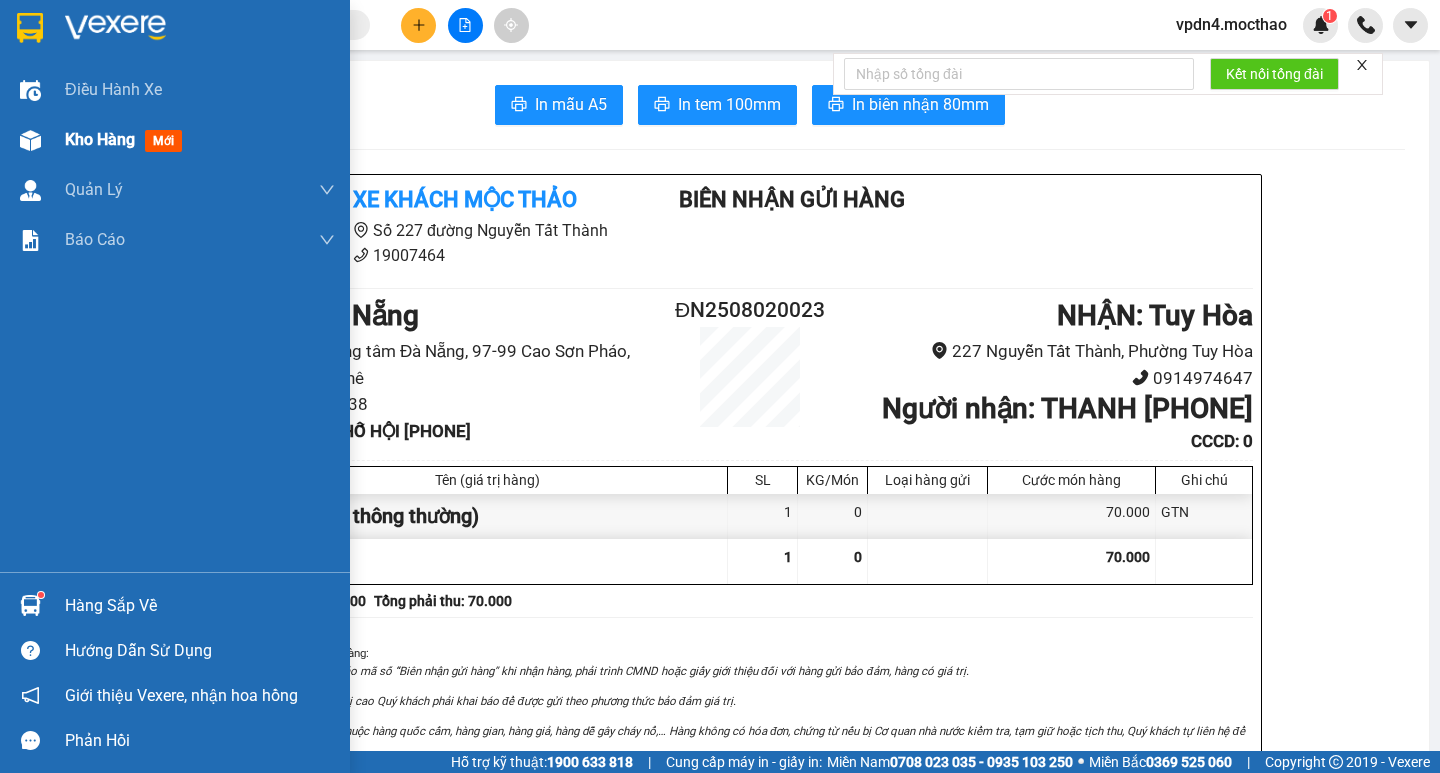 click on "Kho hàng mới" at bounding box center [127, 139] 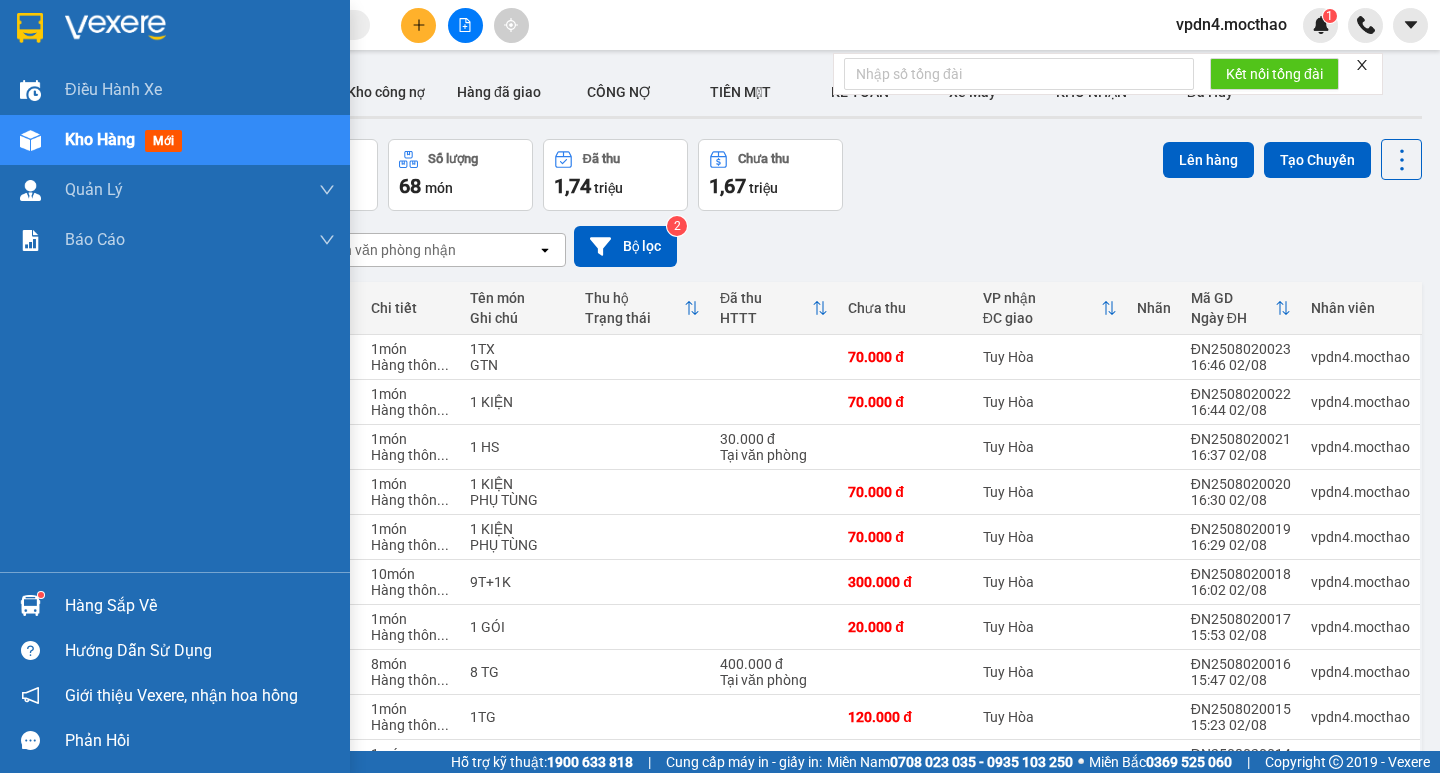 click on "Hàng sắp về" at bounding box center (200, 606) 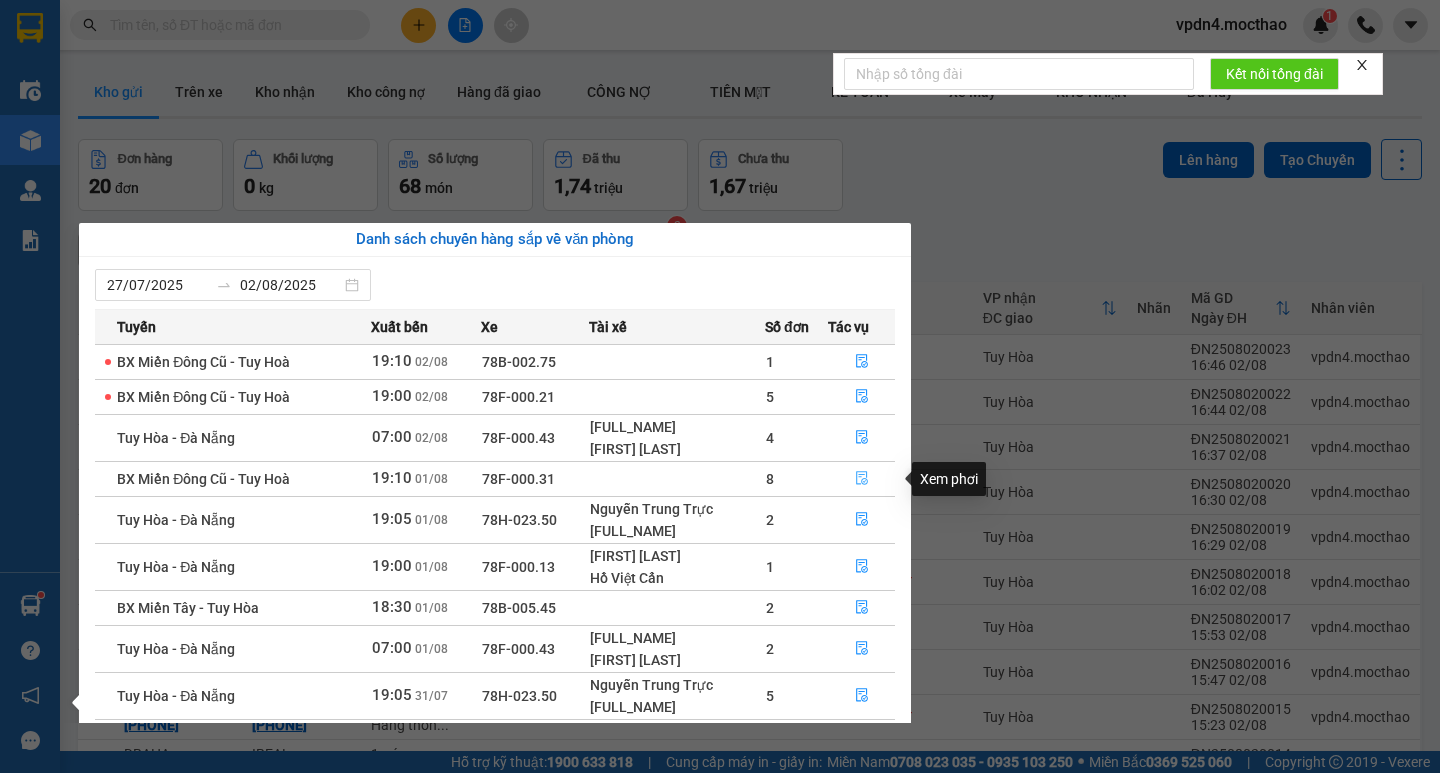 click at bounding box center [862, 479] 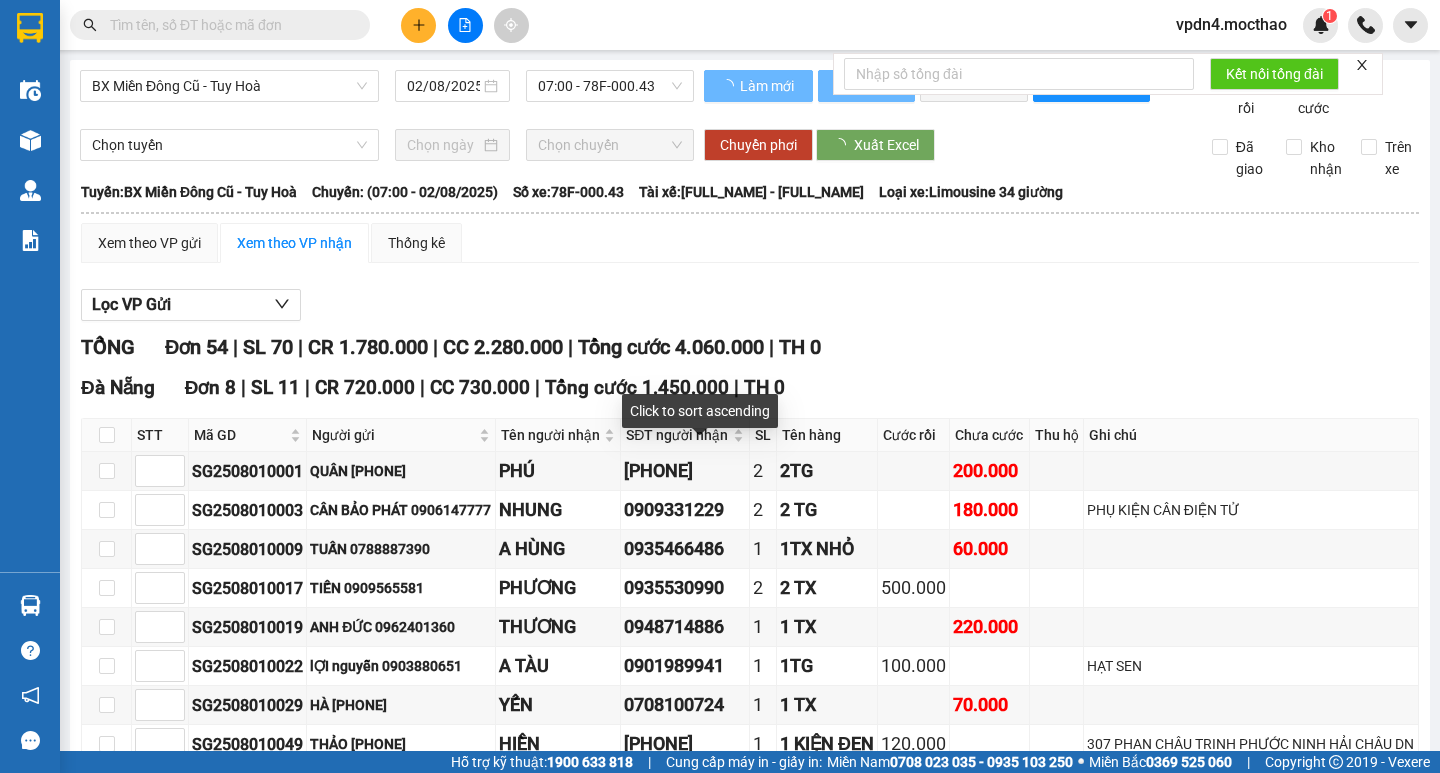 type on "01/08/2025" 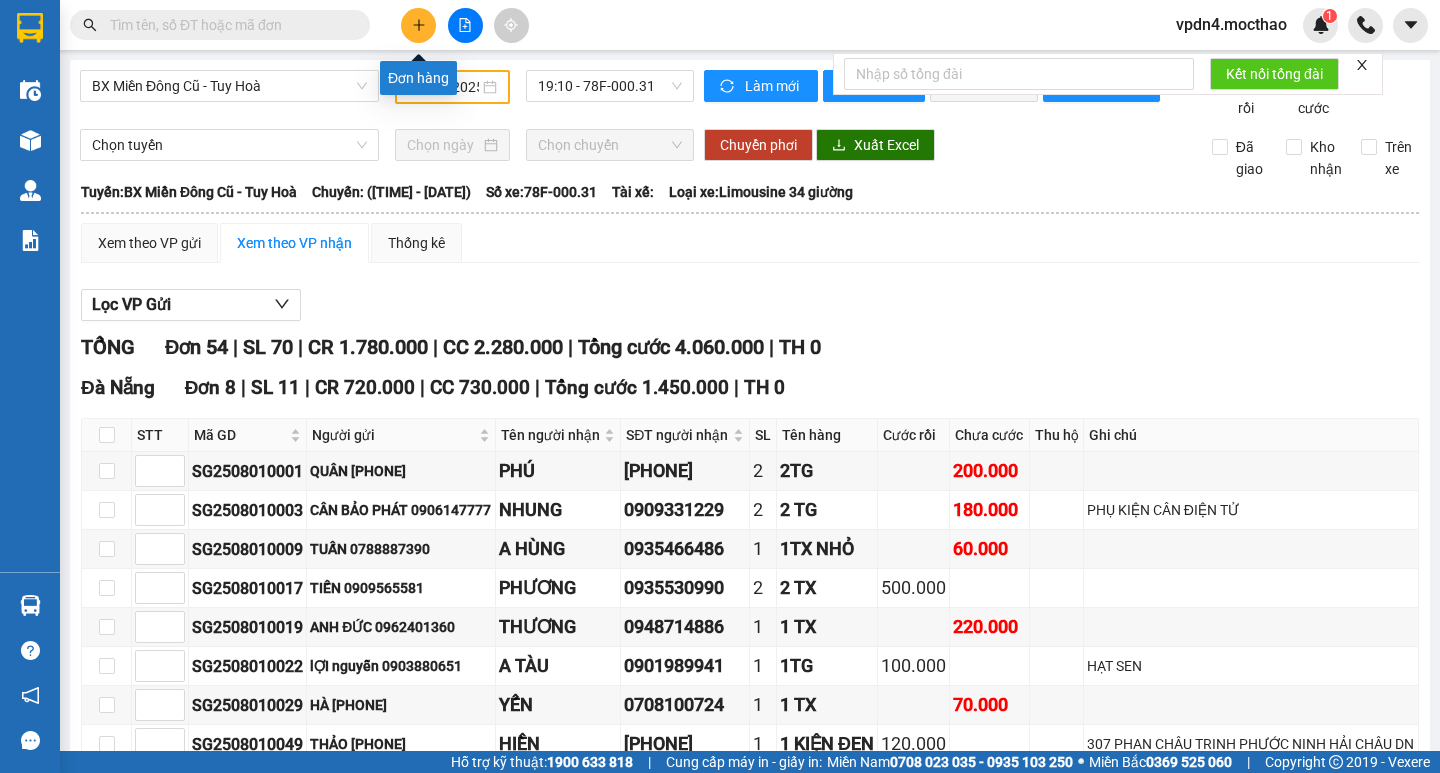 click 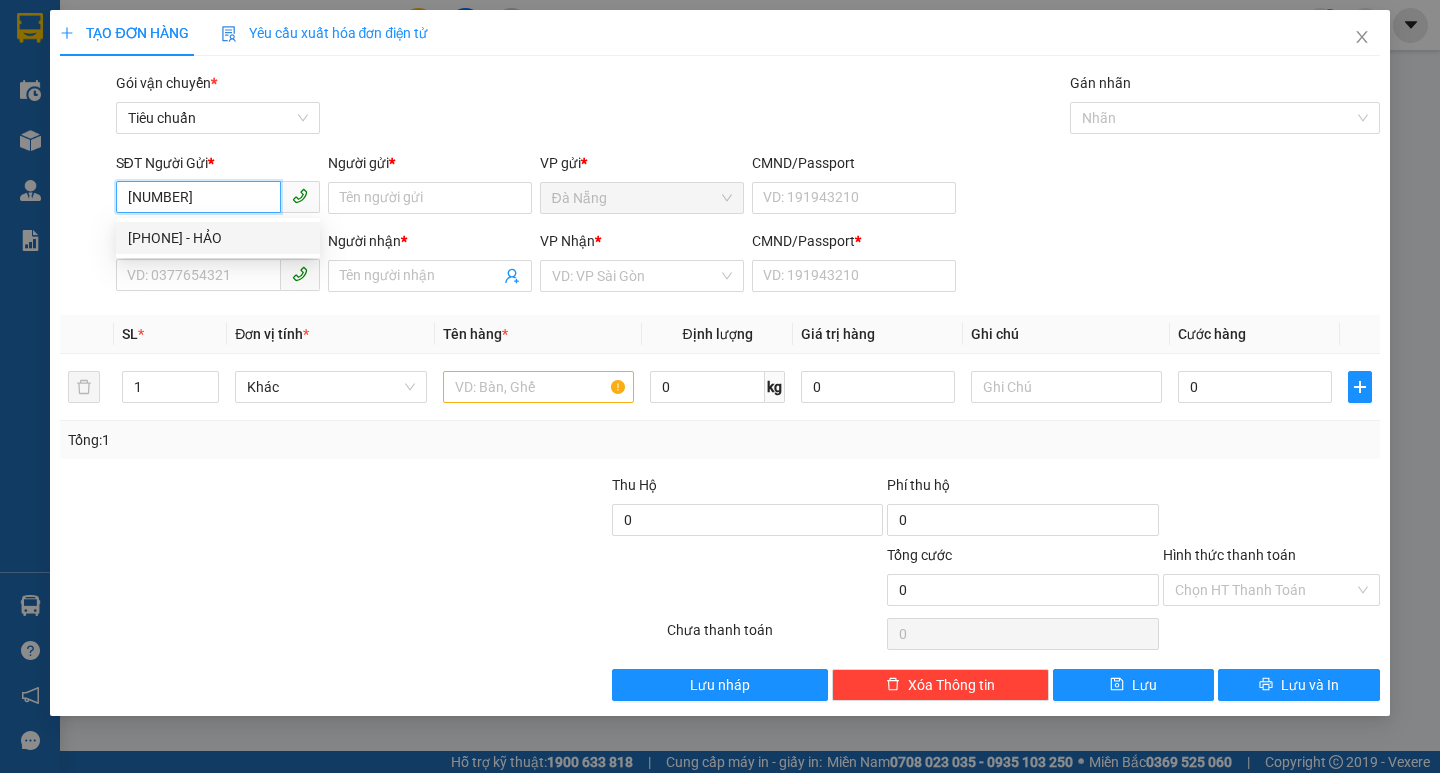 click on "[PHONE] - HẢO" at bounding box center [218, 238] 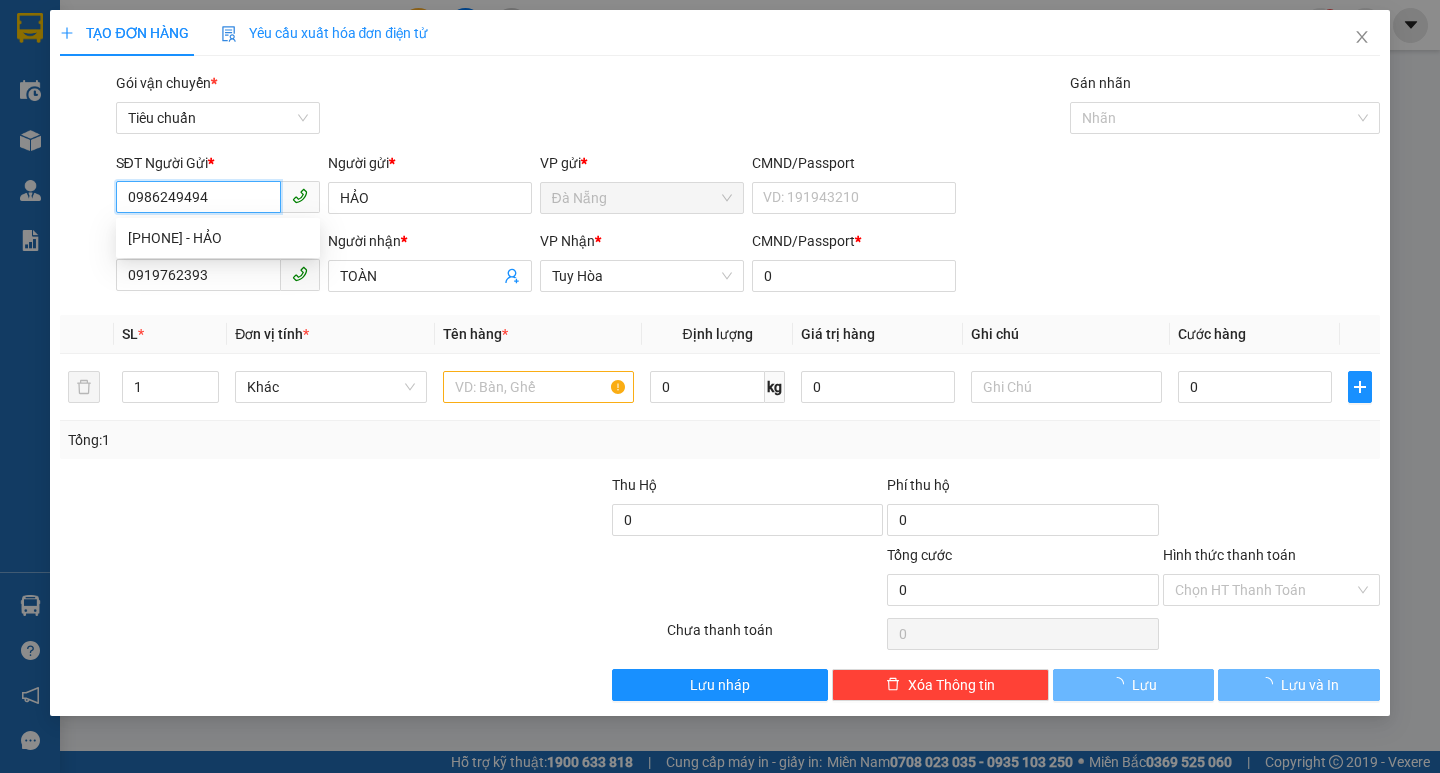 type on "100.000" 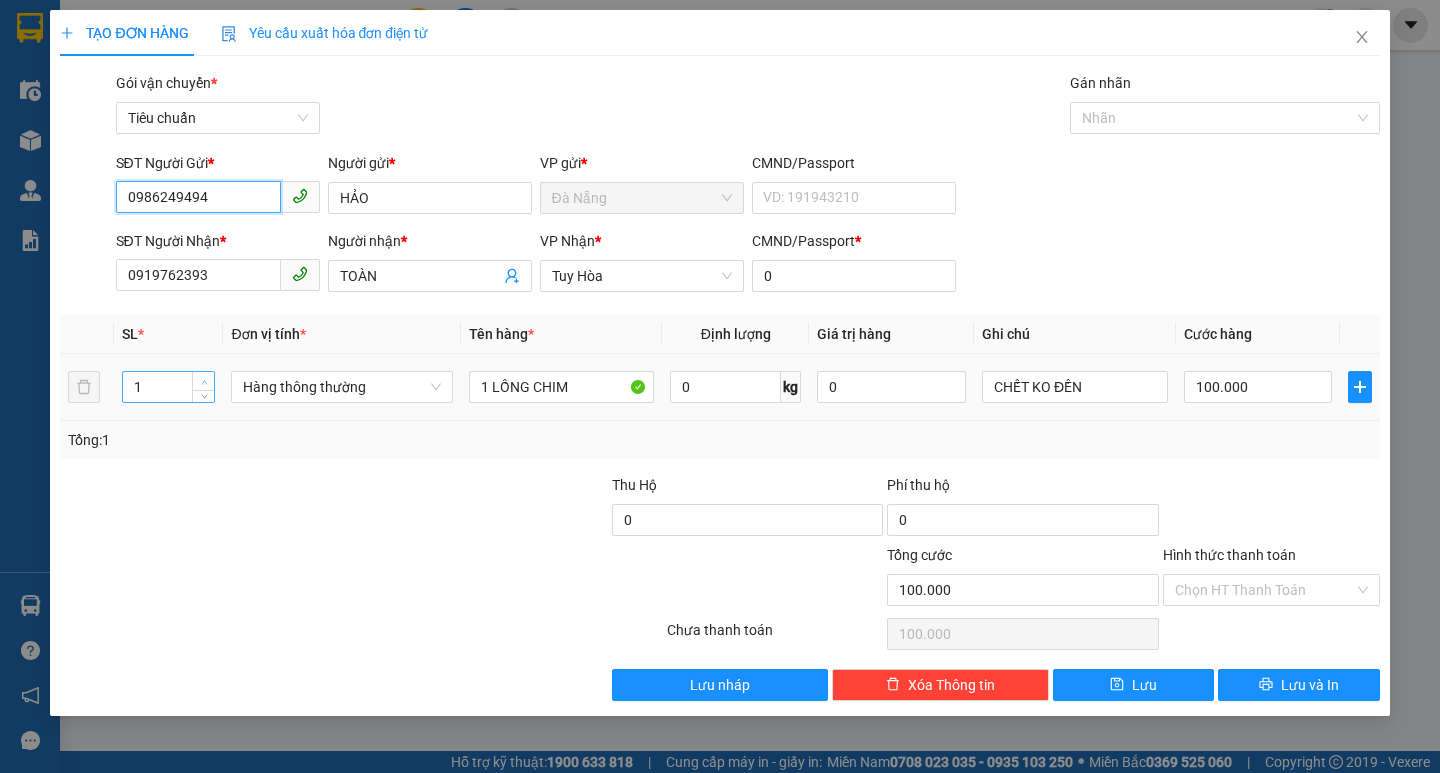 type on "0986249494" 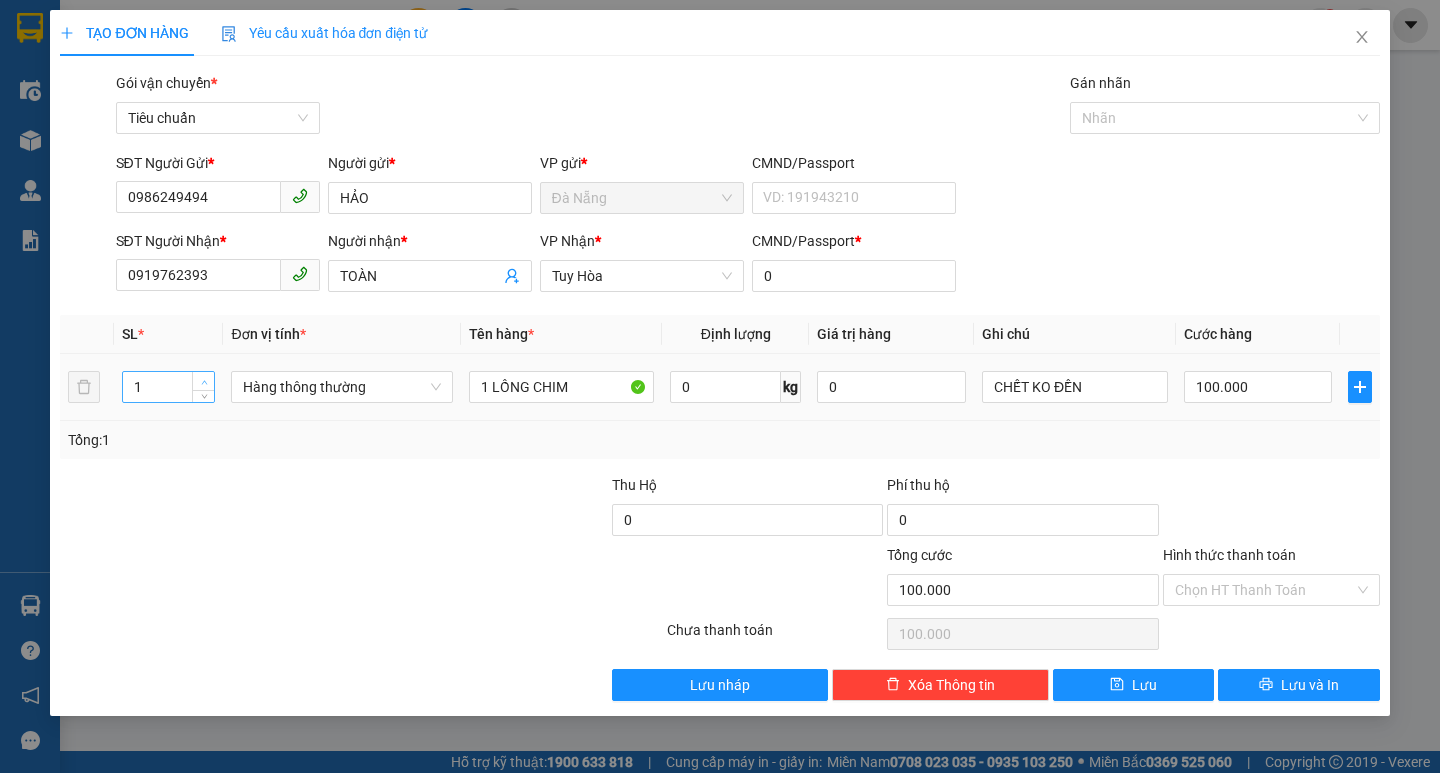 type on "2" 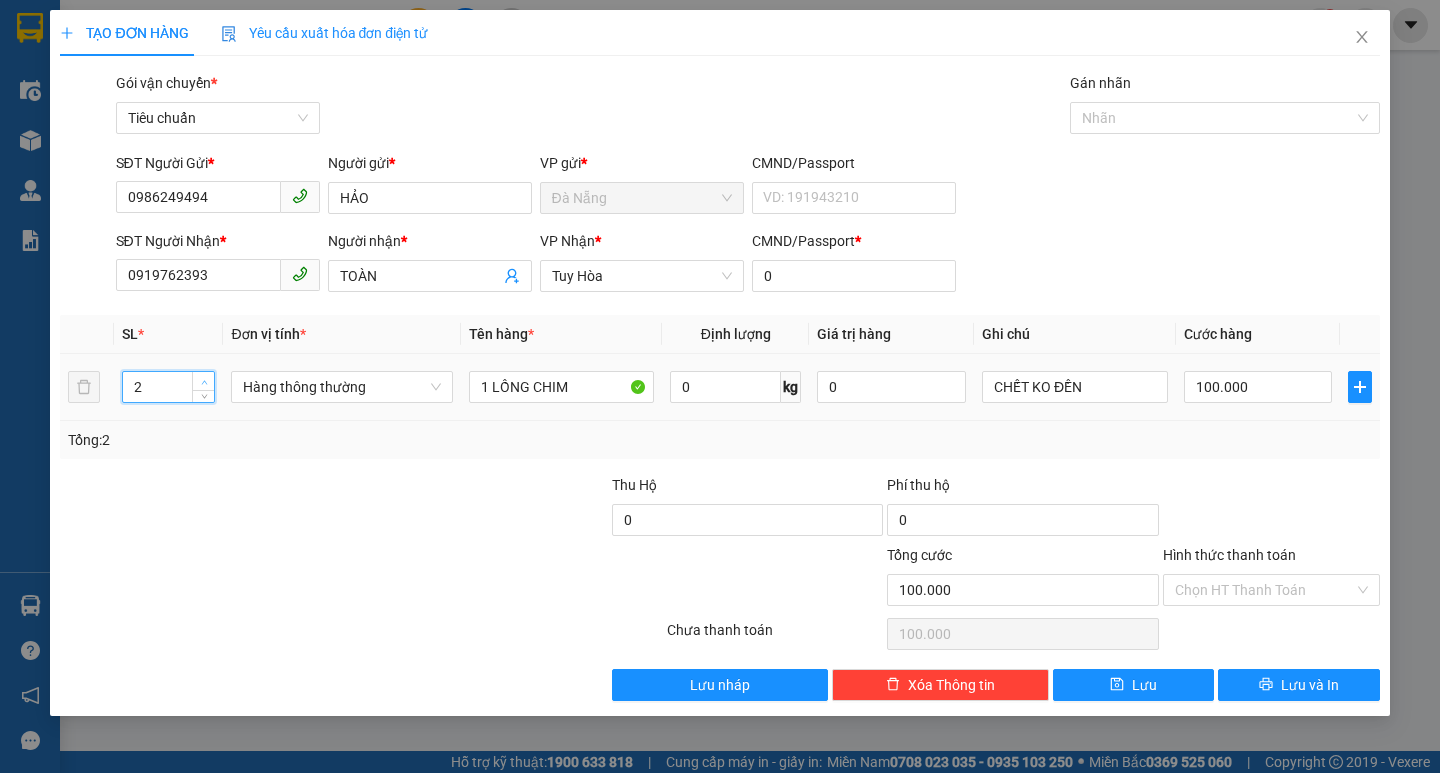 click at bounding box center (204, 382) 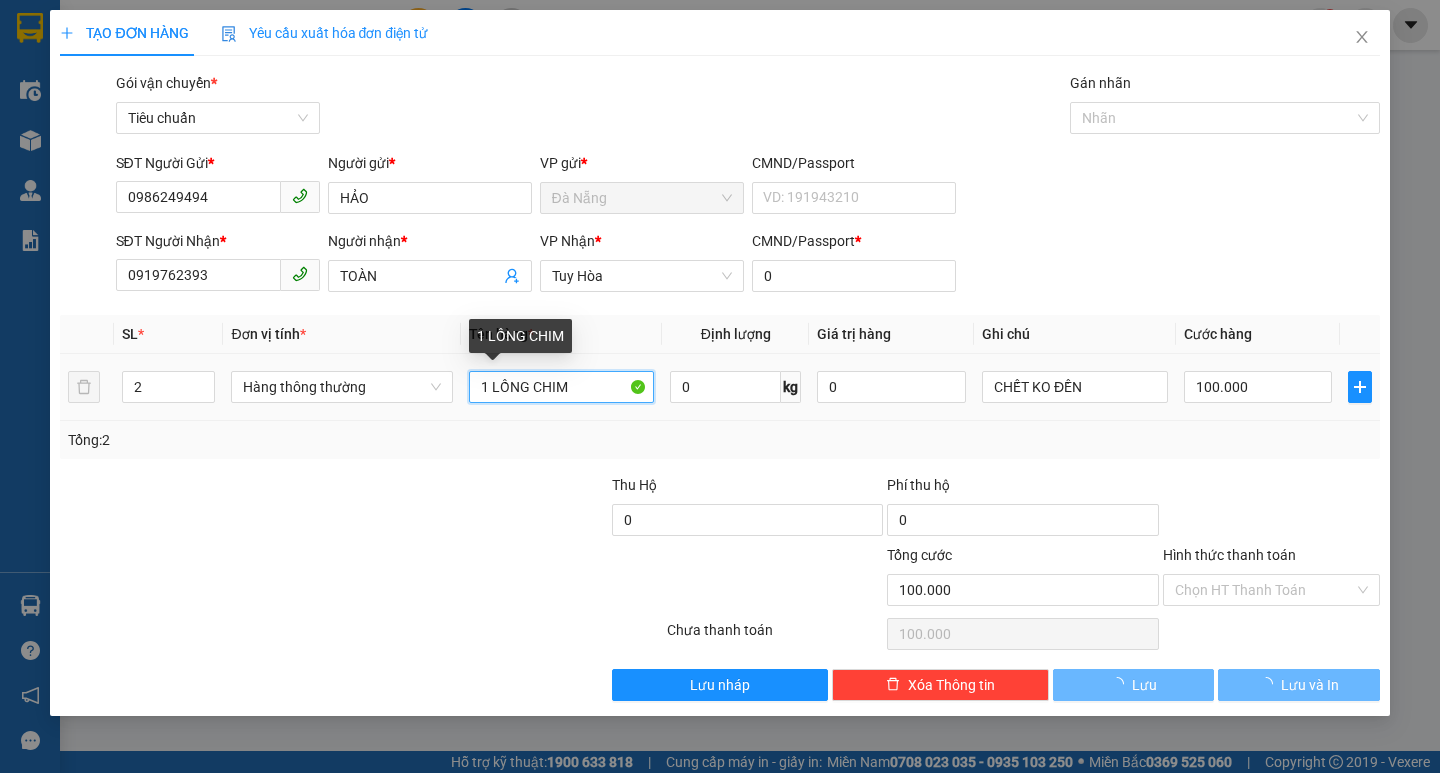 click on "1 LỒNG CHIM" at bounding box center (562, 387) 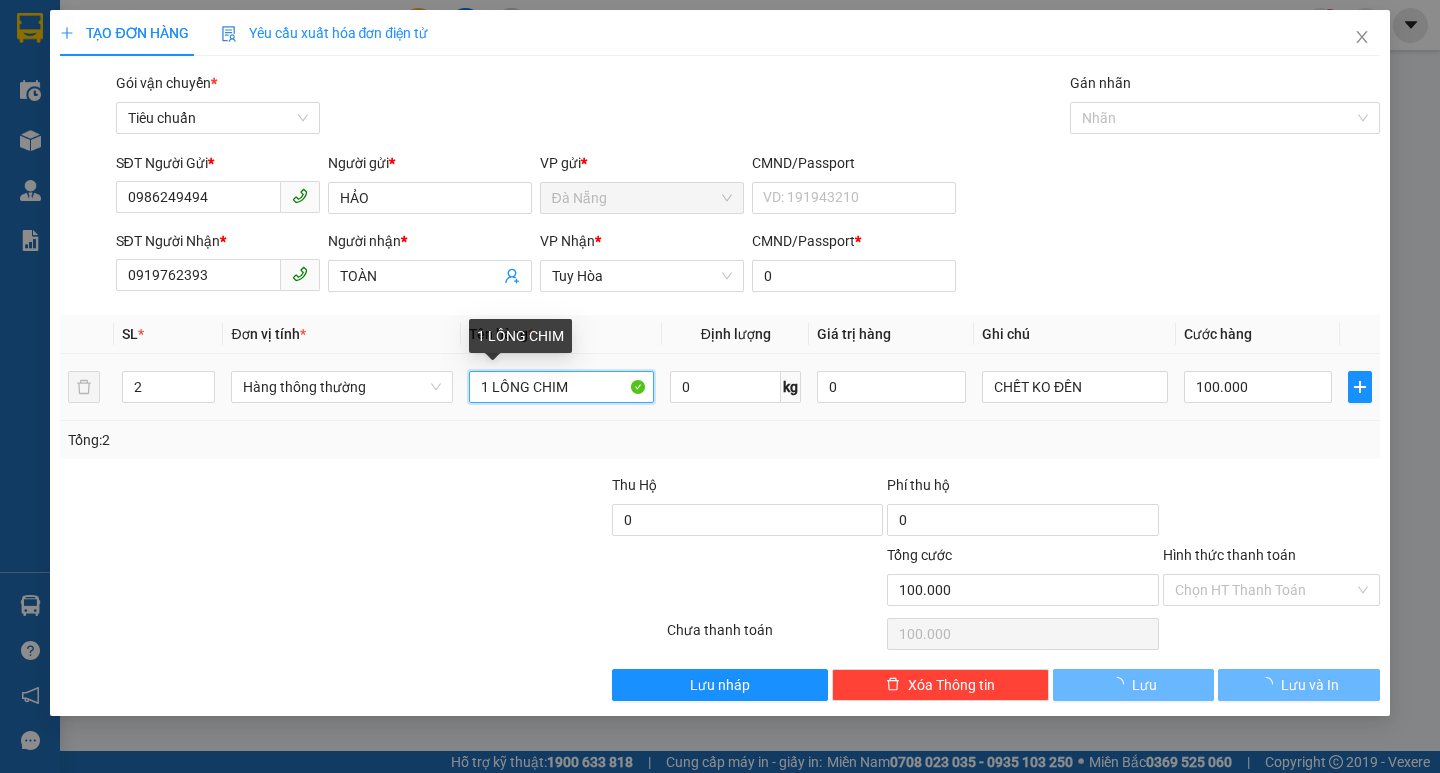 type on "0" 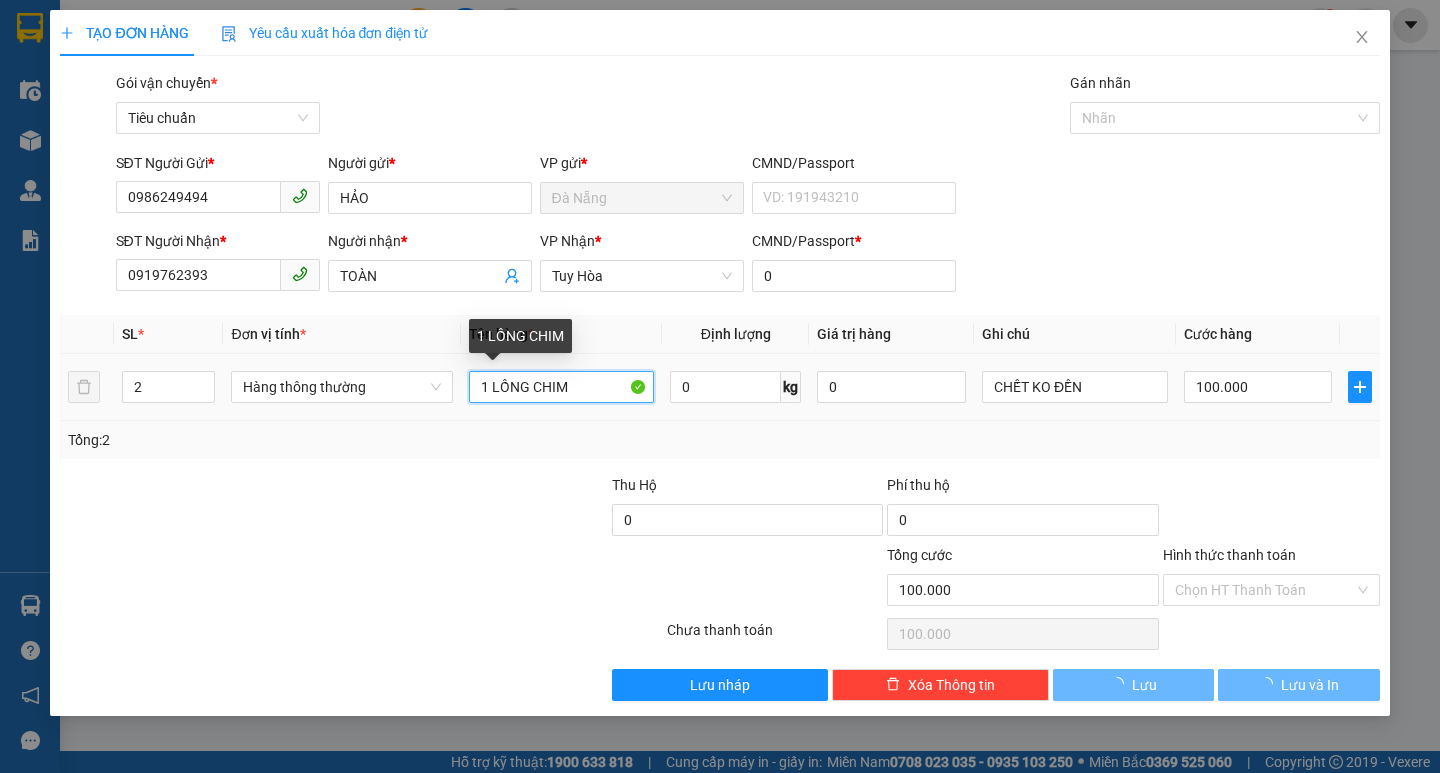 type on "0" 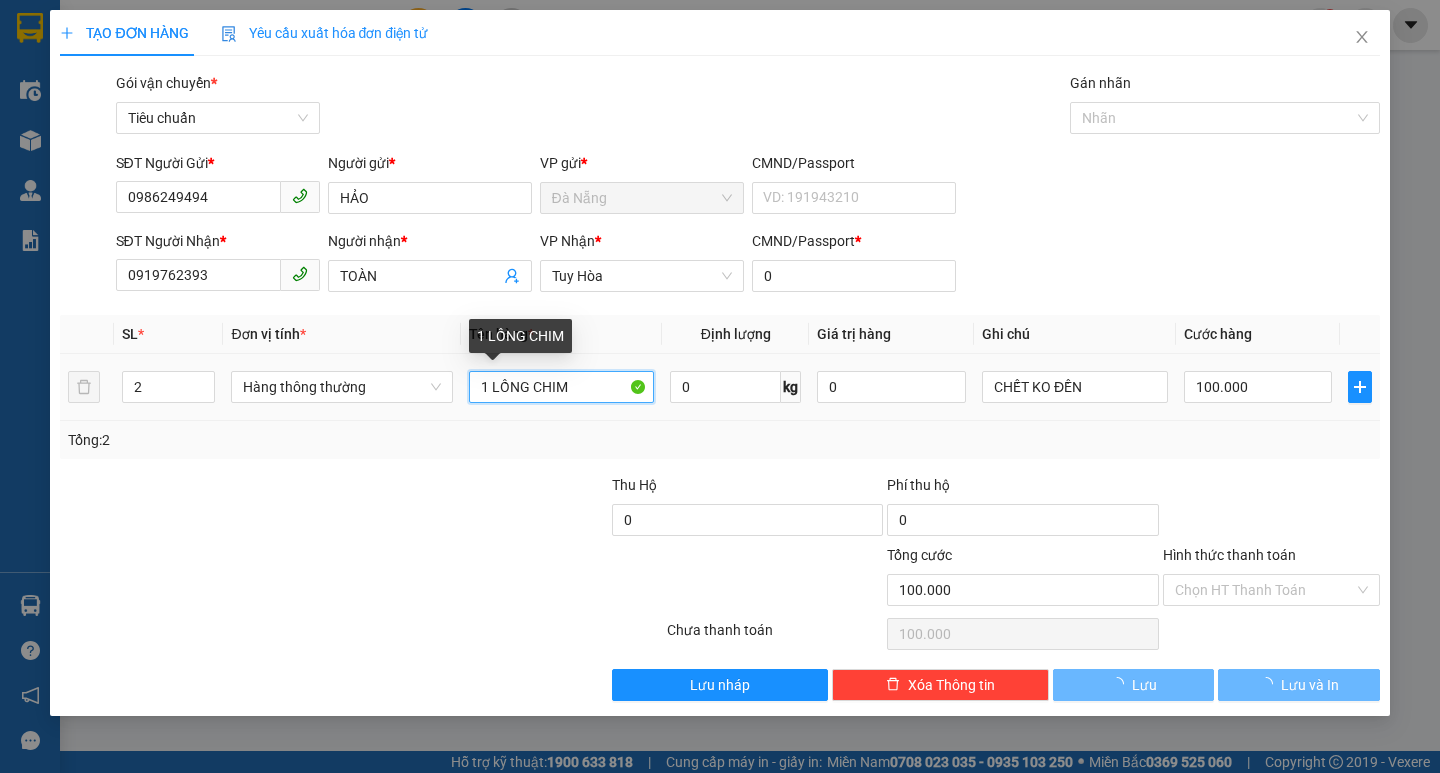 type on "0" 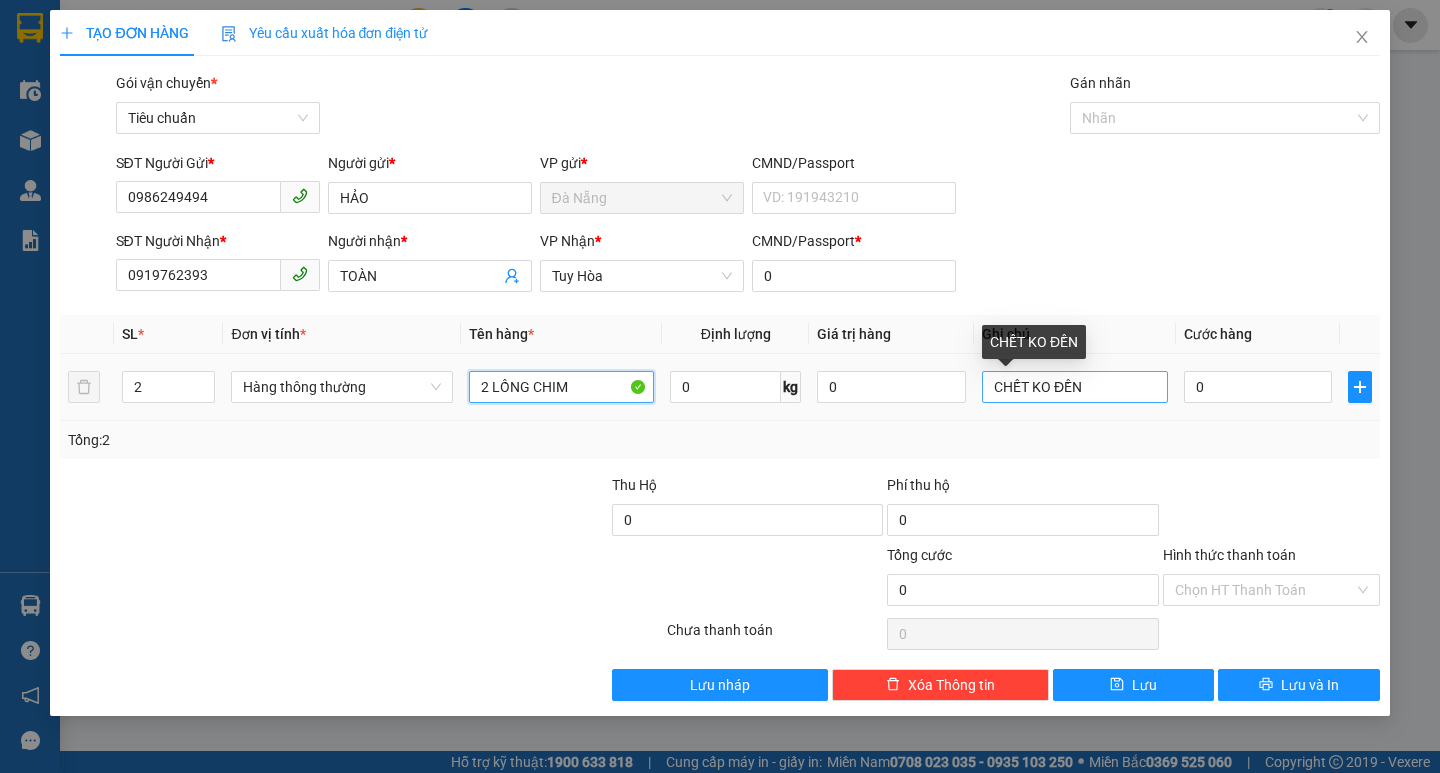 type on "2 LỒNG CHIM" 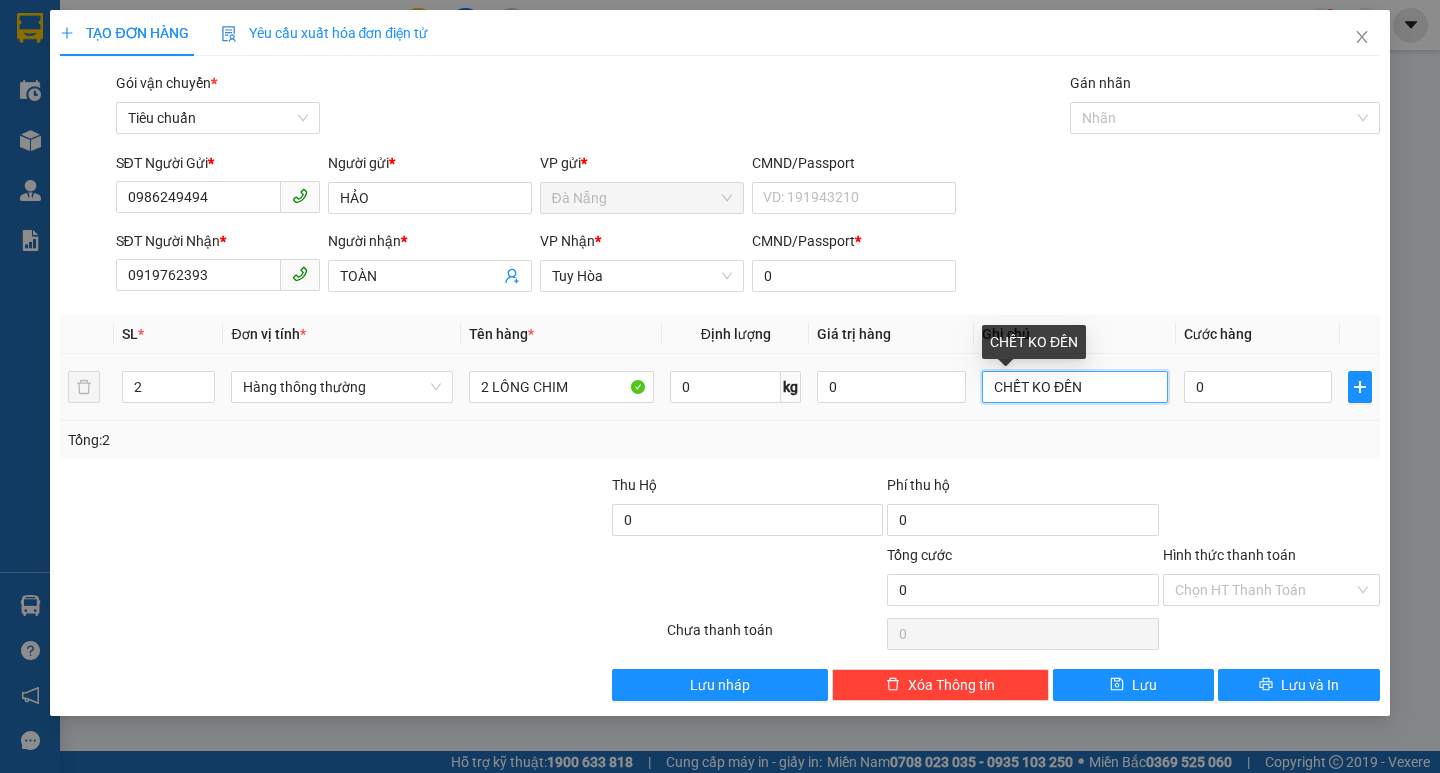 click on "CHẾT KO ĐỀN" at bounding box center (1075, 387) 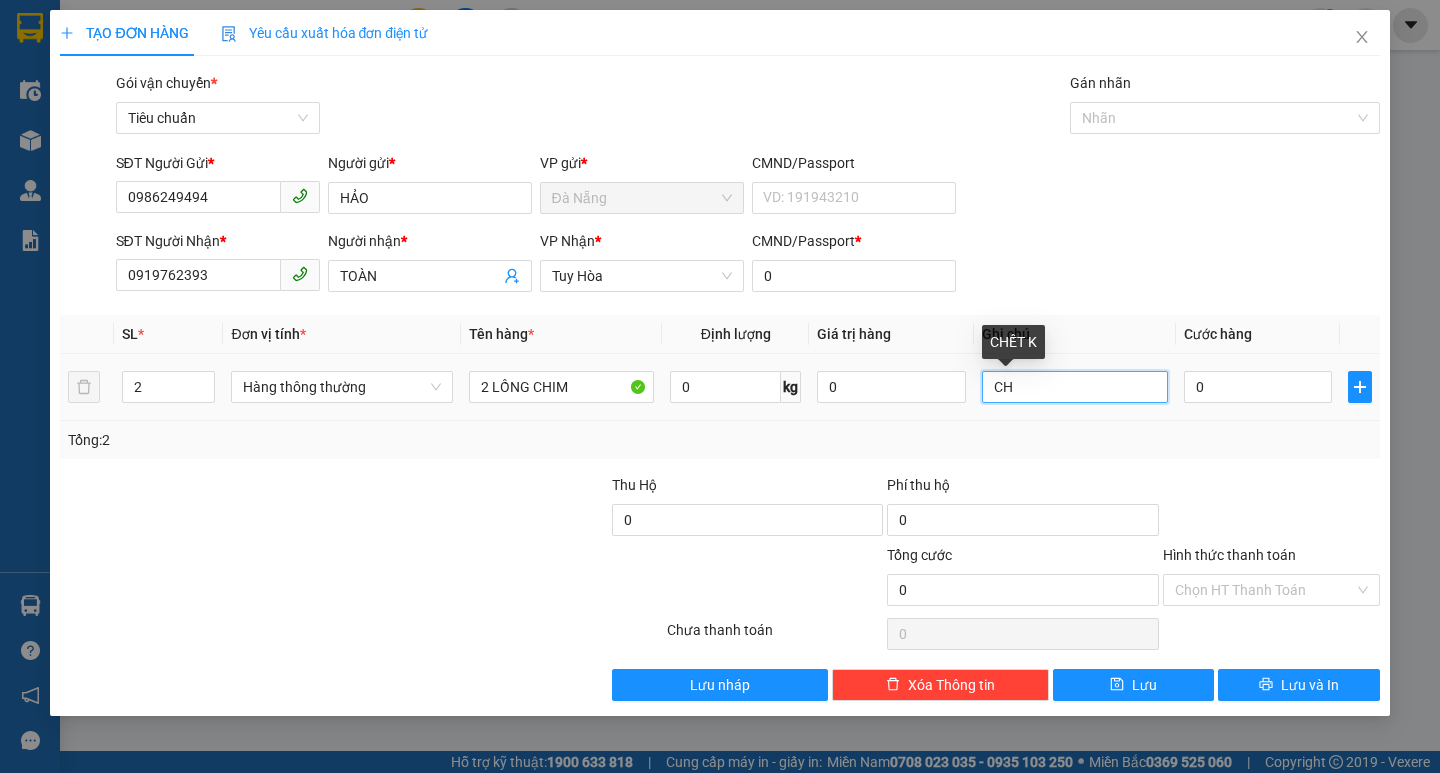 type on "C" 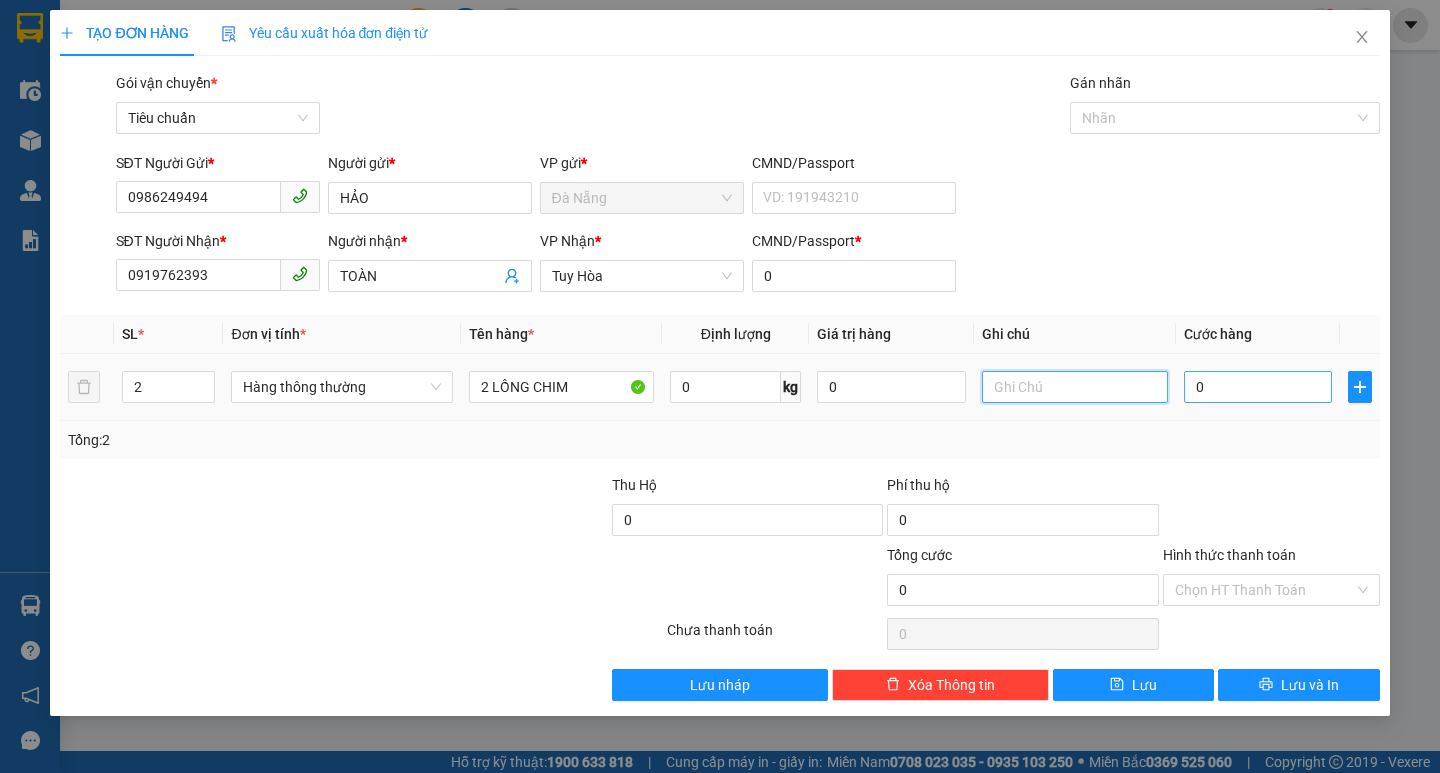 type 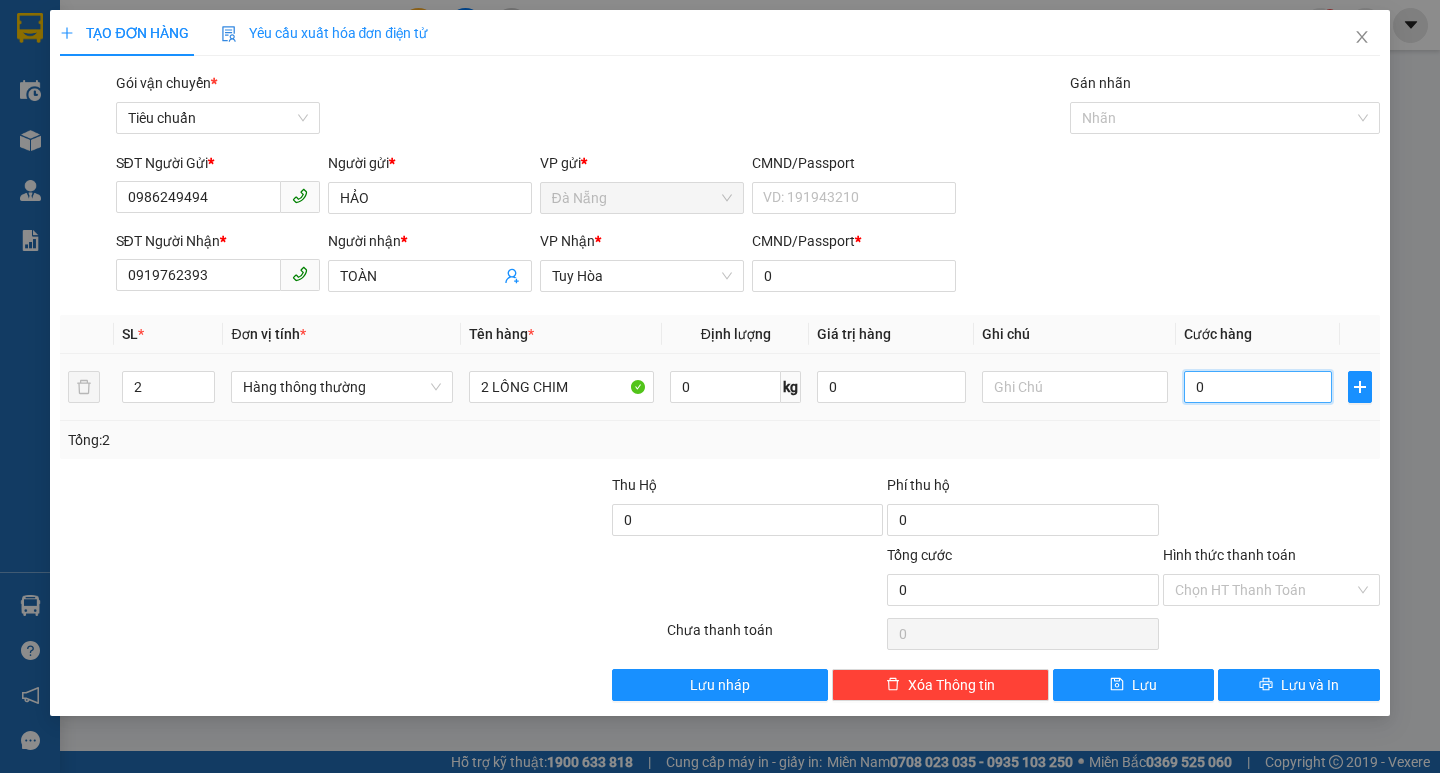 click on "0" at bounding box center (1258, 387) 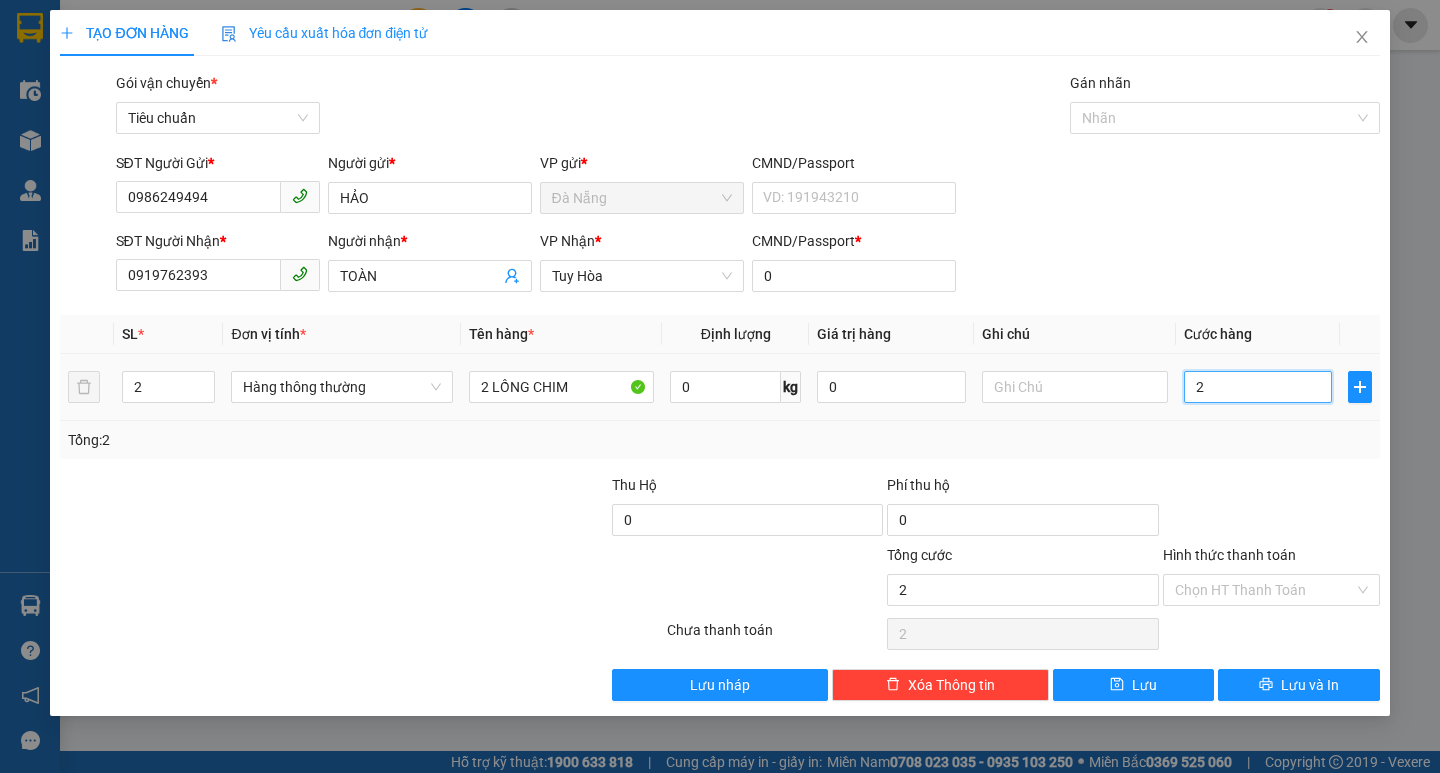type on "20" 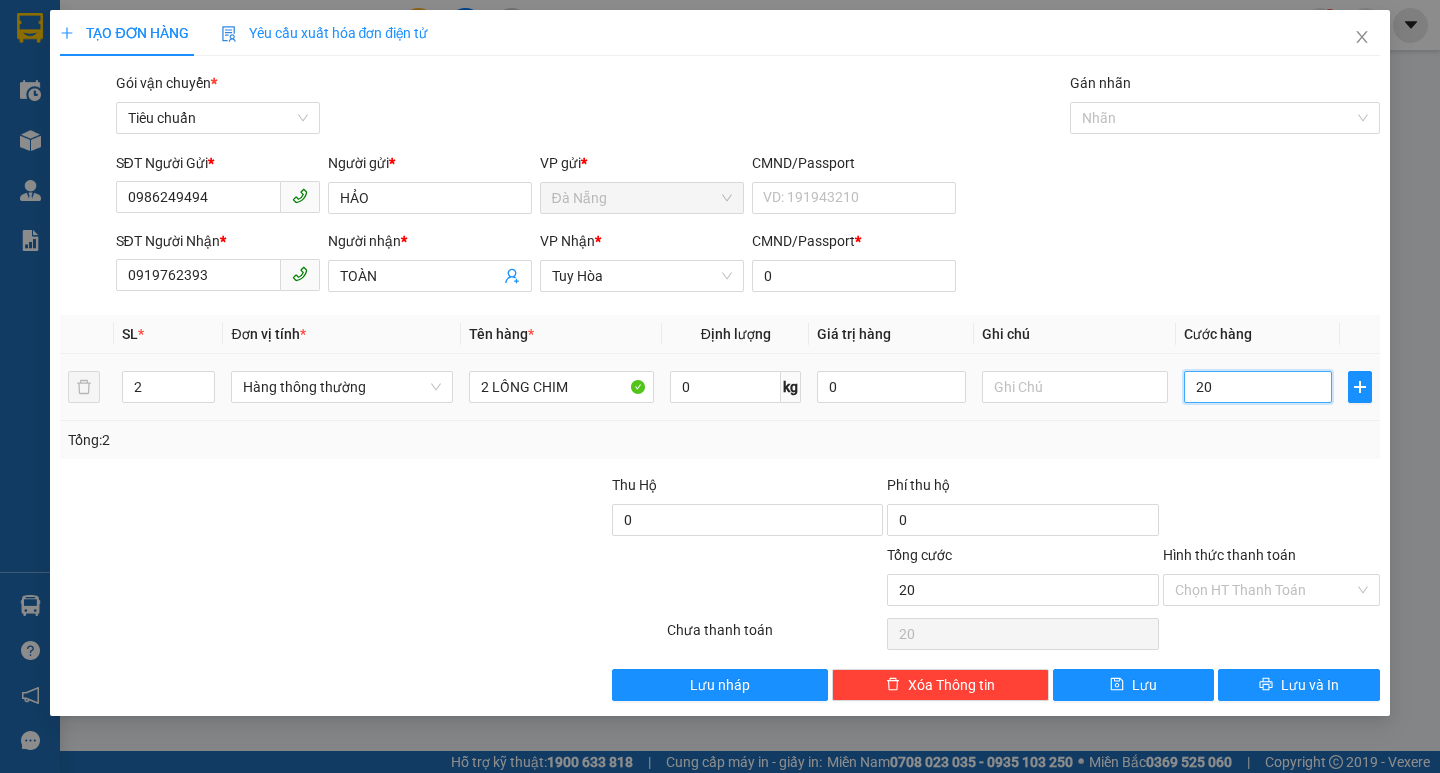 type on "200" 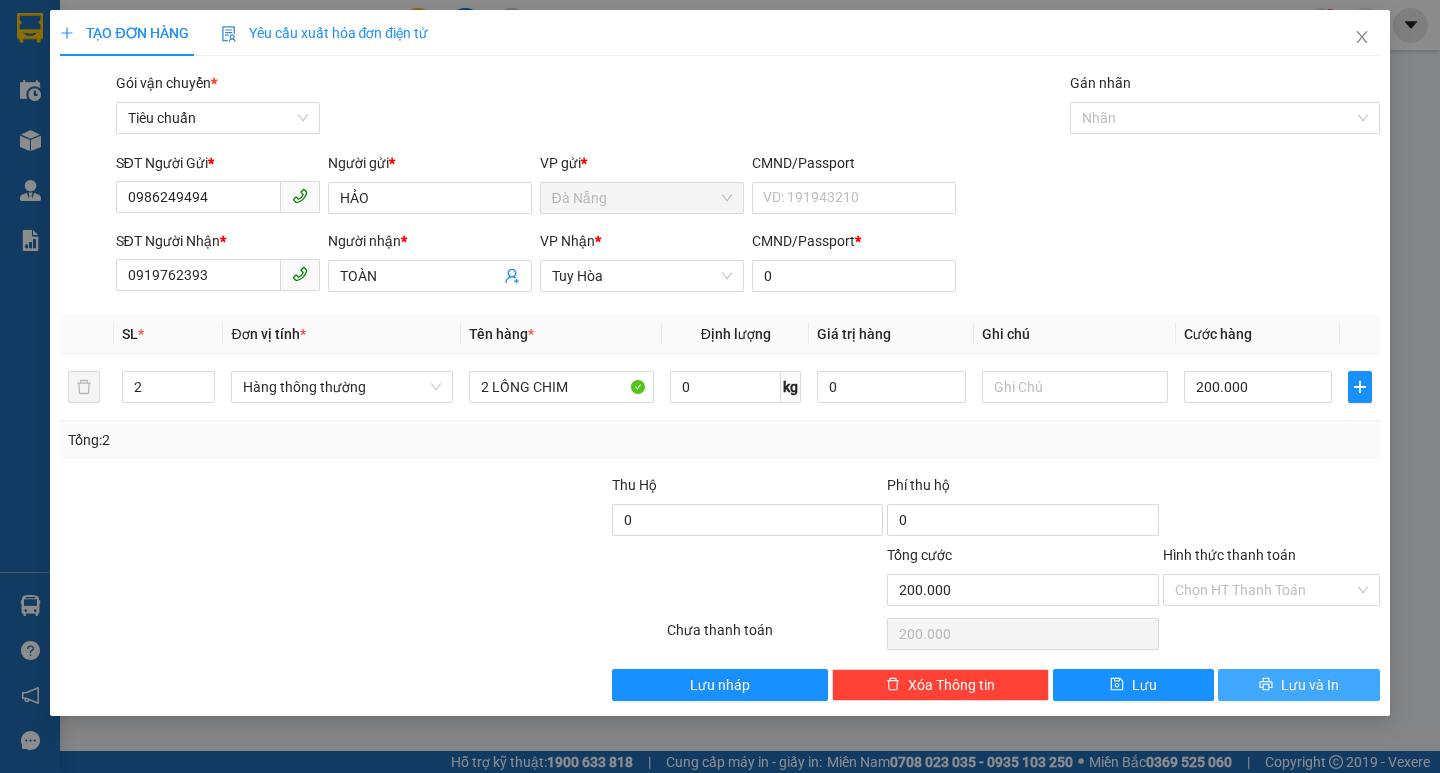 click on "Lưu và In" at bounding box center (1298, 685) 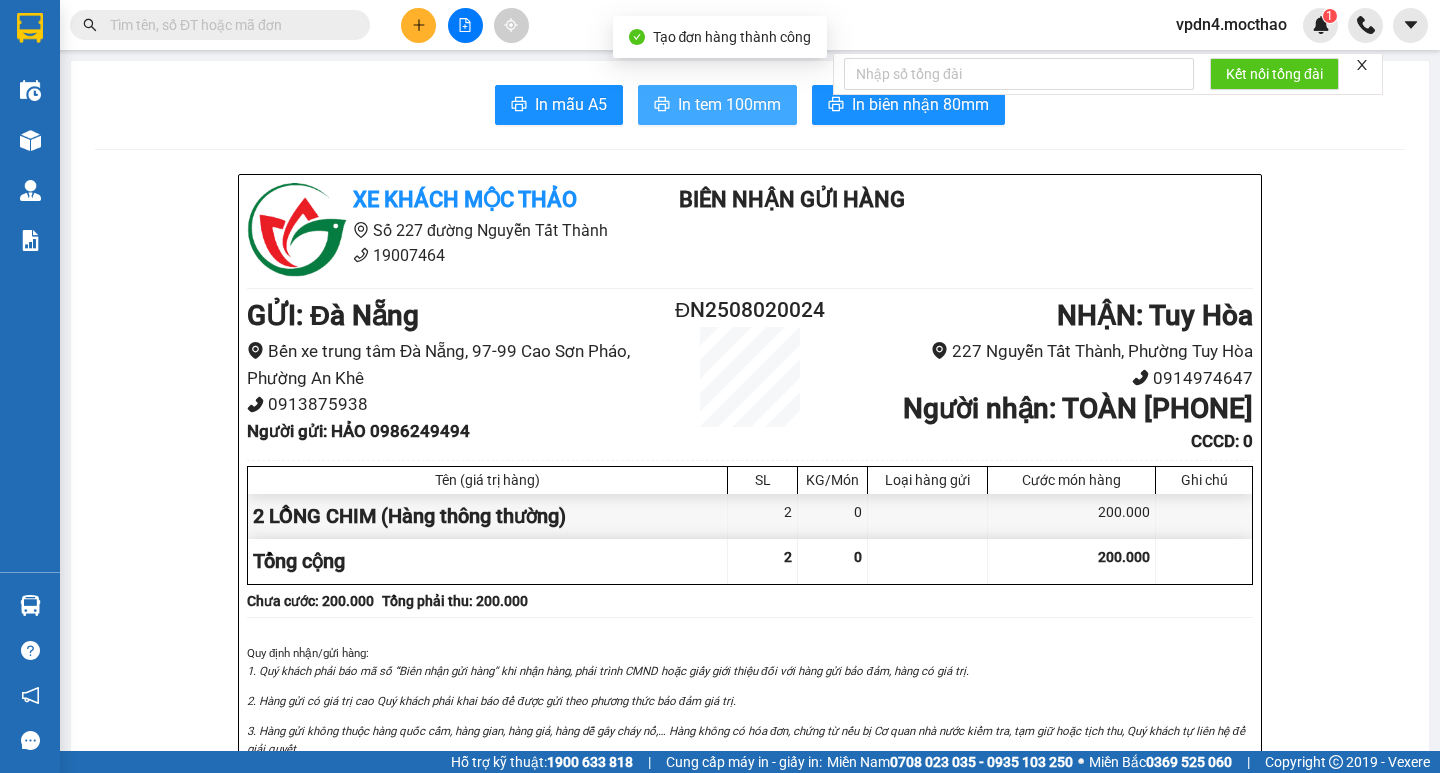 click on "In tem 100mm" at bounding box center (729, 104) 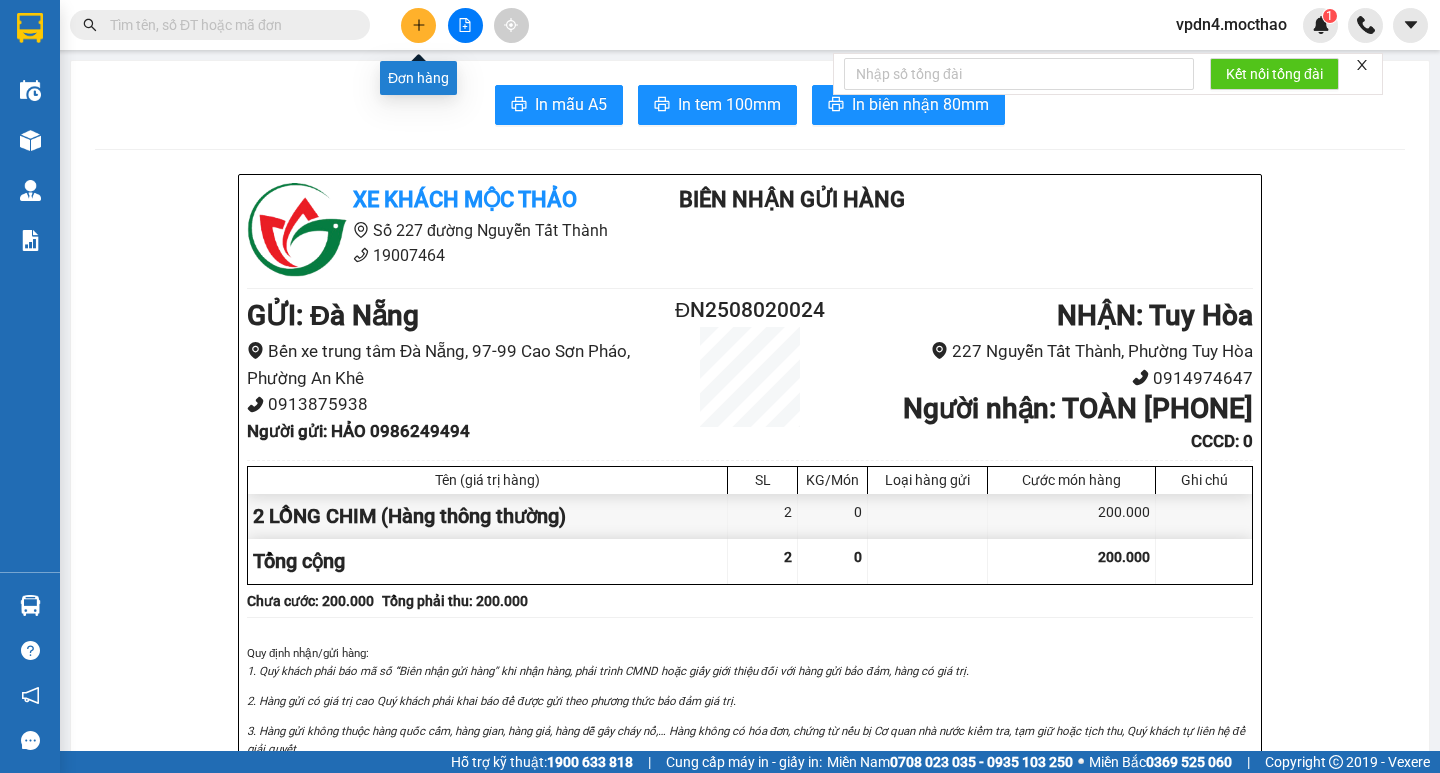click at bounding box center (418, 25) 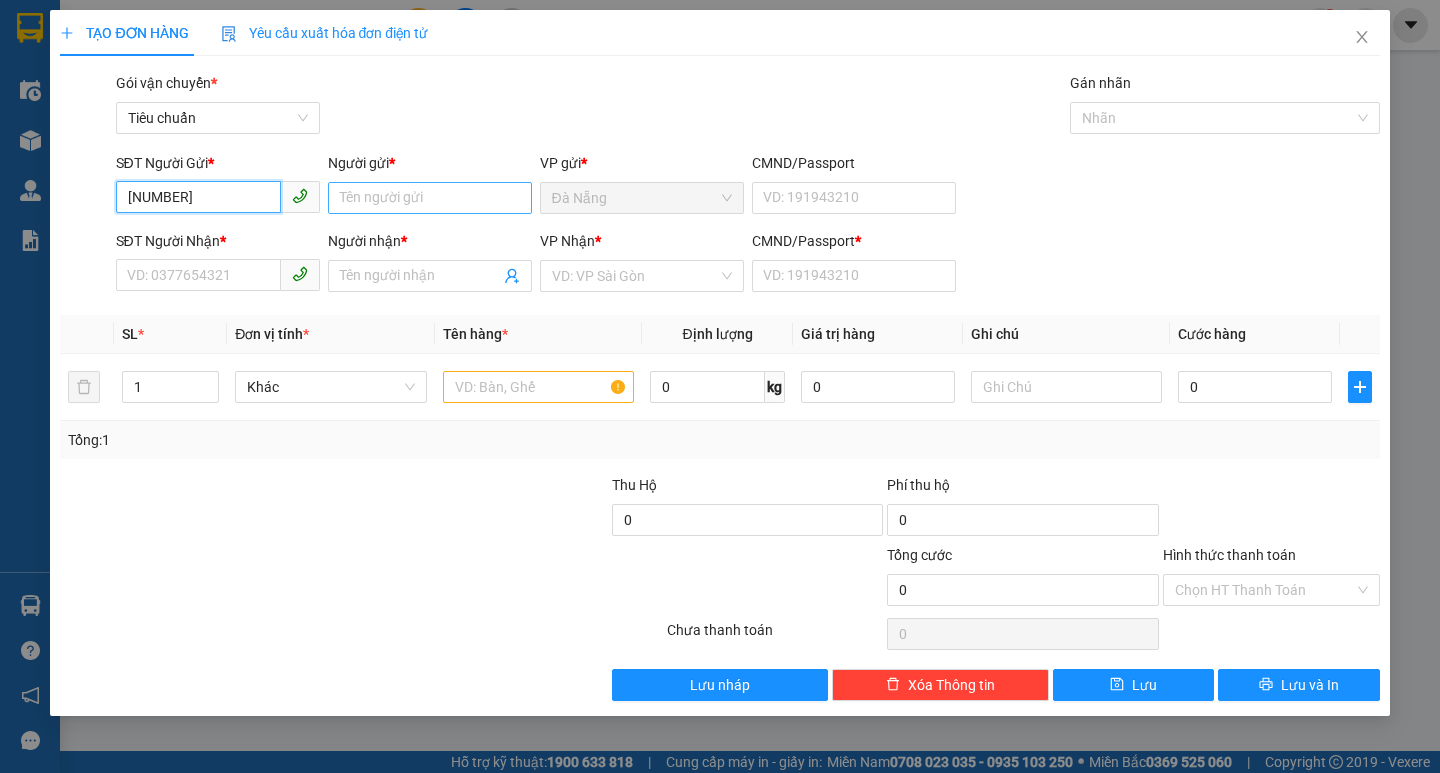 type on "[NUMBER]" 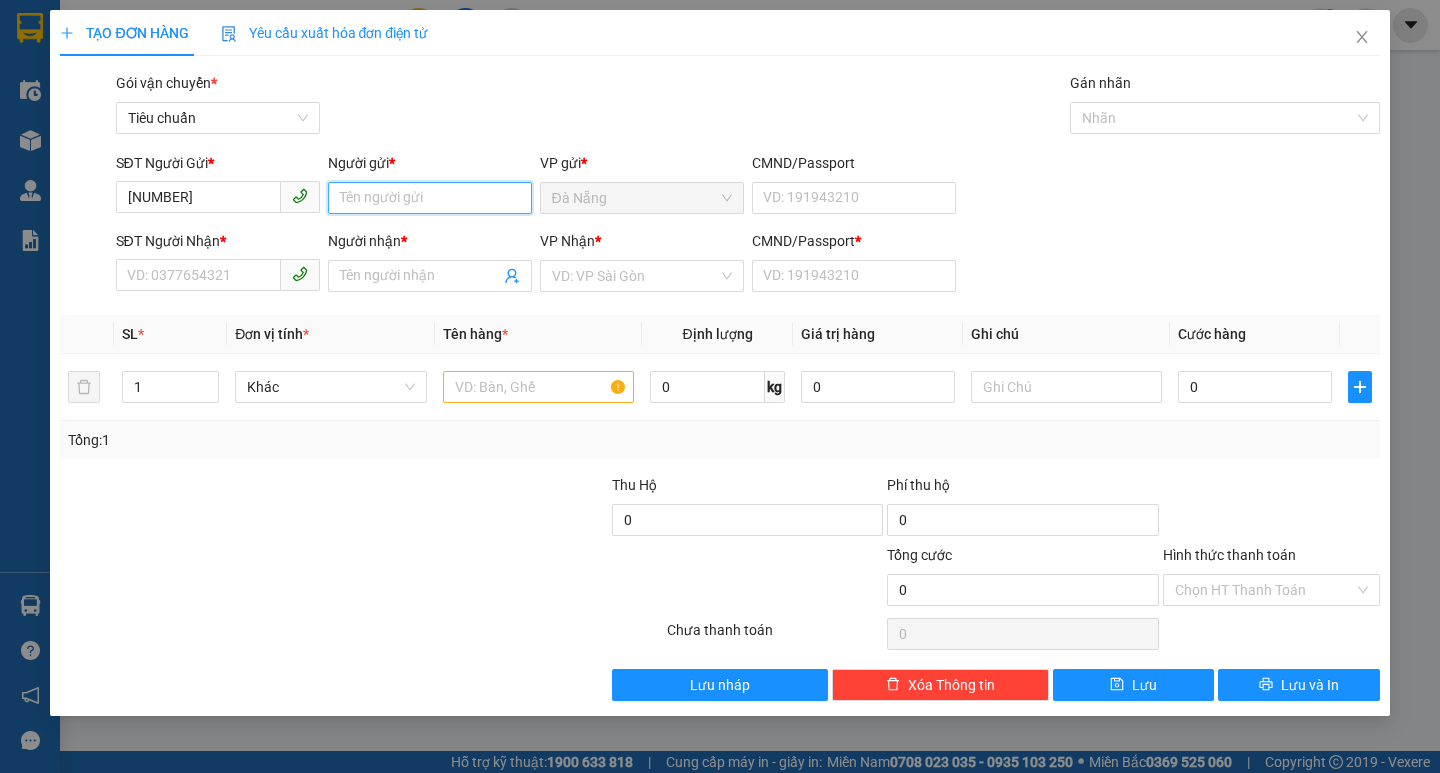 click on "Người gửi  *" at bounding box center [430, 198] 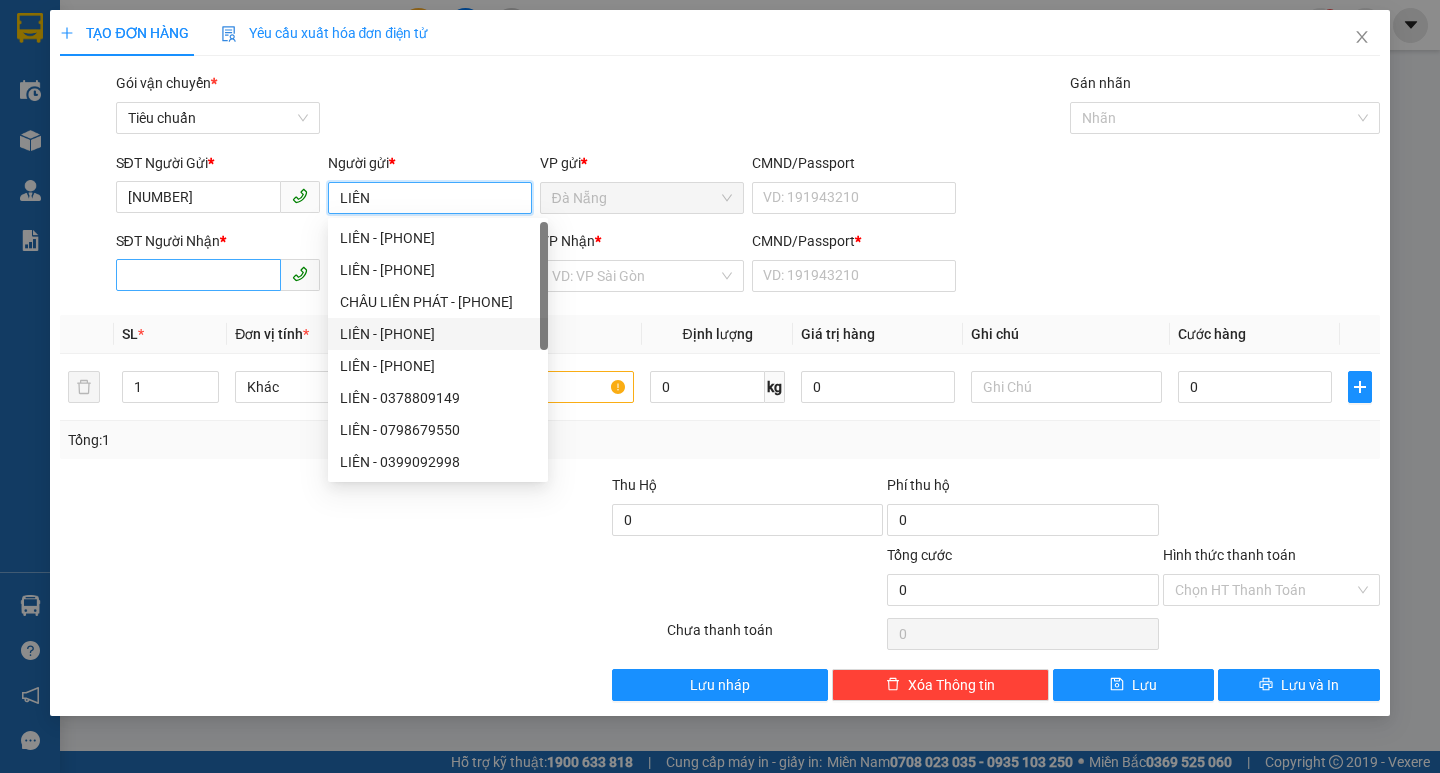 type on "LIÊN" 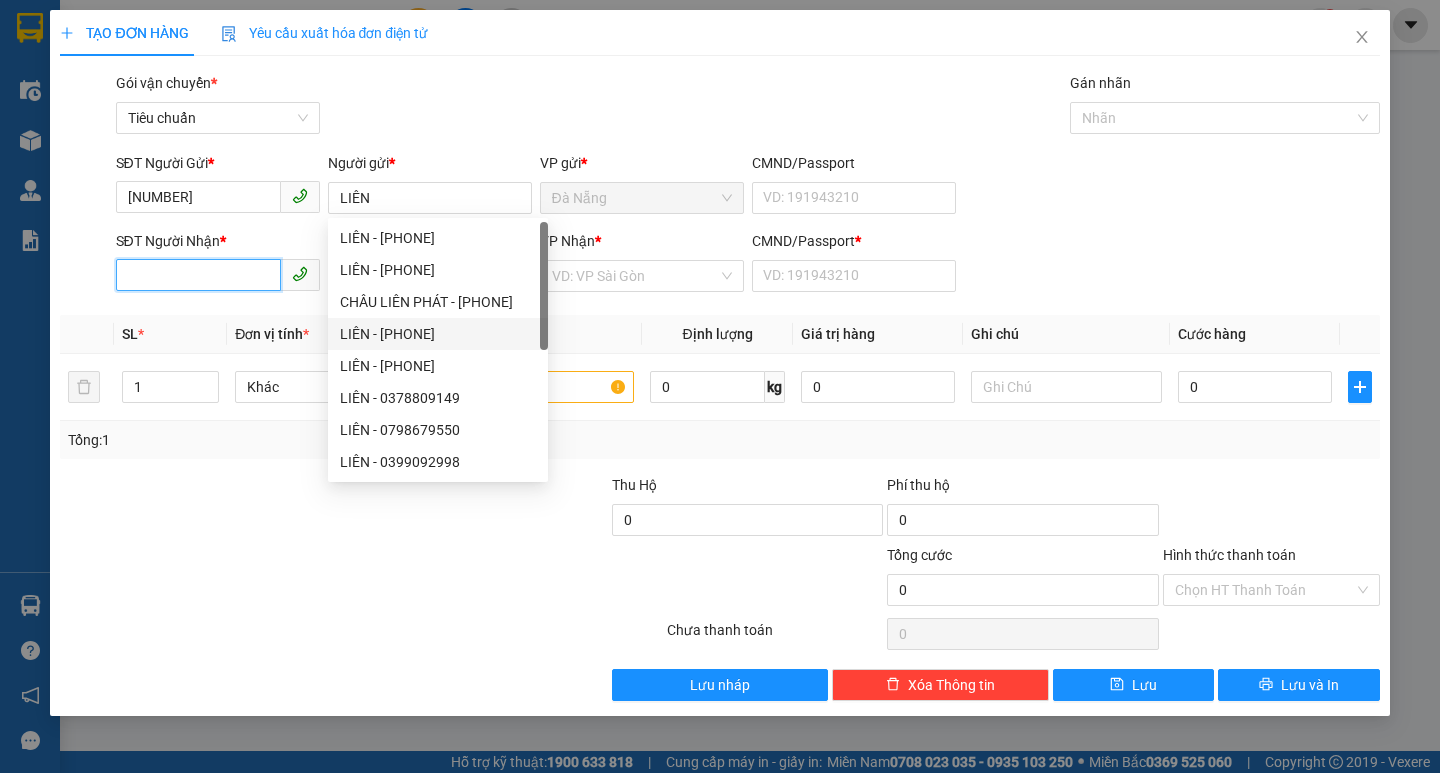 drag, startPoint x: 193, startPoint y: 276, endPoint x: 219, endPoint y: 272, distance: 26.305893 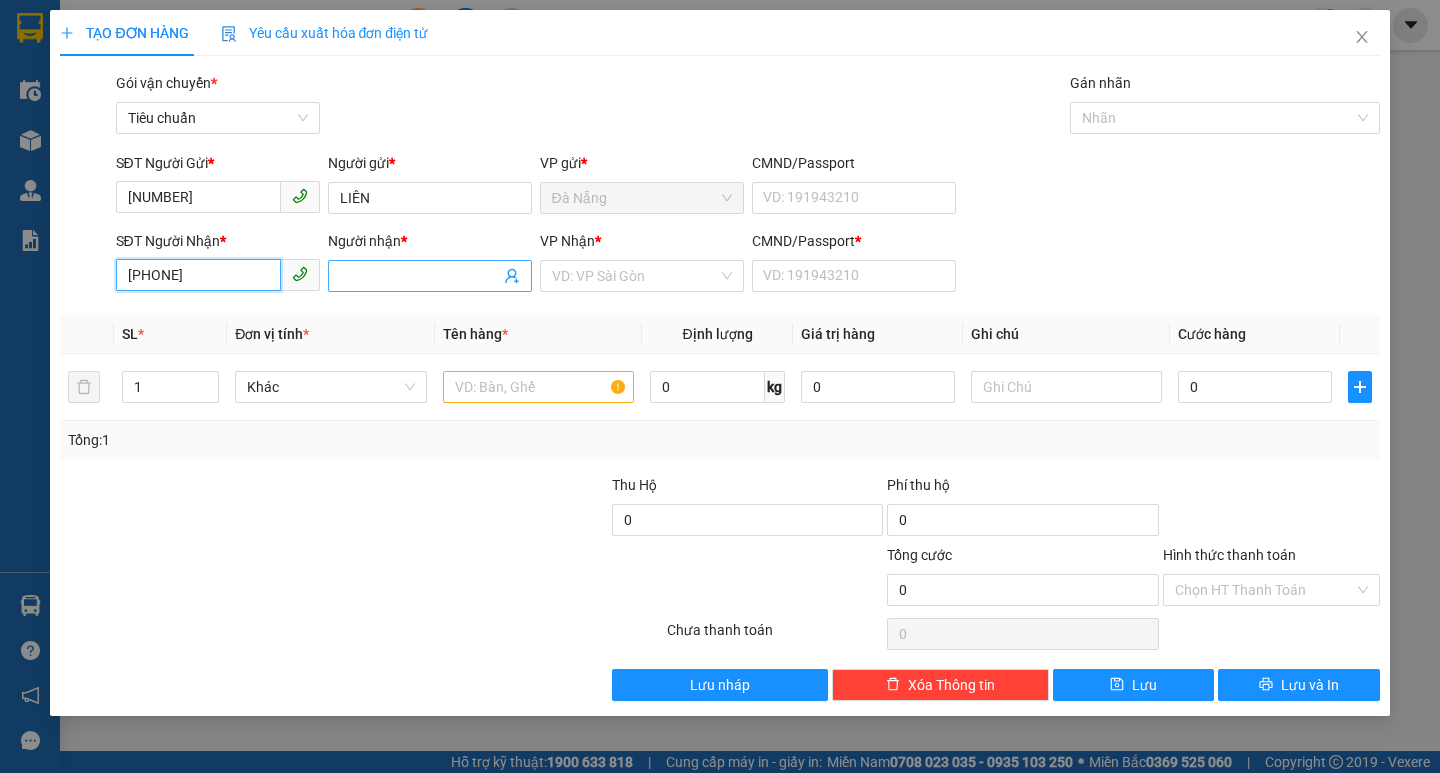 type on "[PHONE]" 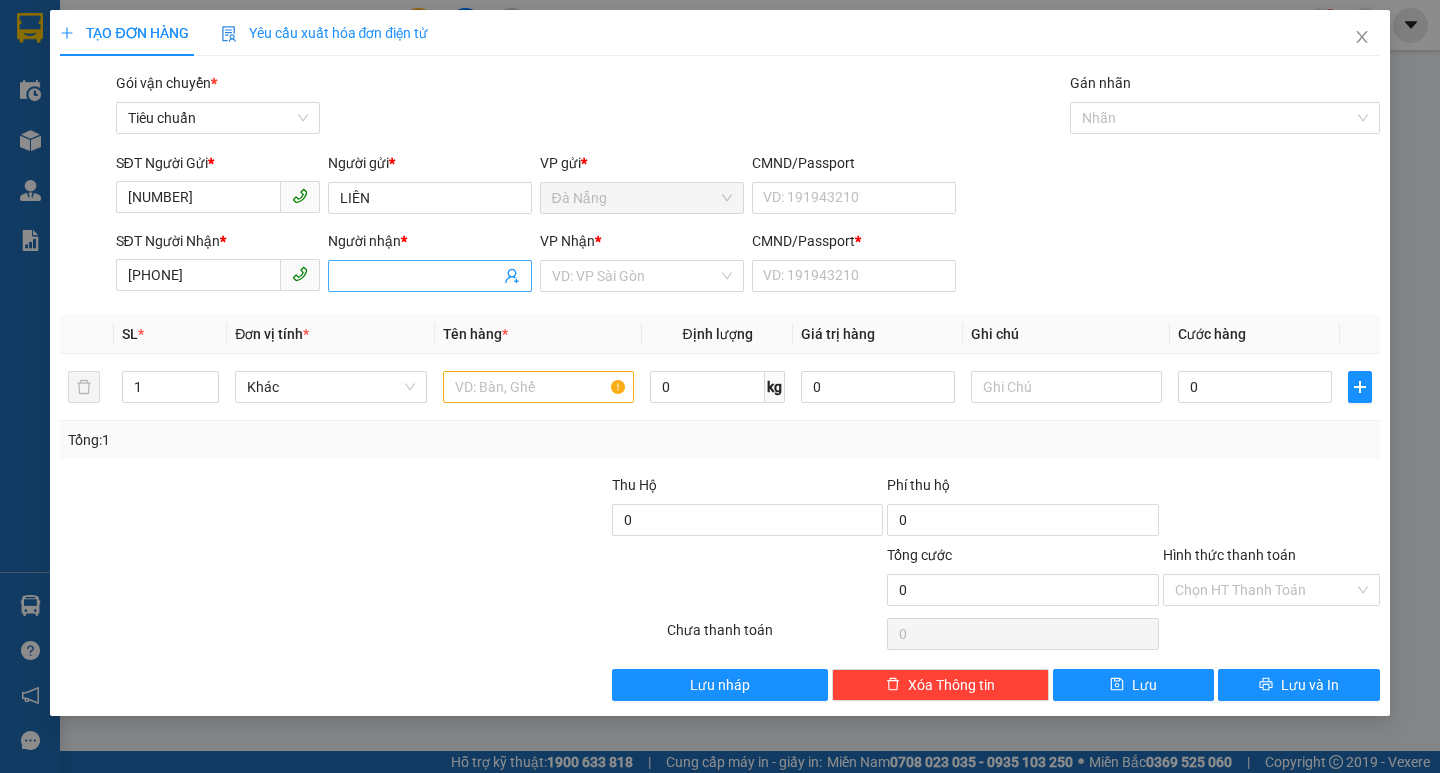 click on "Người nhận  *" at bounding box center [420, 276] 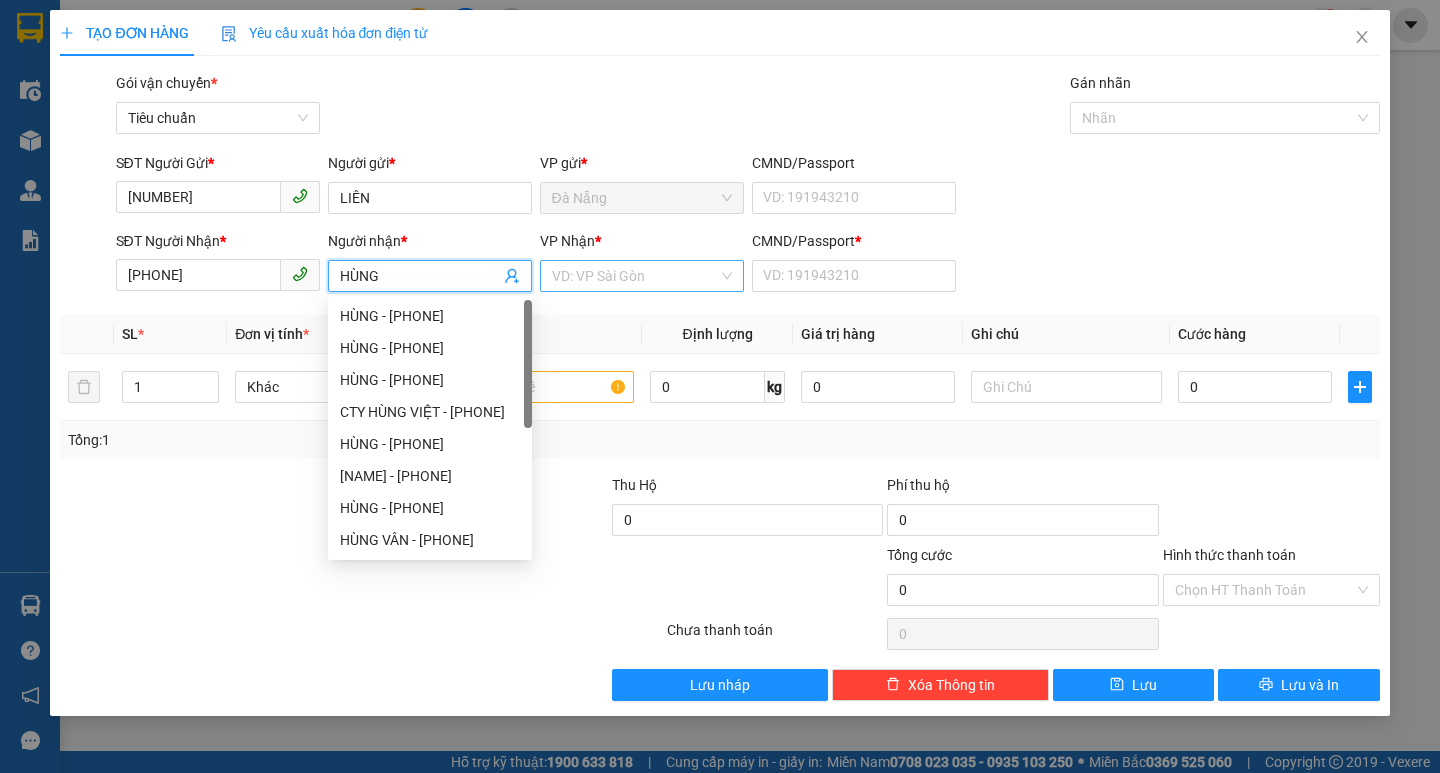 type on "HÙNG" 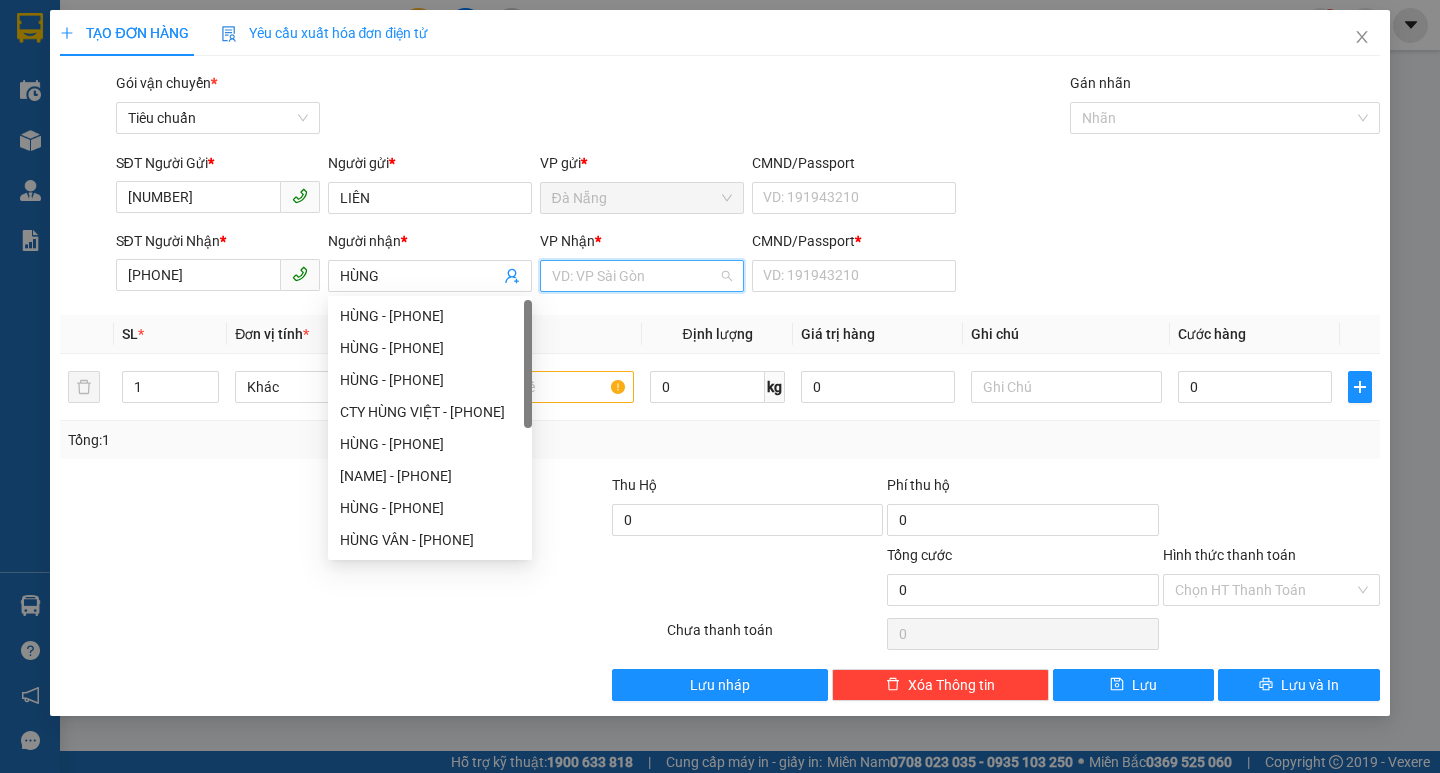 click at bounding box center [635, 276] 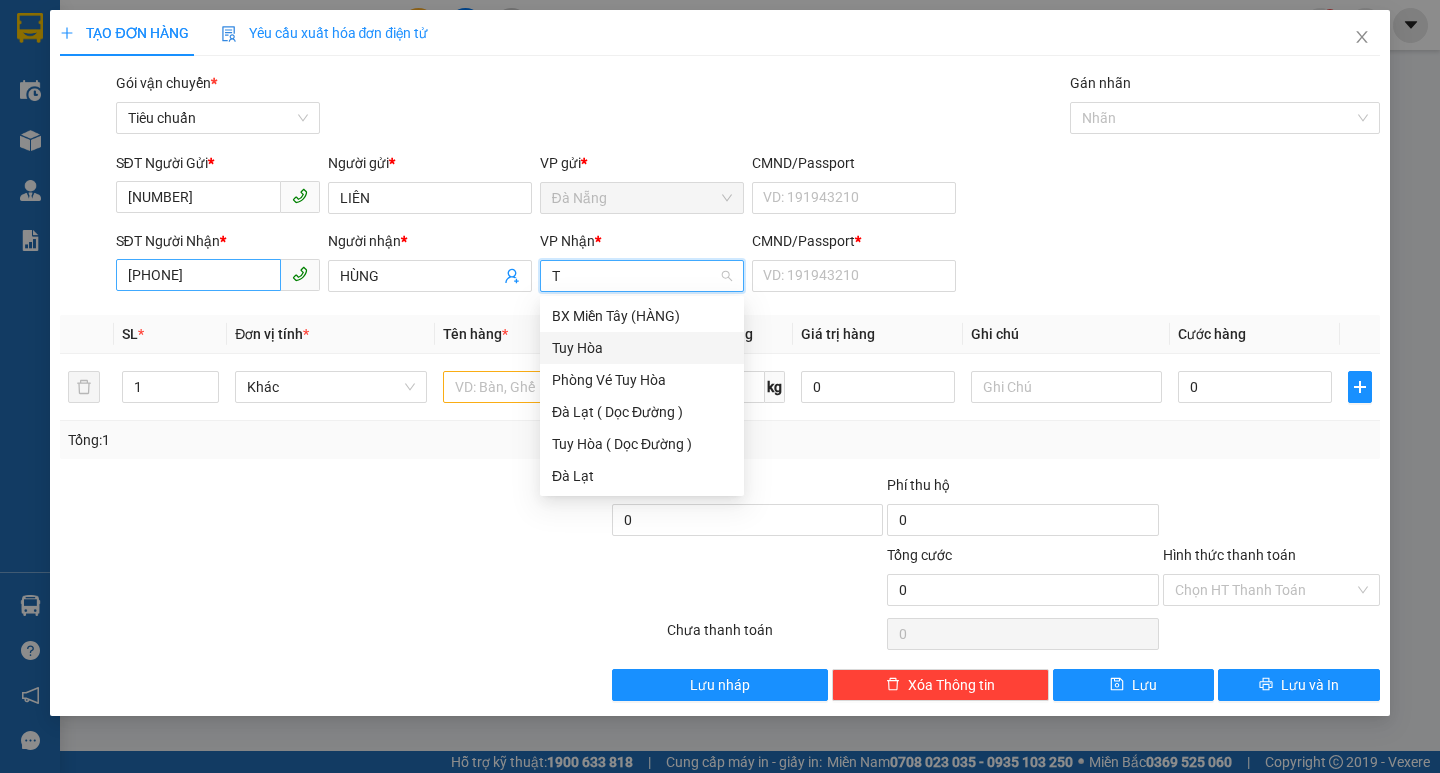 type on "T" 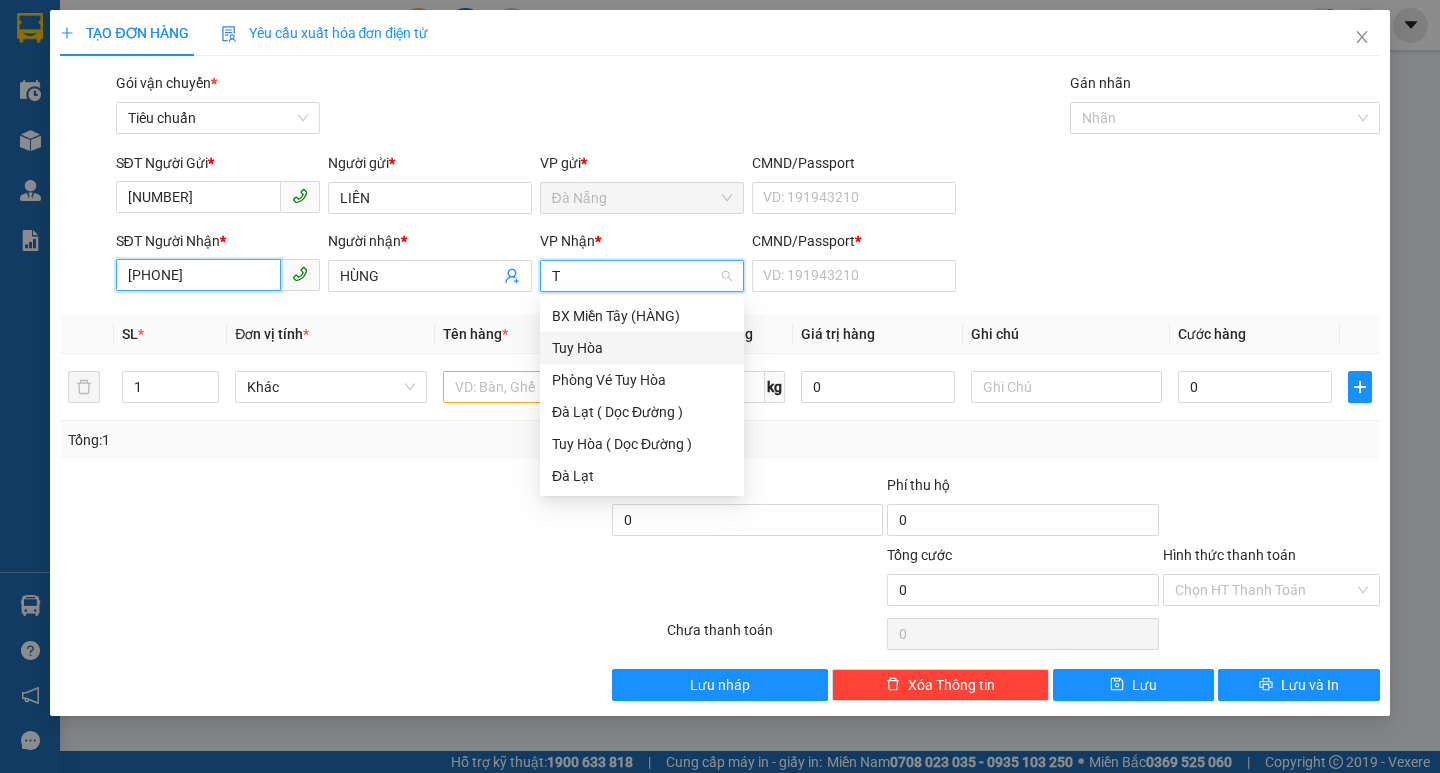 type 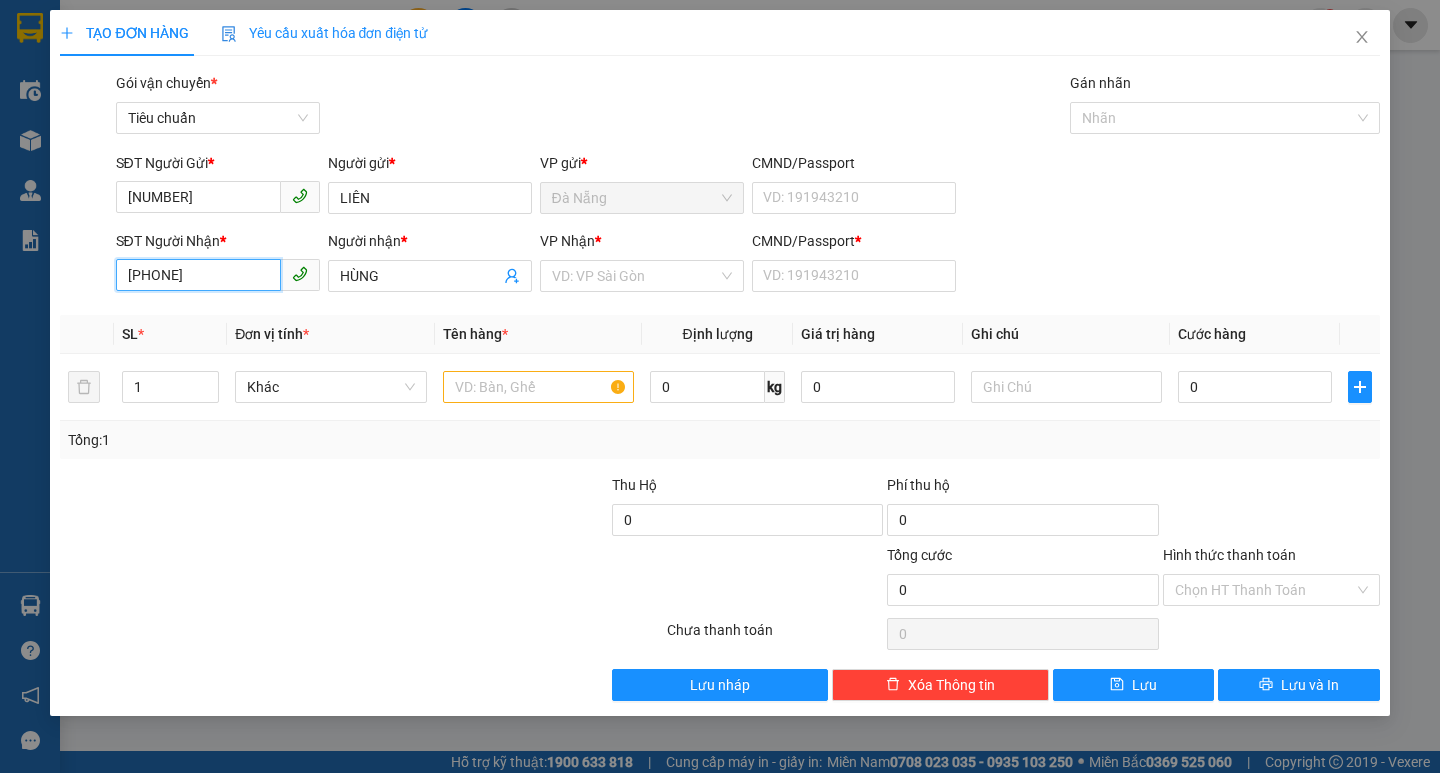 click on "[PHONE]" at bounding box center (198, 275) 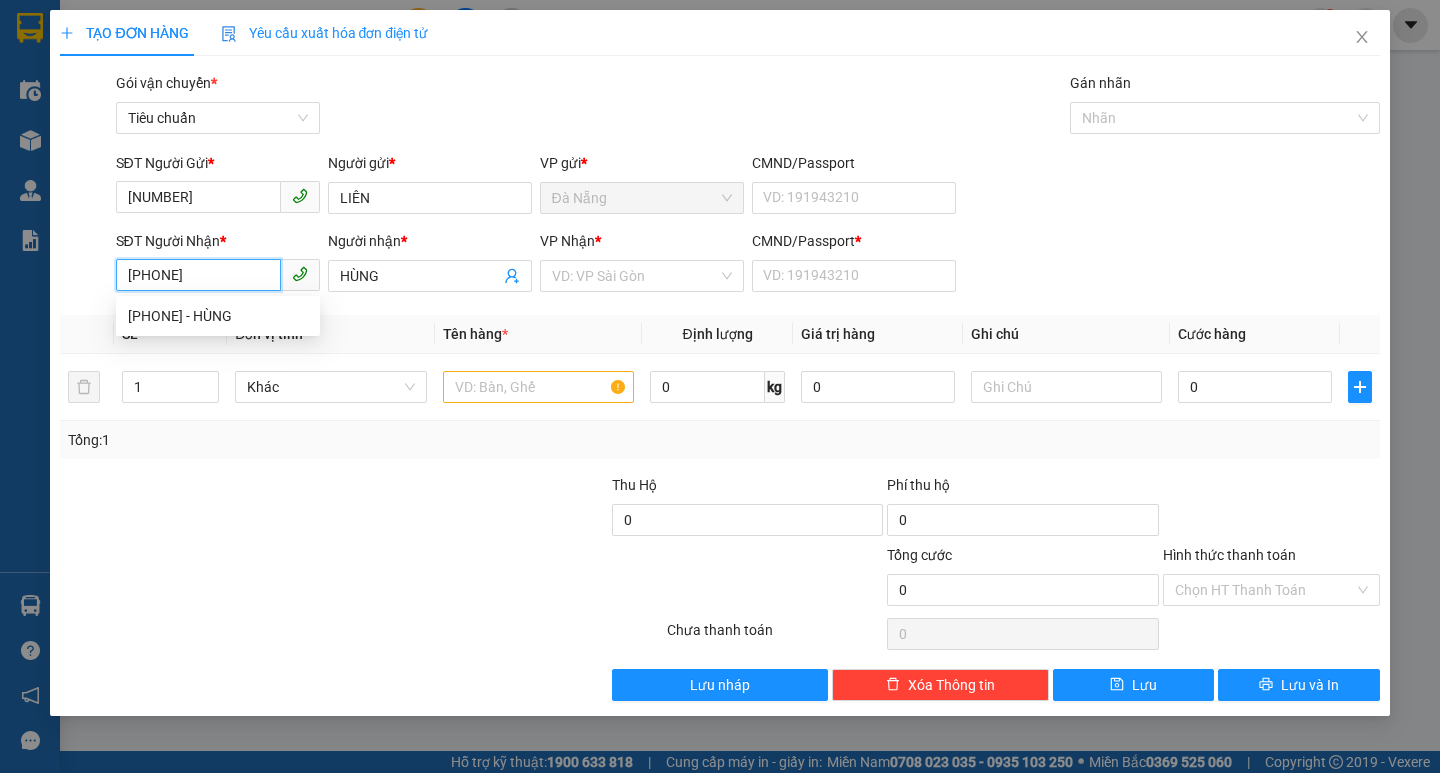 type on "0935932325" 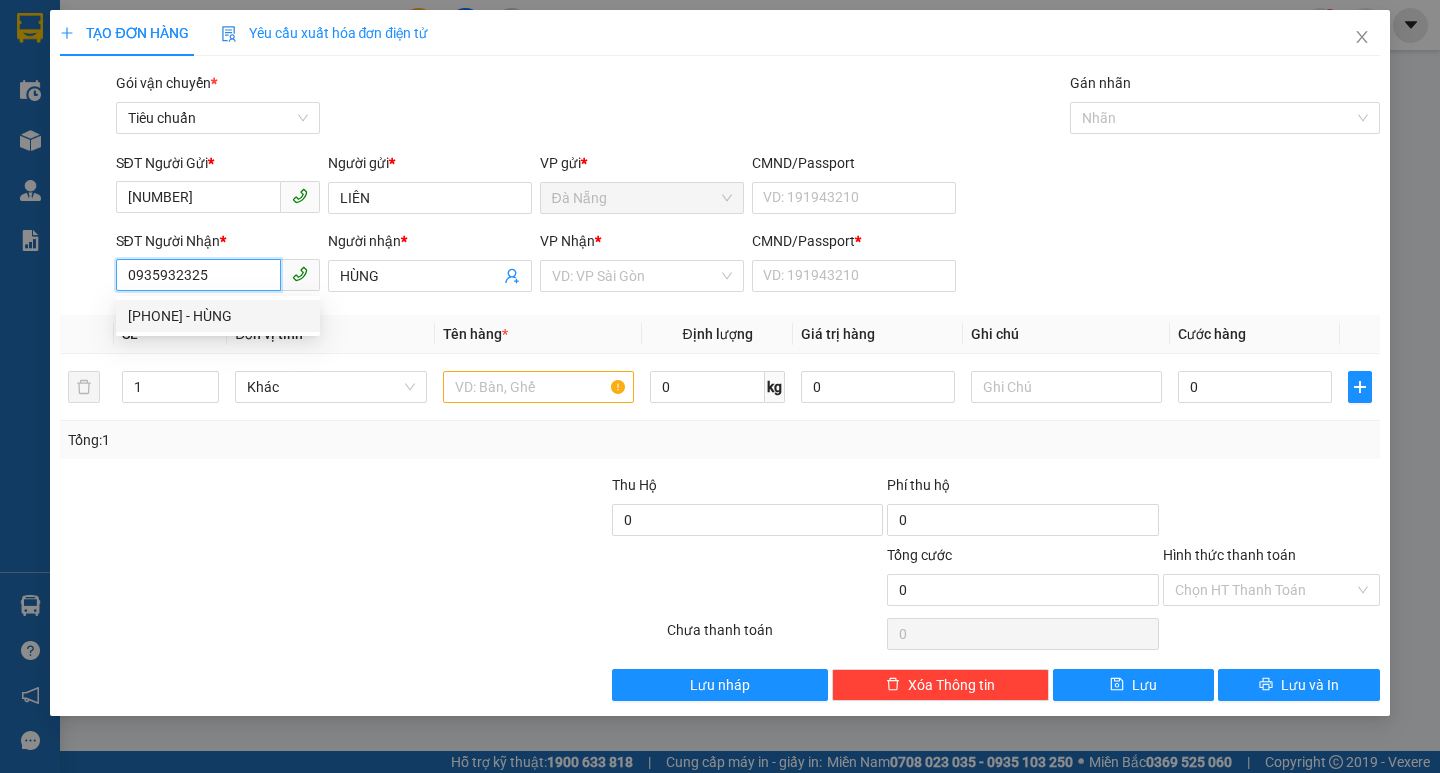 click on "[PHONE] - HÙNG" at bounding box center [218, 316] 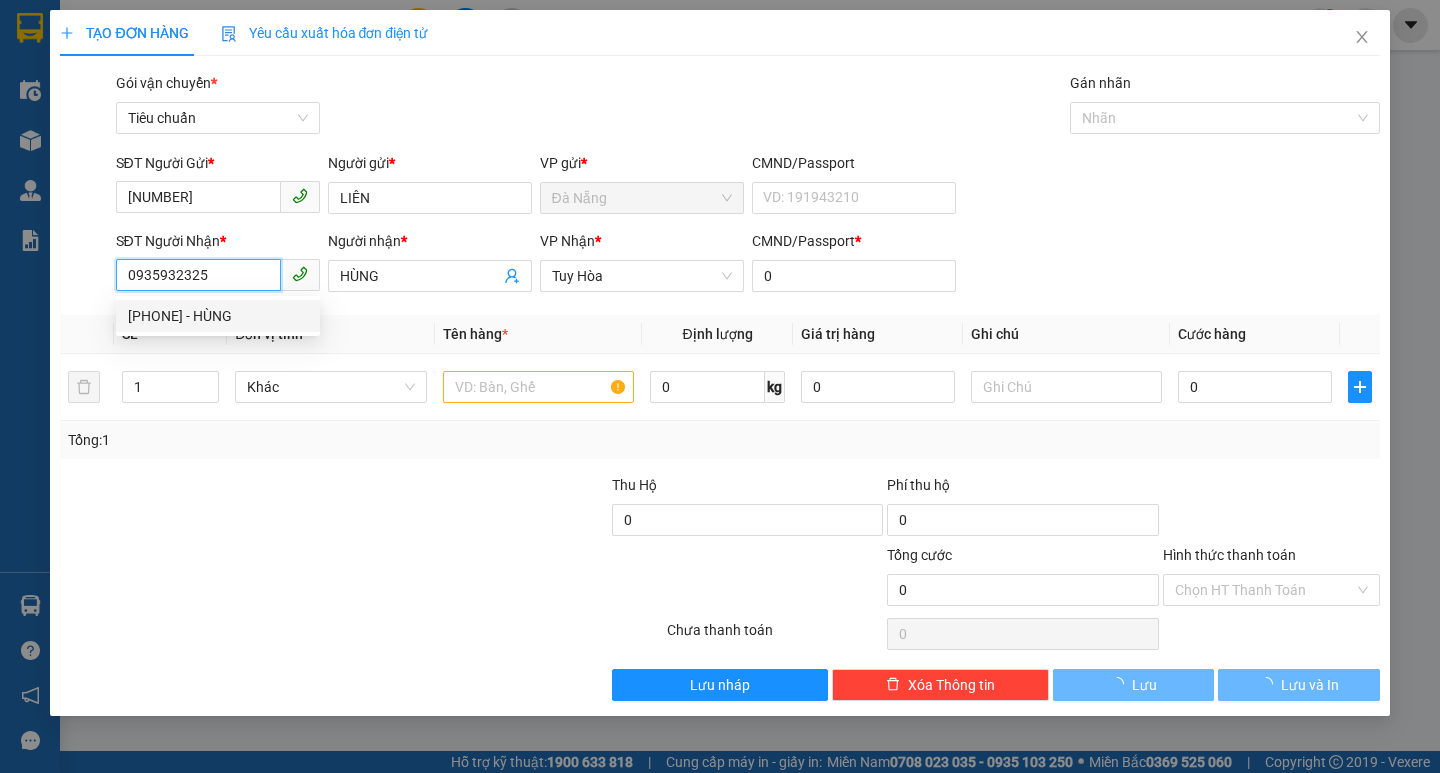 type on "70.000" 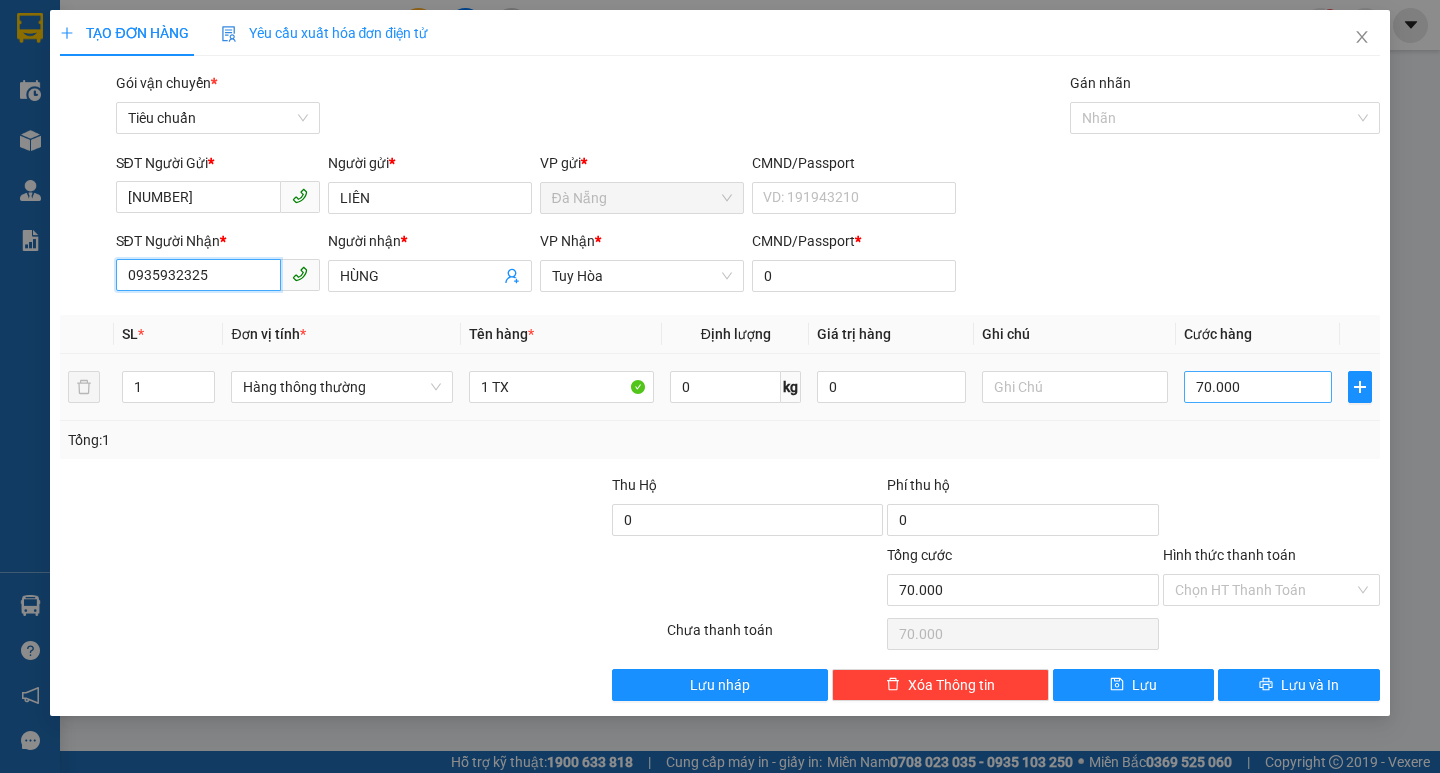 type on "0935932325" 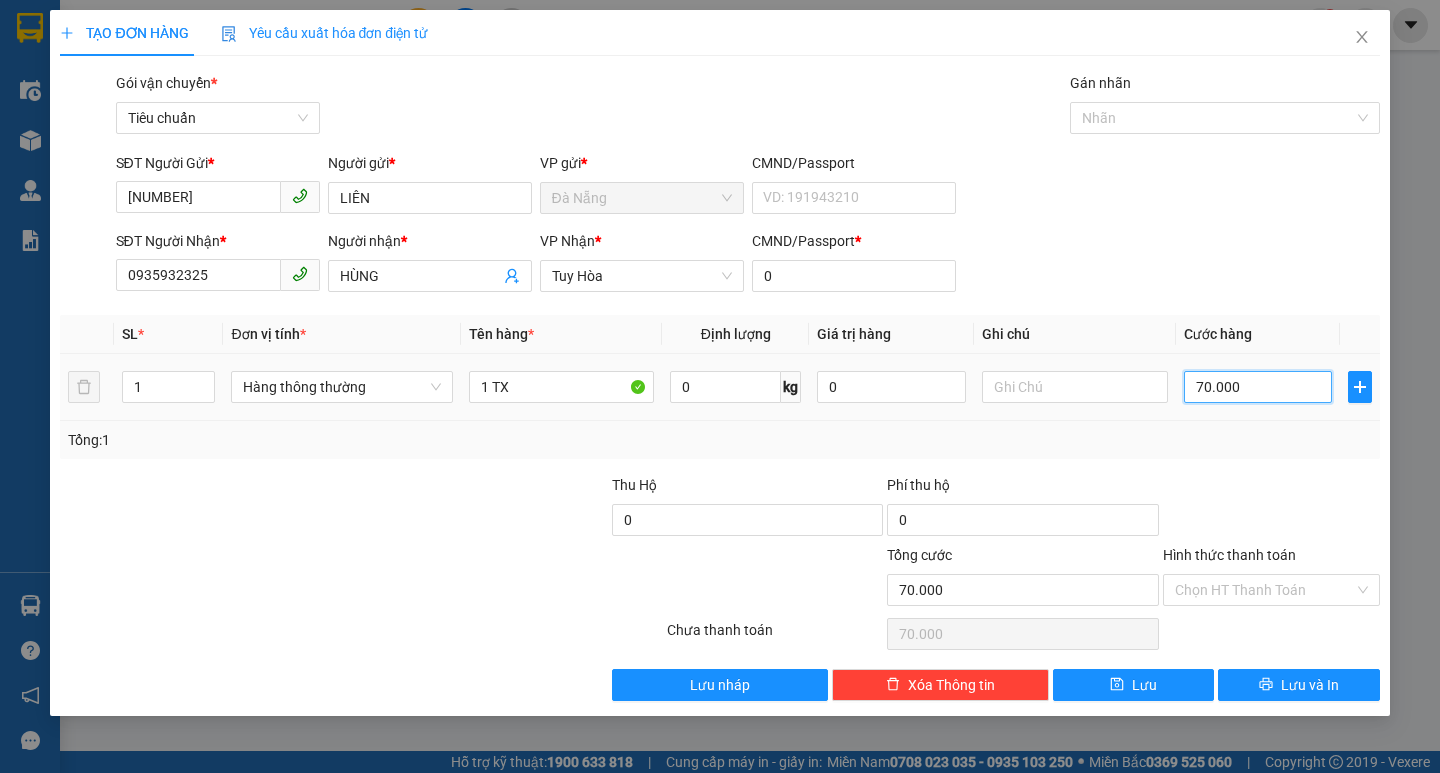click on "70.000" at bounding box center (1258, 387) 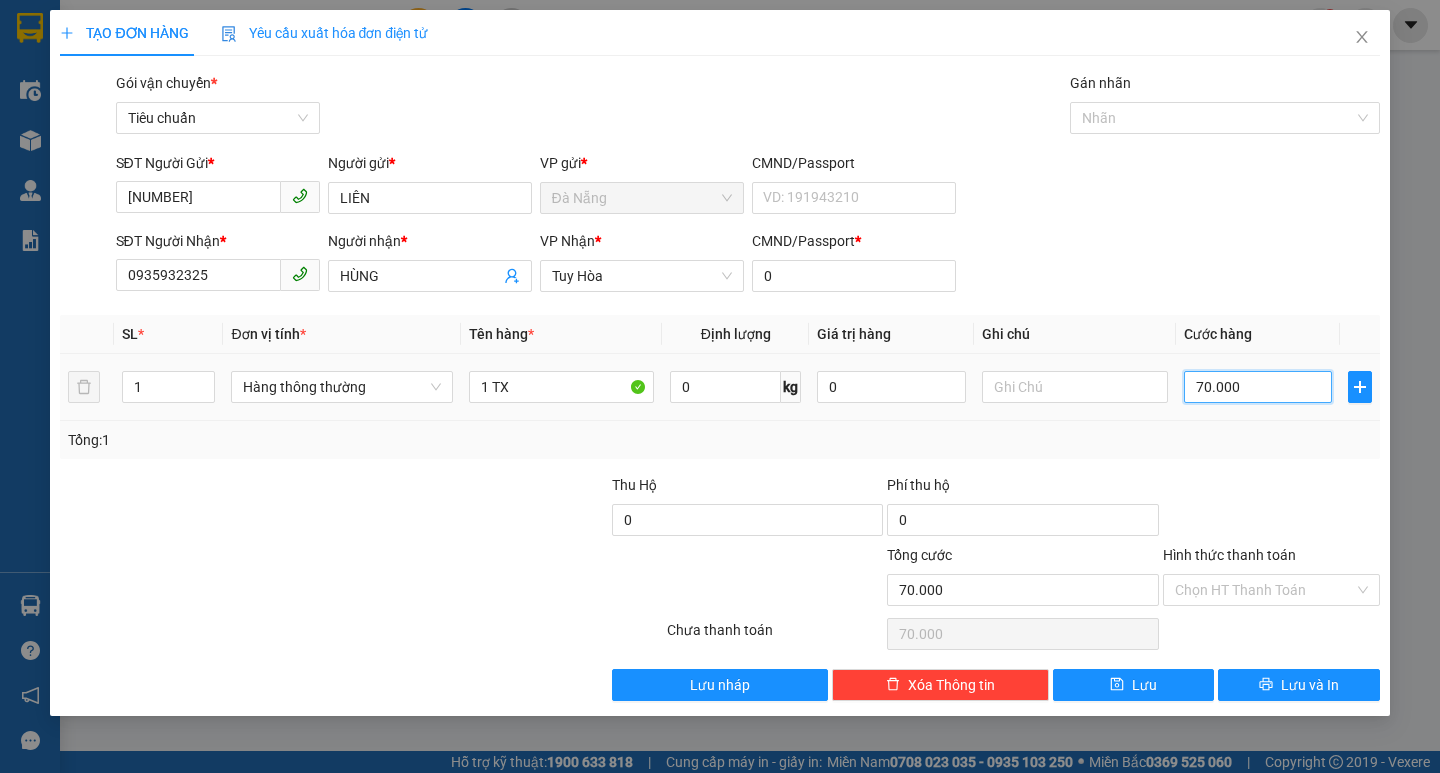 type on "5" 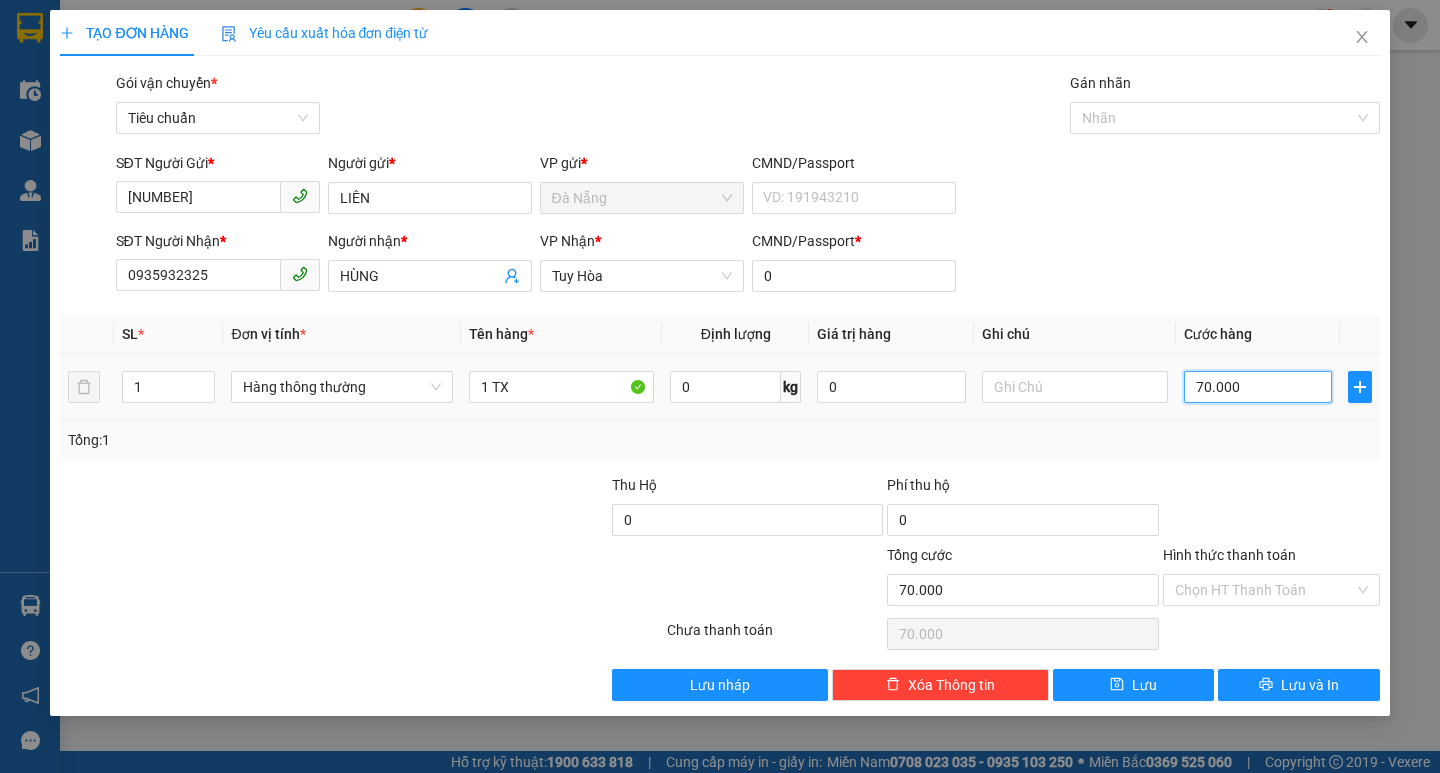 type 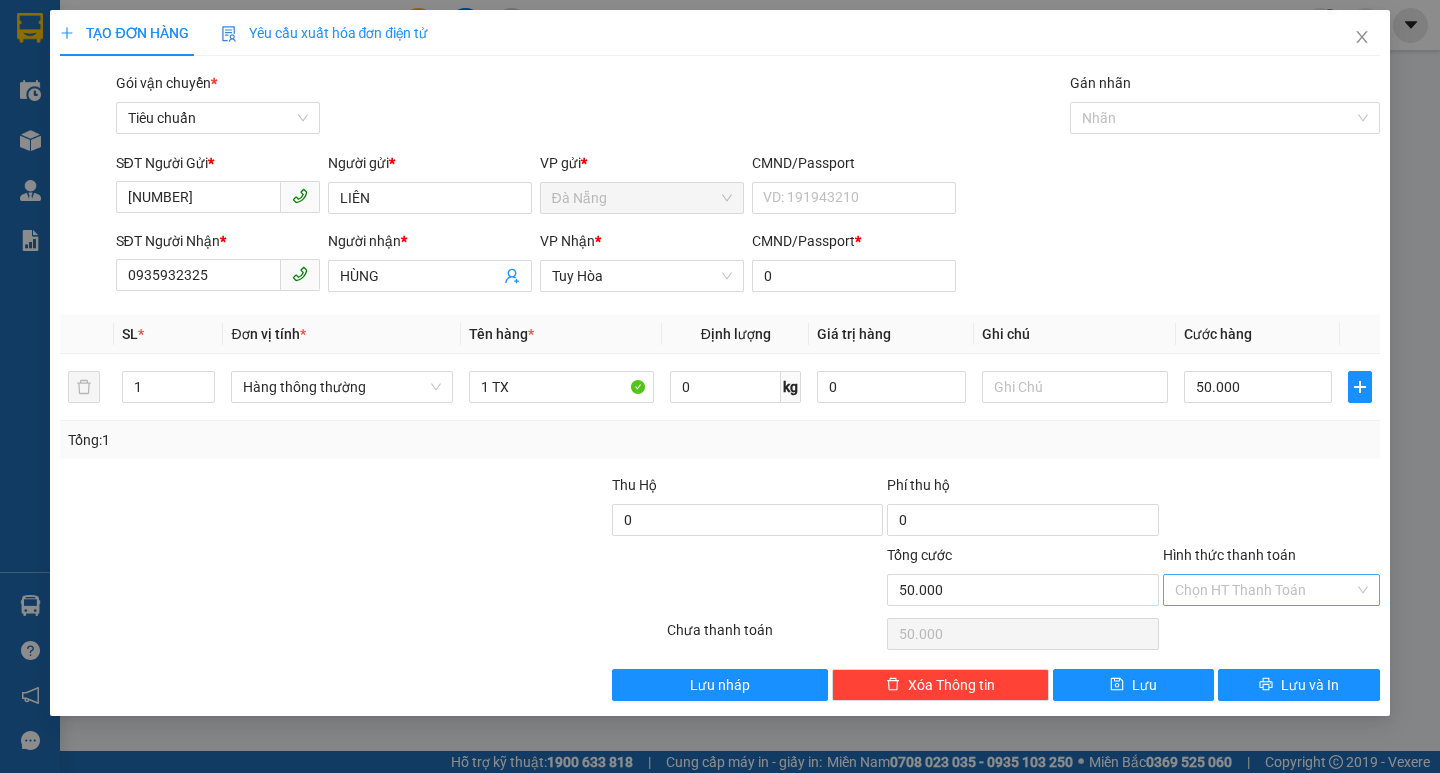 click on "Hình thức thanh toán" at bounding box center [1264, 590] 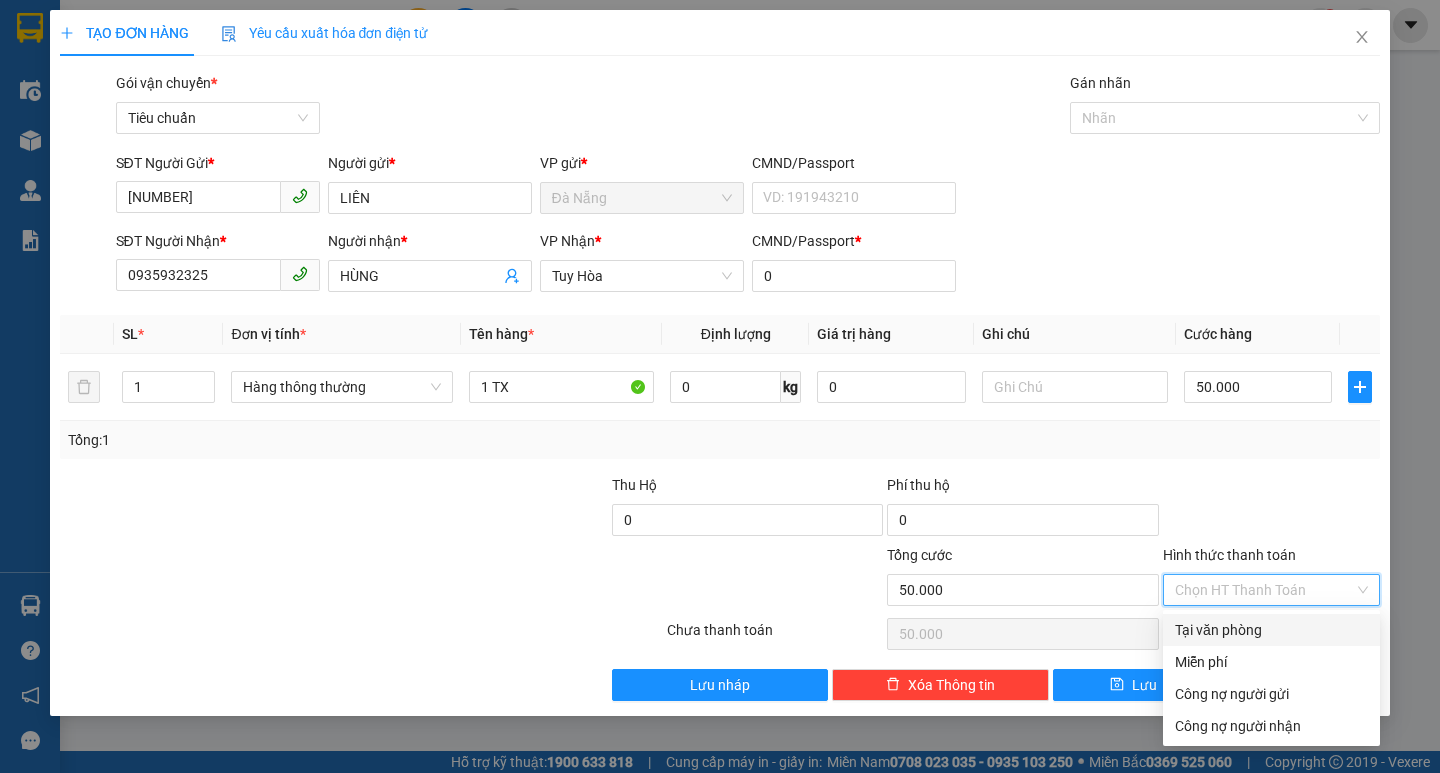 click on "Tại văn phòng" at bounding box center (1271, 630) 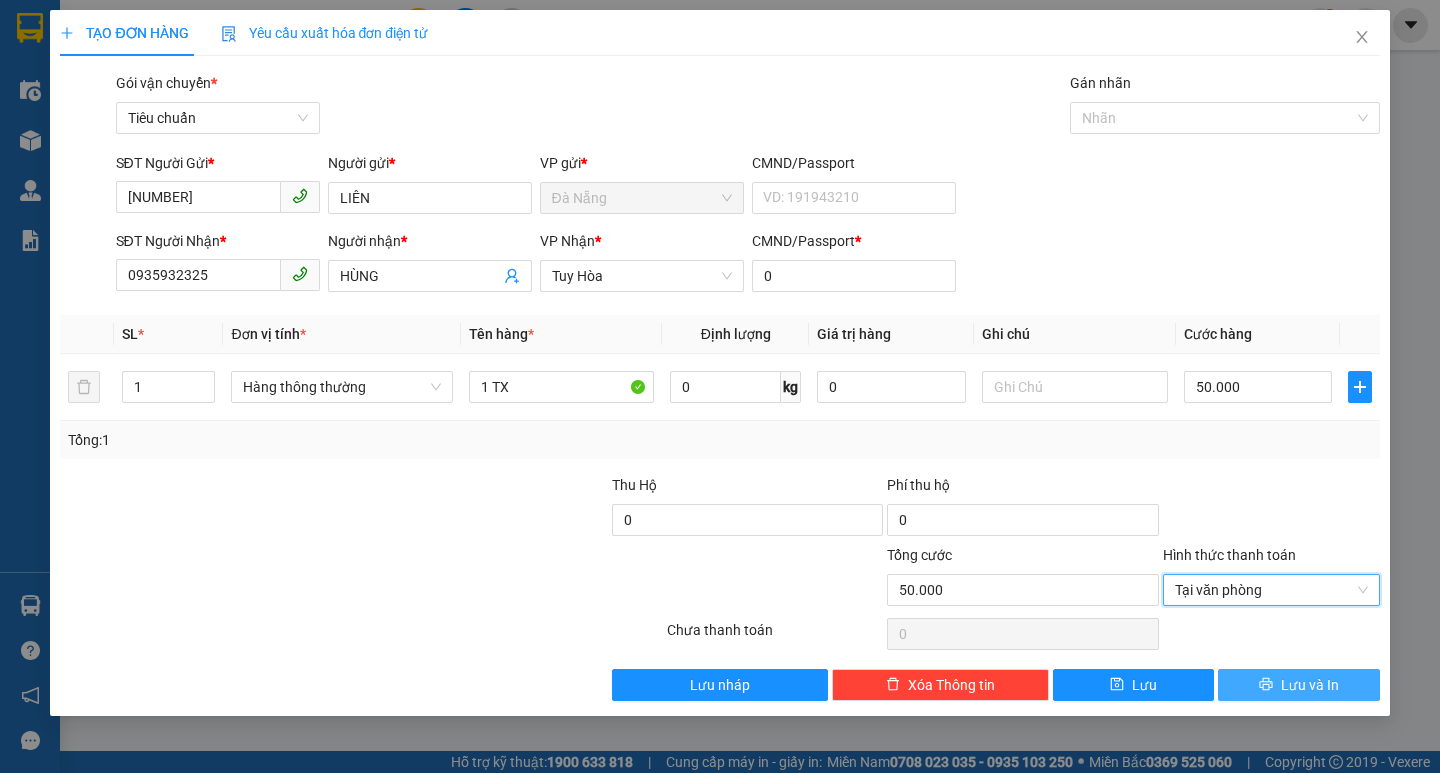click on "Lưu và In" at bounding box center (1310, 685) 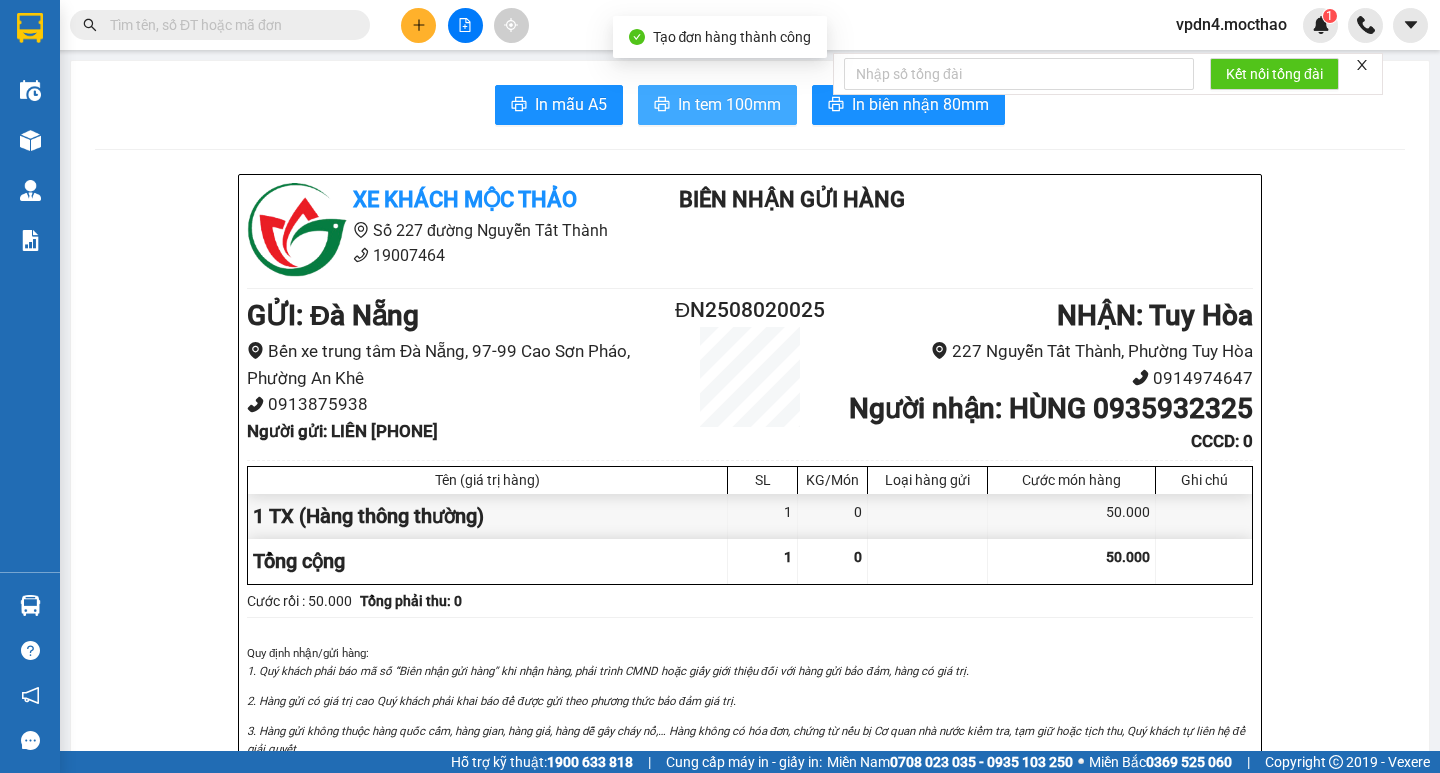 click on "In tem 100mm" at bounding box center (717, 105) 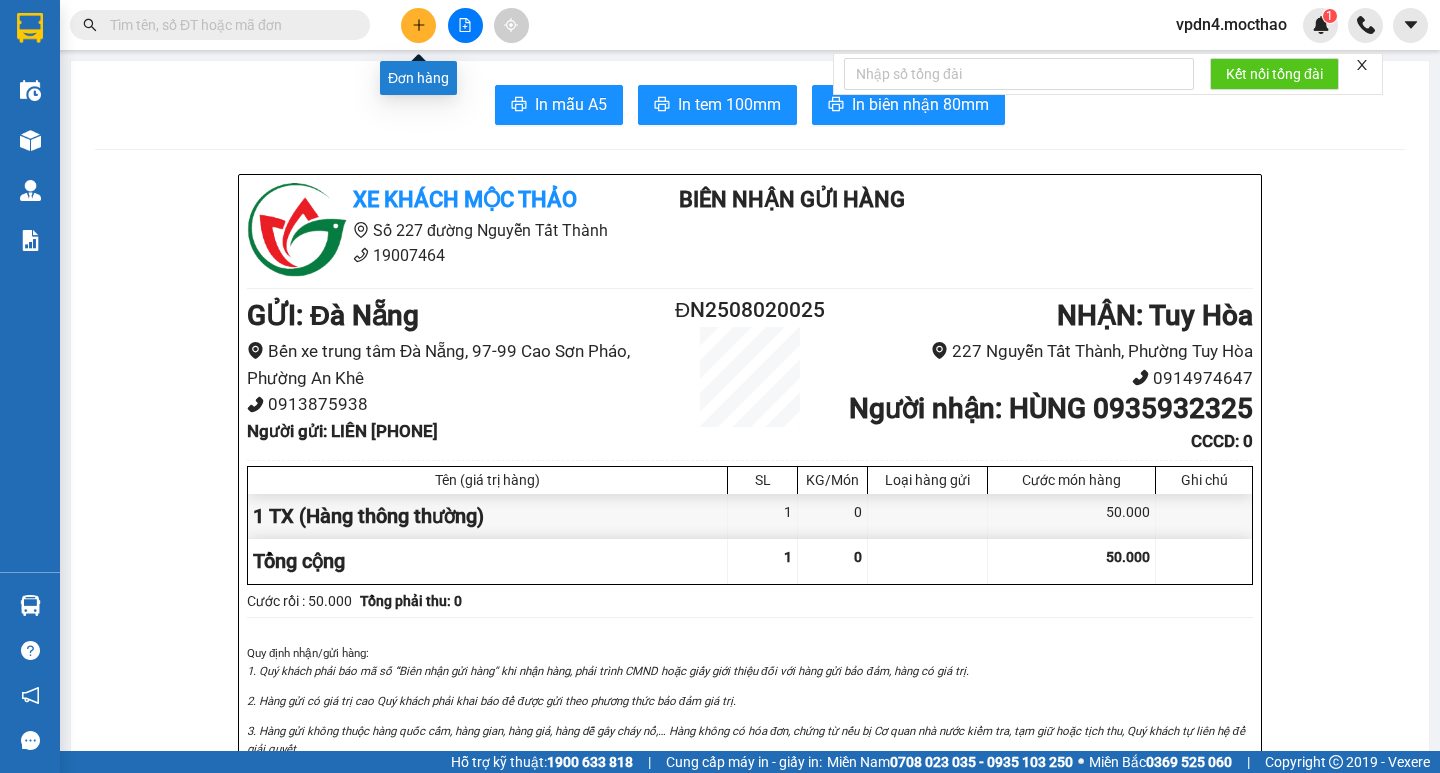 click 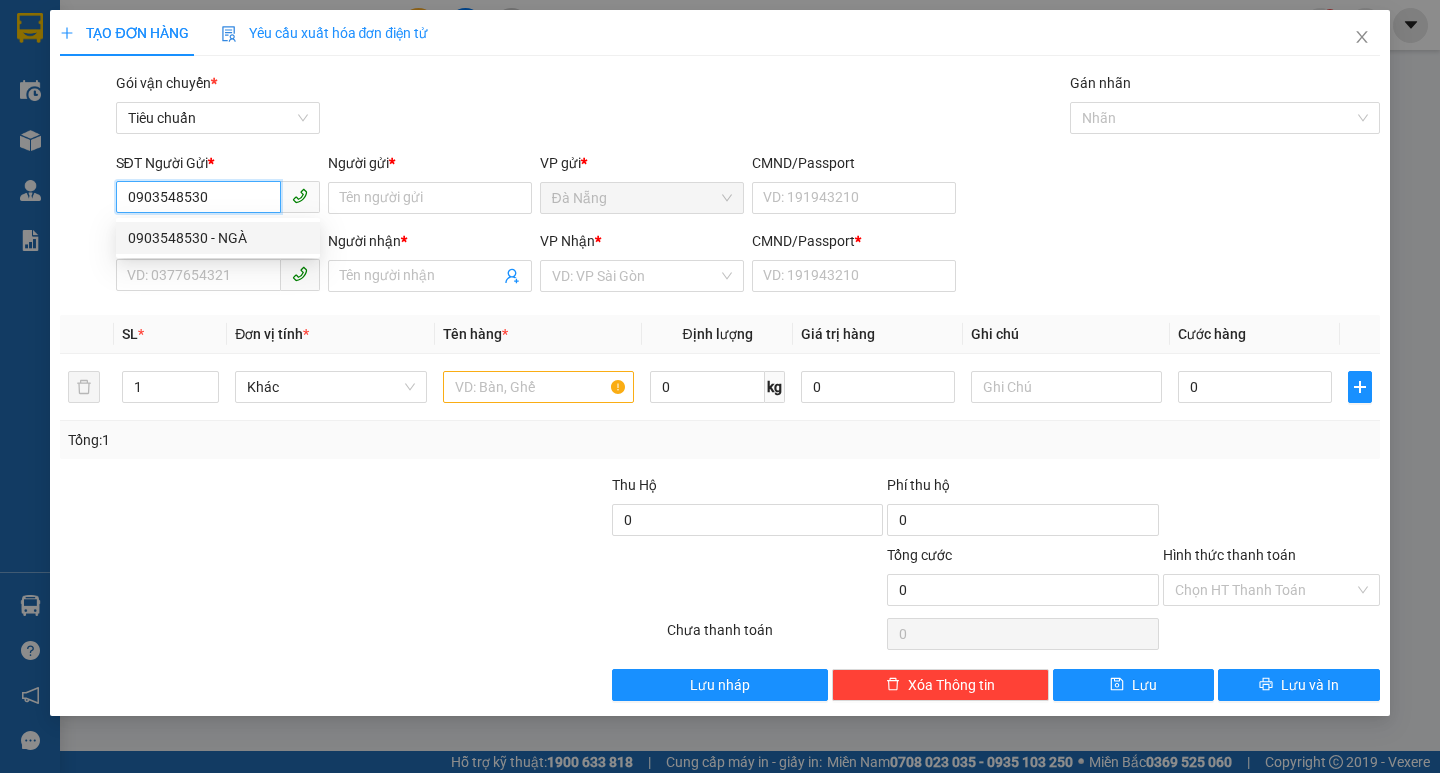 click on "0903548530 - NGÀ" at bounding box center (218, 238) 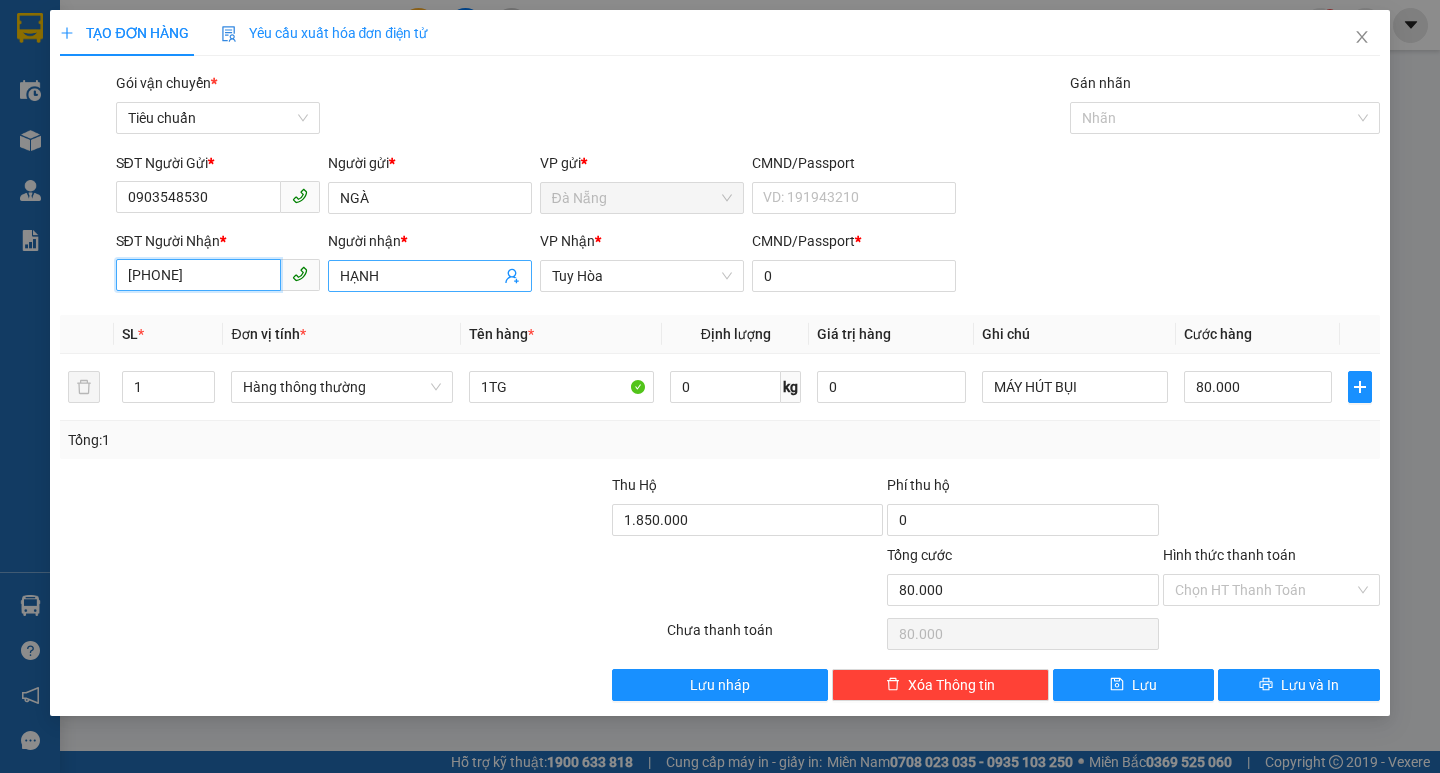 drag, startPoint x: 236, startPoint y: 284, endPoint x: 353, endPoint y: 267, distance: 118.22859 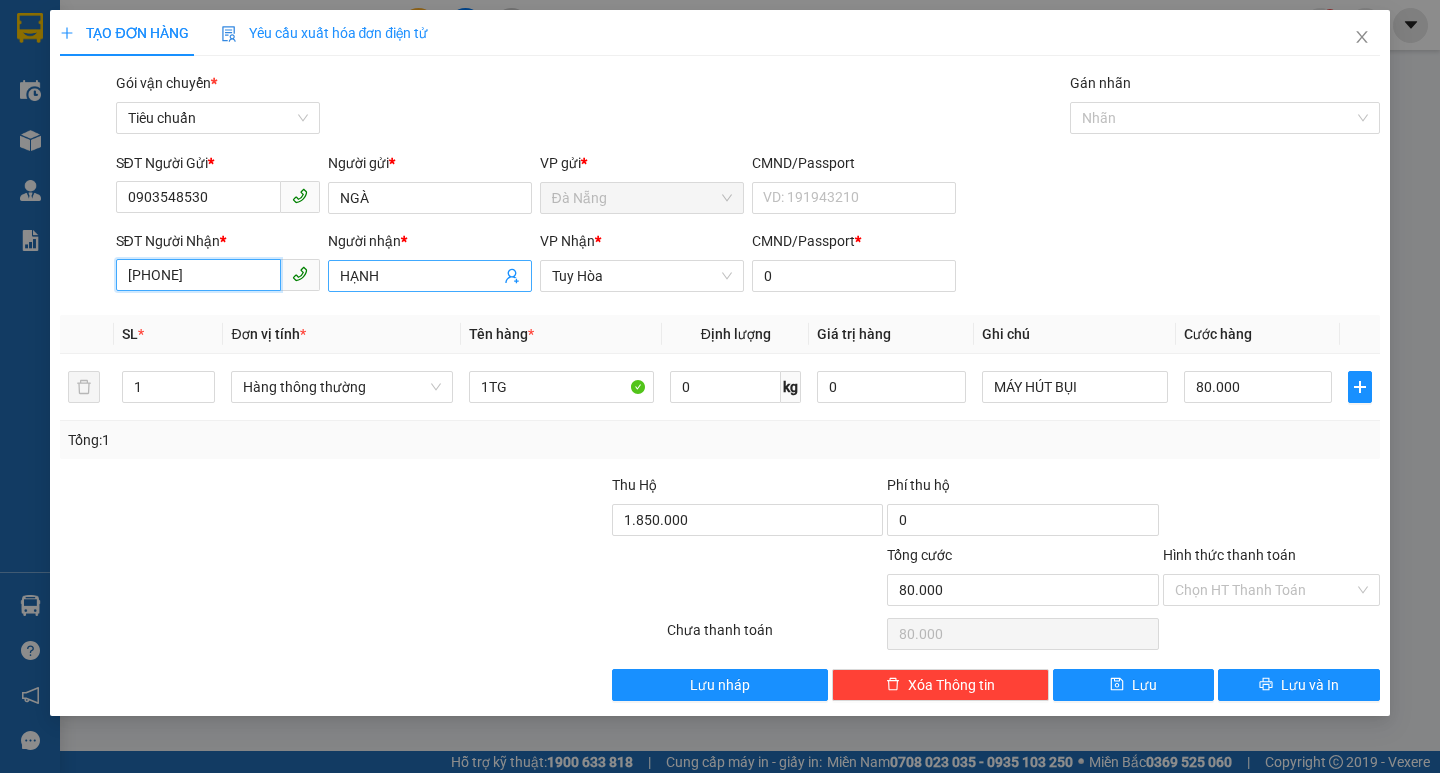click on "[PHONE]" at bounding box center (198, 275) 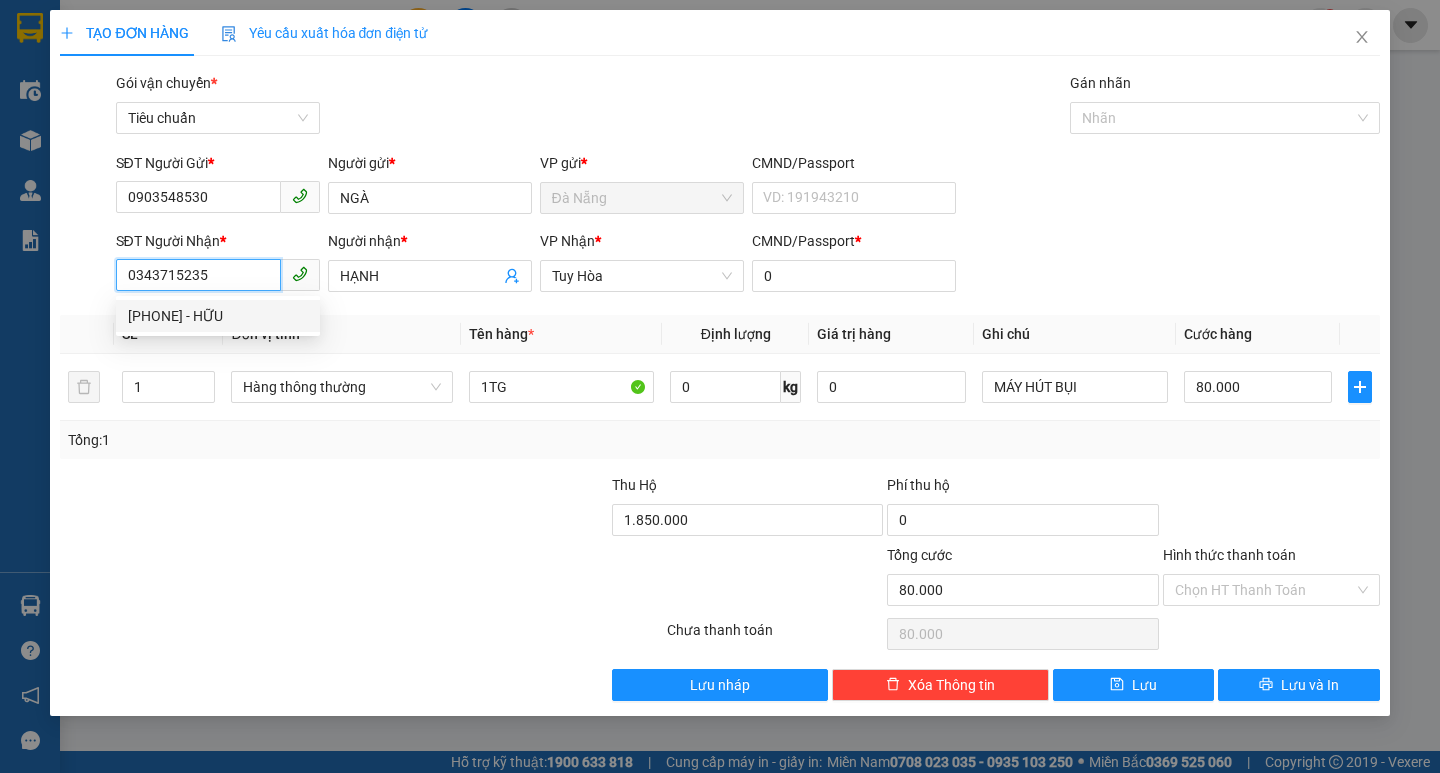 click on "[PHONE] - HỮU" at bounding box center [218, 316] 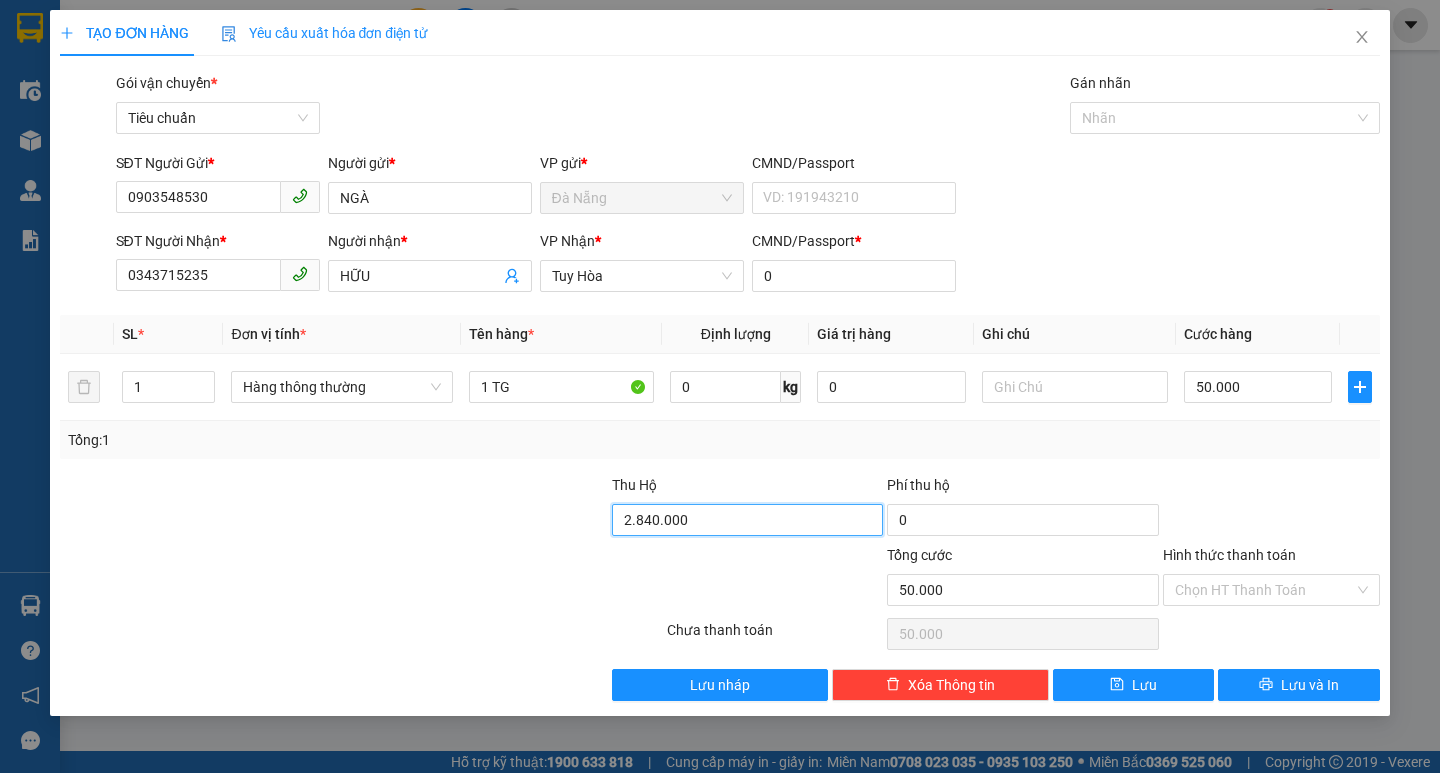 click on "2.840.000" at bounding box center (748, 520) 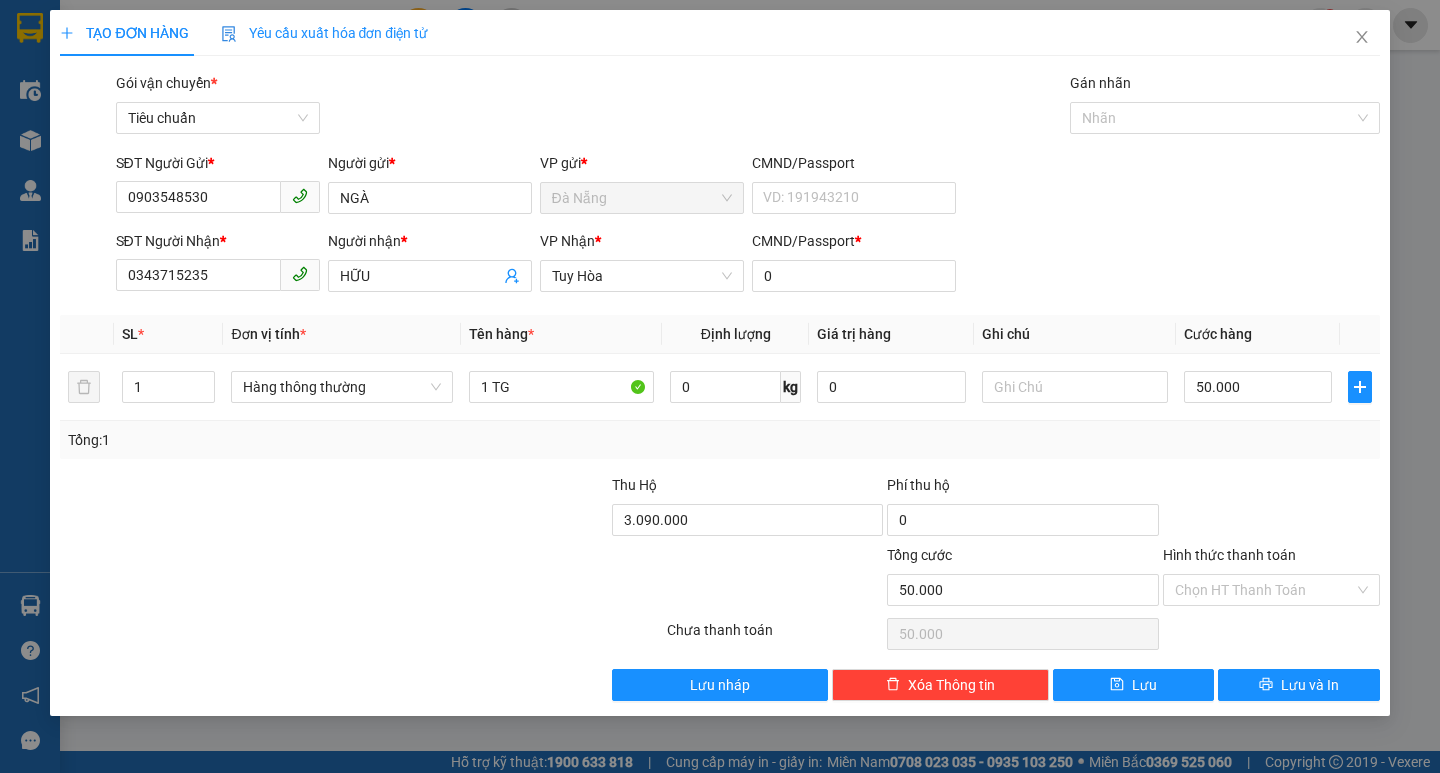 click on "SĐT Người Gửi  * [PHONE] Người gửi  * NGÀ VP gửi  * Đà Nẵng CMND/Passport VD: [ID_NUMBER] SĐT Người Nhận  * [PHONE] Người nhận  * HỮU VP Nhận  * Tuy Hòa CMND/Passport  * 0 SL  * Đơn vị tính  * Tên hàng  * Định lượng Giá trị hàng Ghi chú Cước hàng                   1 Hàng thông thường 1 TG 0 kg 0 50.000 Tổng:  1 Thu Hộ 3.090.000 Phí thu hộ 0 Tổng cước 50.000 Hình thức thanh toán Chọn HT Thanh Toán Số tiền thu trước 0 Chưa thanh toán 50.000 Chọn HT Thanh Toán Lưu nháp Xóa Thông tin Lưu Lưu và In 1 TG" at bounding box center [719, 386] 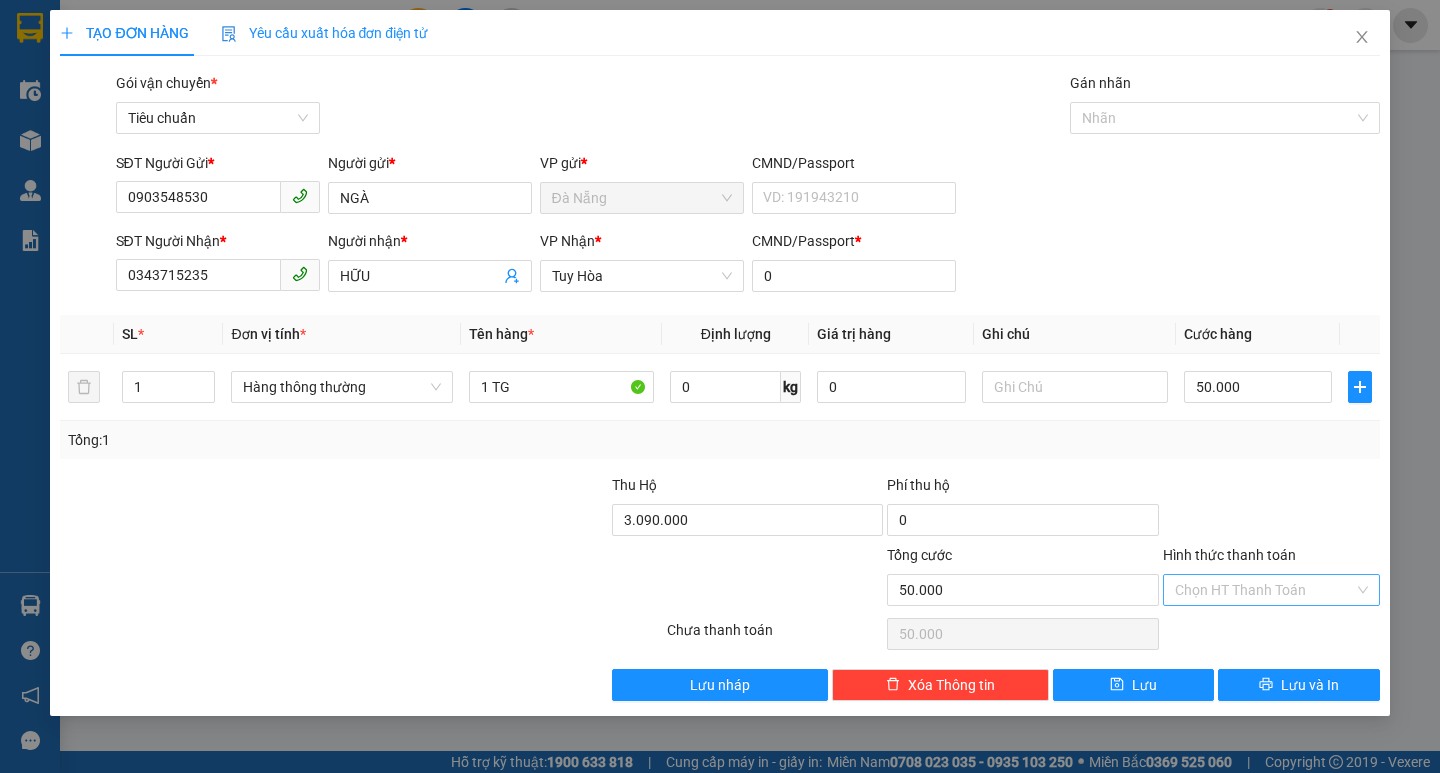 click on "Hình thức thanh toán" at bounding box center (1264, 590) 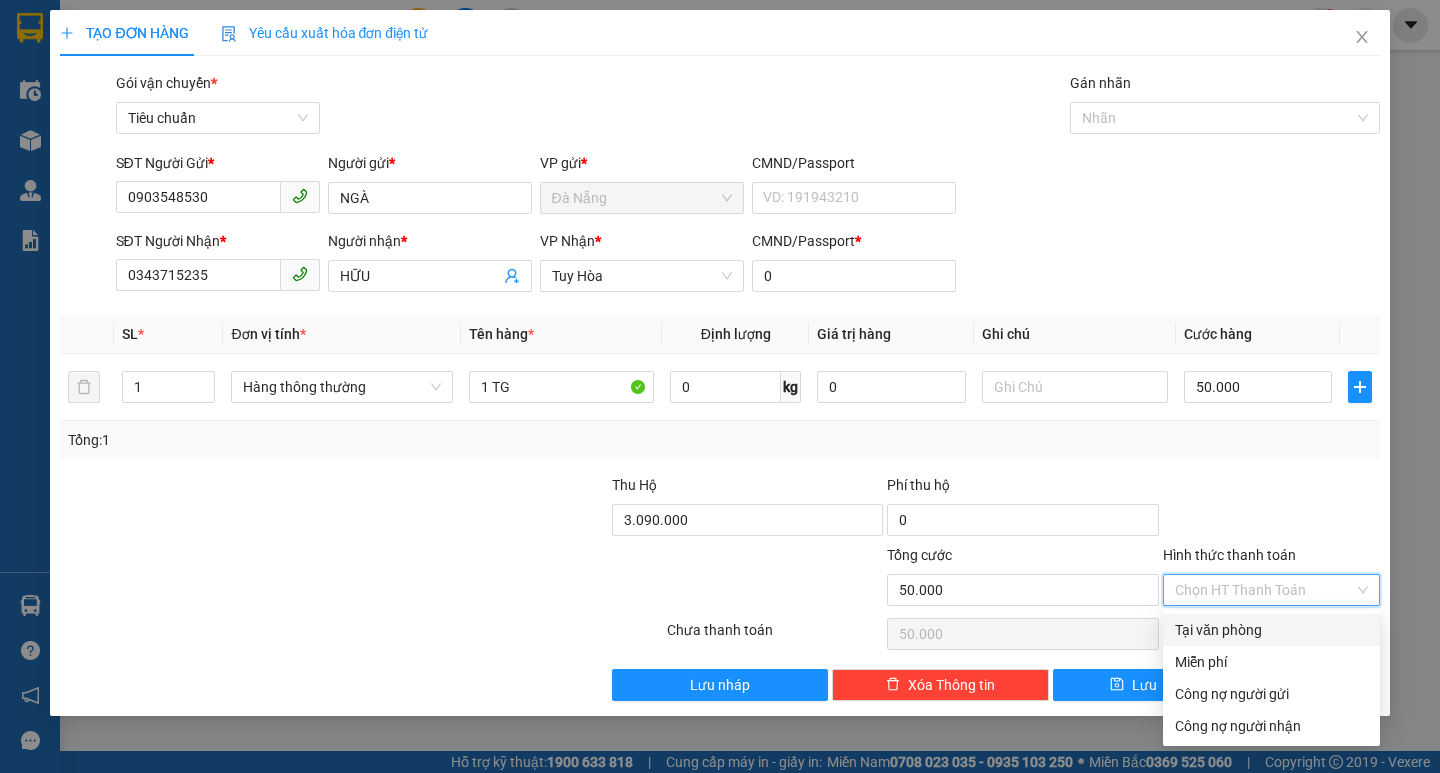 click on "Tại văn phòng" at bounding box center [1271, 630] 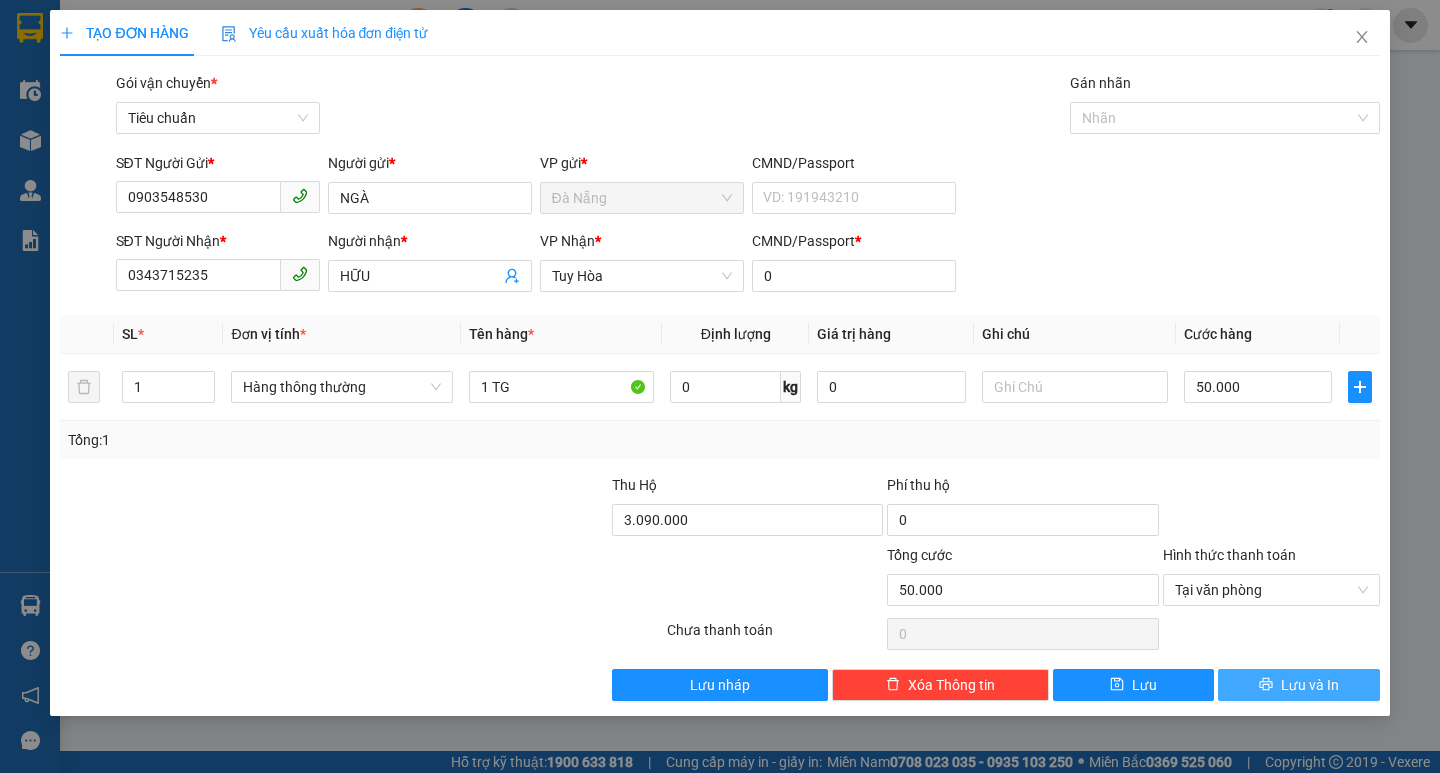 click on "Lưu và In" at bounding box center [1310, 685] 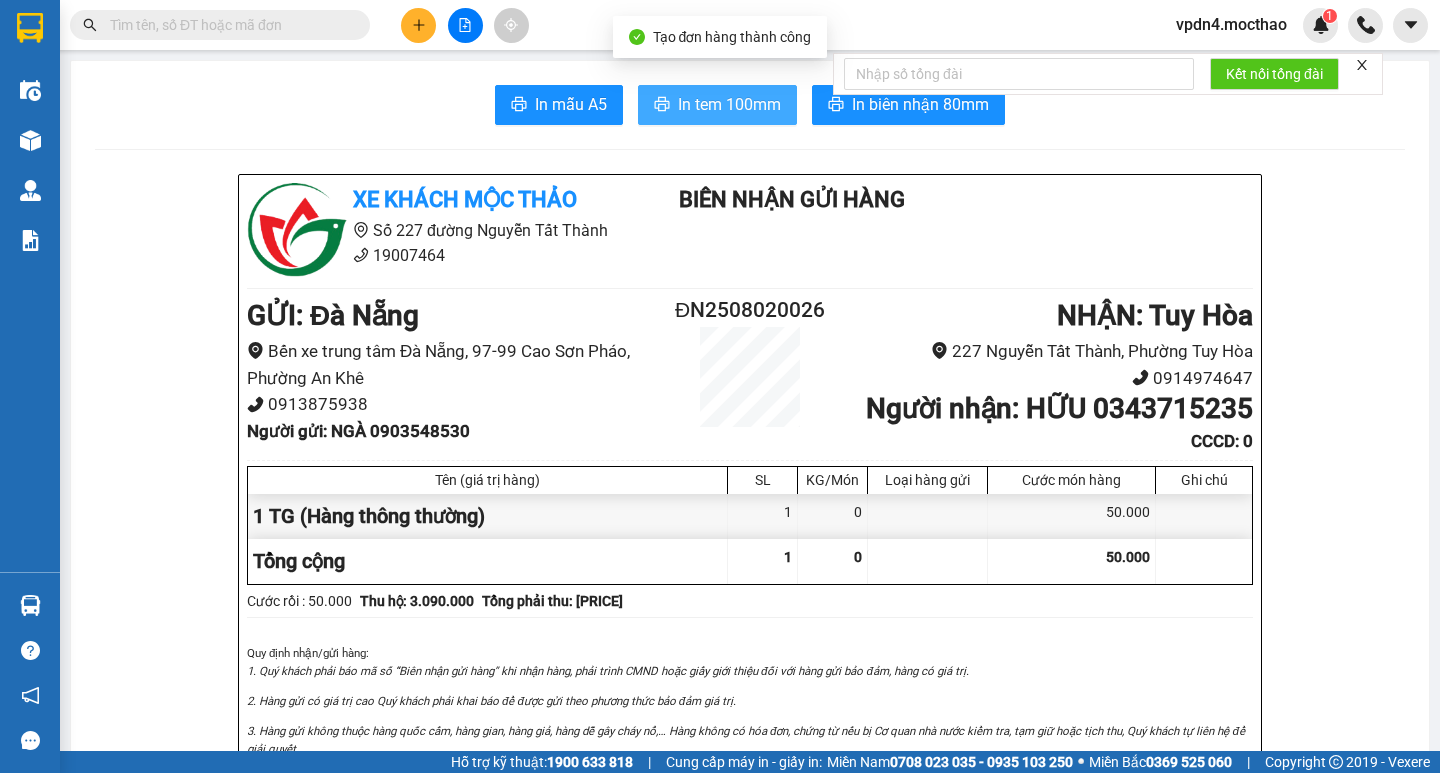 click on "In tem 100mm" at bounding box center [729, 104] 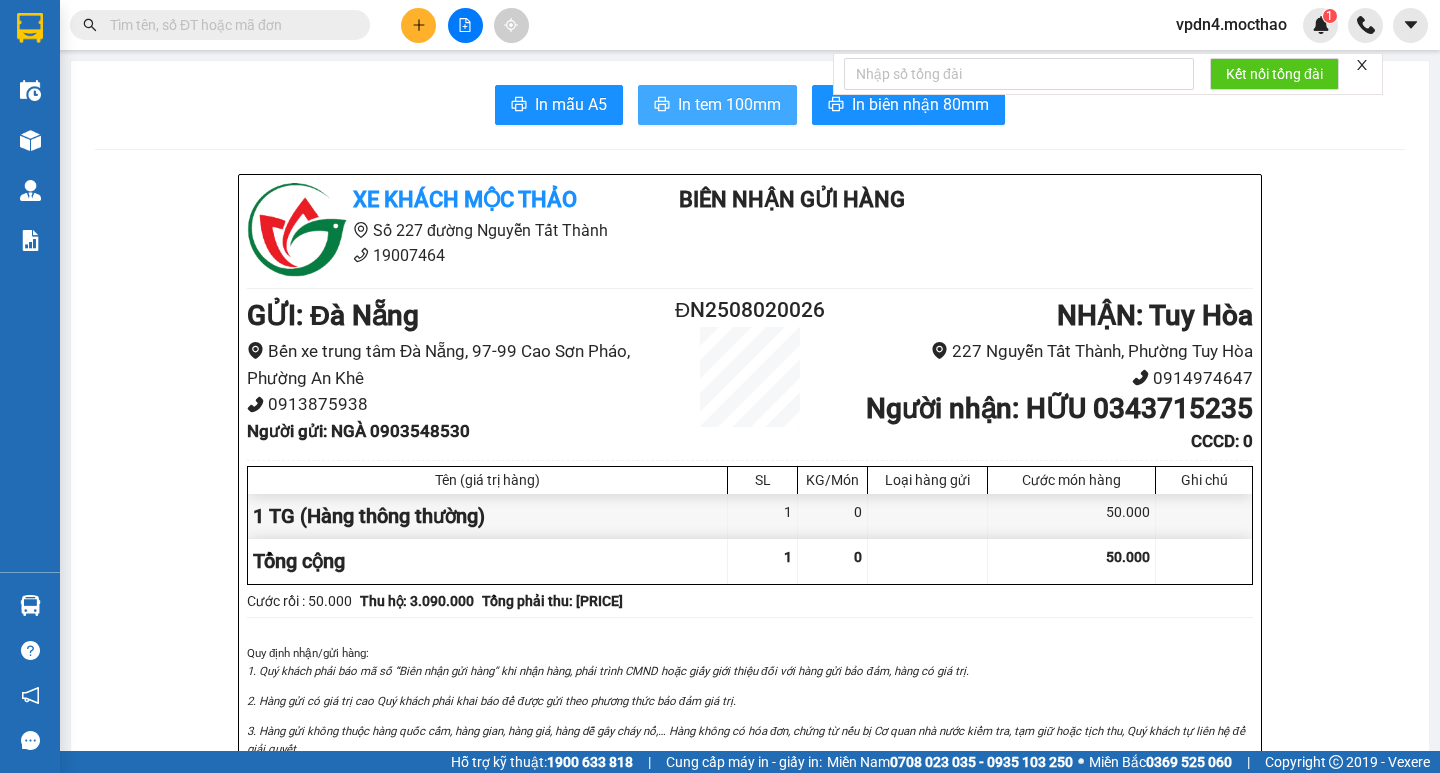 click on "In tem 100mm" at bounding box center [729, 104] 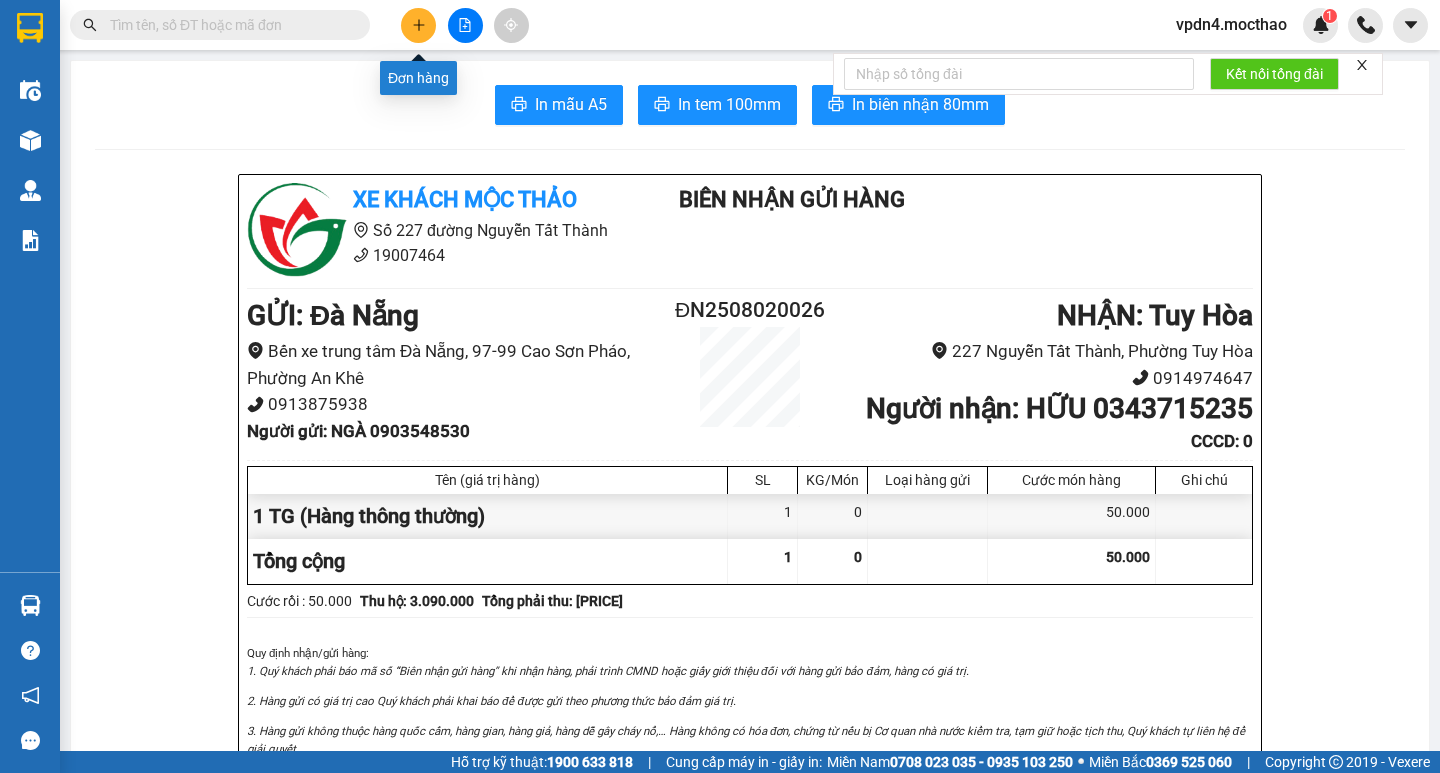 click 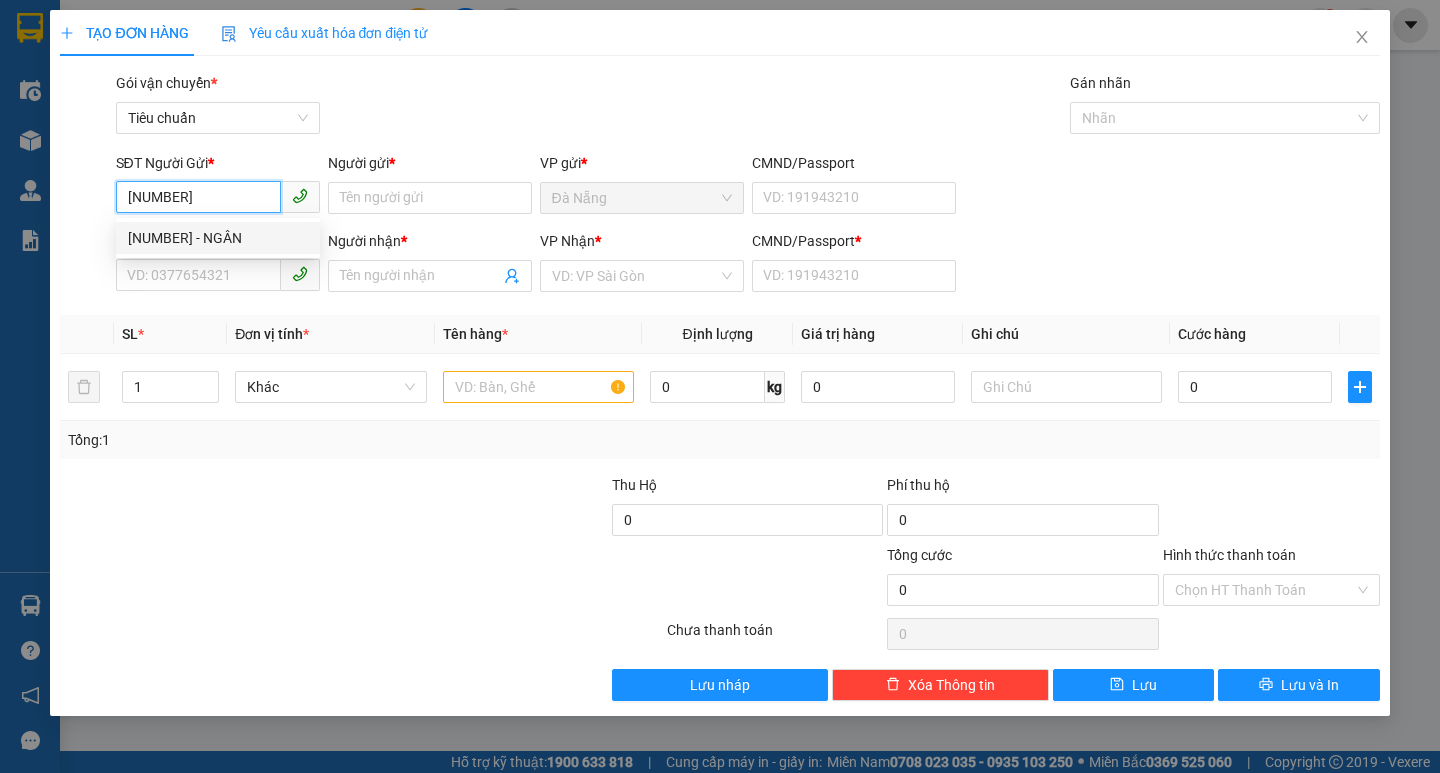 click on "[NUMBER] - NGÂN" at bounding box center (218, 238) 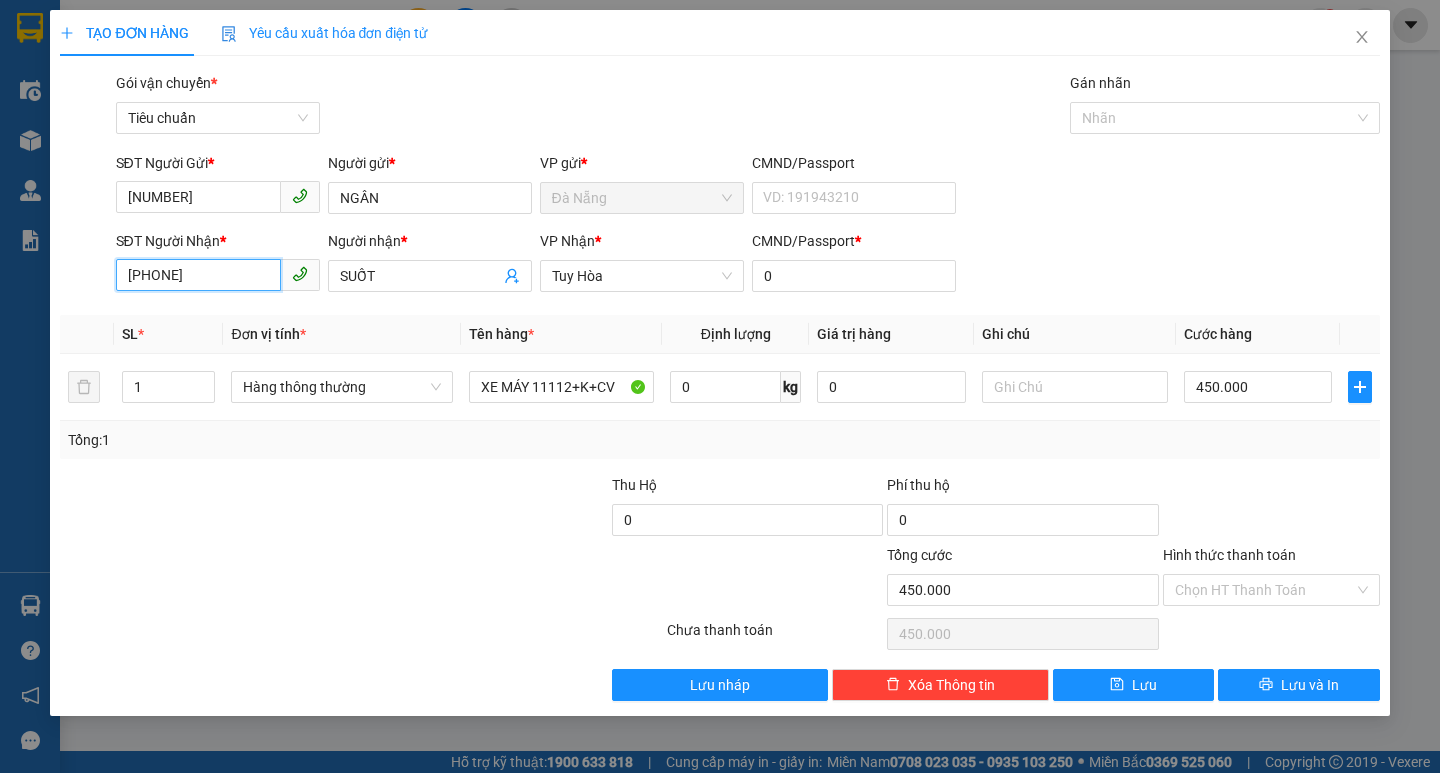 click on "[PHONE]" at bounding box center (198, 275) 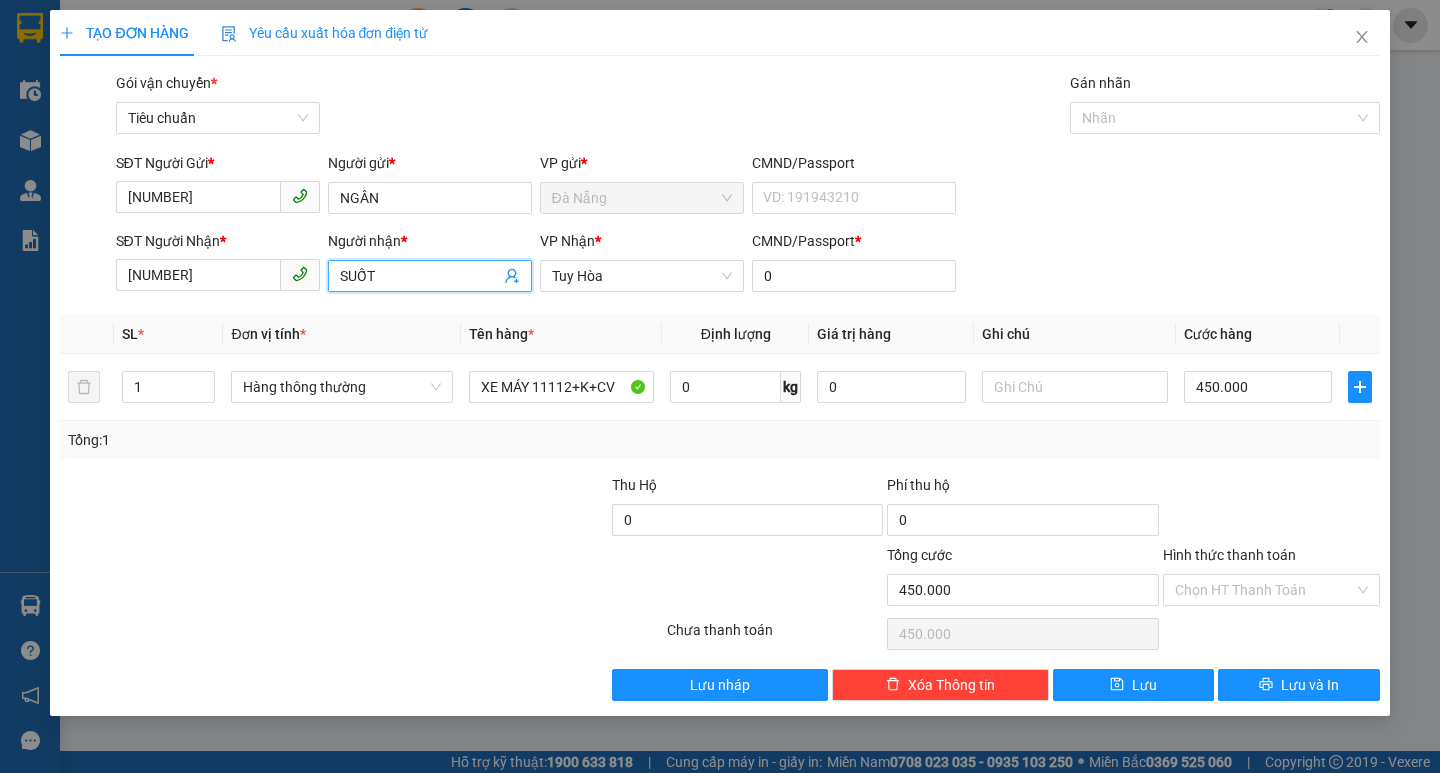 drag, startPoint x: 385, startPoint y: 277, endPoint x: 394, endPoint y: 271, distance: 10.816654 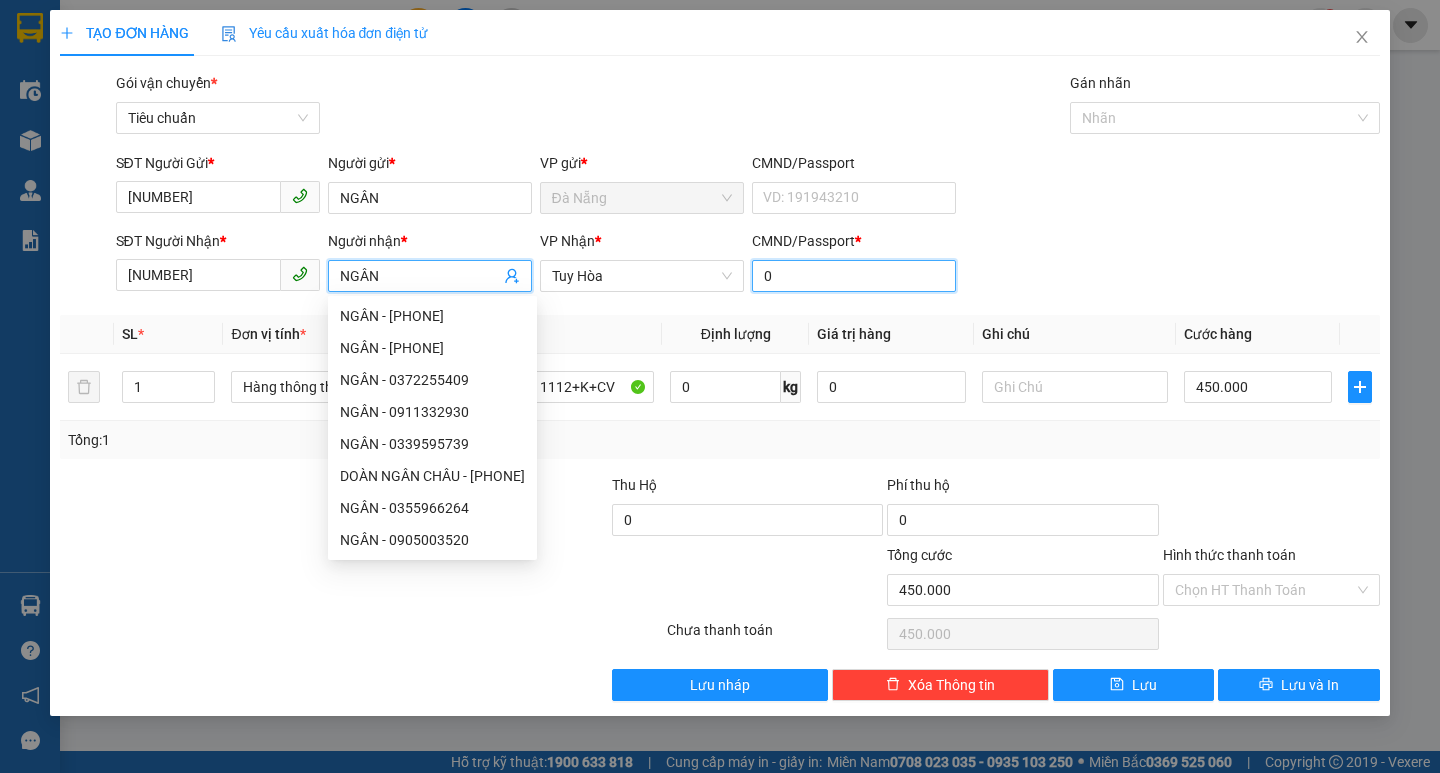 click on "0" at bounding box center (854, 276) 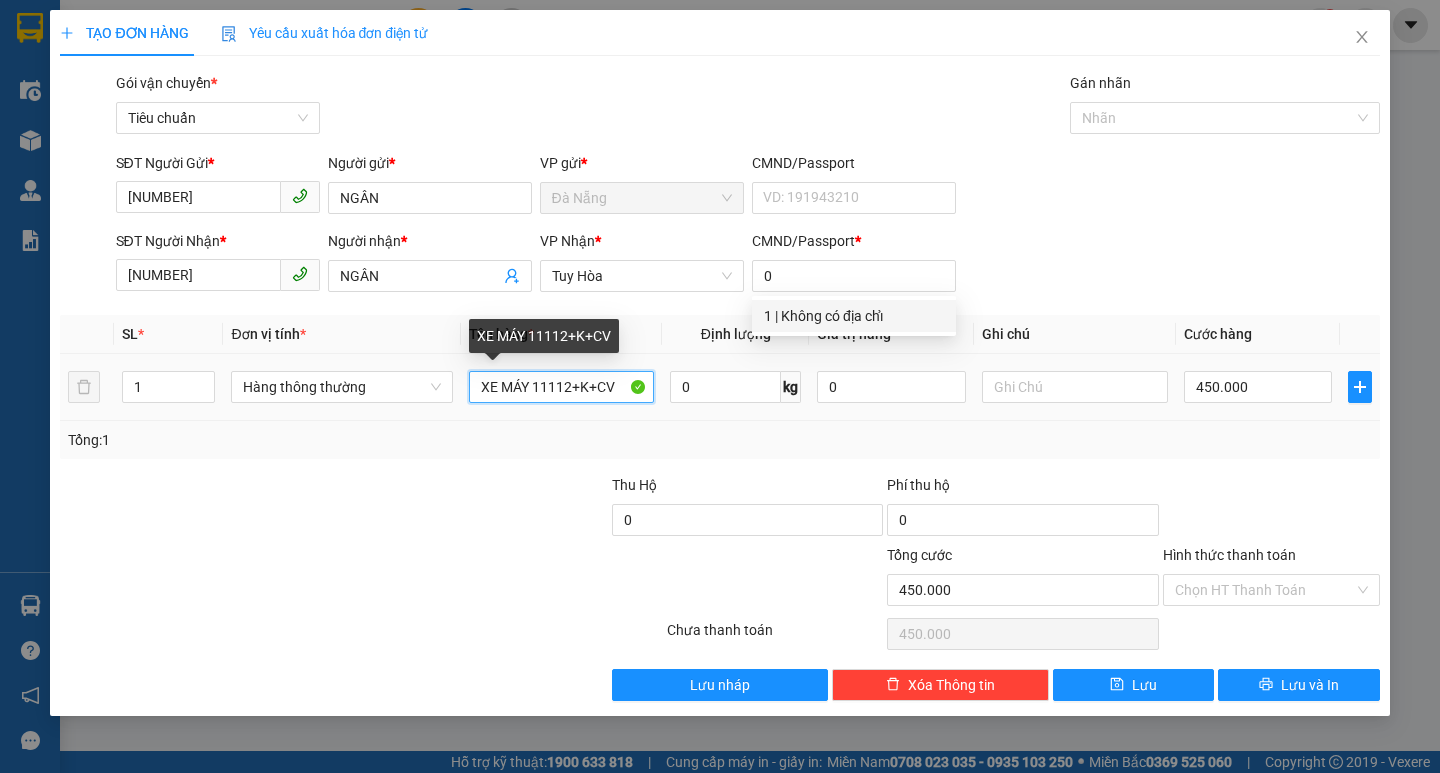 click on "XE MÁY 11112+K+CV" at bounding box center [562, 387] 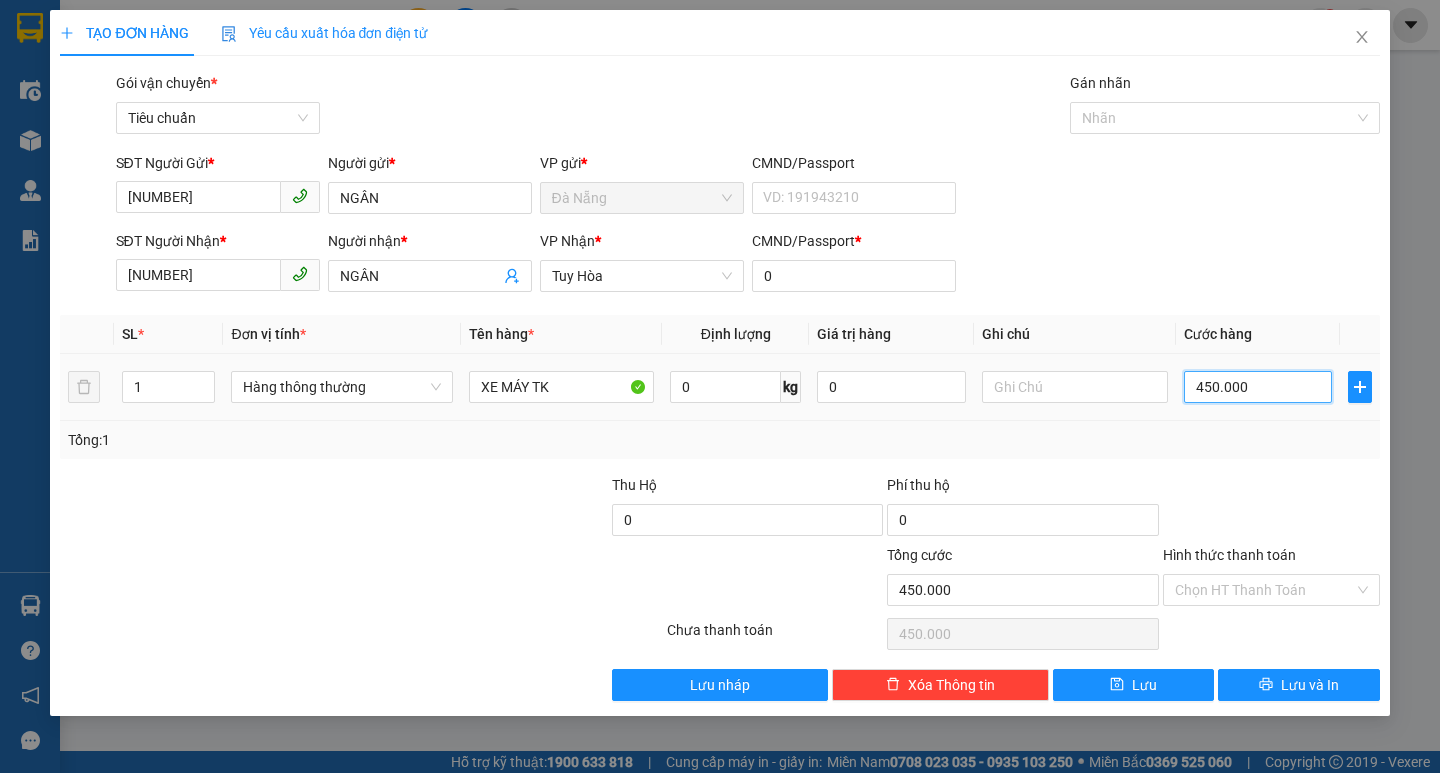 click on "450.000" at bounding box center (1258, 387) 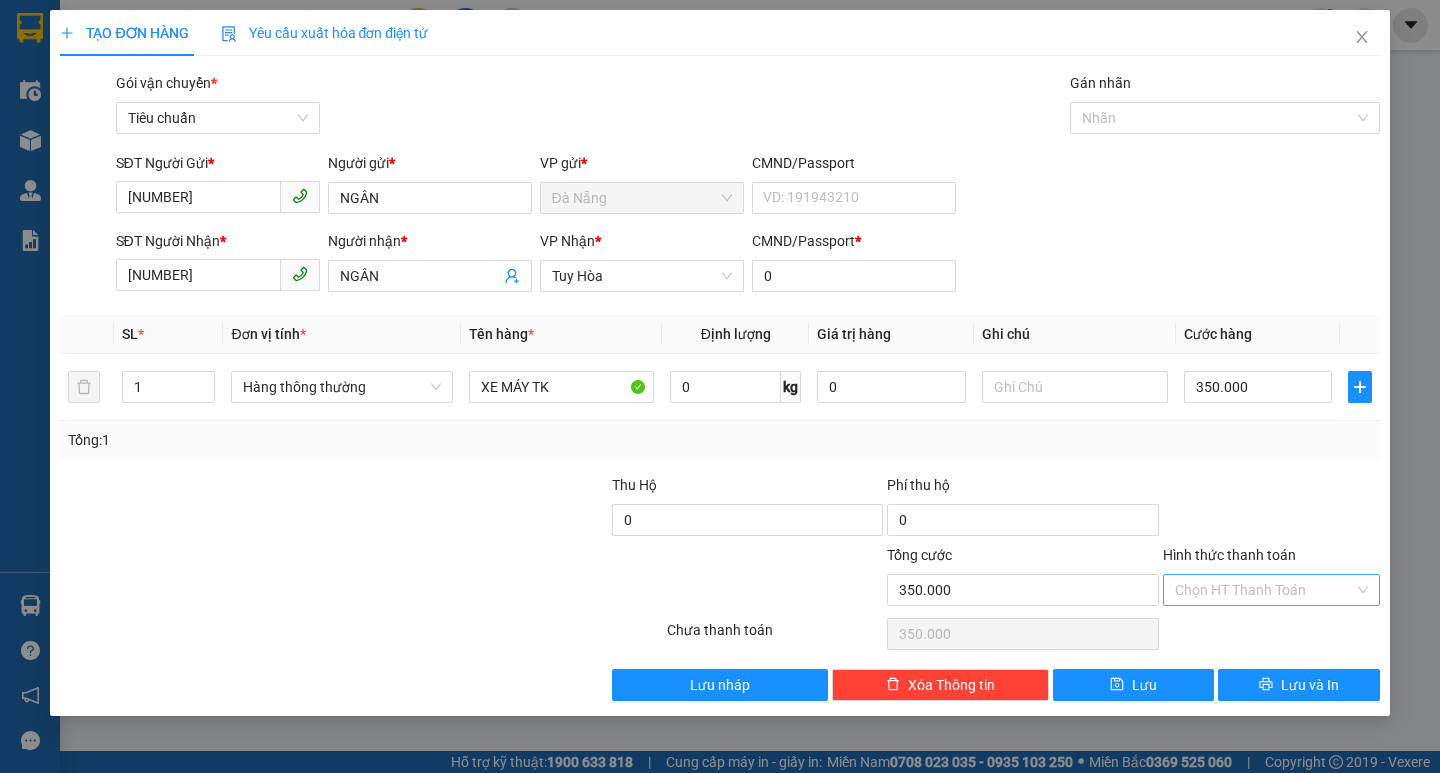 click on "Hình thức thanh toán" at bounding box center (1264, 590) 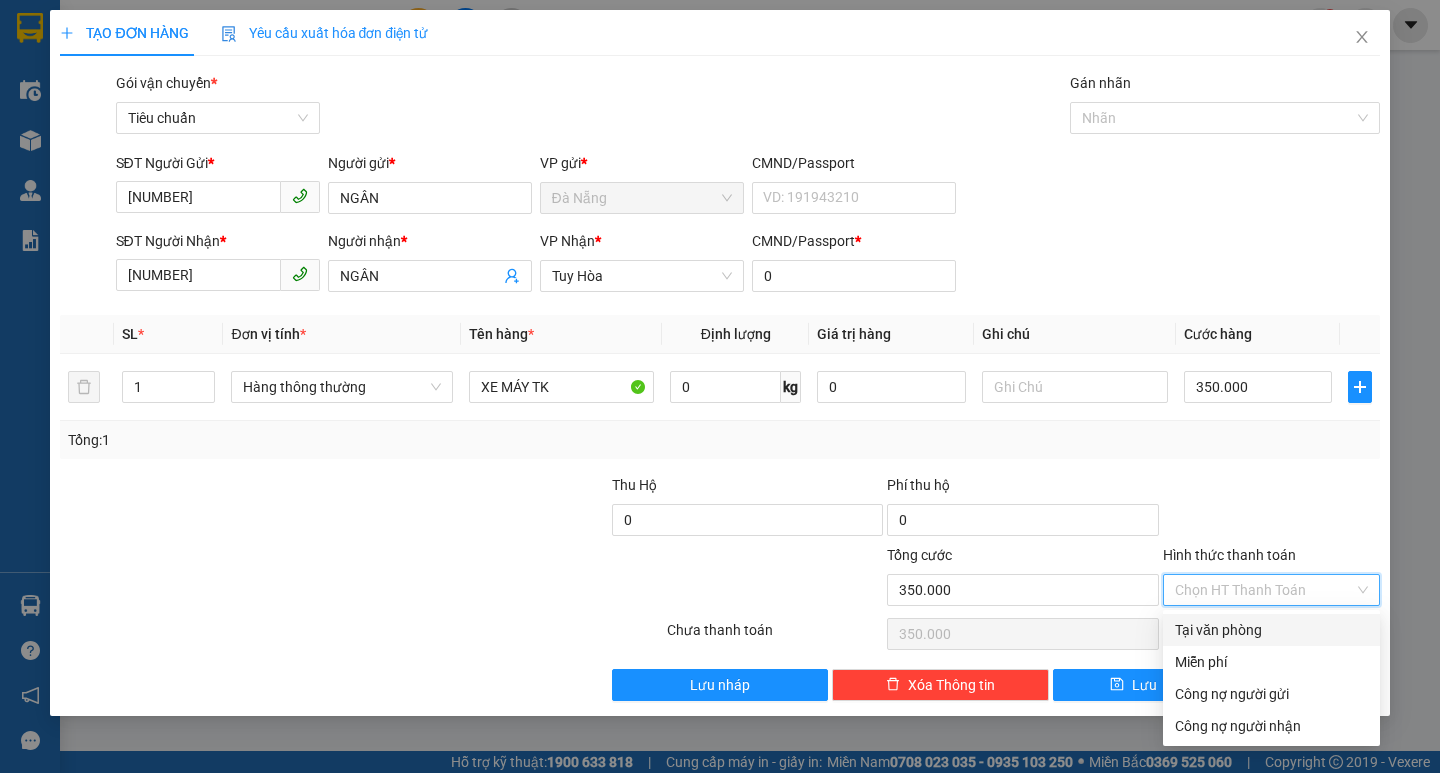 click on "Tại văn phòng" at bounding box center (1271, 630) 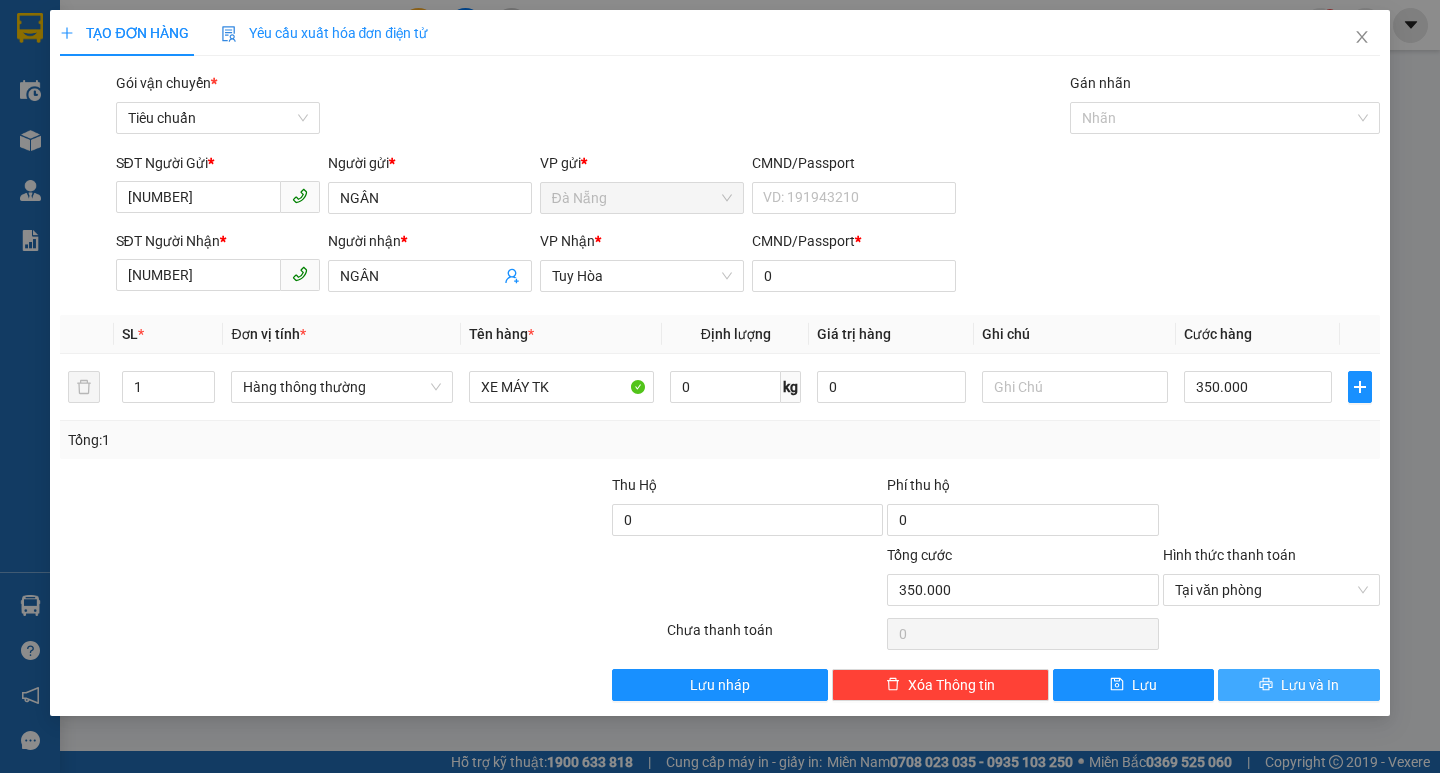 click 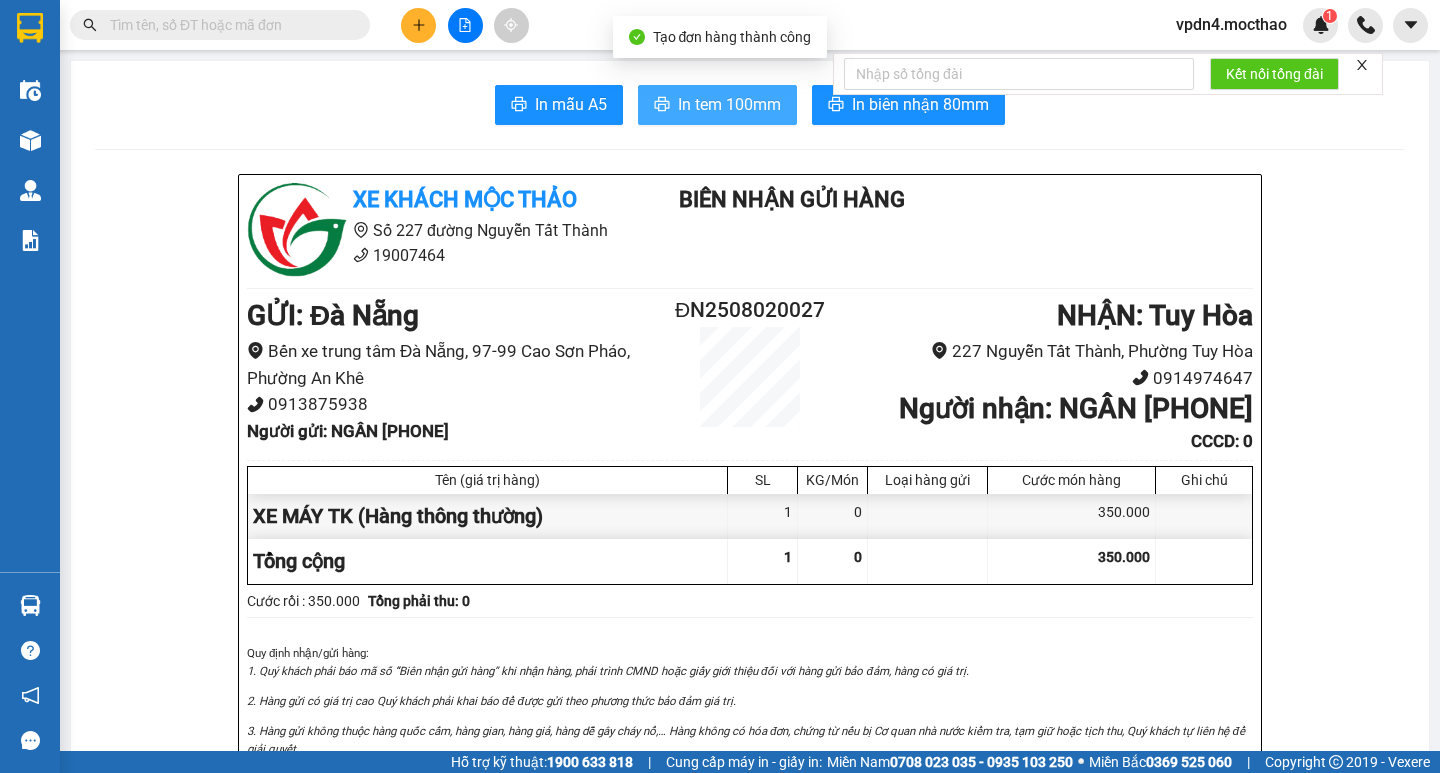 click on "In tem 100mm" at bounding box center [729, 104] 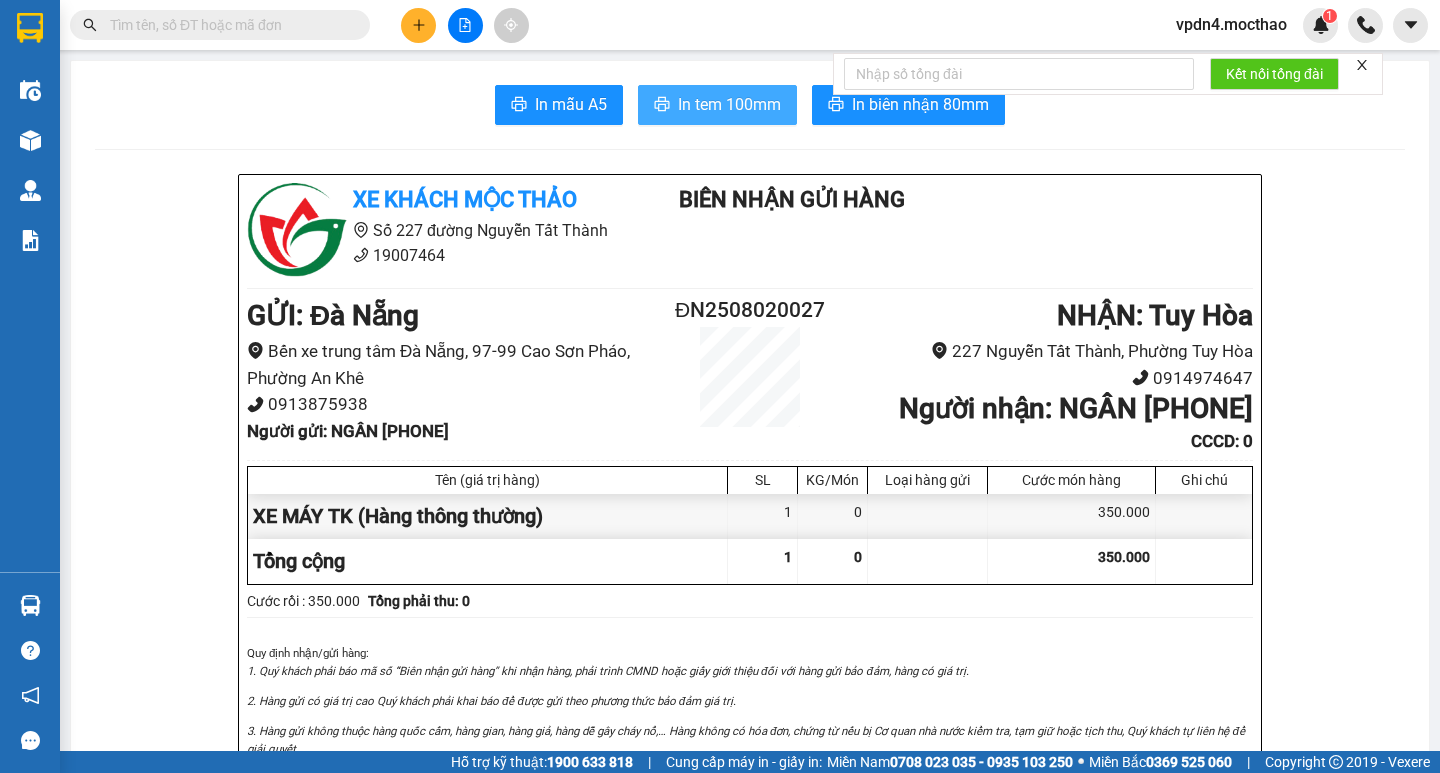 click on "In tem 100mm" at bounding box center (729, 104) 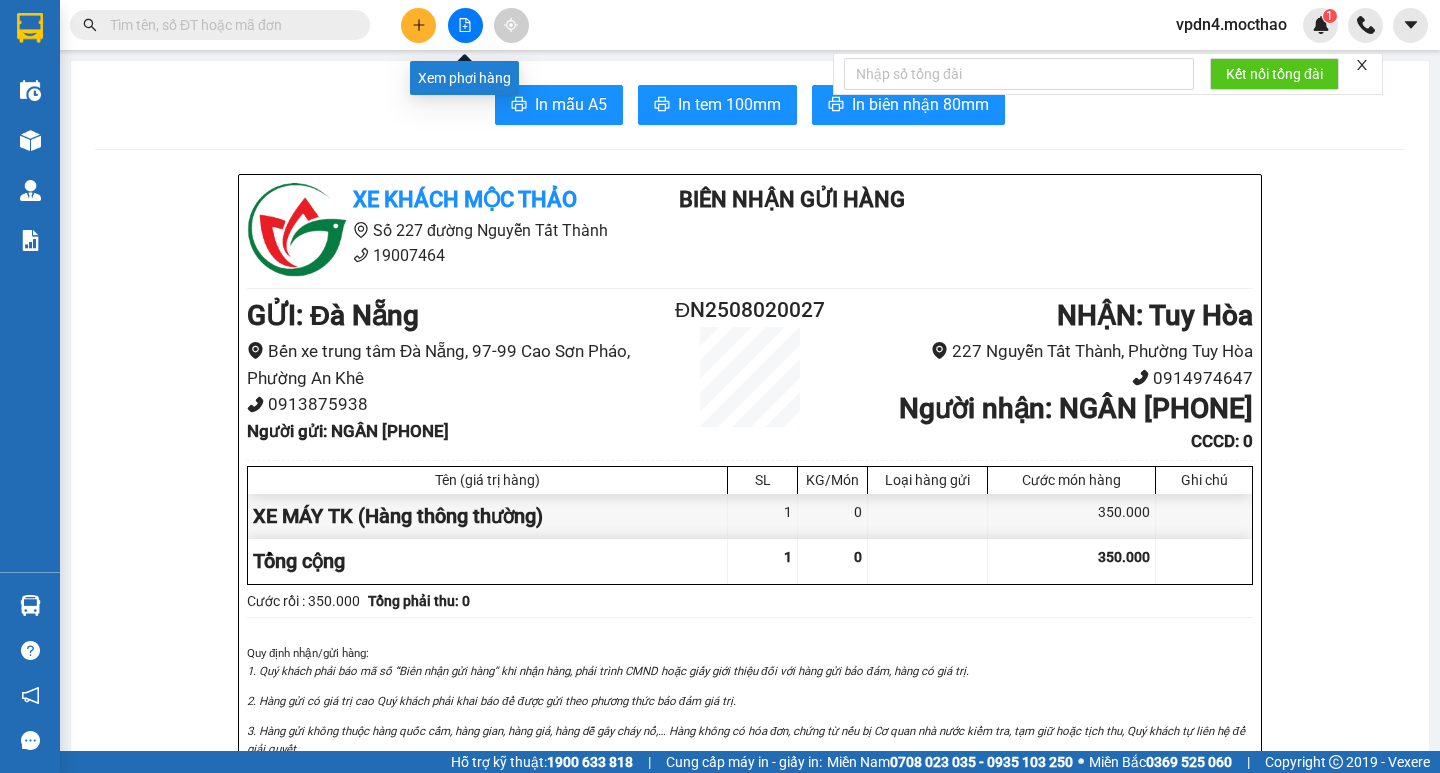 click 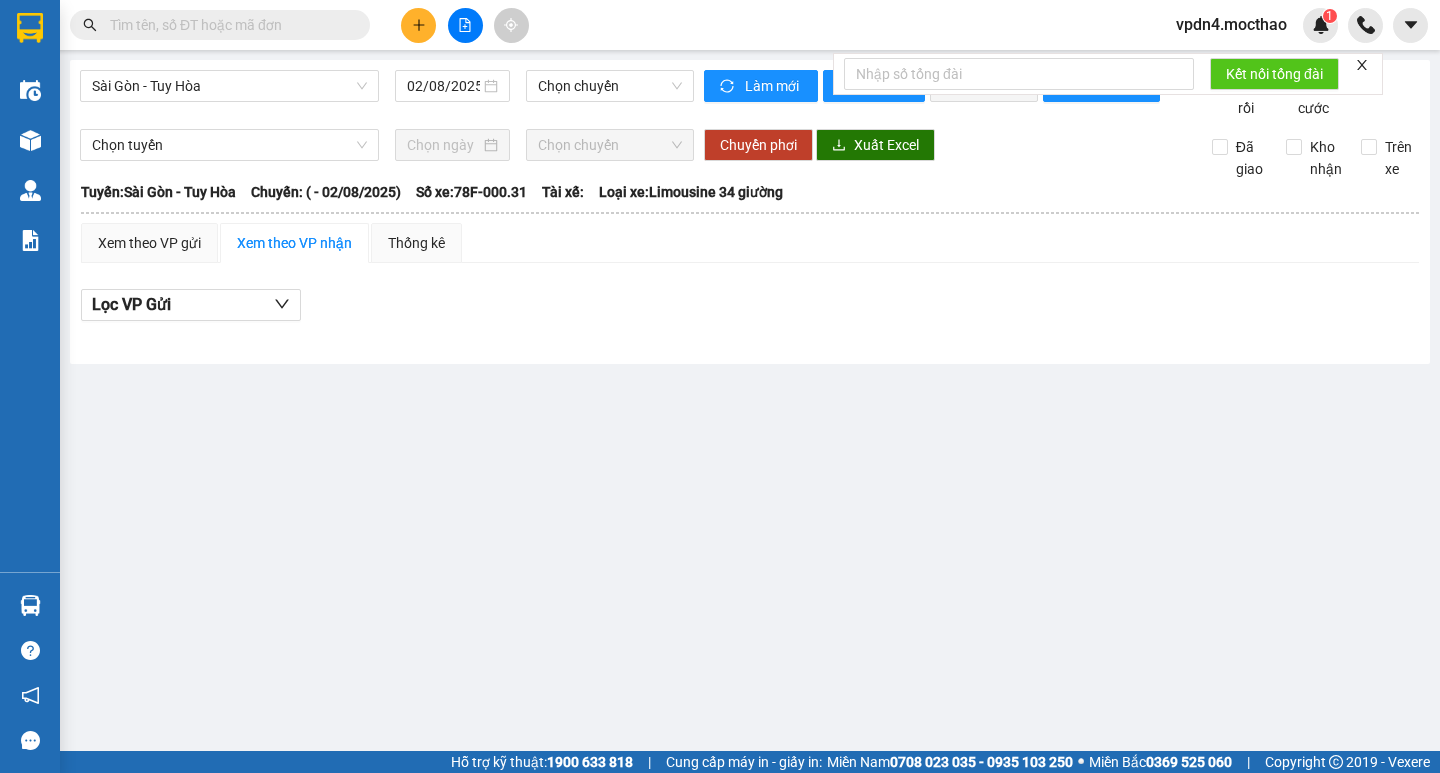 click on "Sài Gòn - Tuy Hòa [DATE] Chọn chuyến Làm mới In phơi In đơn chọn Thống kê Lọc  Cước rồi Lọc  Chưa cước Chọn tuyến Chọn chuyến Chuyển phơi Xuất Excel Đã giao Kho nhận Trên xe Mộc Thảo   [PHONE]   Số 227 đường Nguyễn Tất Thành PHƠI HÀNG [TIME] - [DATE] Tuyến:  Sài Gòn - Tuy Hòa Chuyến:   ( - [DATE]) Số xe:  78F-000.31 Loại xe:  Limousine 34 giường Tuyến:  Sài Gòn - Tuy Hòa Chuyến:   ( - [DATE]) Số xe:  78F-000.31 Tài xế:  Loại xe:  Limousine 34 giường Xem theo VP gửi Xem theo VP nhận Thống kê Lọc VP Gửi Cước rồi :   0  VNĐ Chưa cước :   0  VNĐ Thu hộ:  0  VNĐ Xe khách Mộc Thảo   [PHONE]   Số 227 đường Nguyễn Tất Thành PHƠI HÀNG Đà Nẵng  -  [TIME] - [DATE] Tuyến:  Sài Gòn - Tuy Hòa Chuyến:   ( - [DATE]) STT Mã GD Người gửi Tên người nhận SĐT người nhận SL Tên hàng Cước rồi Chưa cước Thu hộ Ghi chú :   0 :" at bounding box center [750, 212] 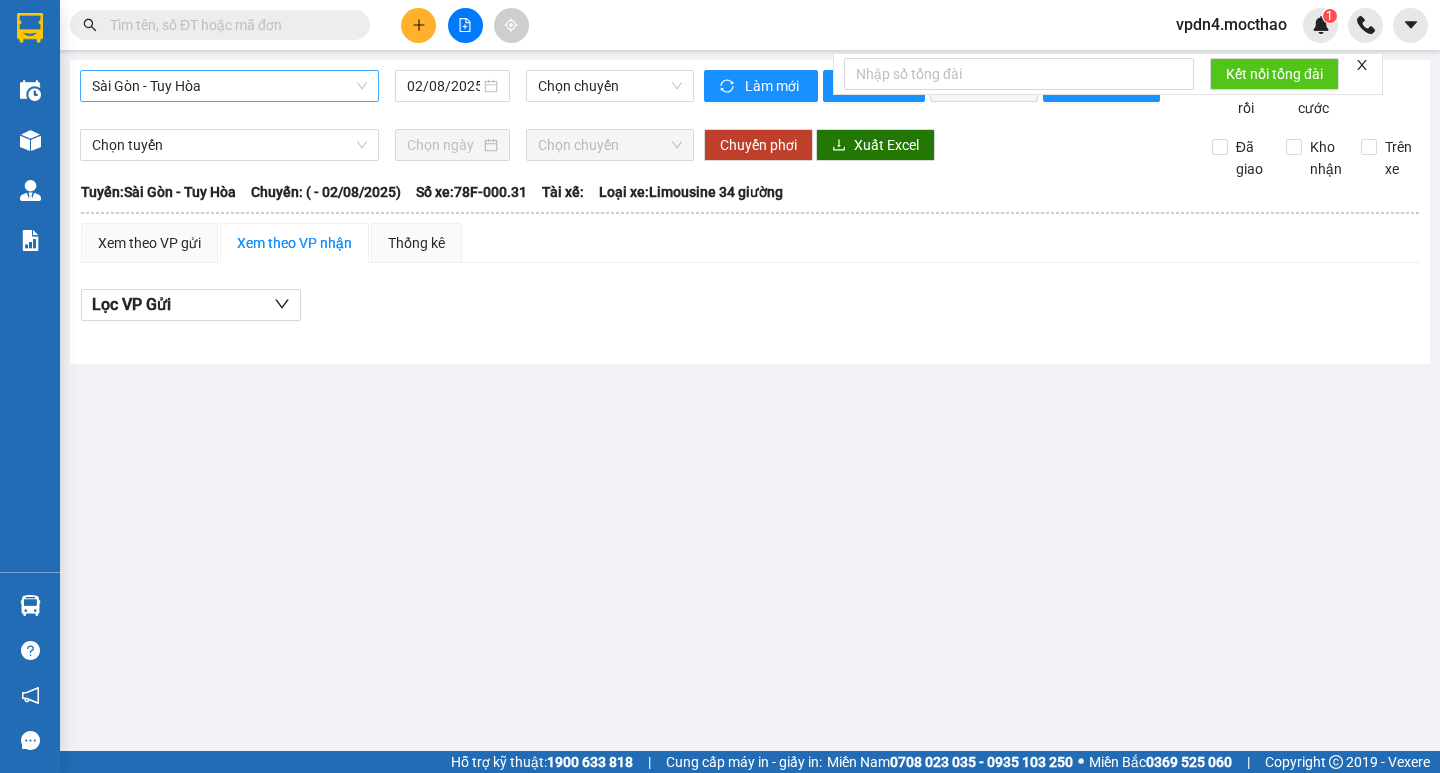 click on "Sài Gòn - Tuy Hòa" at bounding box center (229, 86) 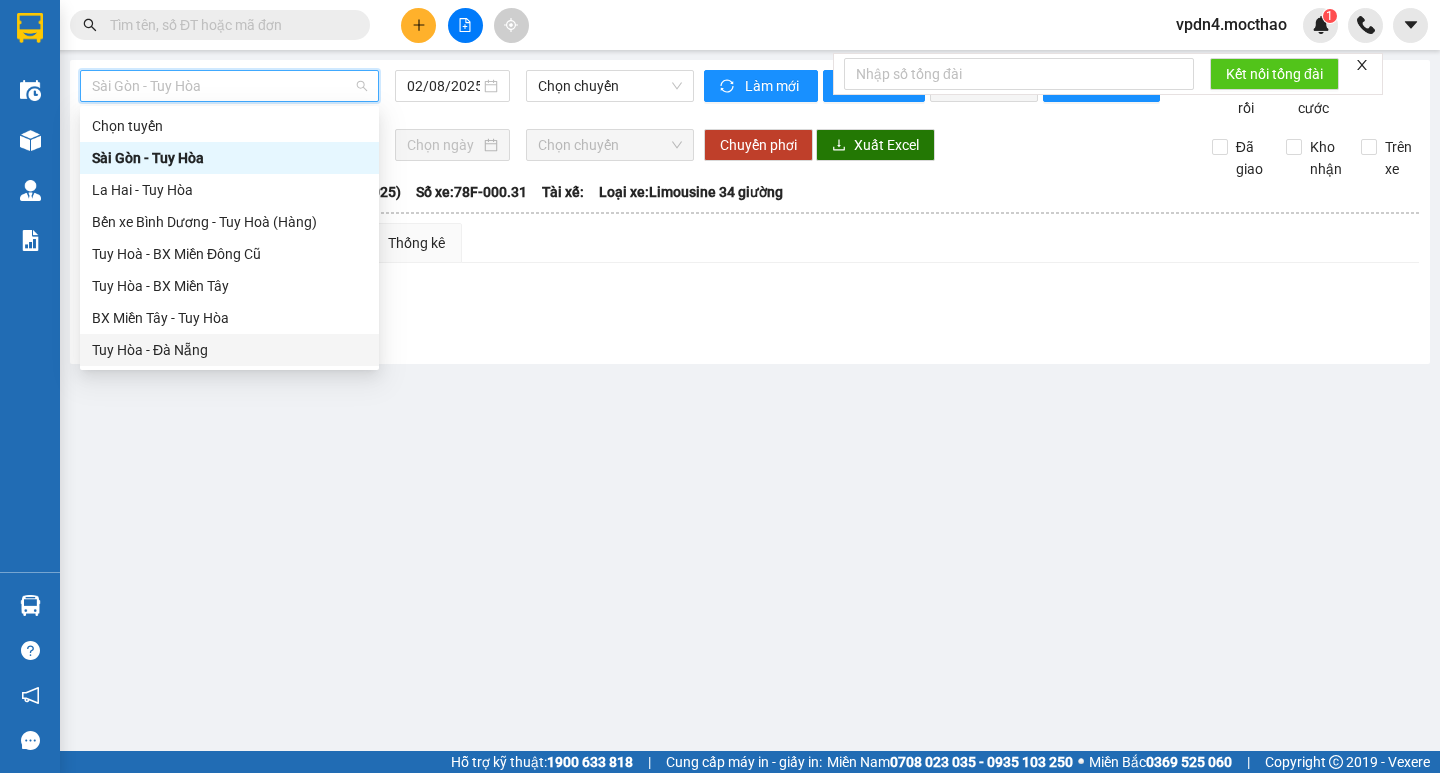 click on "Tuy Hòa - Đà Nẵng" at bounding box center [229, 350] 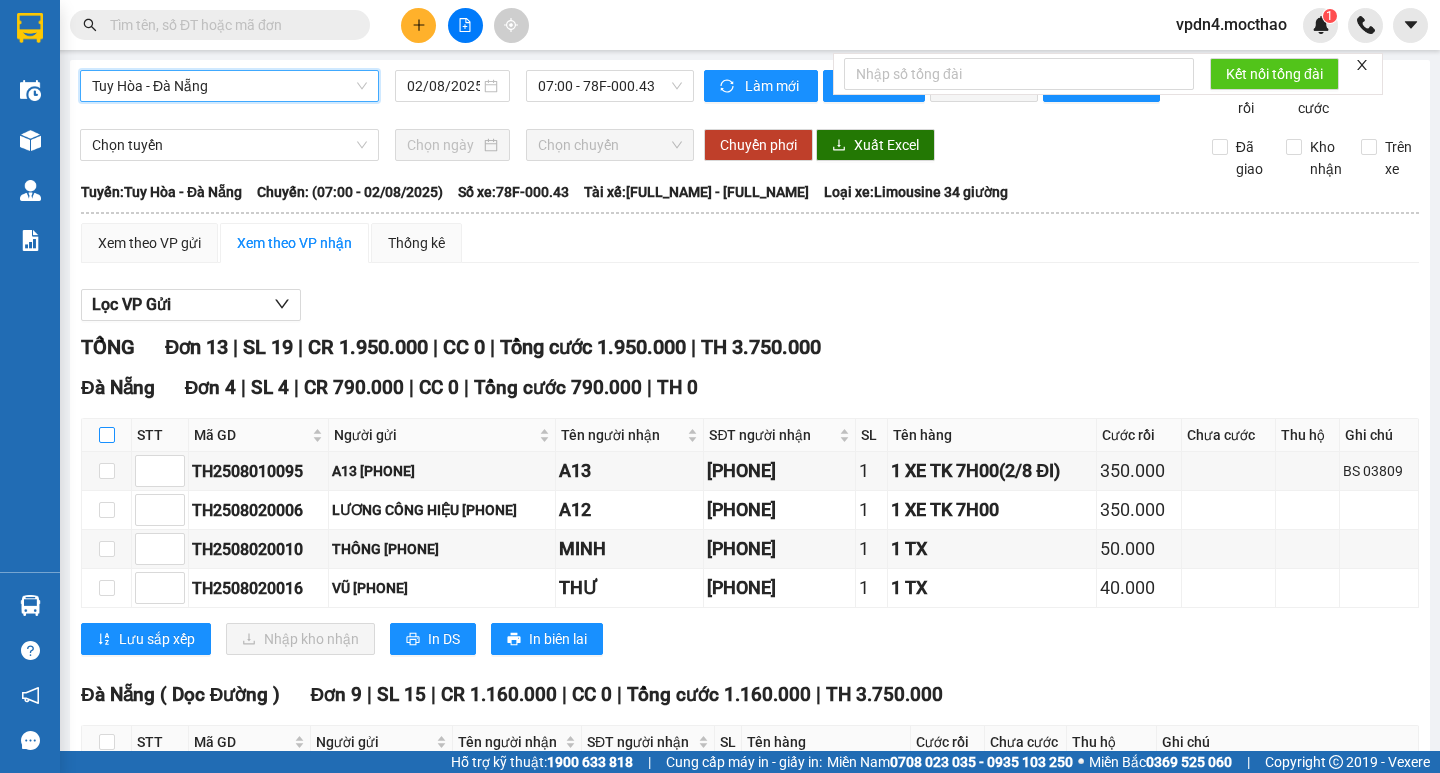 click at bounding box center (107, 435) 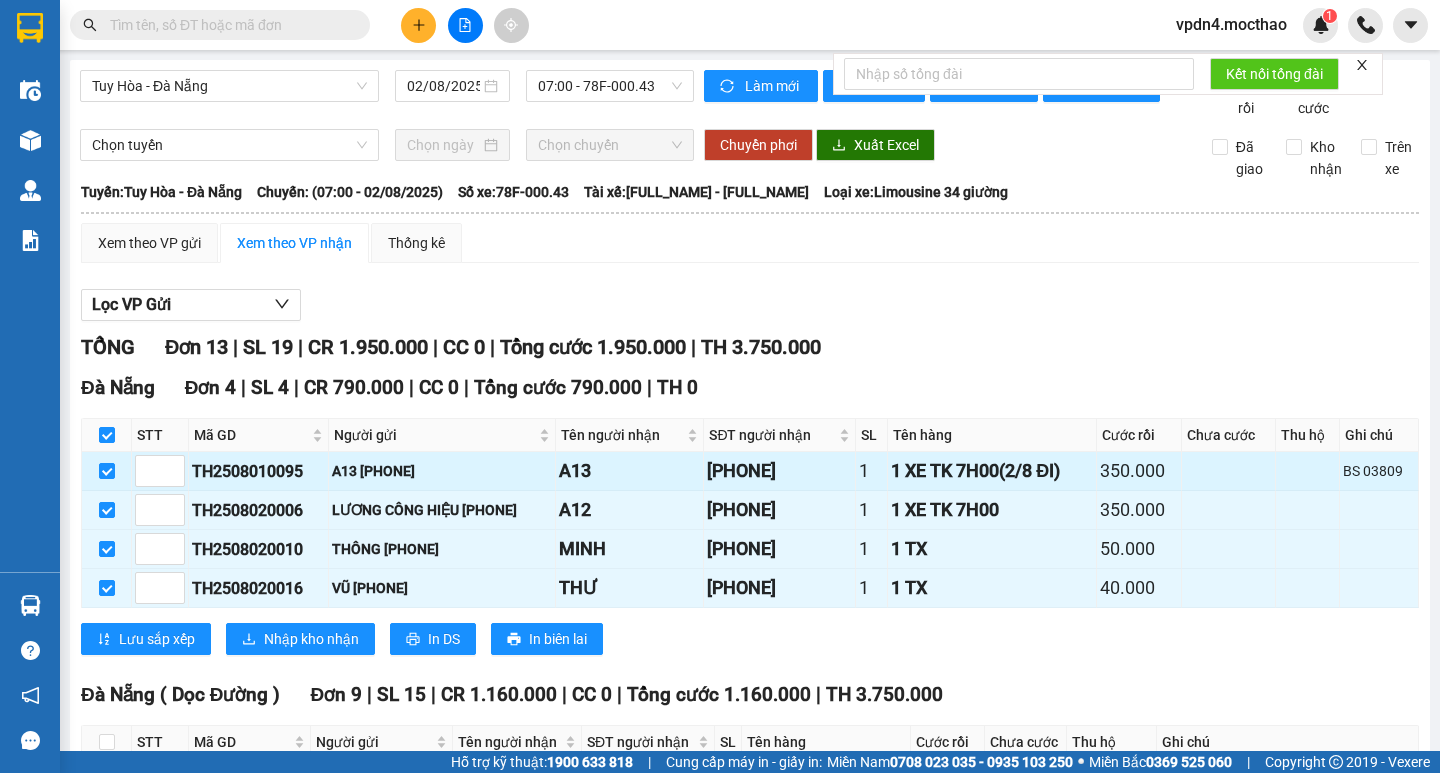drag, startPoint x: 107, startPoint y: 483, endPoint x: 115, endPoint y: 492, distance: 12.0415945 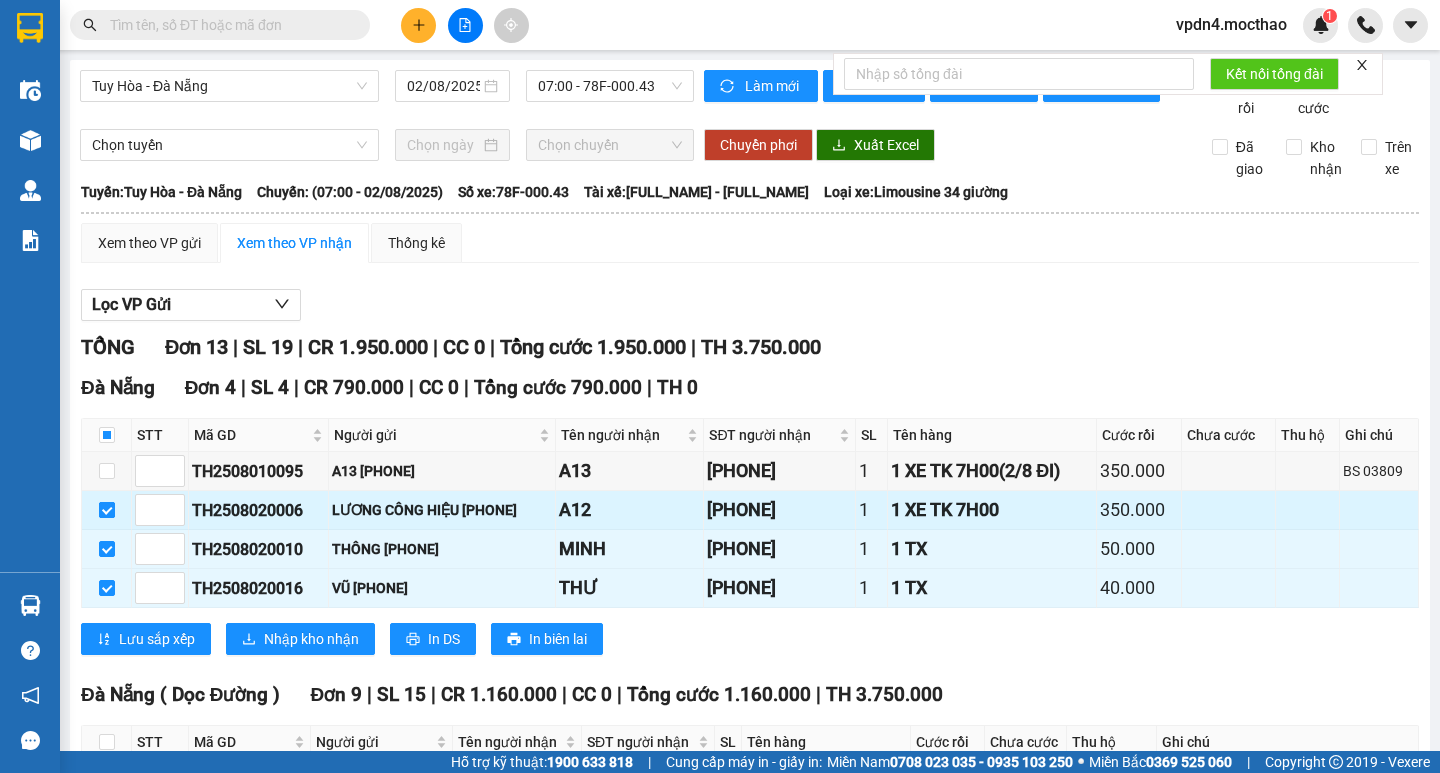 click at bounding box center [107, 510] 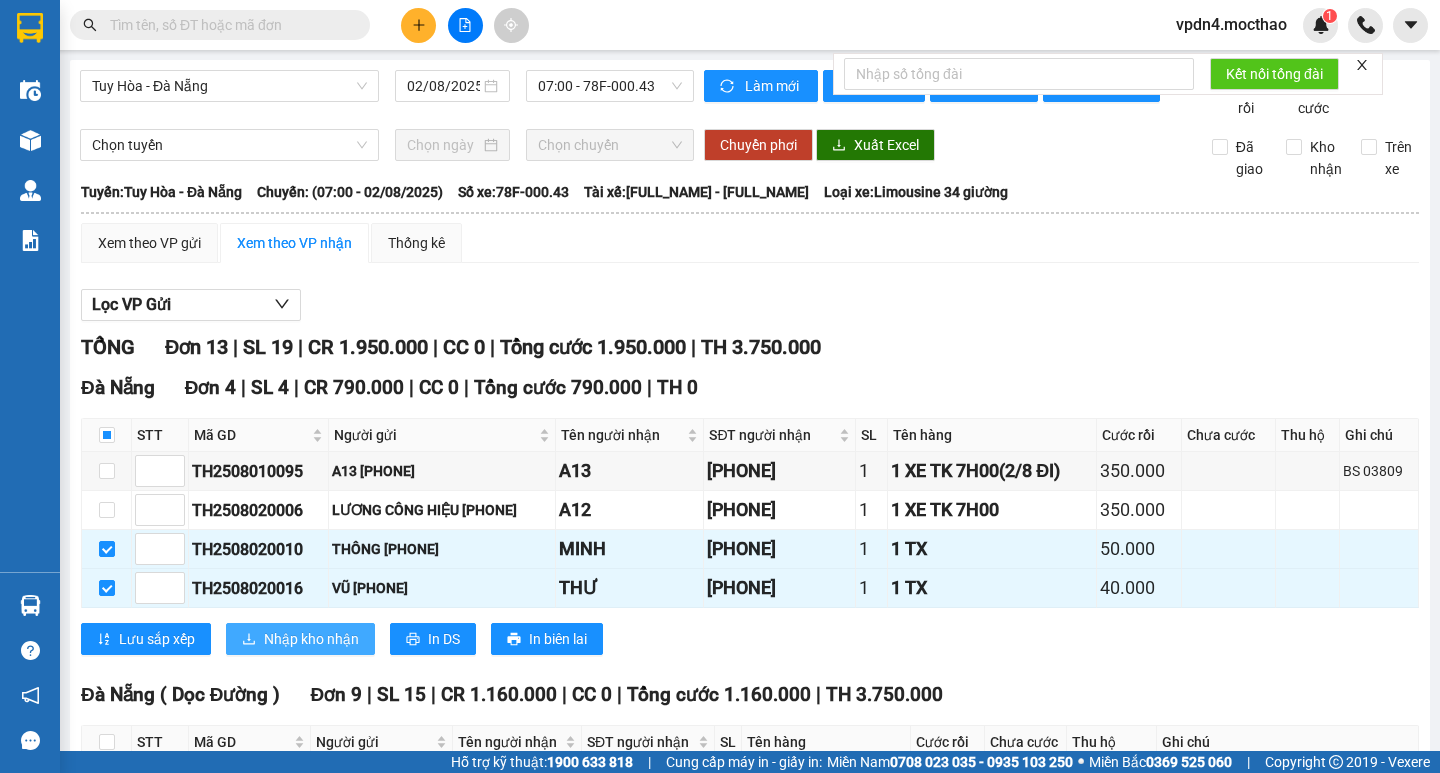 click on "Nhập kho nhận" at bounding box center [311, 639] 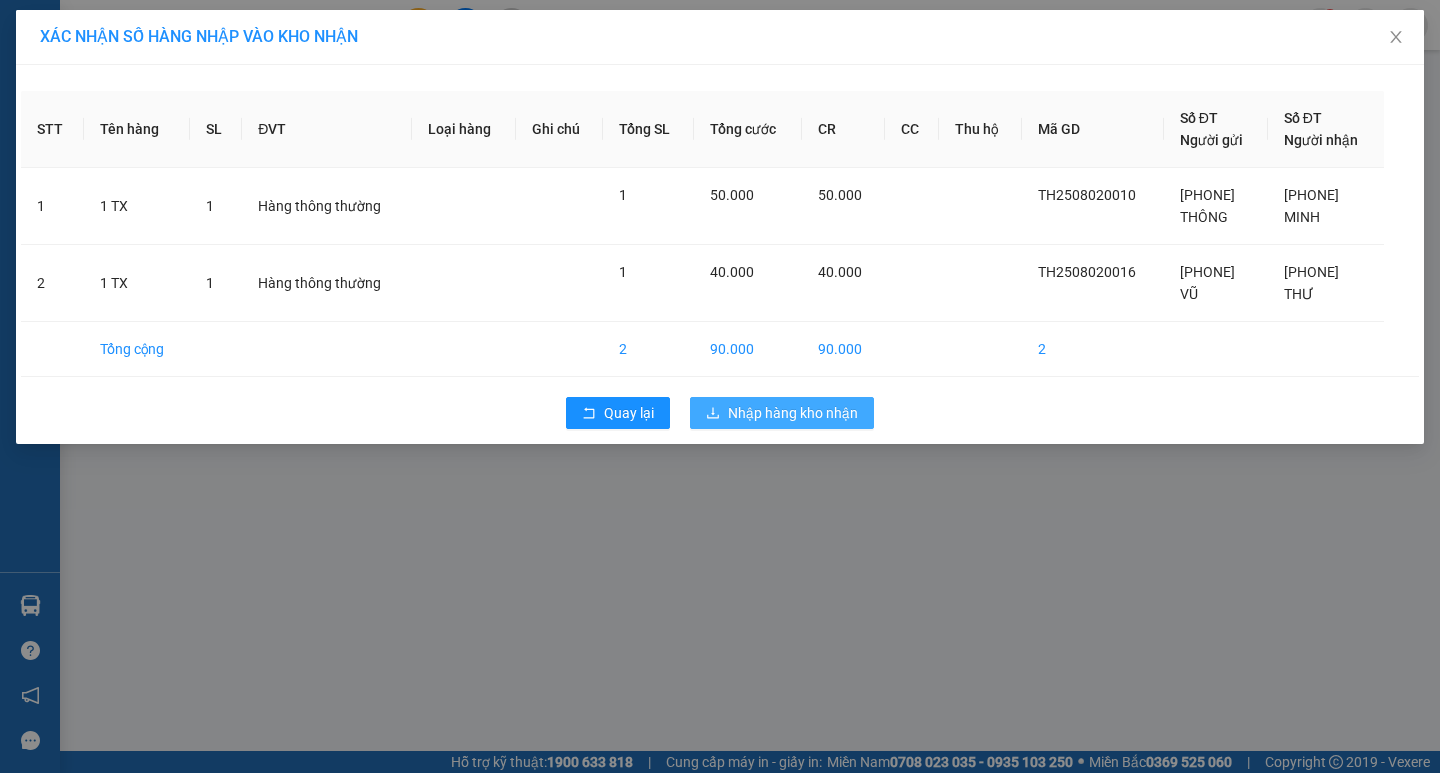 click on "Nhập hàng kho nhận" at bounding box center (793, 413) 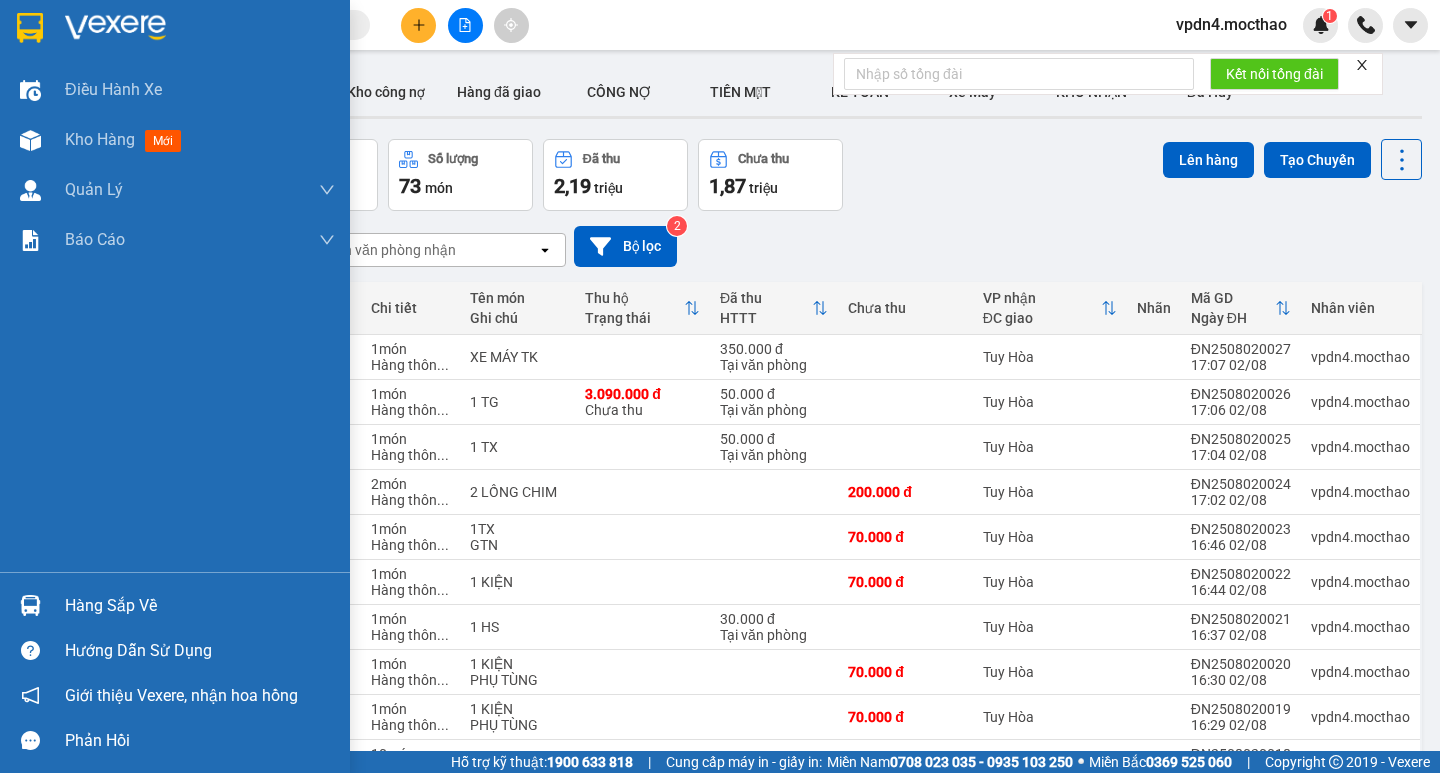 click on "Hàng sắp về" at bounding box center (200, 606) 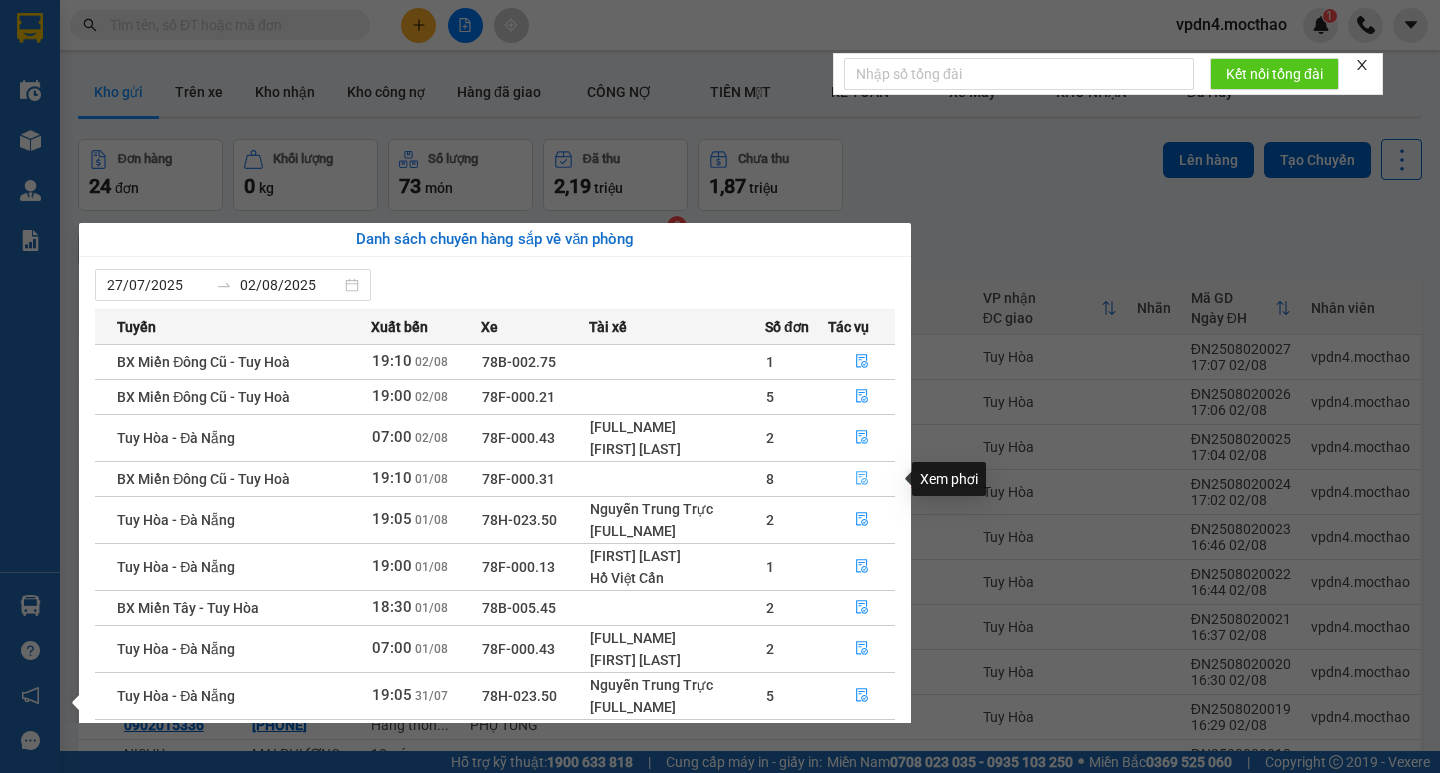 click 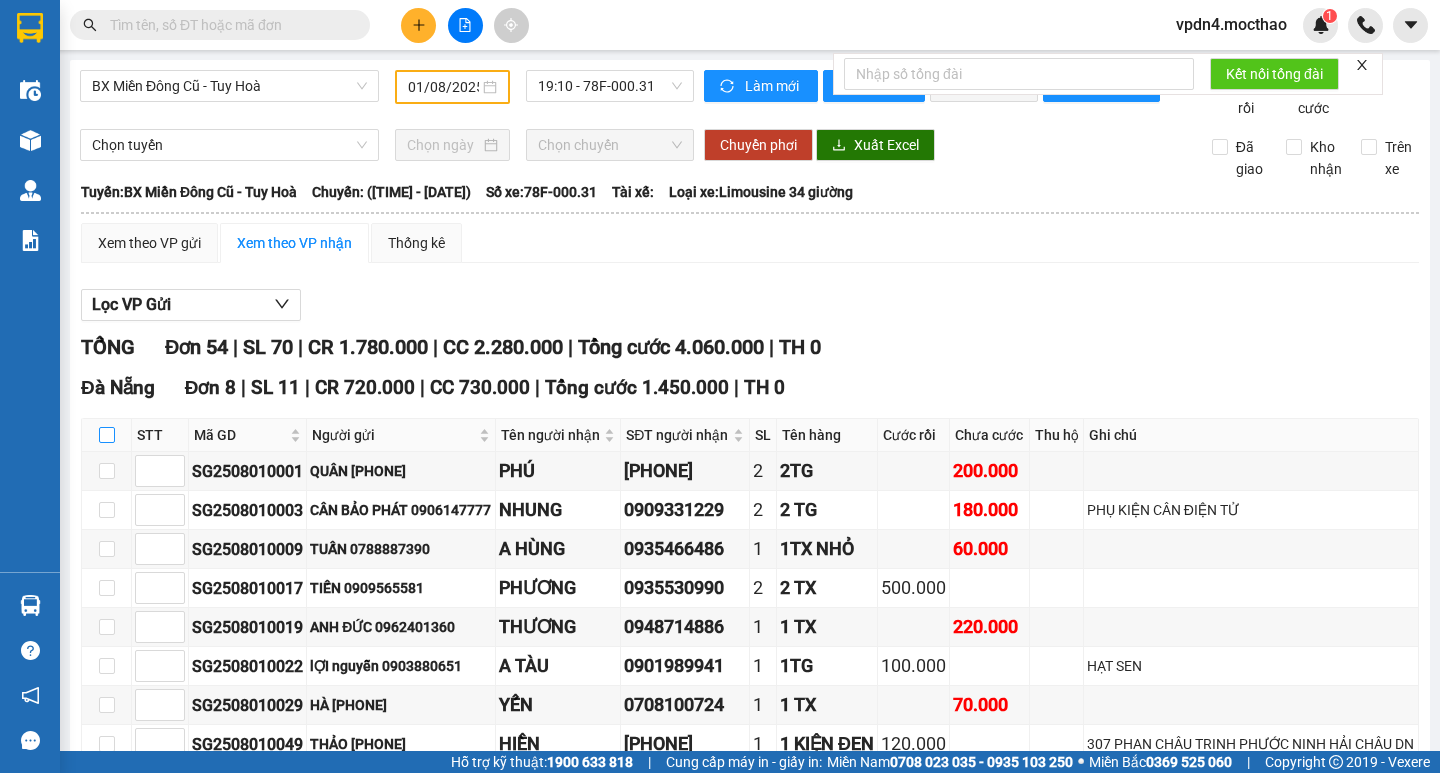 click at bounding box center [107, 435] 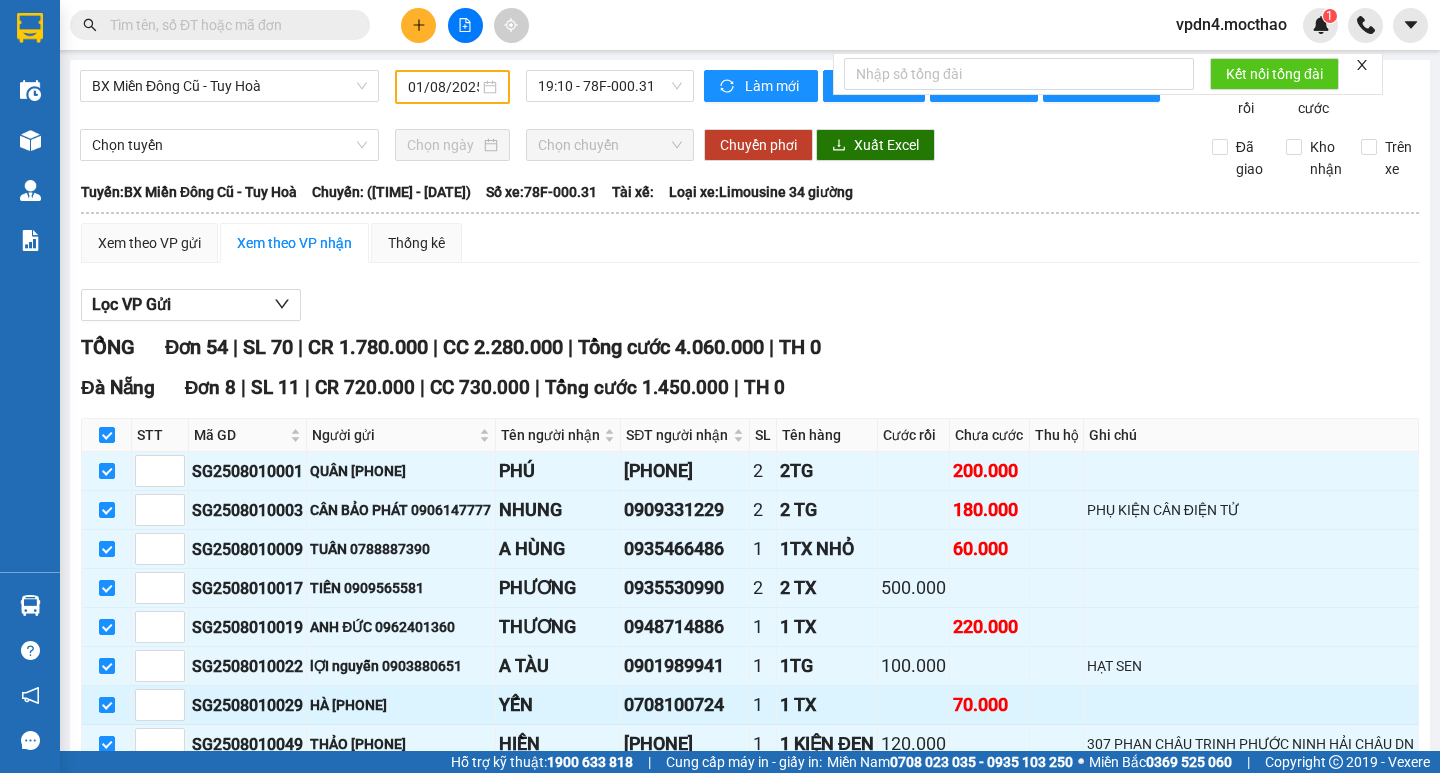 click at bounding box center [107, 666] 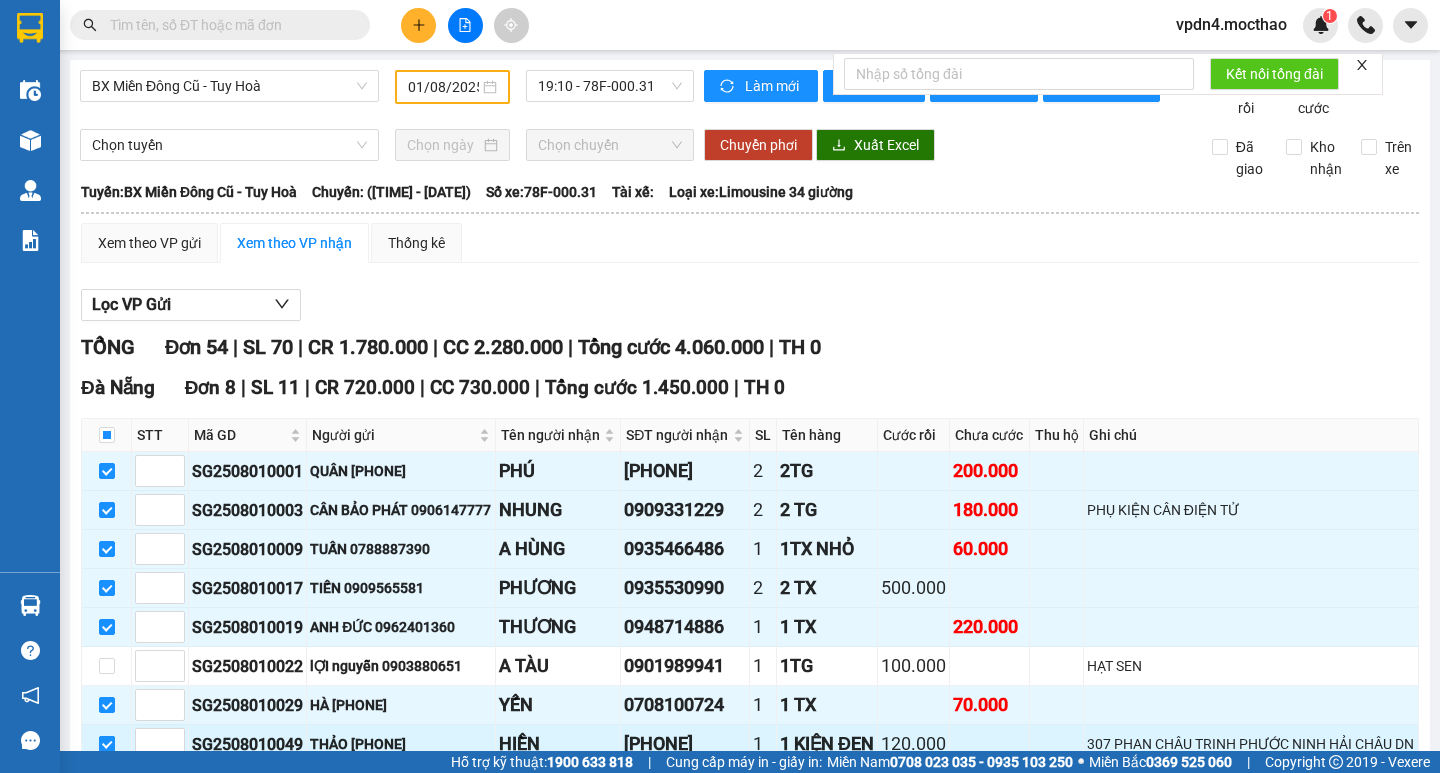click at bounding box center [107, 744] 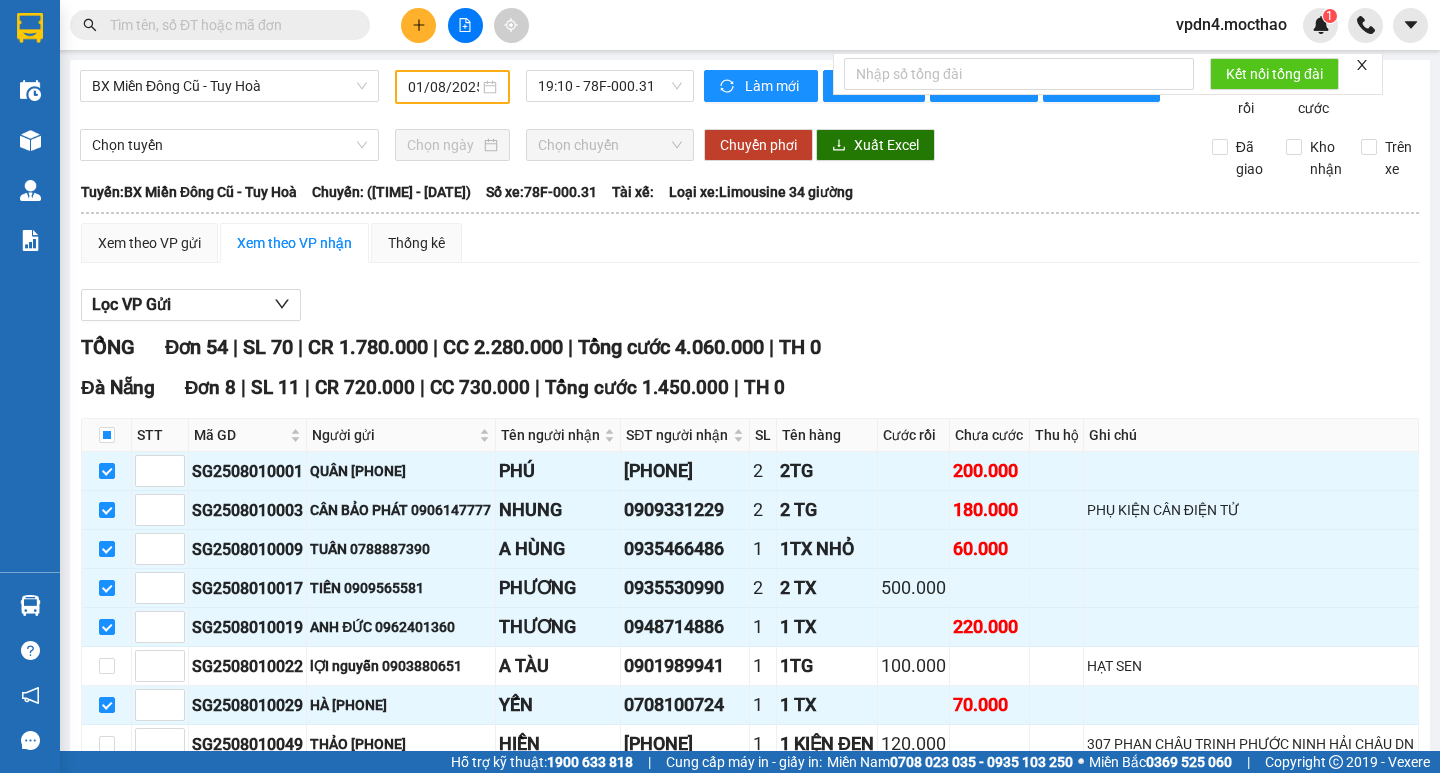 click on "Nhập kho nhận" at bounding box center [311, 795] 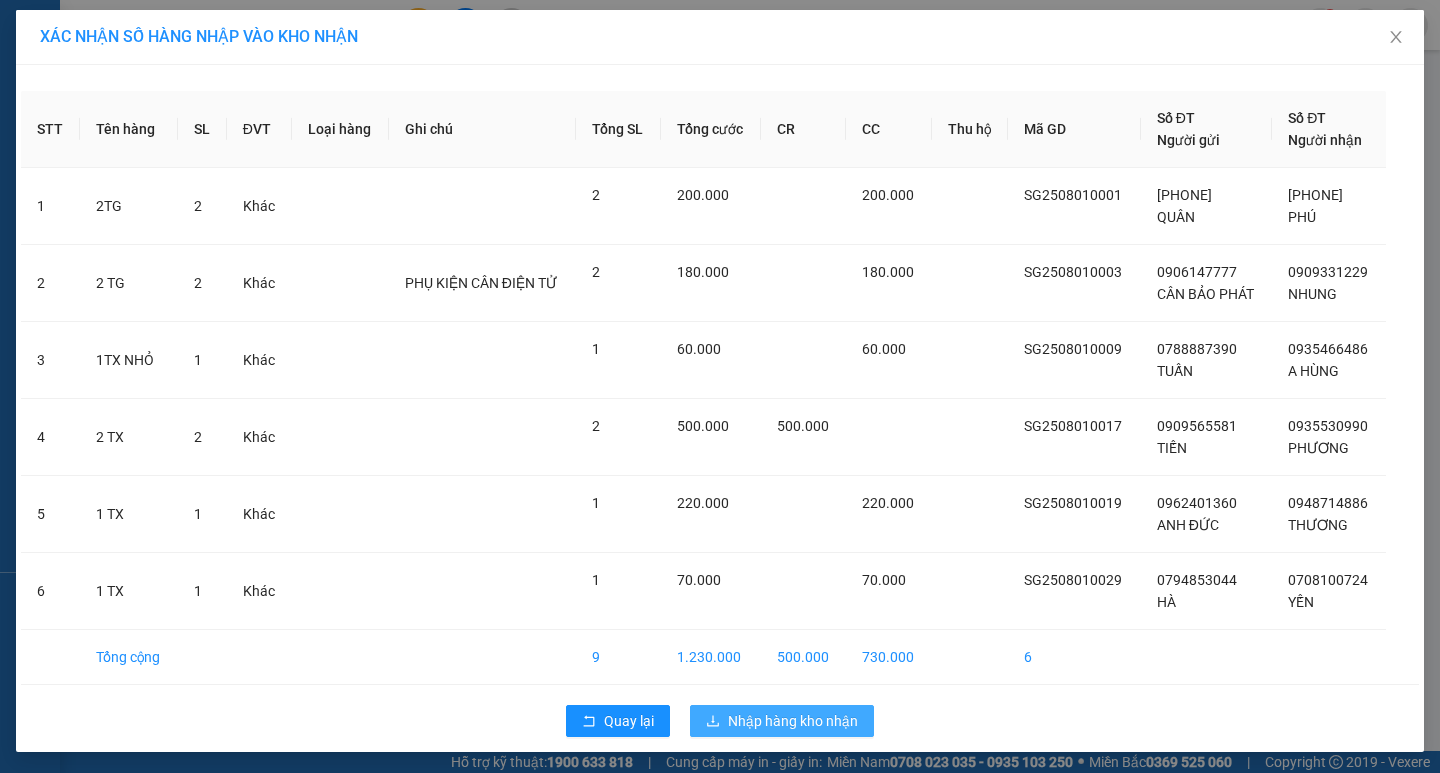 click on "Nhập hàng kho nhận" at bounding box center (793, 721) 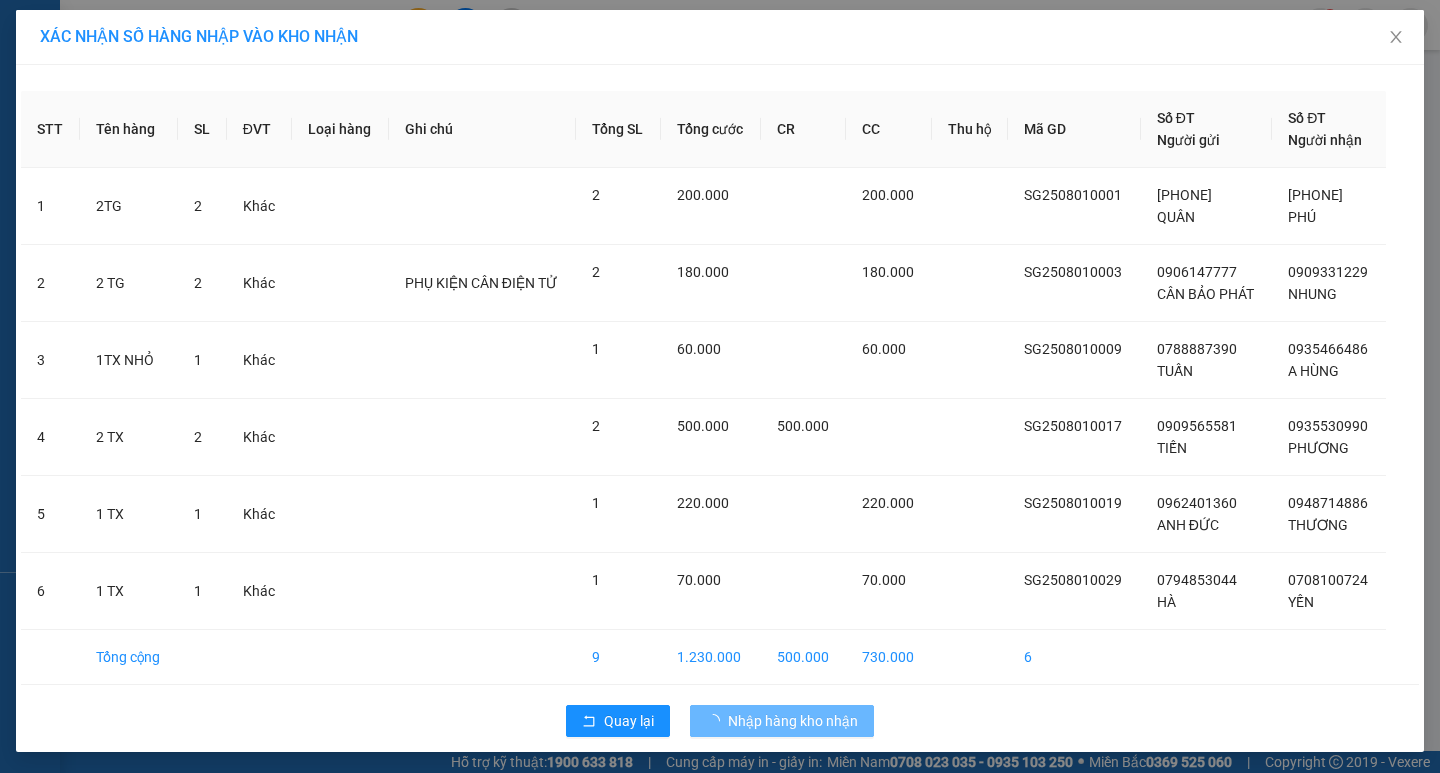 drag, startPoint x: 1433, startPoint y: 364, endPoint x: 1433, endPoint y: 380, distance: 16 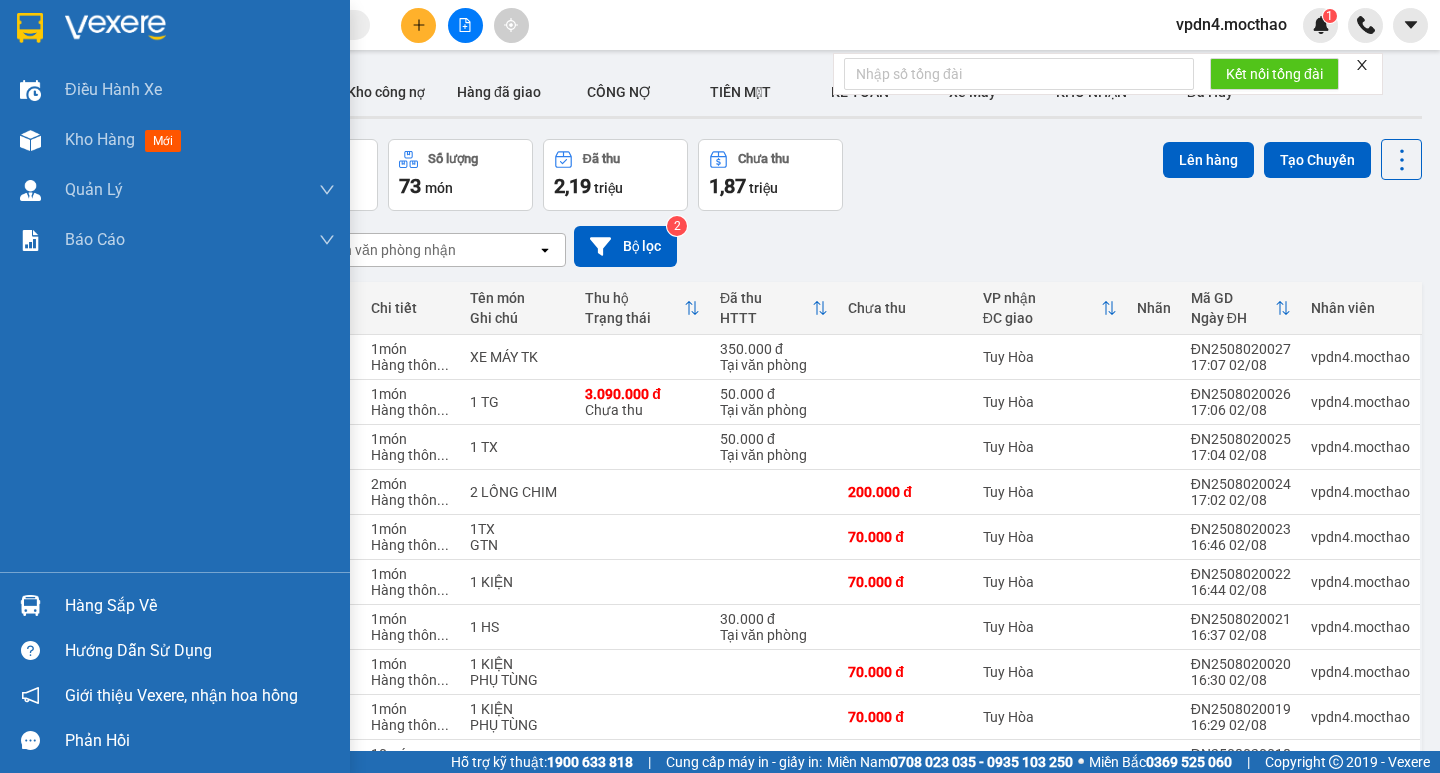 click on "Hàng sắp về" at bounding box center (200, 606) 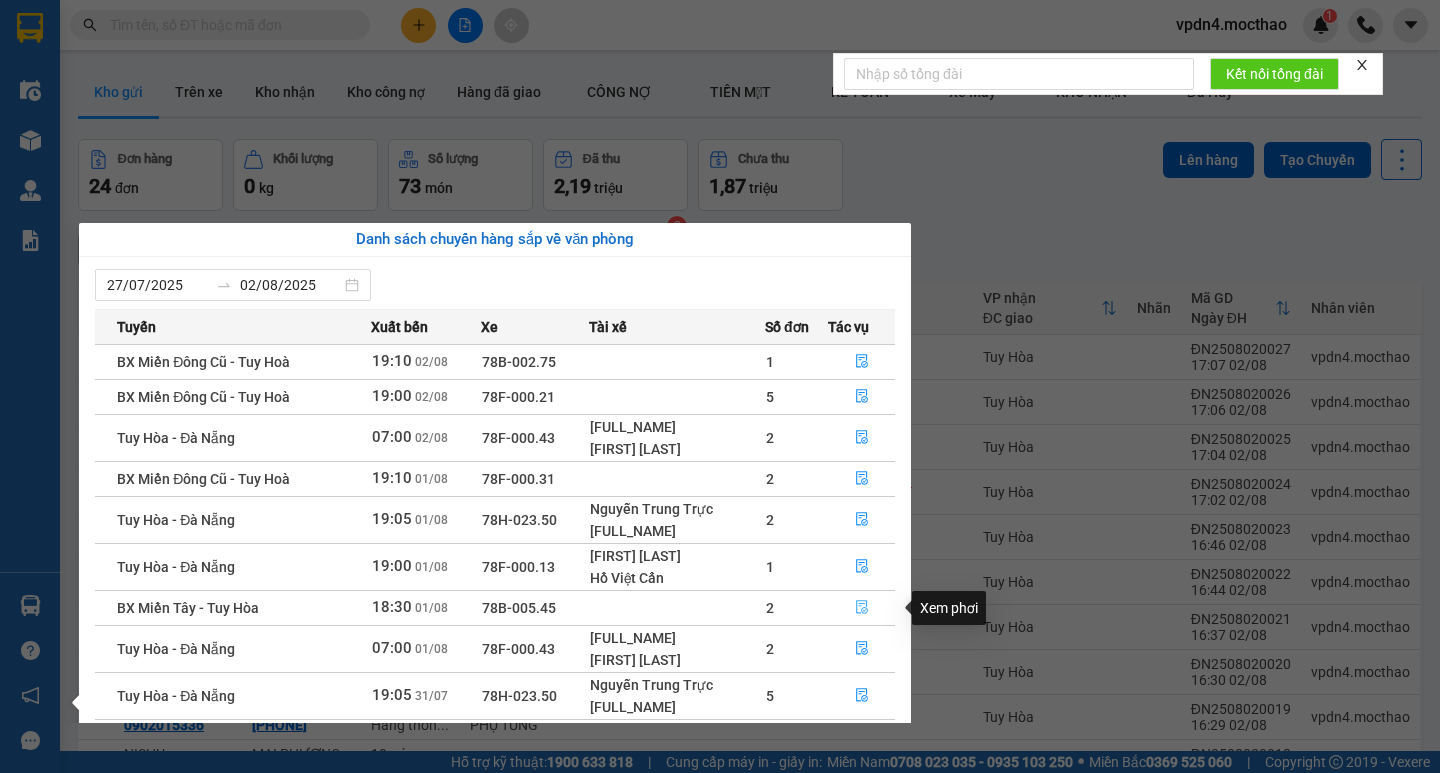 click 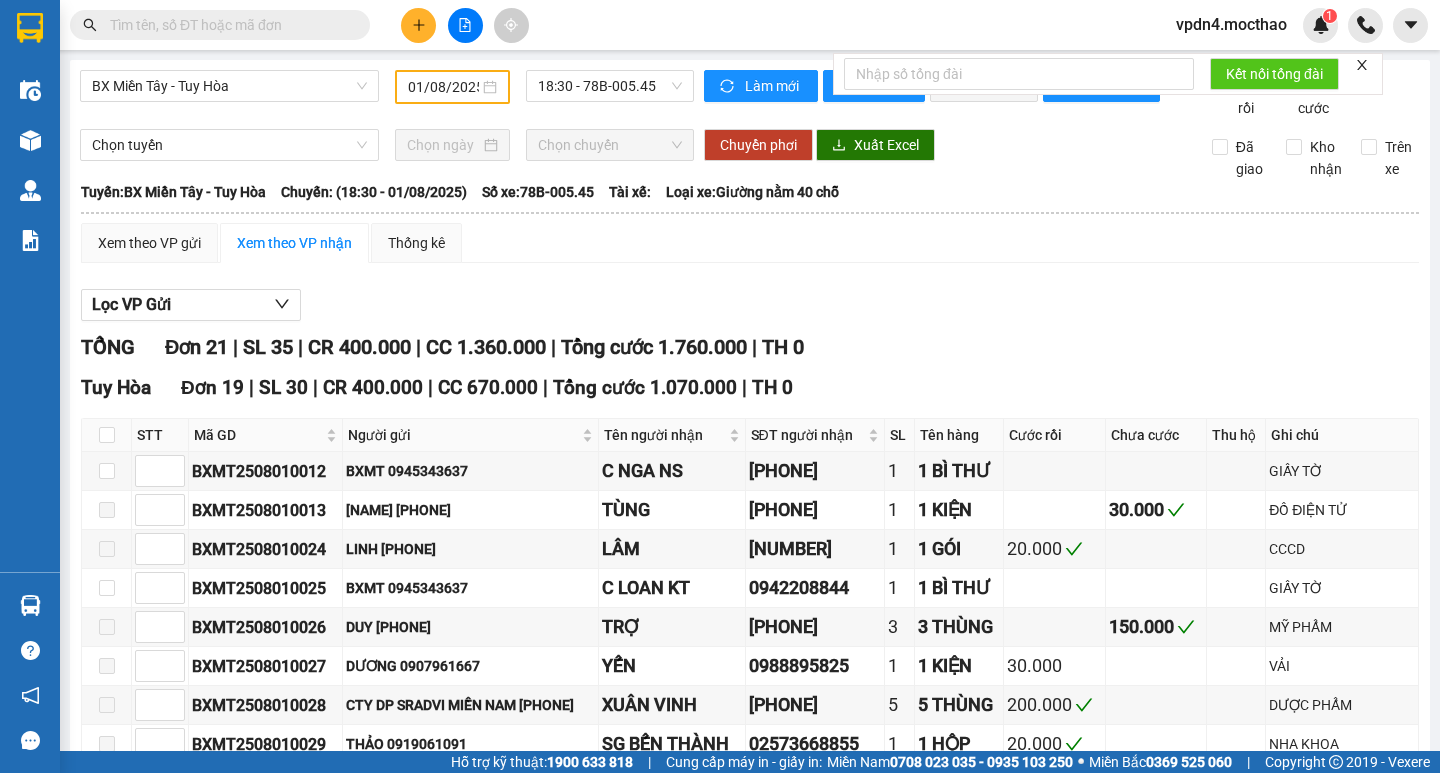 click at bounding box center (107, 1327) 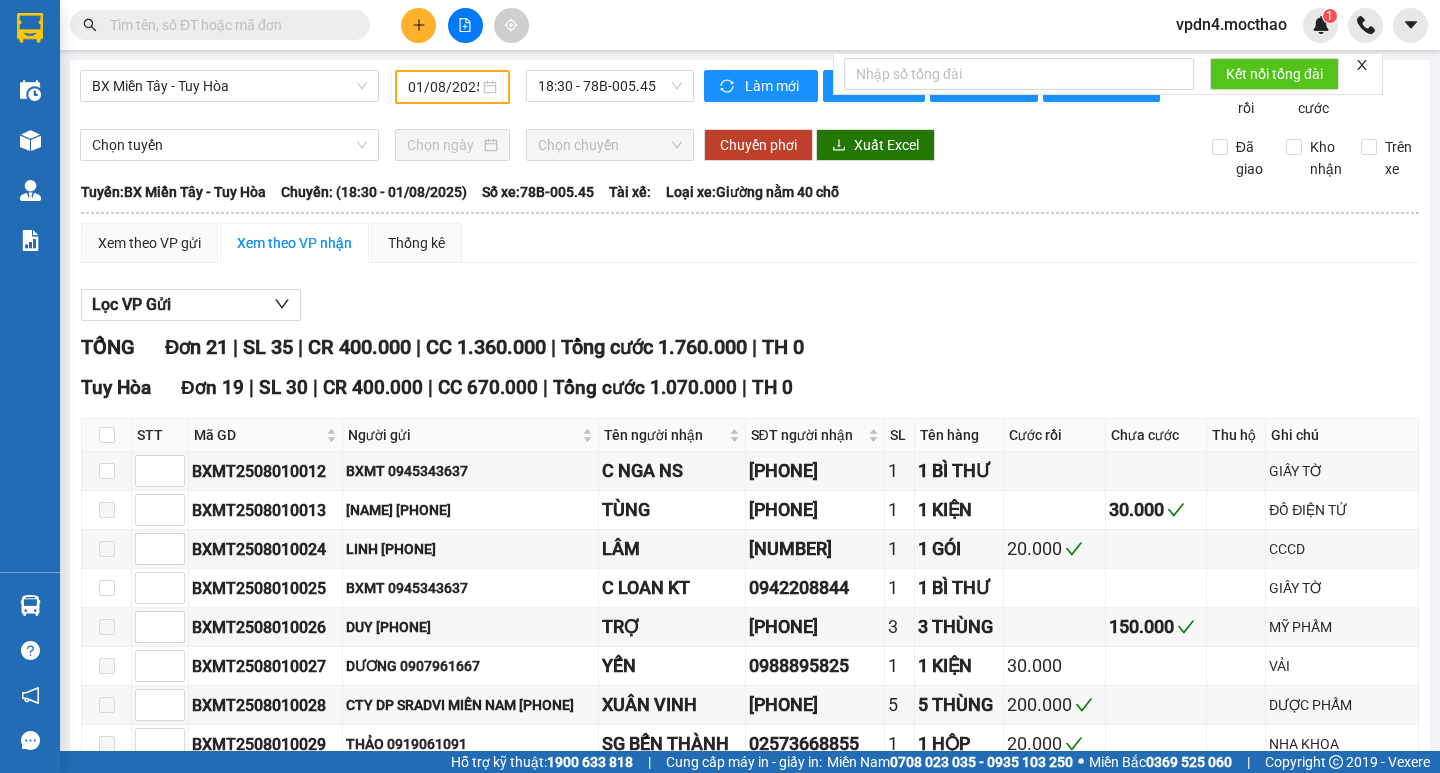 click on "Nhập kho nhận" at bounding box center [311, 1453] 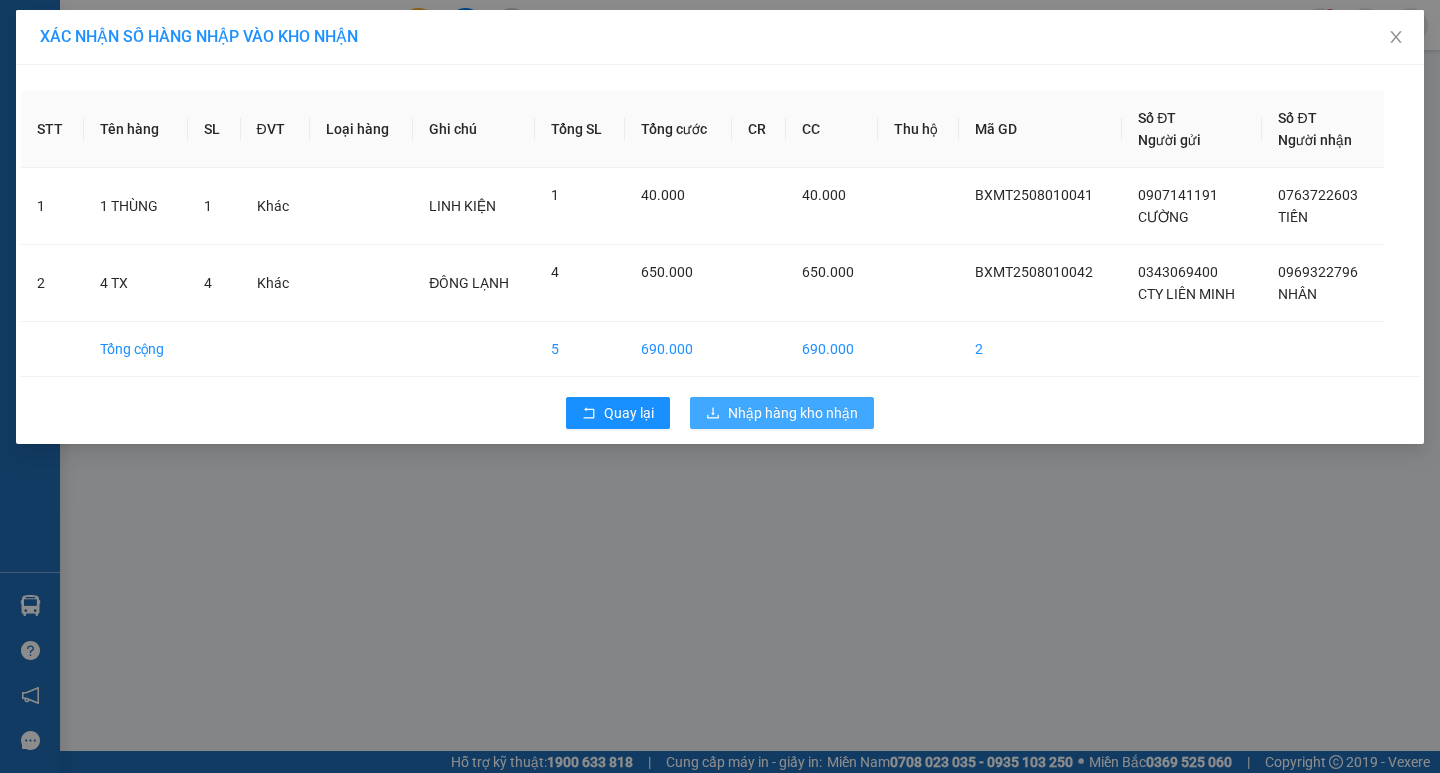 click on "Nhập hàng kho nhận" at bounding box center [793, 413] 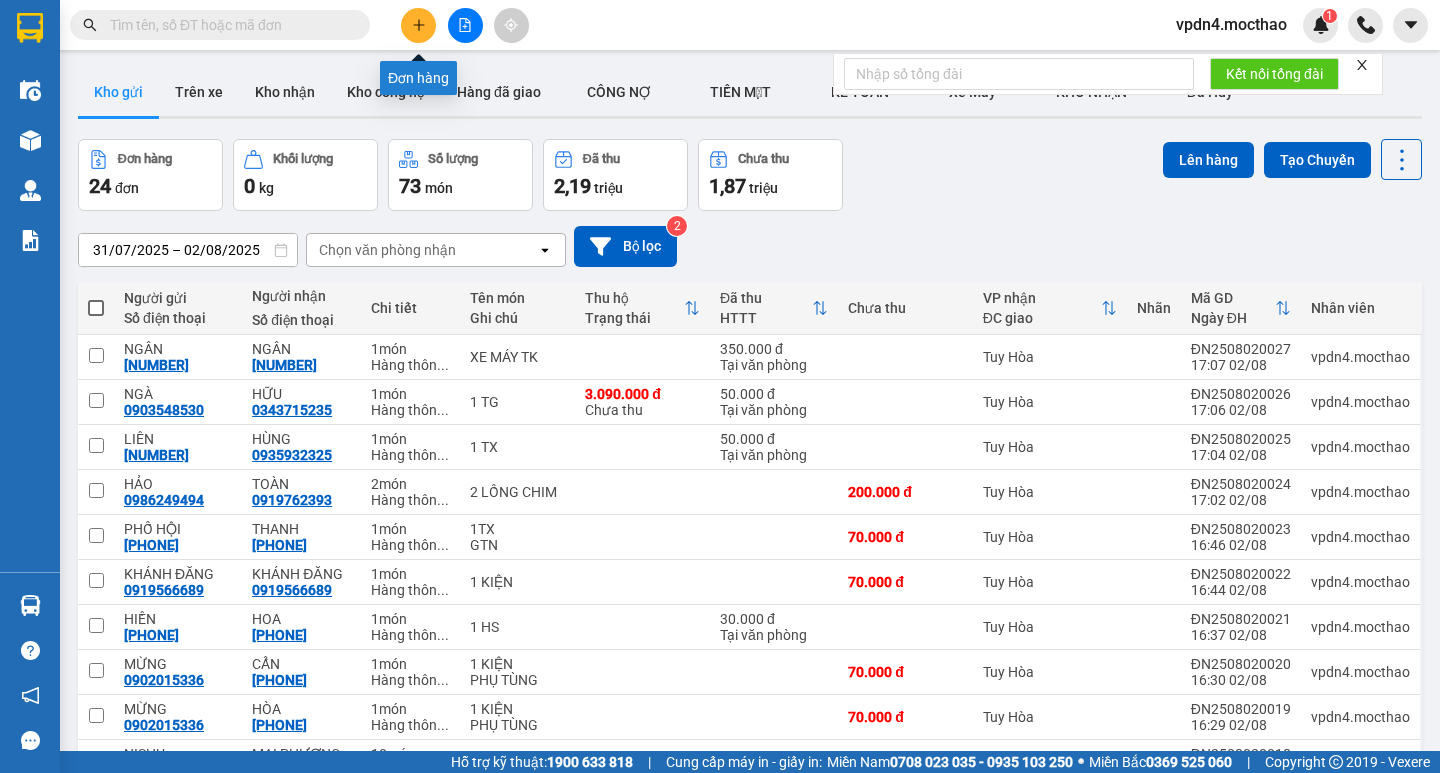 click 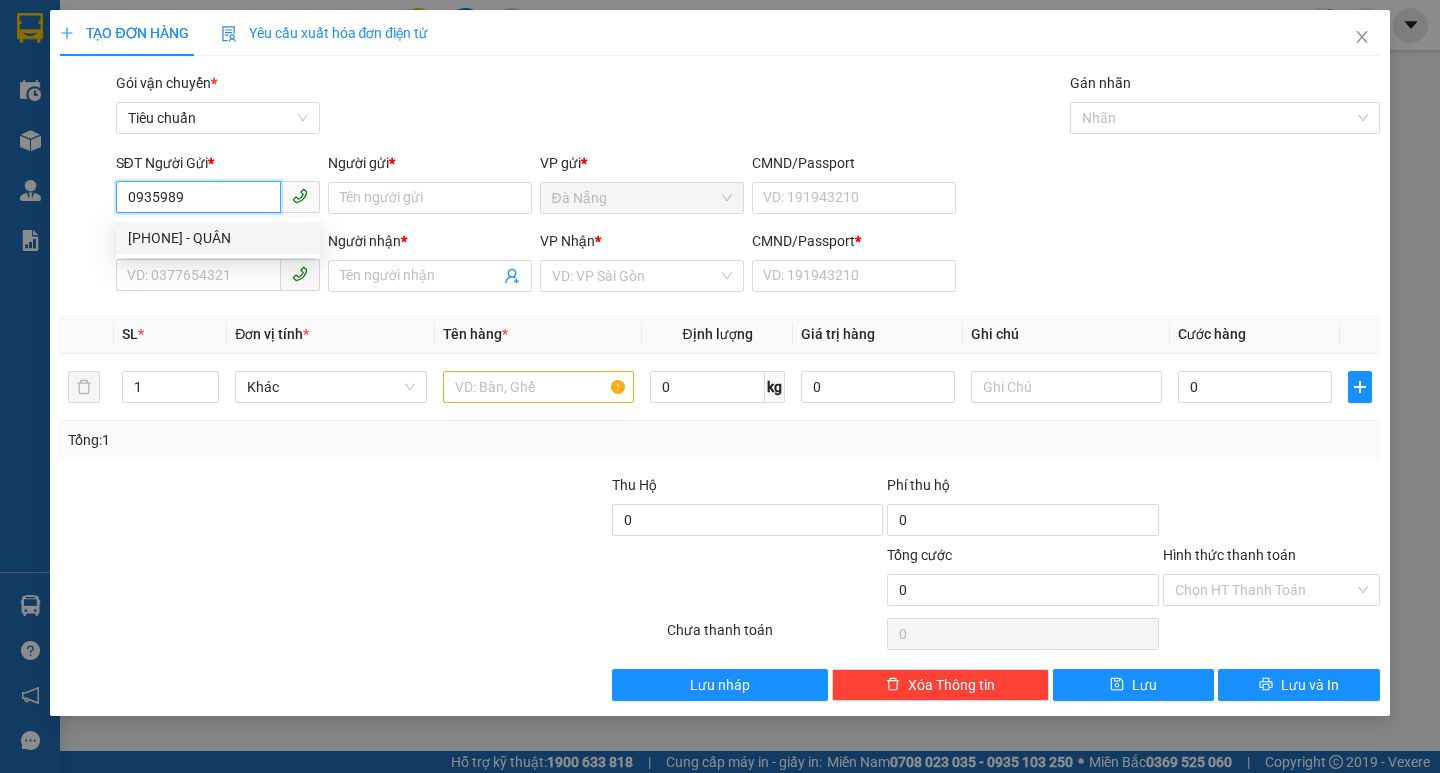 click on "[PHONE] - QUÂN" at bounding box center [218, 238] 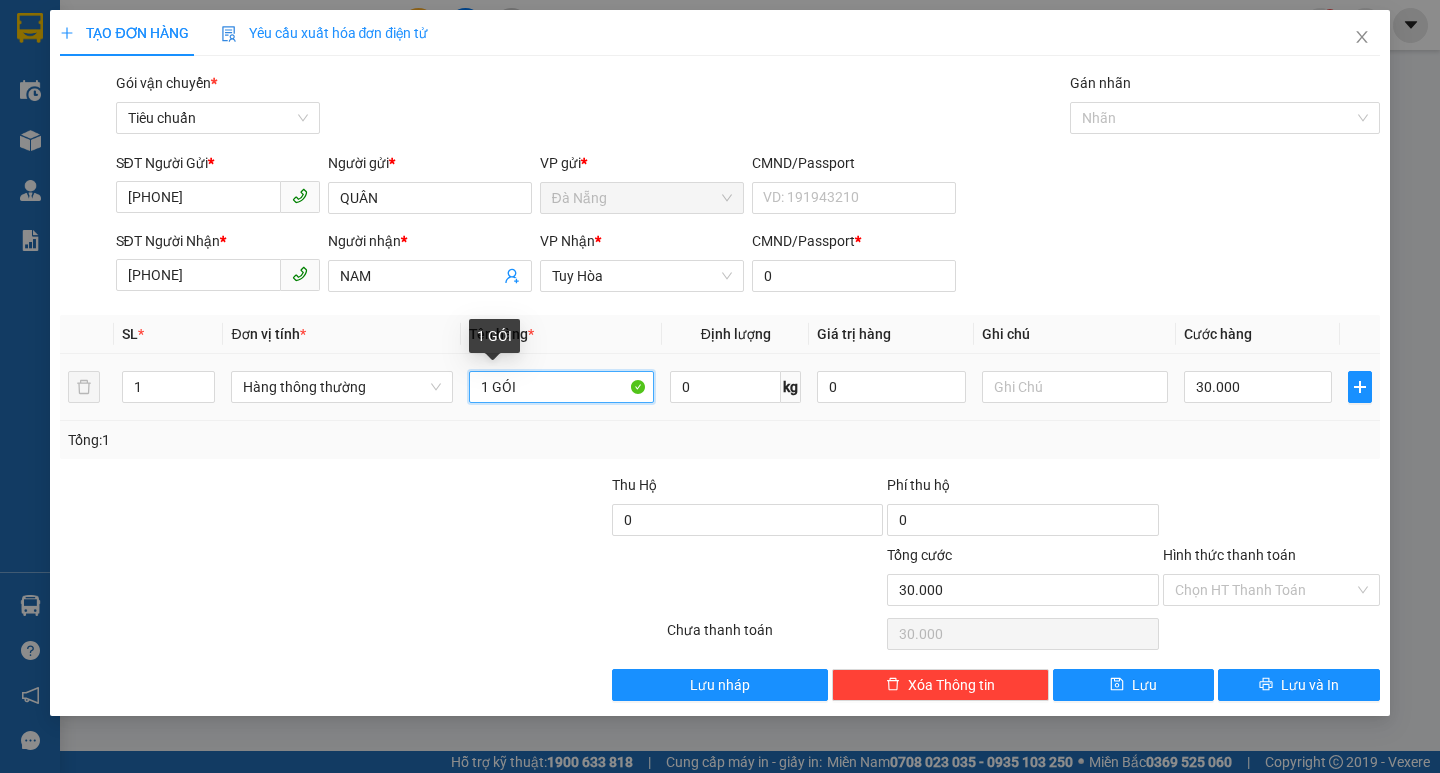 click on "1 GÓI" at bounding box center [562, 387] 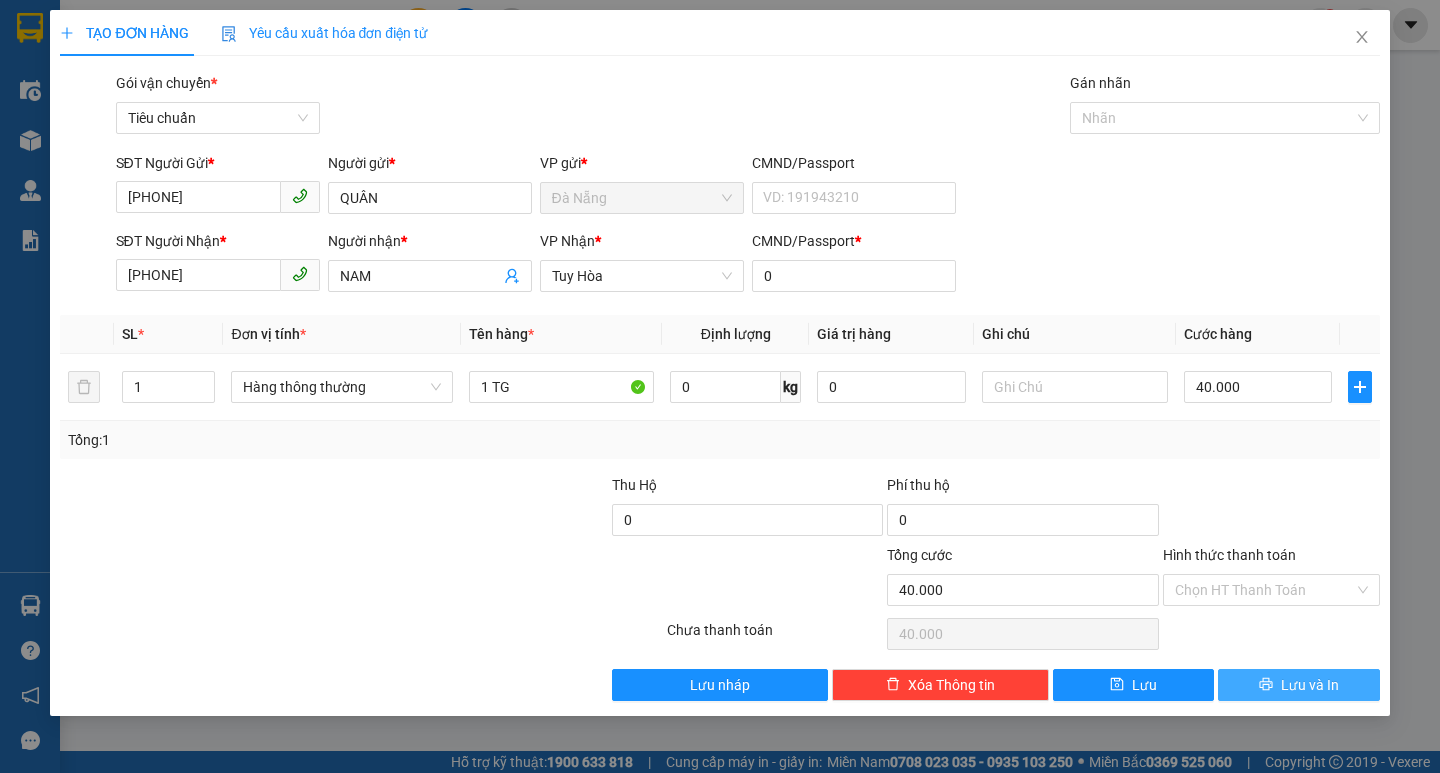click 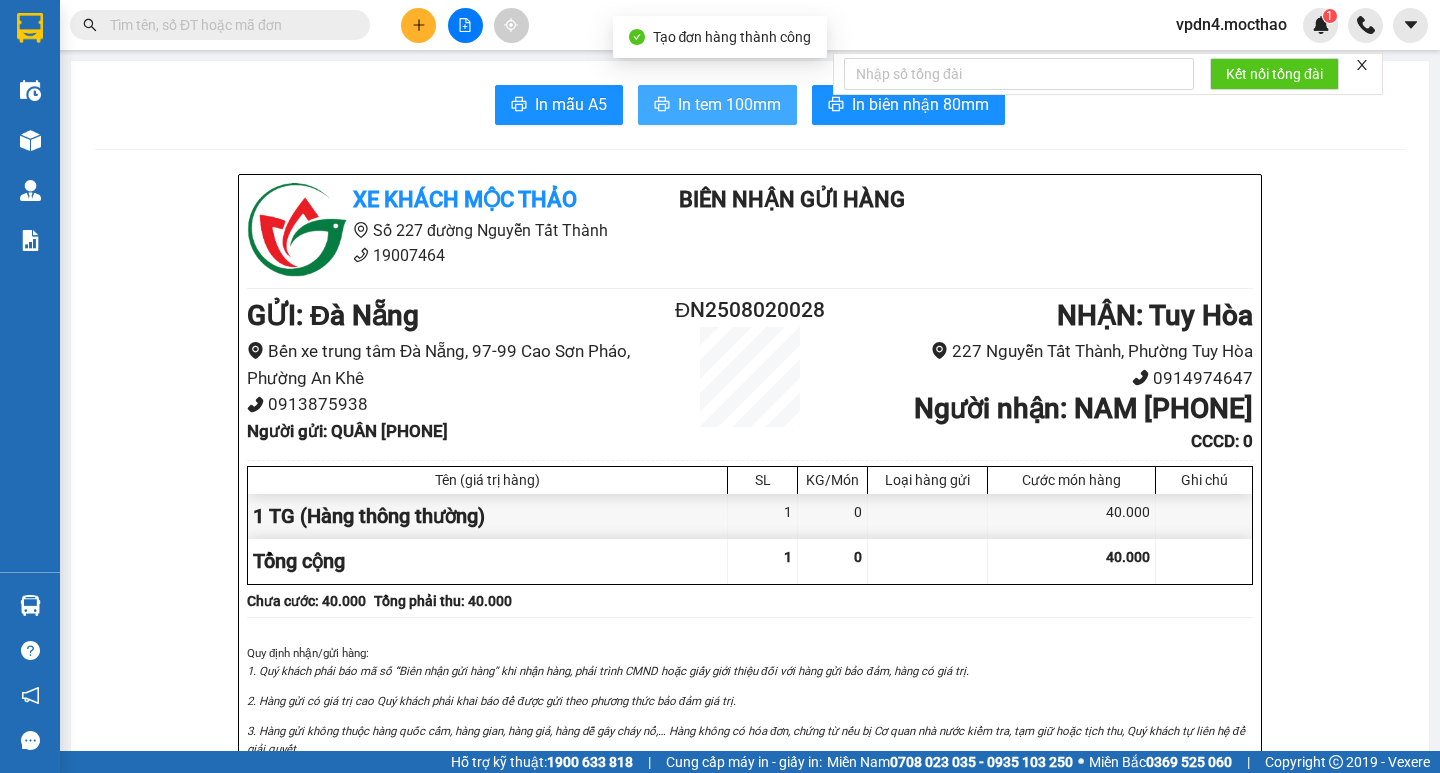 click on "In tem 100mm" at bounding box center [717, 105] 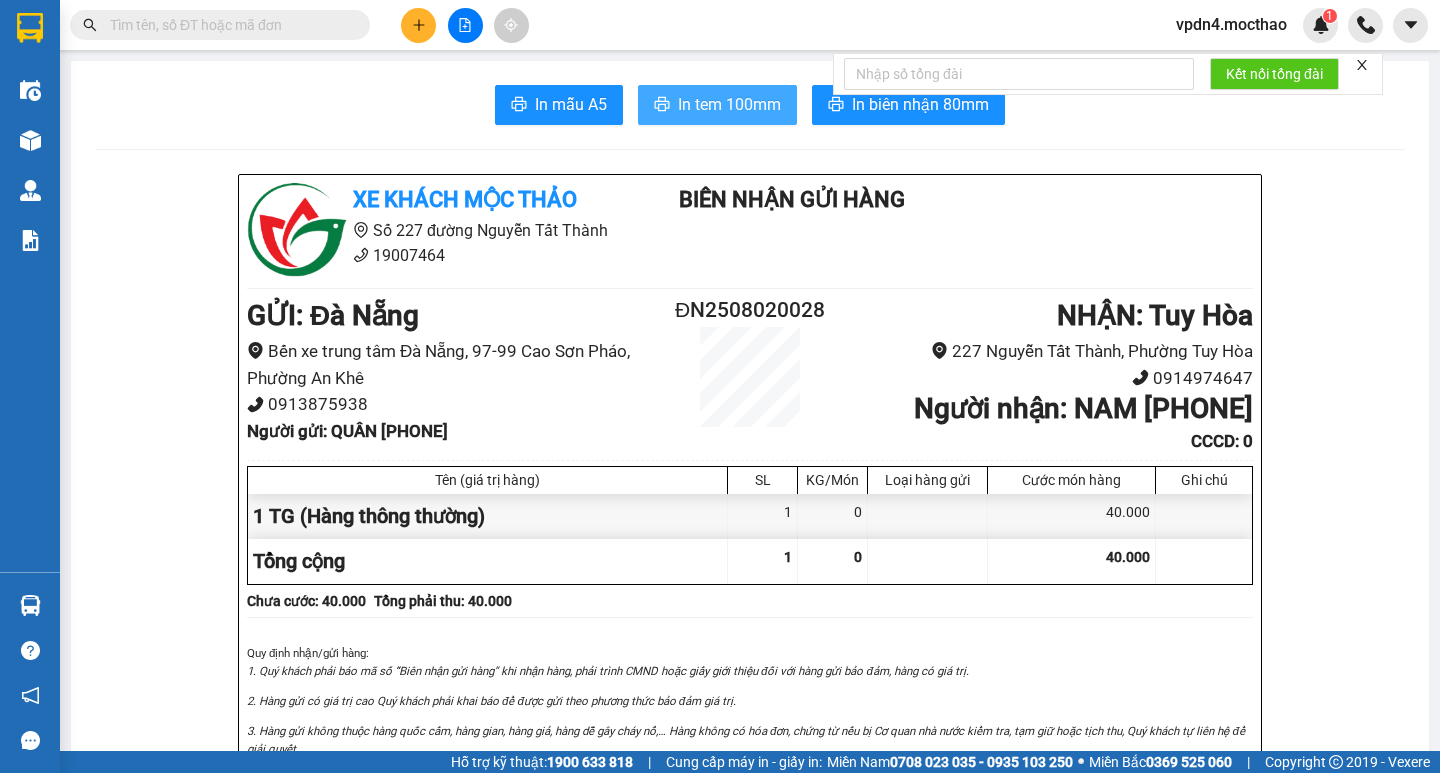 click on "In tem 100mm" at bounding box center [729, 104] 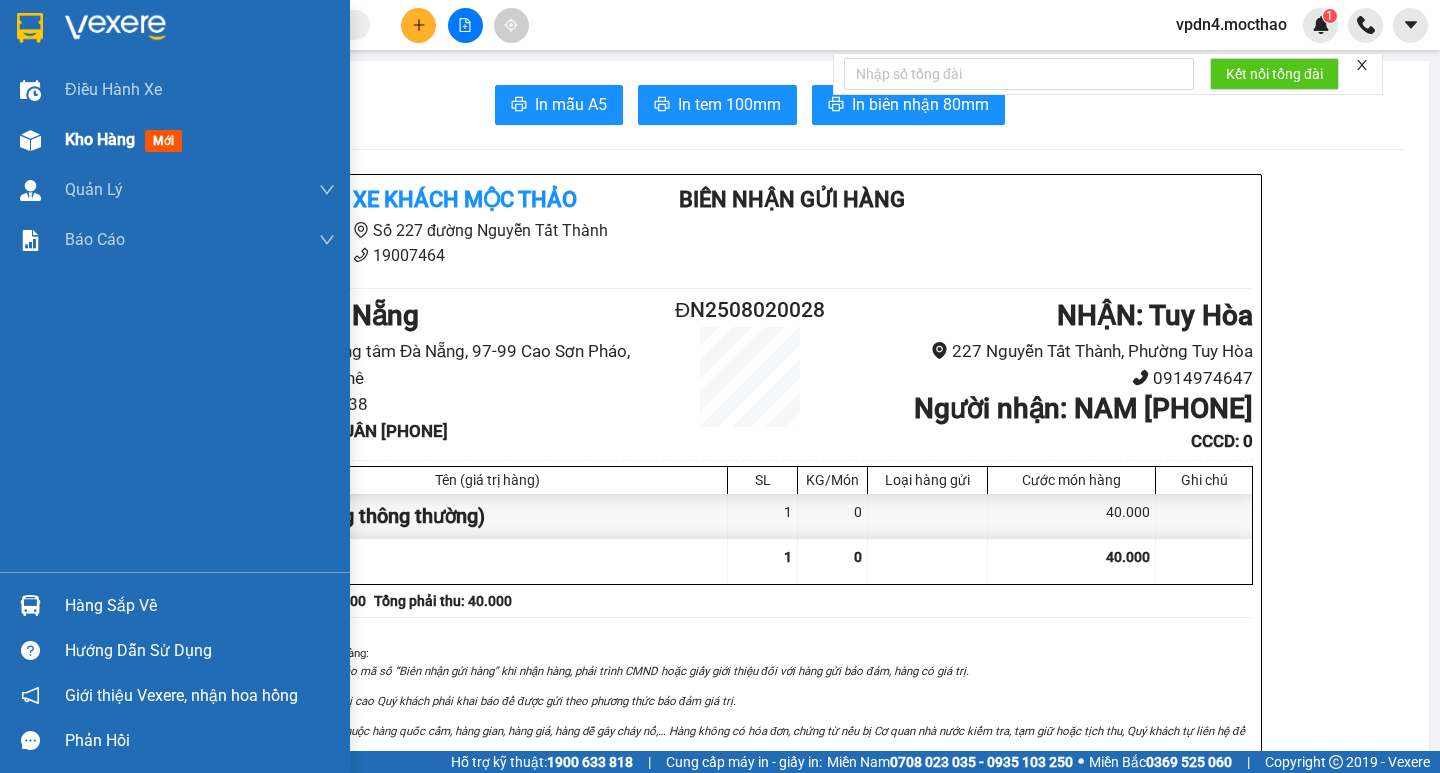 click on "Kho hàng" at bounding box center (100, 139) 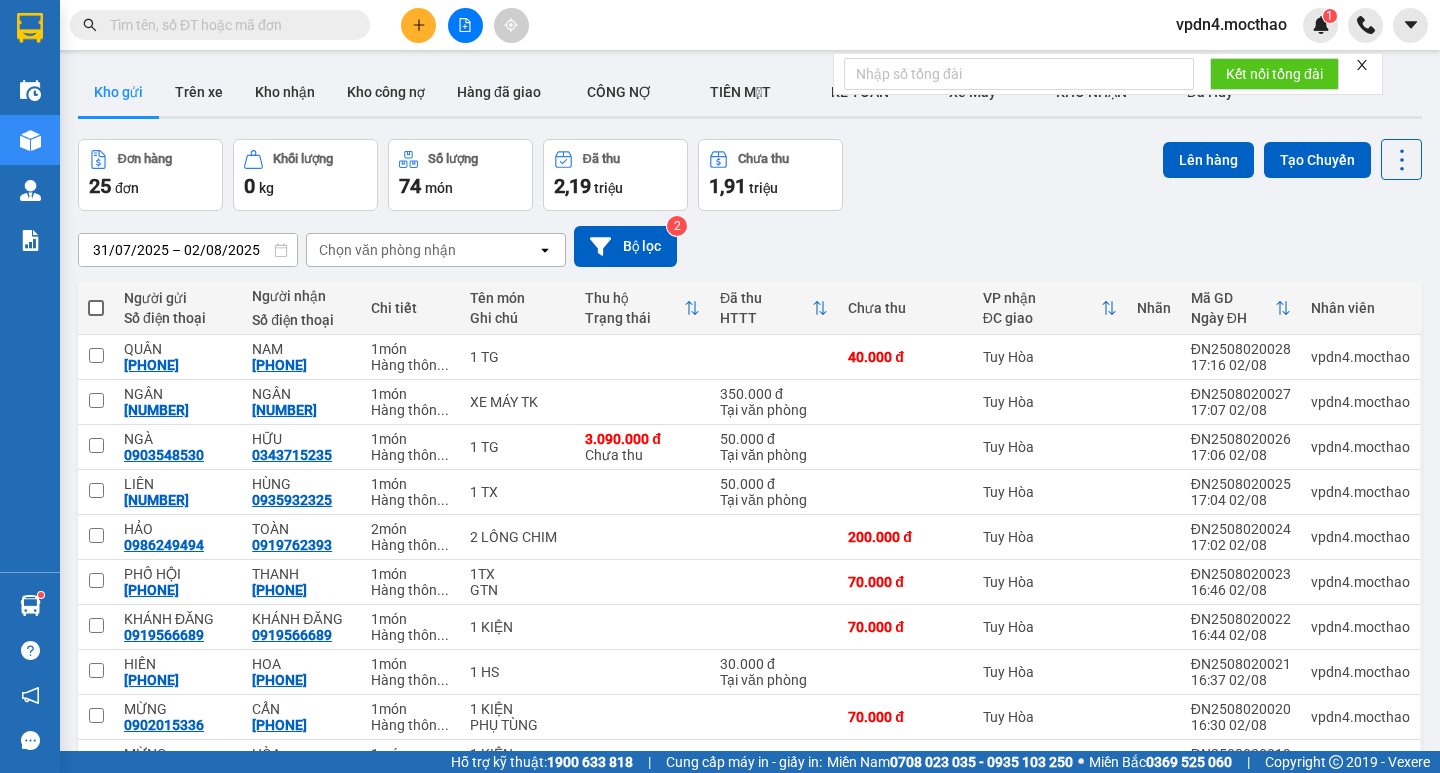 click at bounding box center [96, 308] 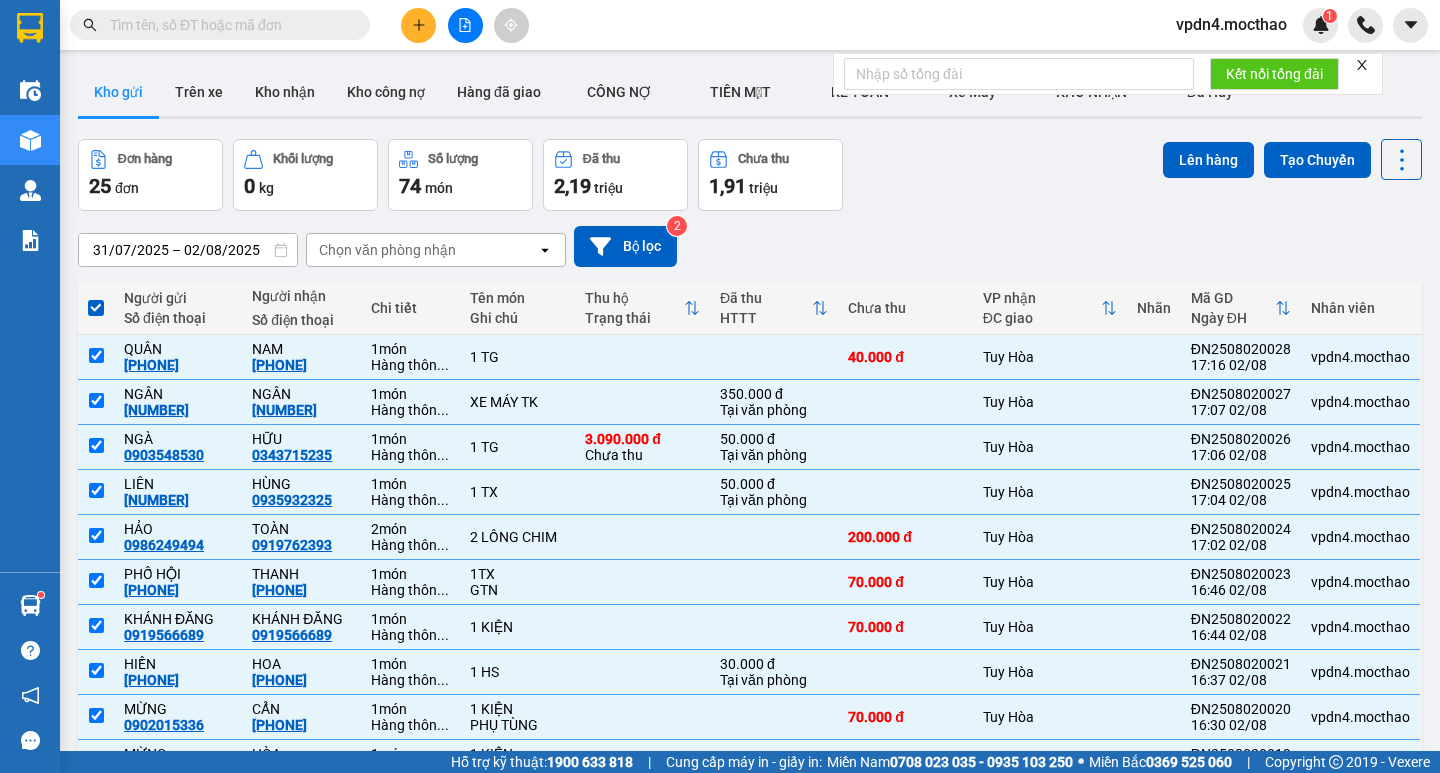 click at bounding box center [96, 1422] 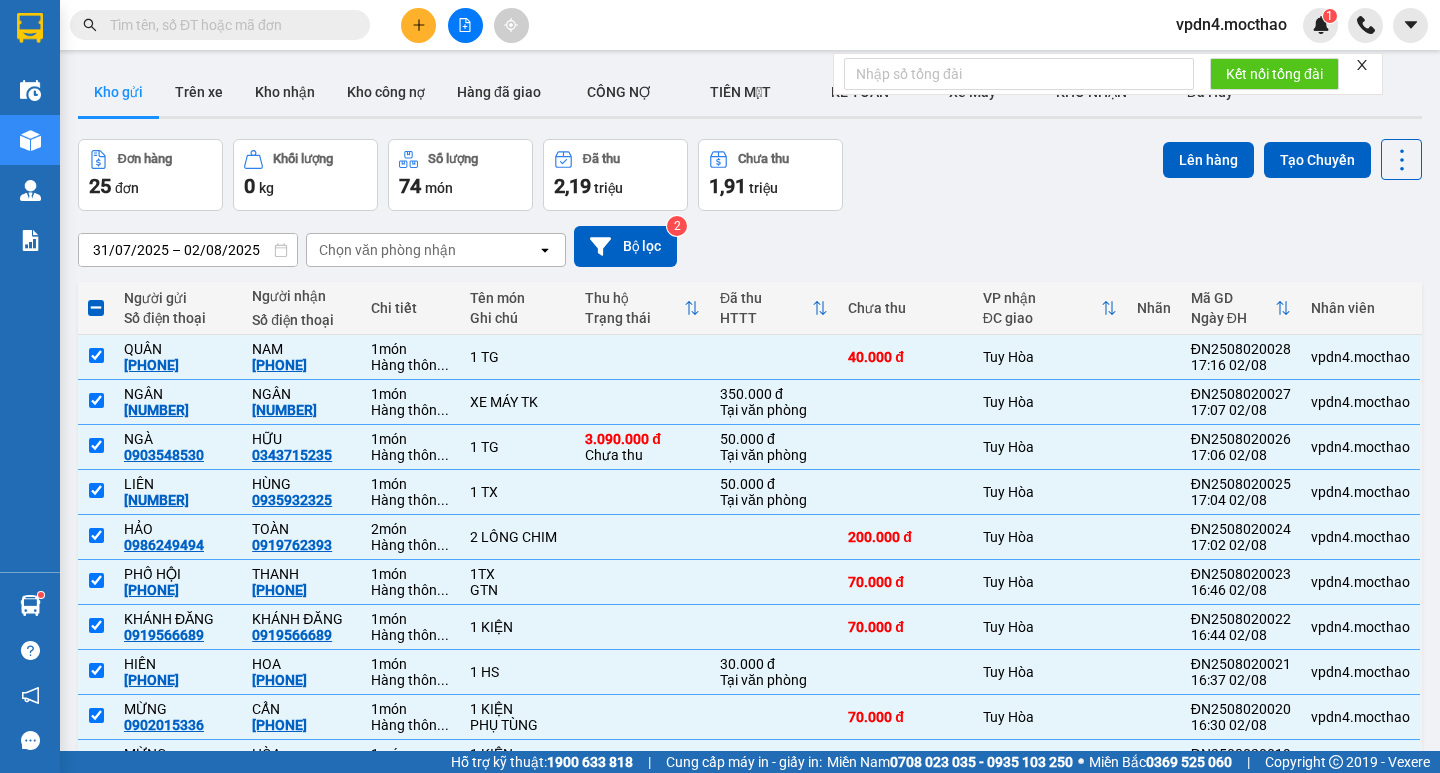 click at bounding box center [96, 1467] 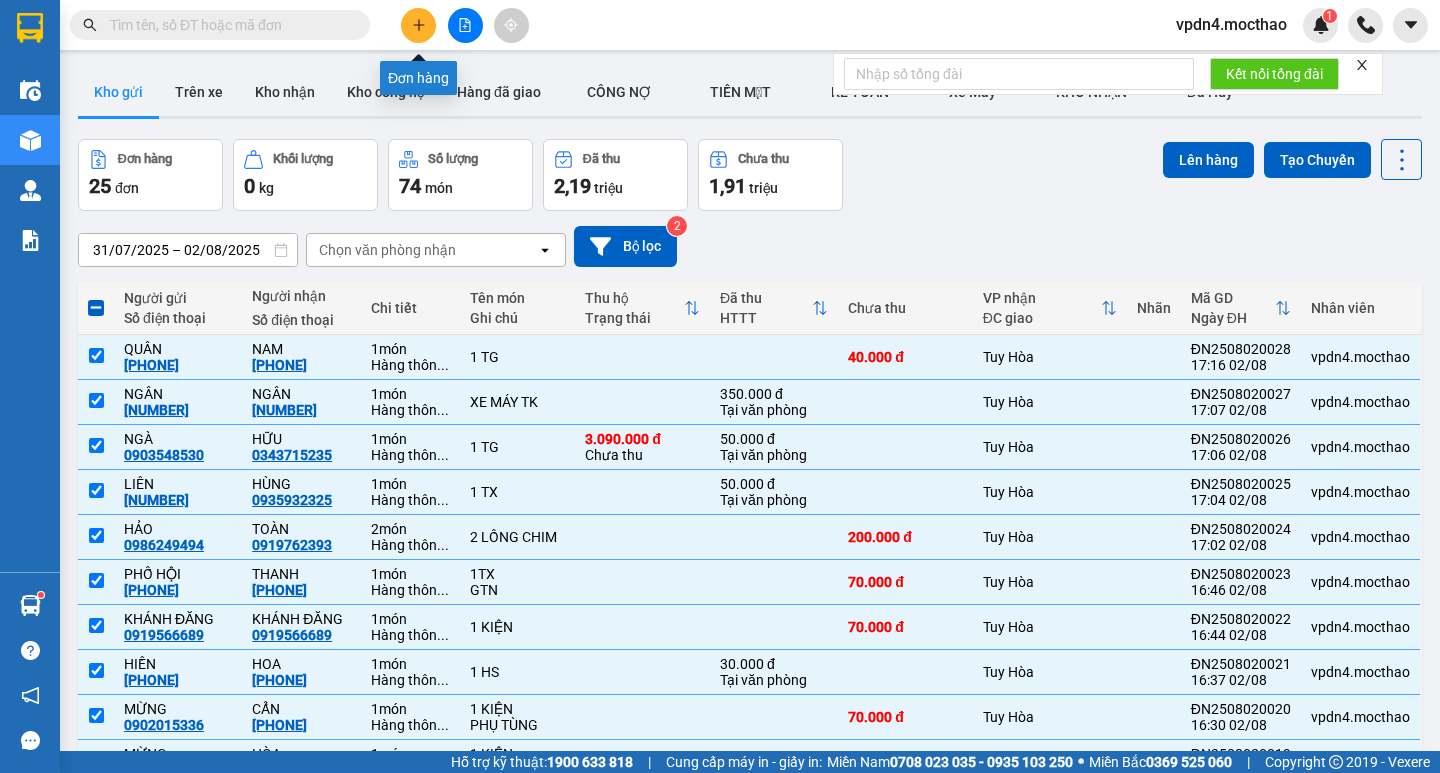 click at bounding box center [418, 25] 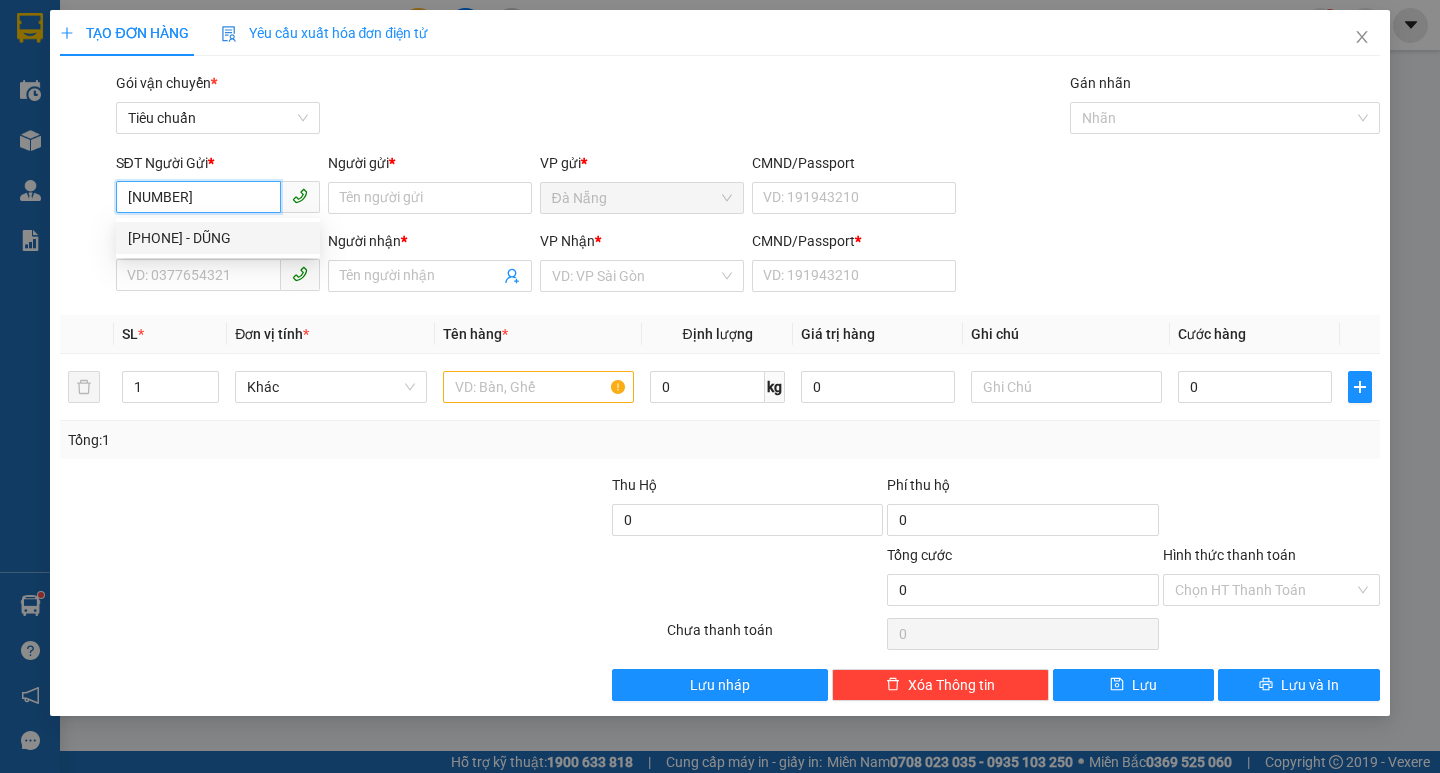 click on "[PHONE] - DŨNG" at bounding box center (218, 238) 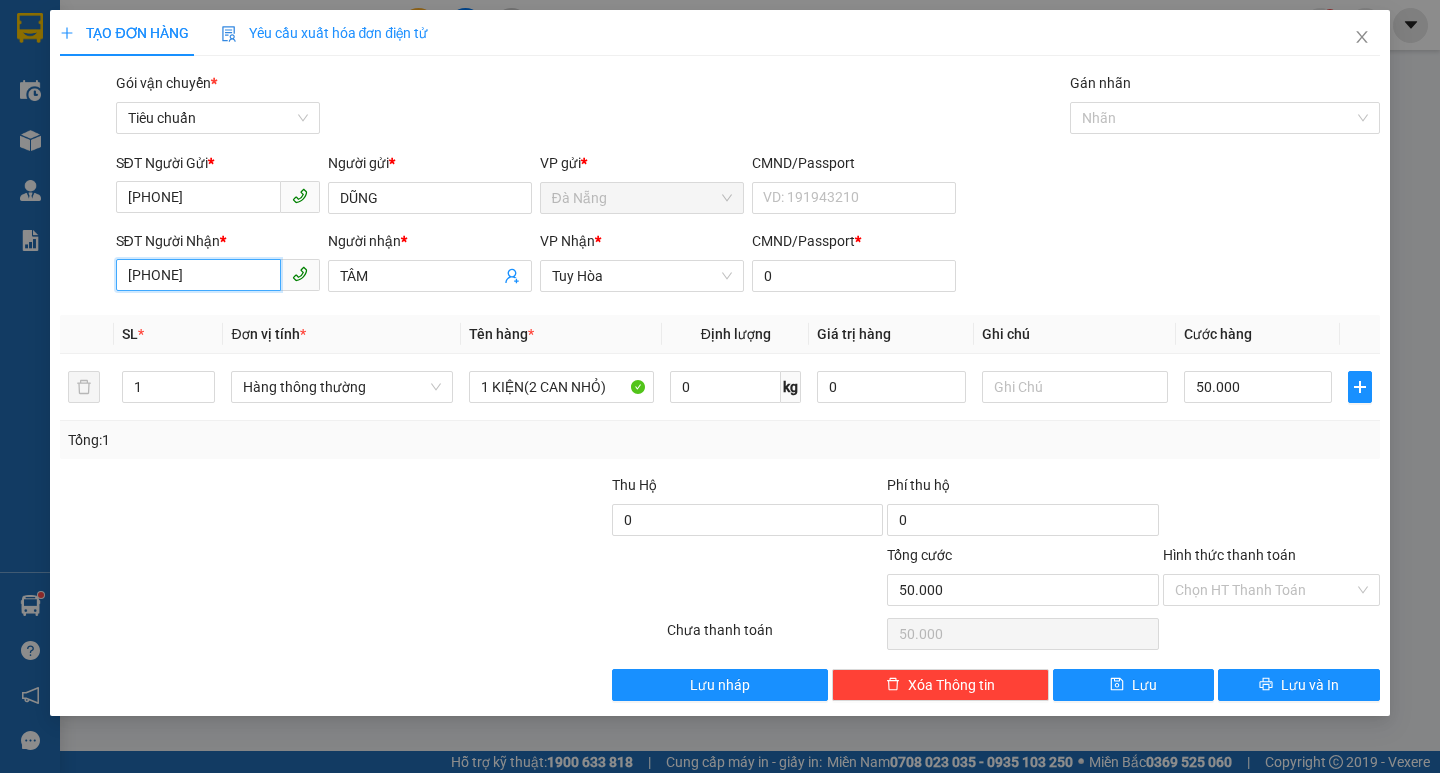 click on "[PHONE]" at bounding box center (198, 275) 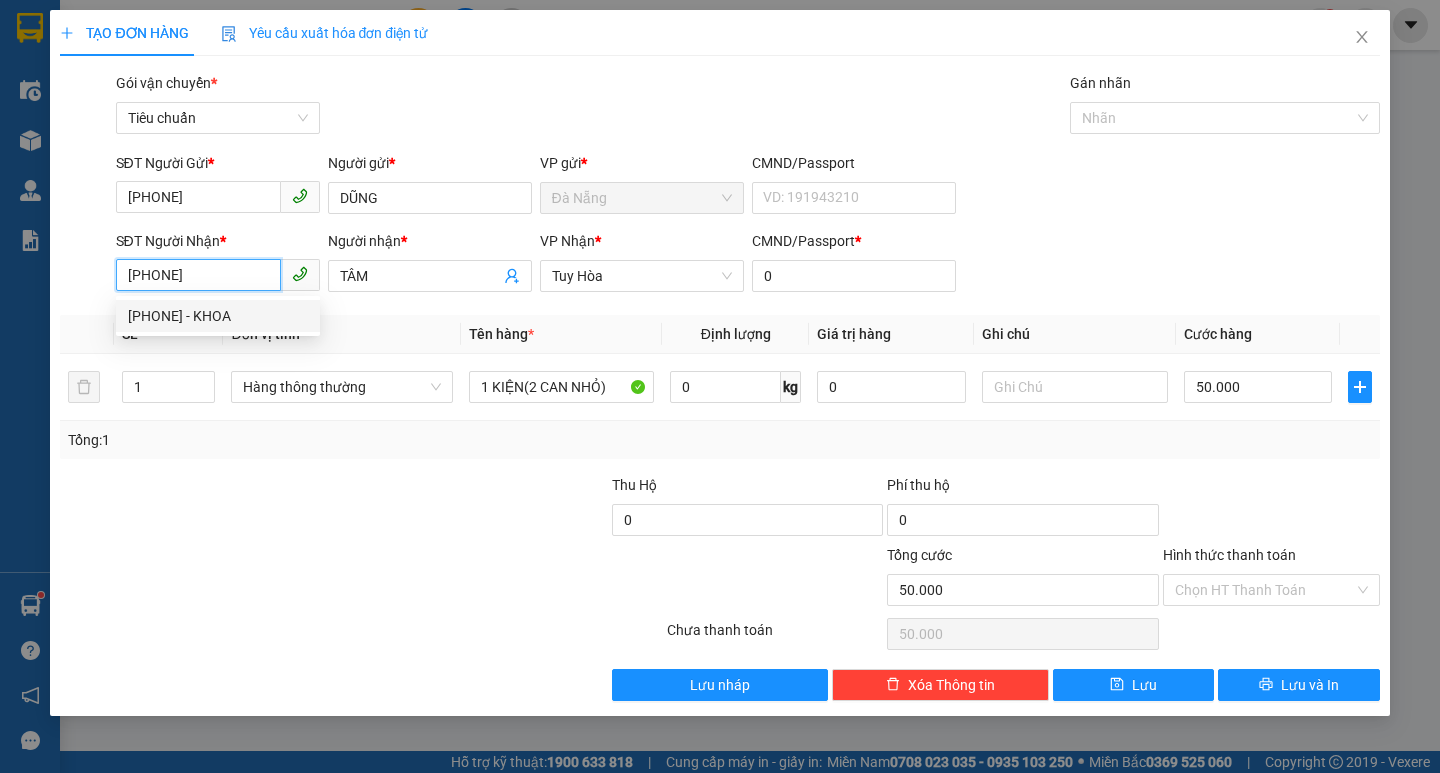 click on "[PHONE] - KHOA" at bounding box center (218, 316) 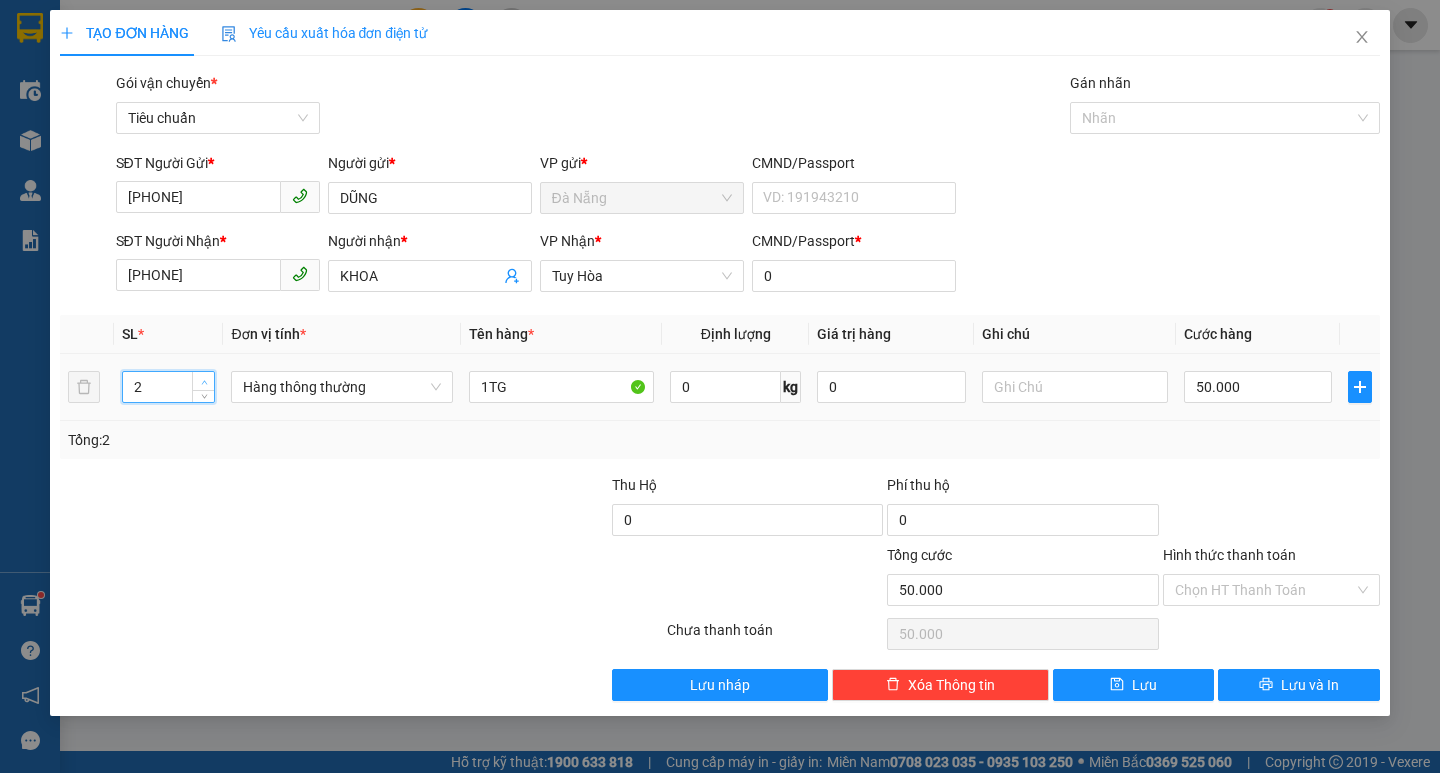 click 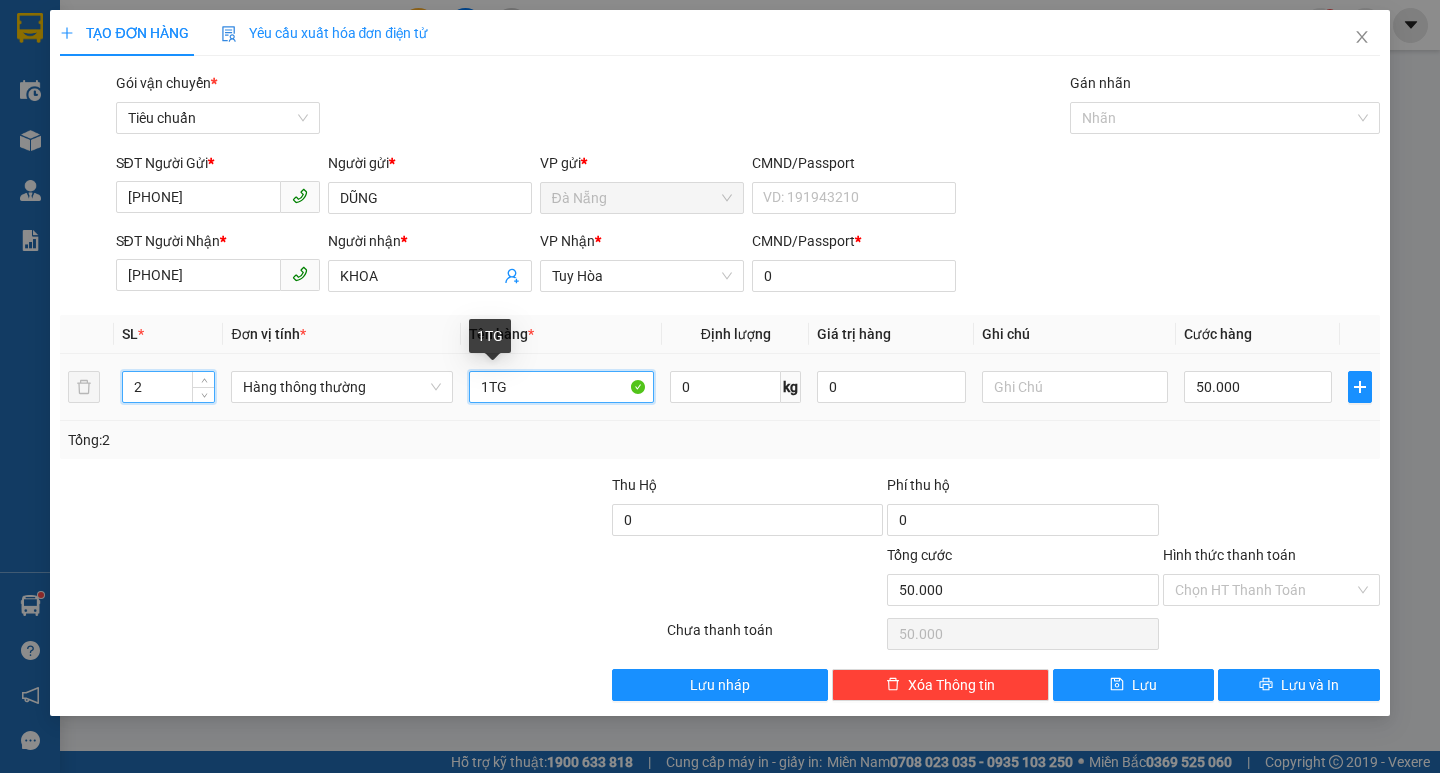 click on "1TG" at bounding box center [562, 387] 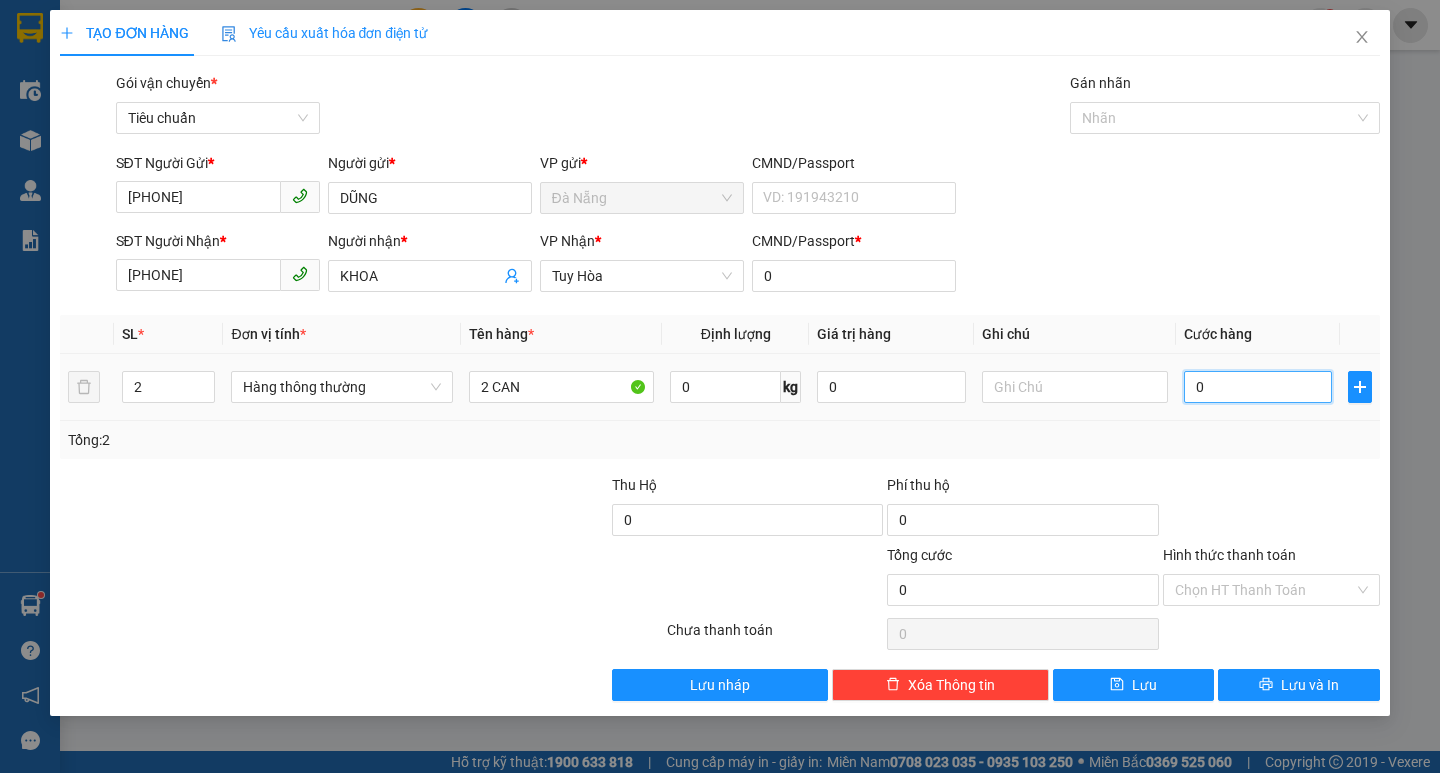 click on "0" at bounding box center [1258, 387] 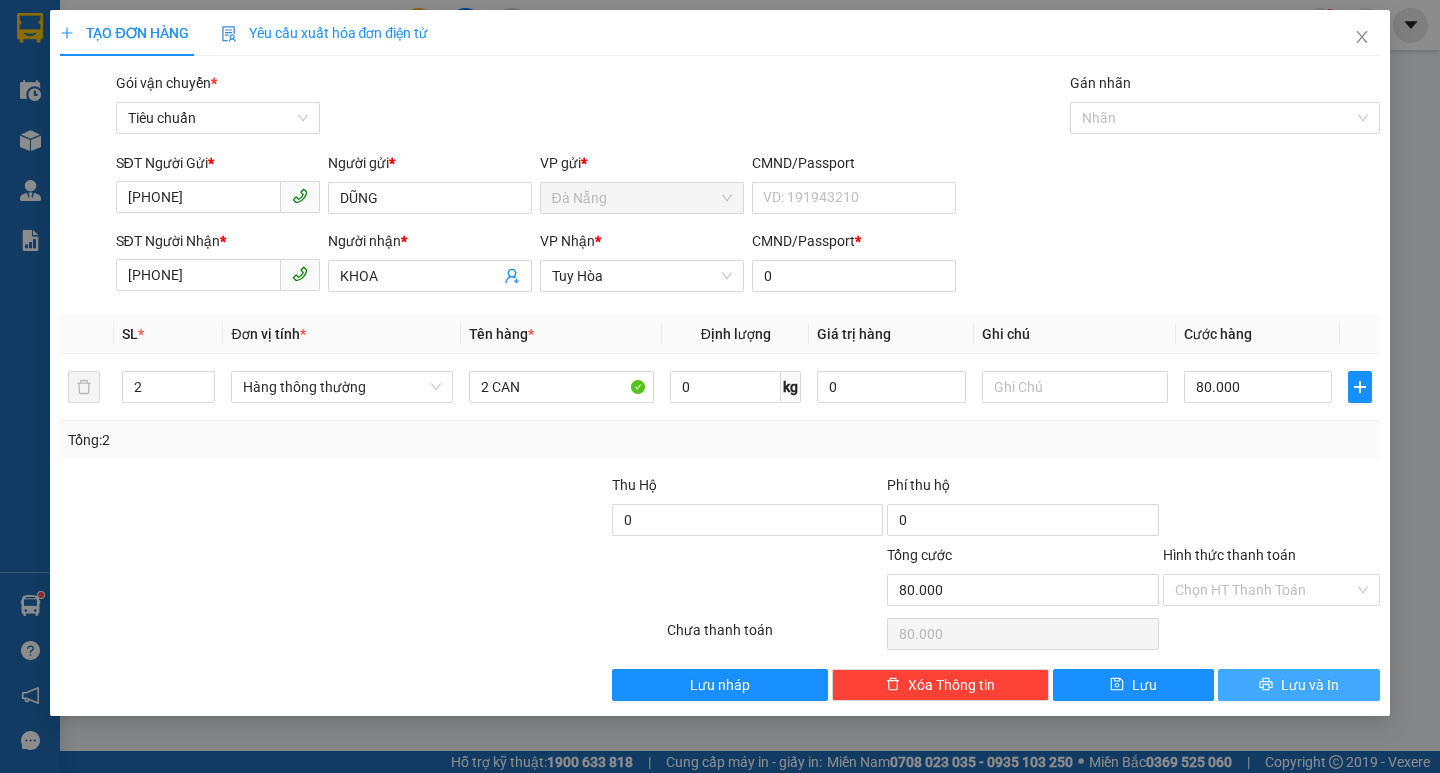 click on "Lưu và In" at bounding box center (1298, 685) 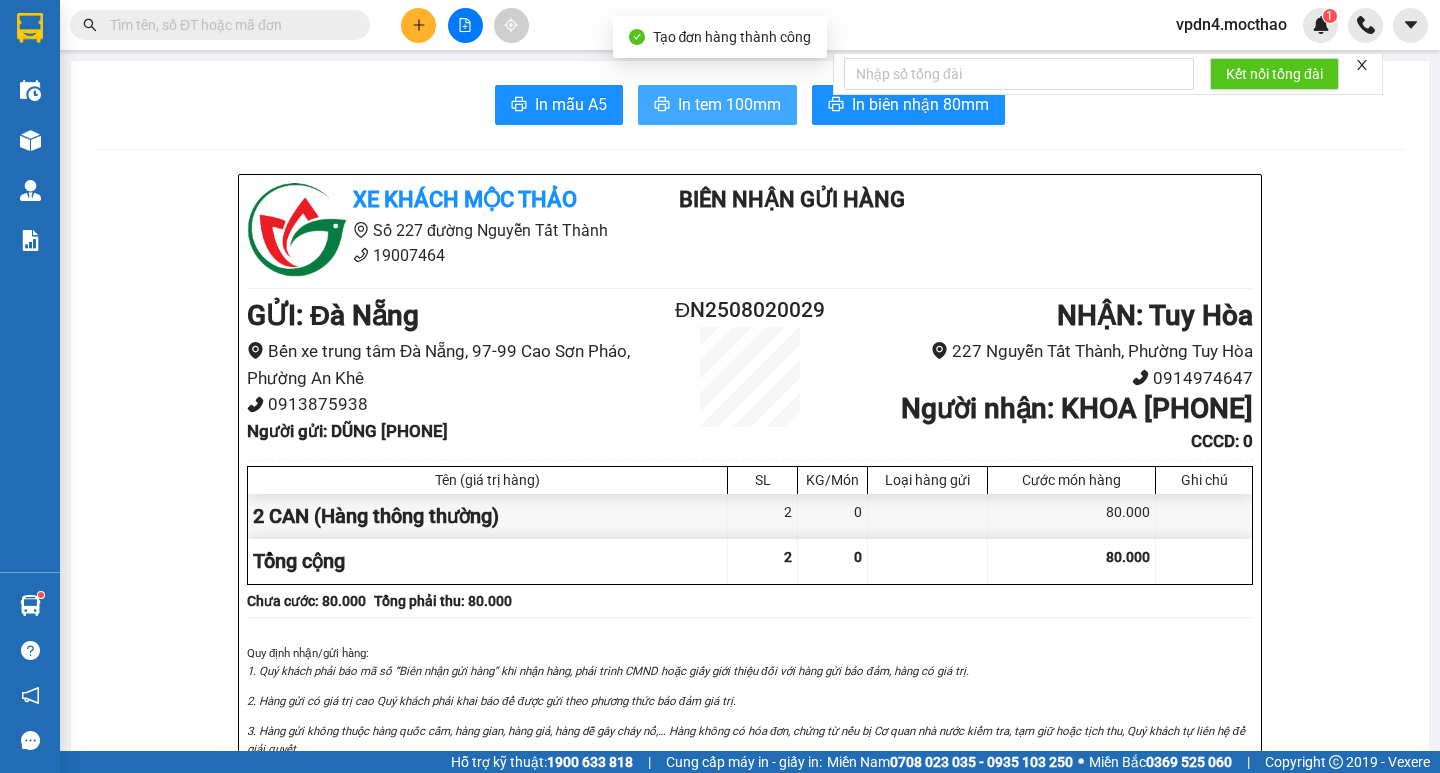 click on "In tem 100mm" at bounding box center [729, 104] 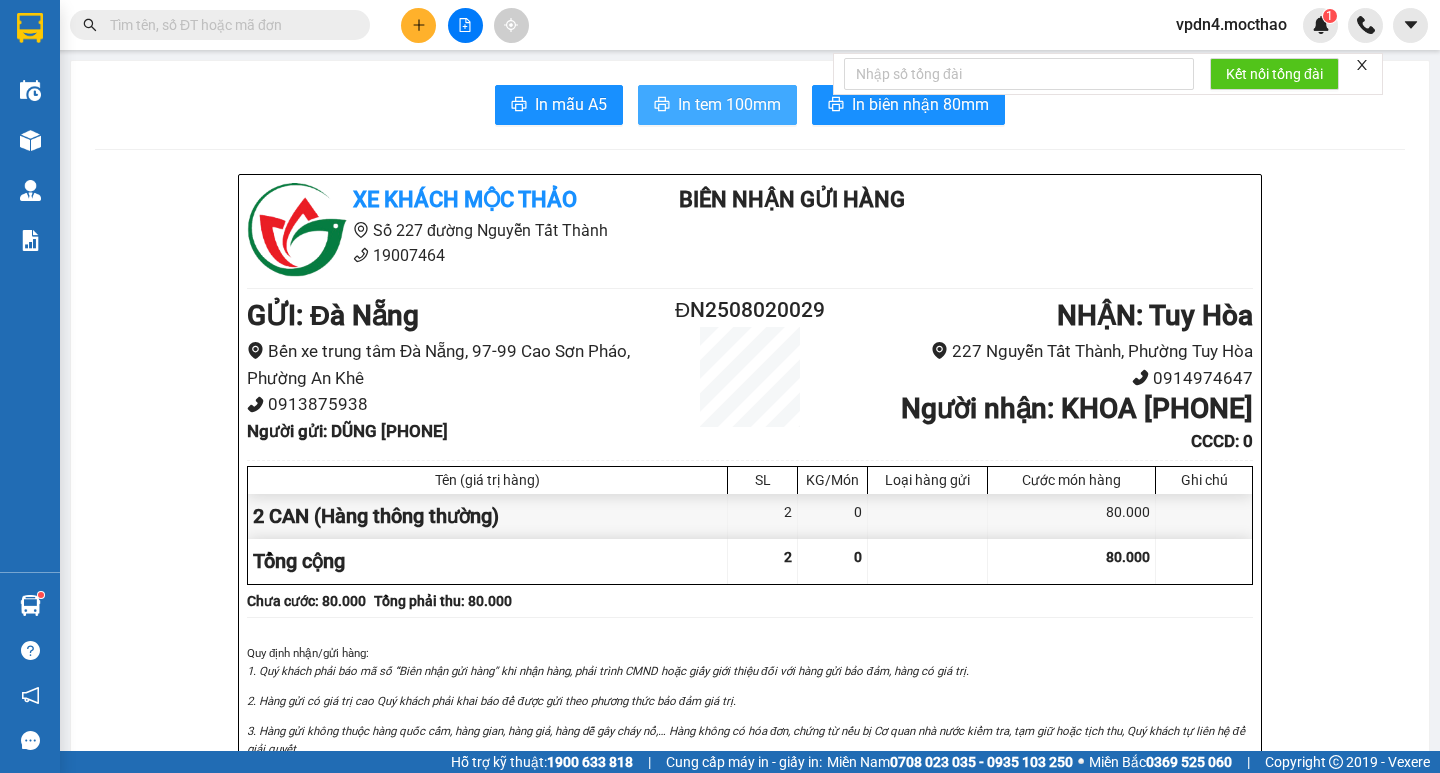 click on "In tem 100mm" at bounding box center [729, 104] 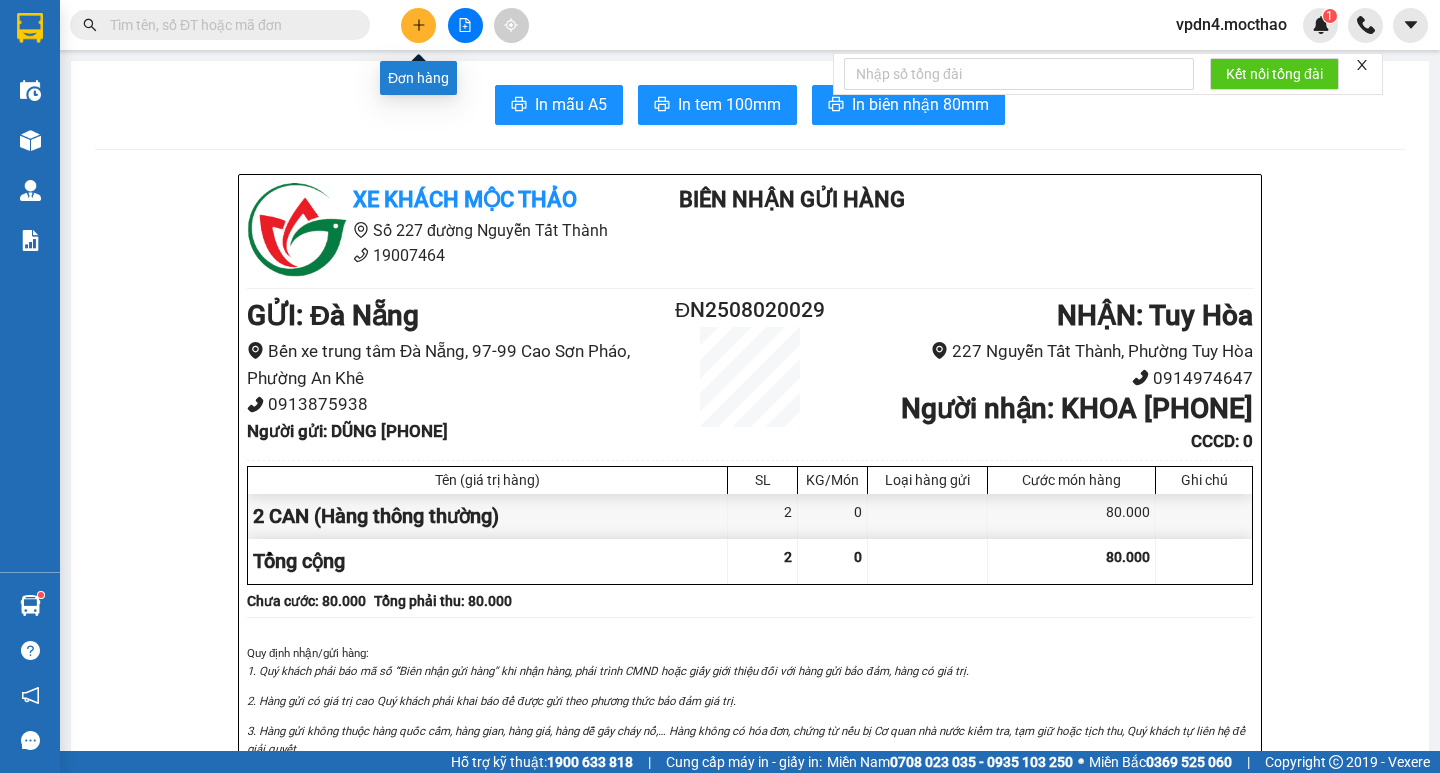 click 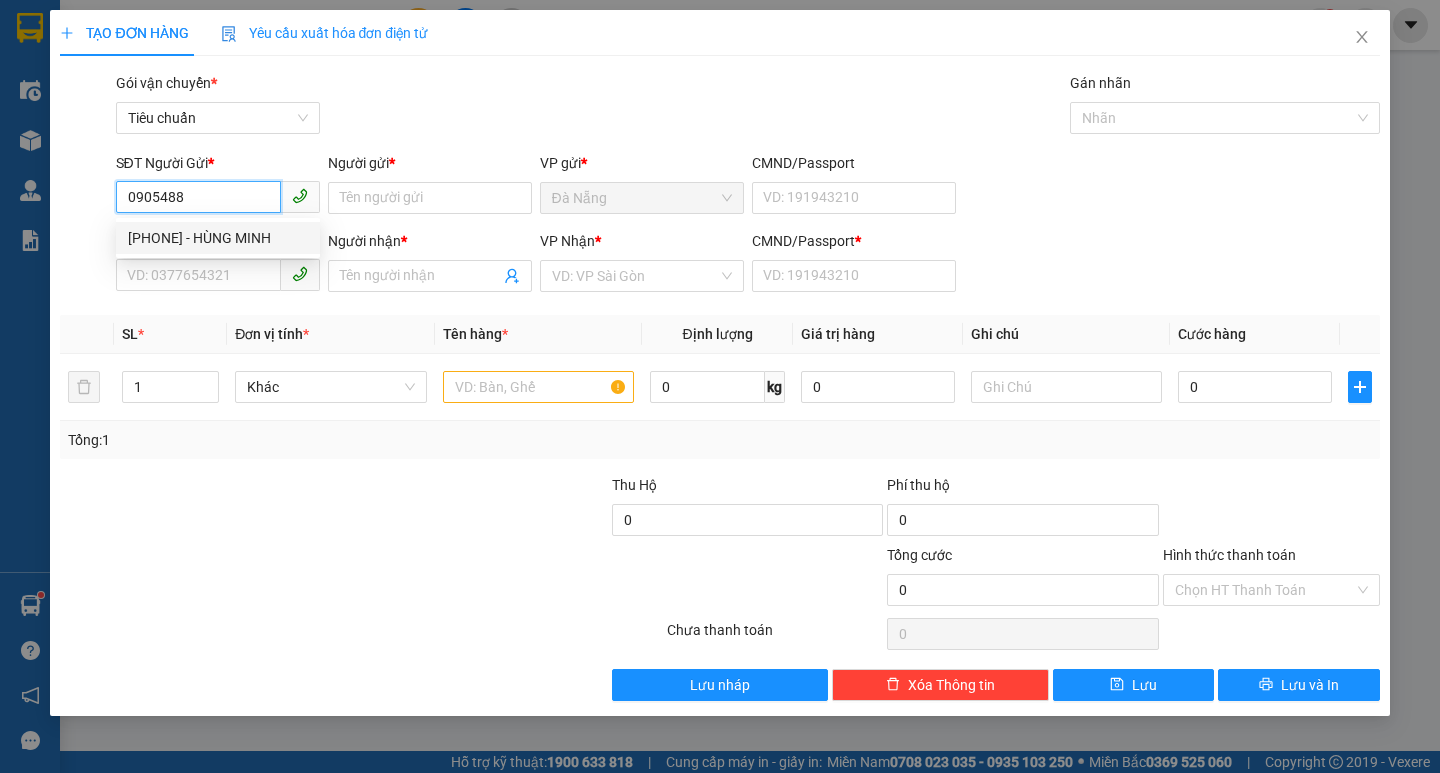click on "[PHONE] - HÙNG MINH" at bounding box center [218, 238] 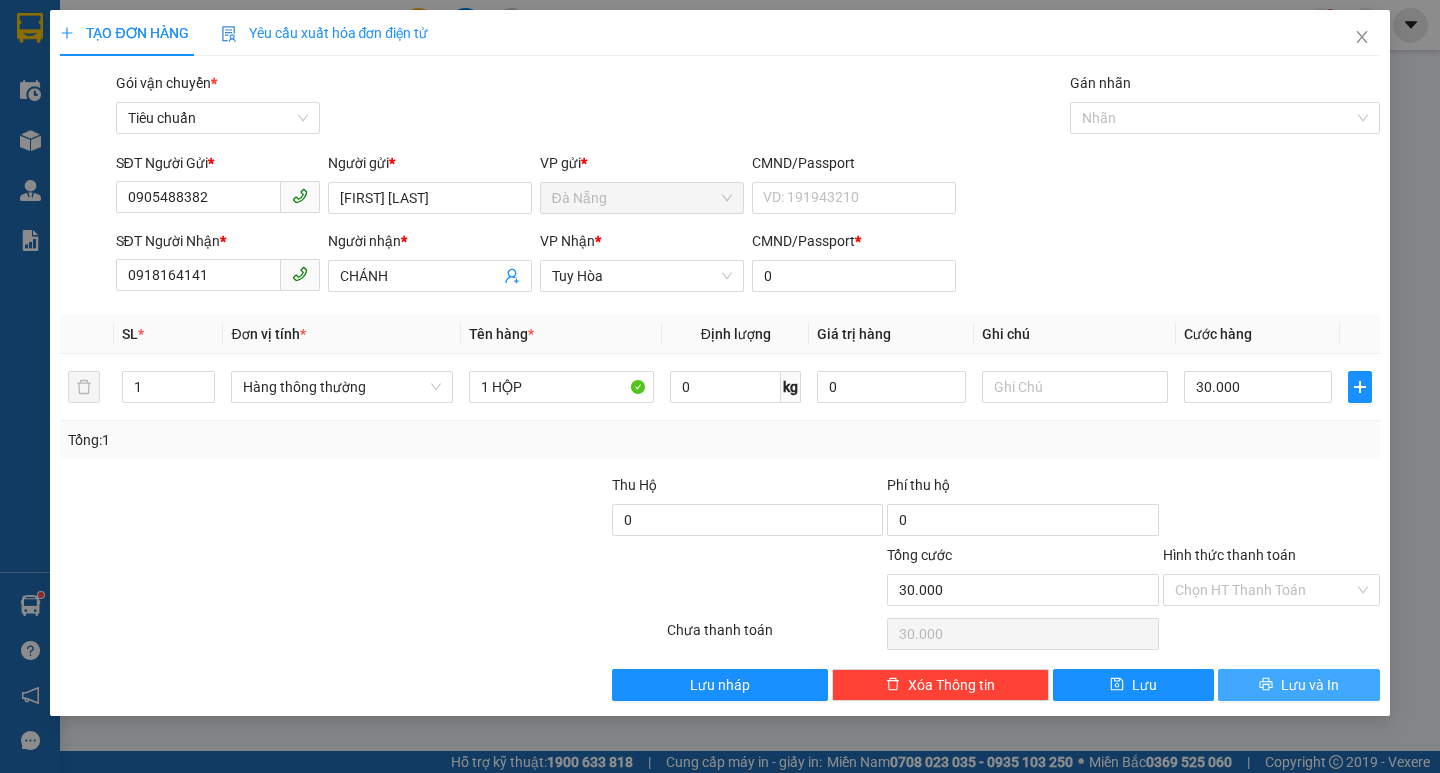 click 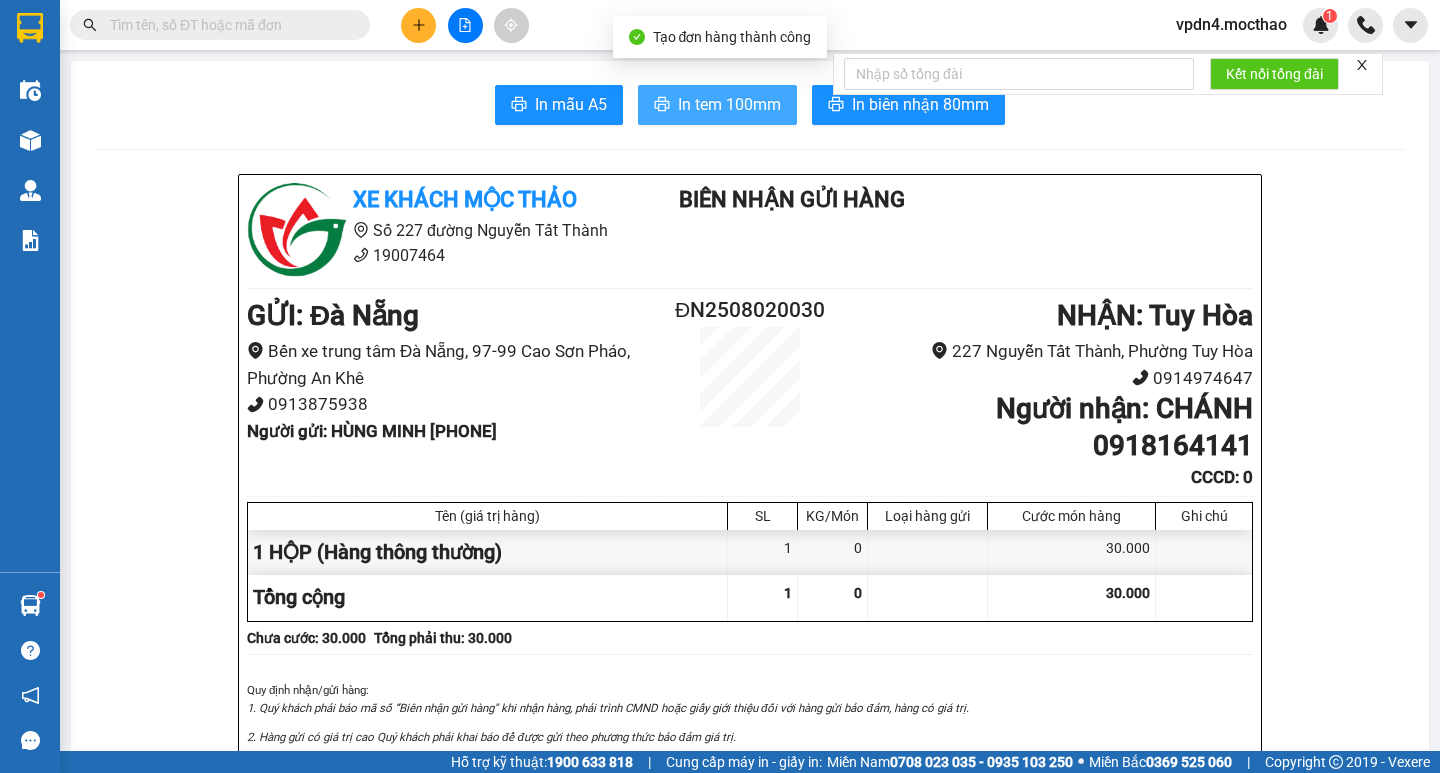 click on "In tem 100mm" at bounding box center [729, 104] 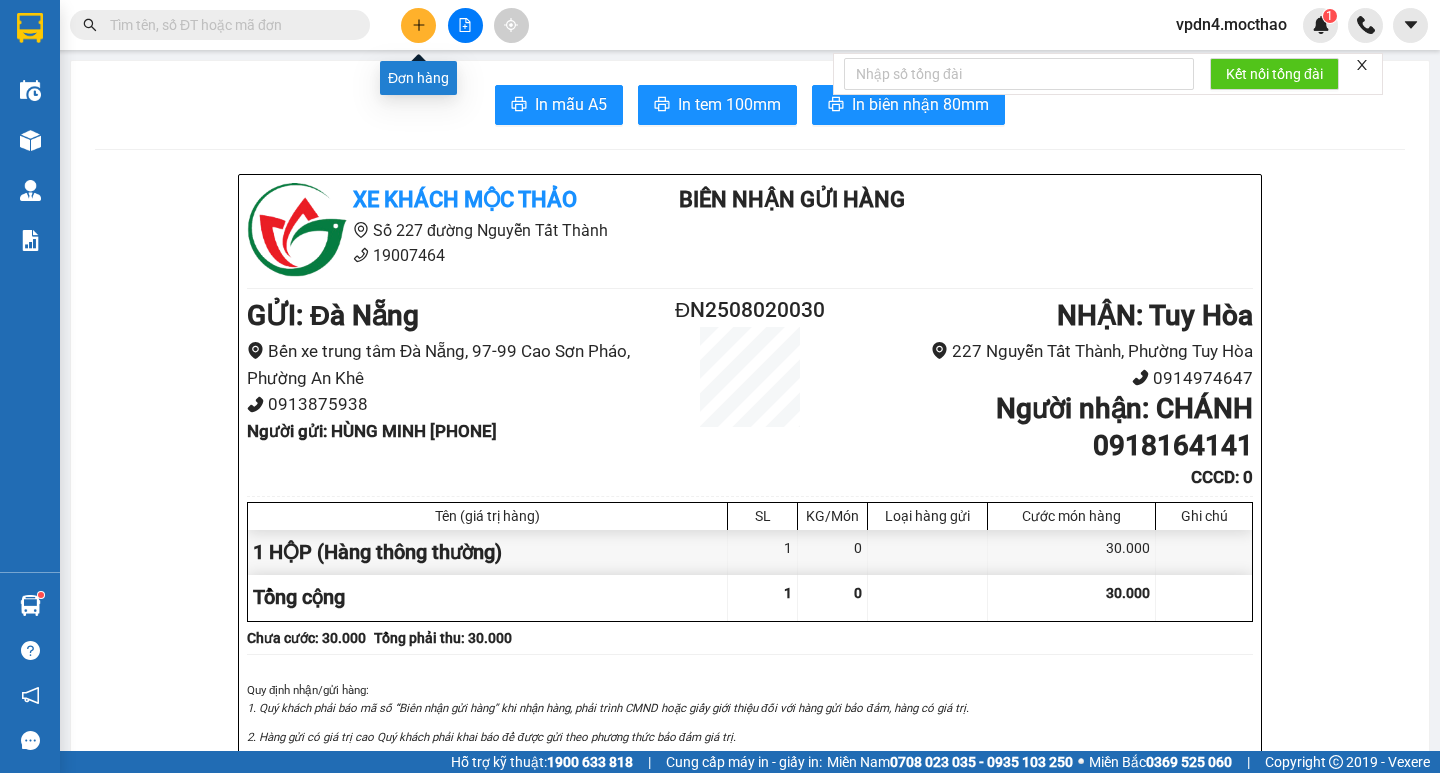 click at bounding box center (418, 25) 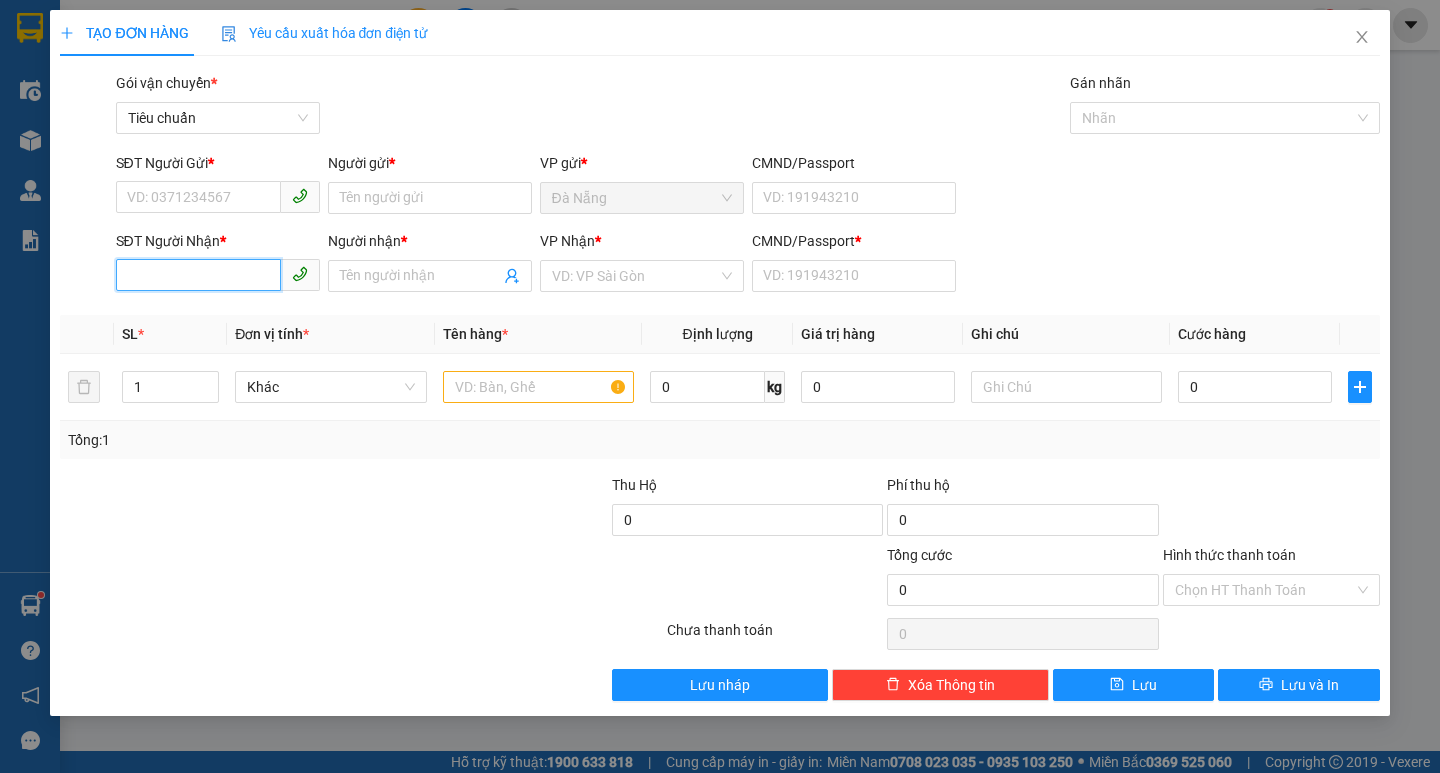 click on "SĐT Người Nhận  *" at bounding box center (198, 275) 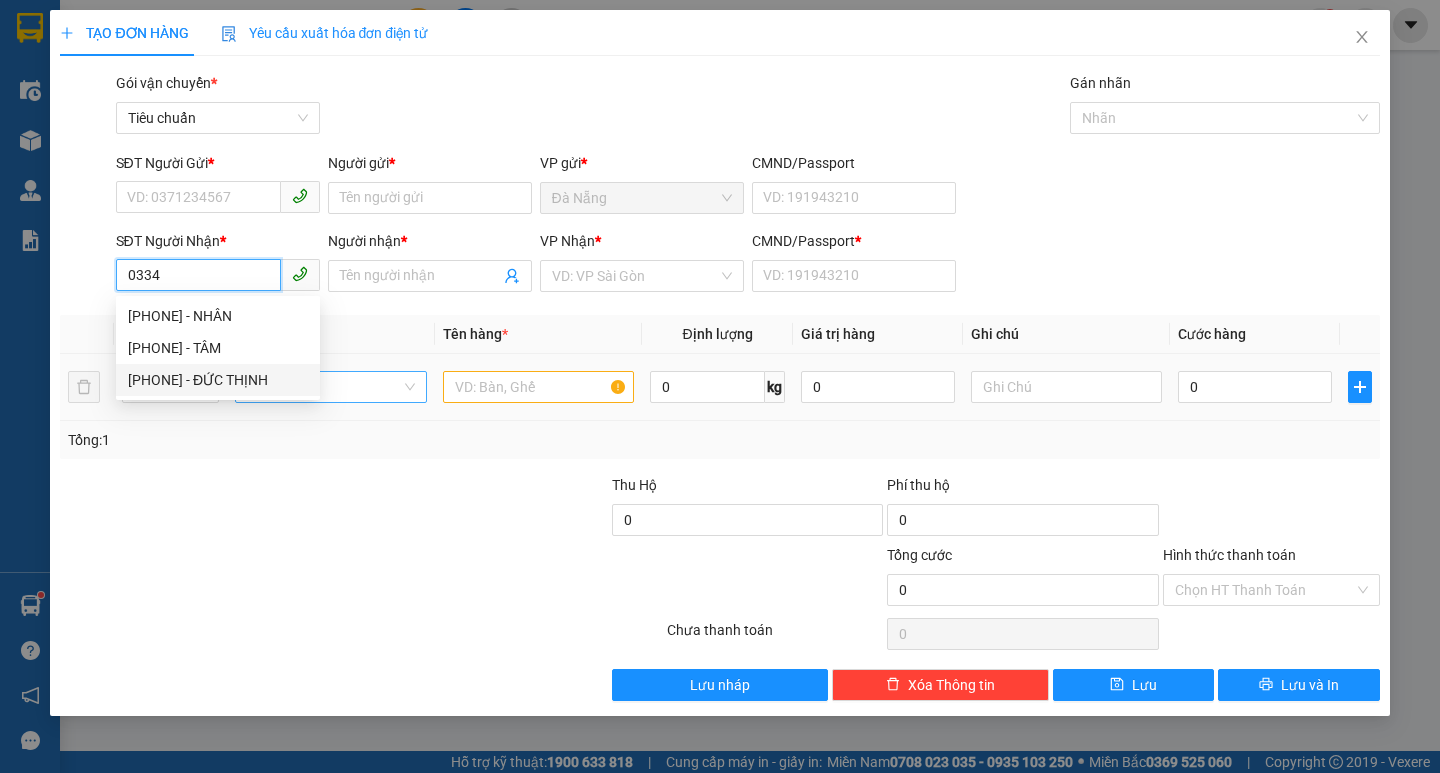 click on "[PHONE] - ĐỨC THỊNH" at bounding box center (218, 380) 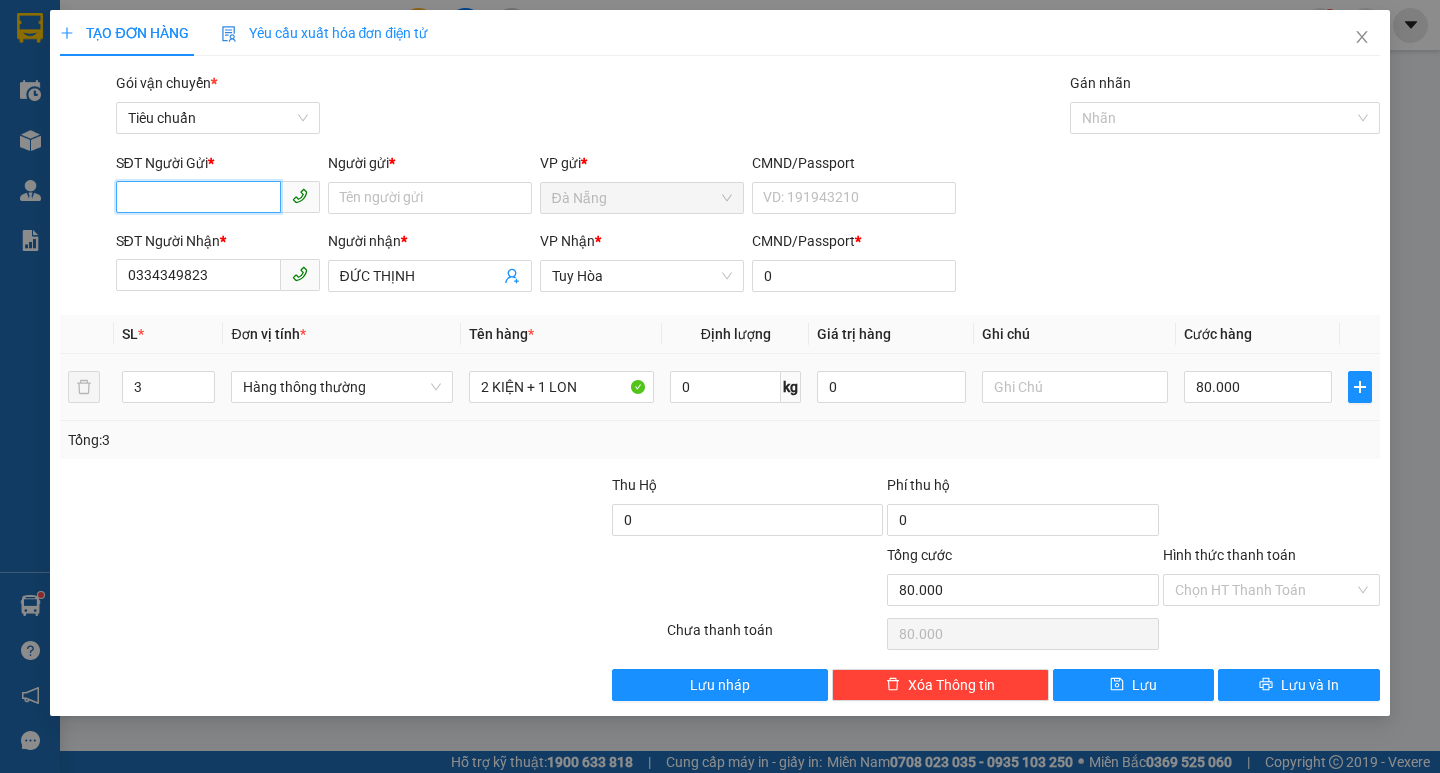 click on "SĐT Người Gửi  *" at bounding box center [198, 197] 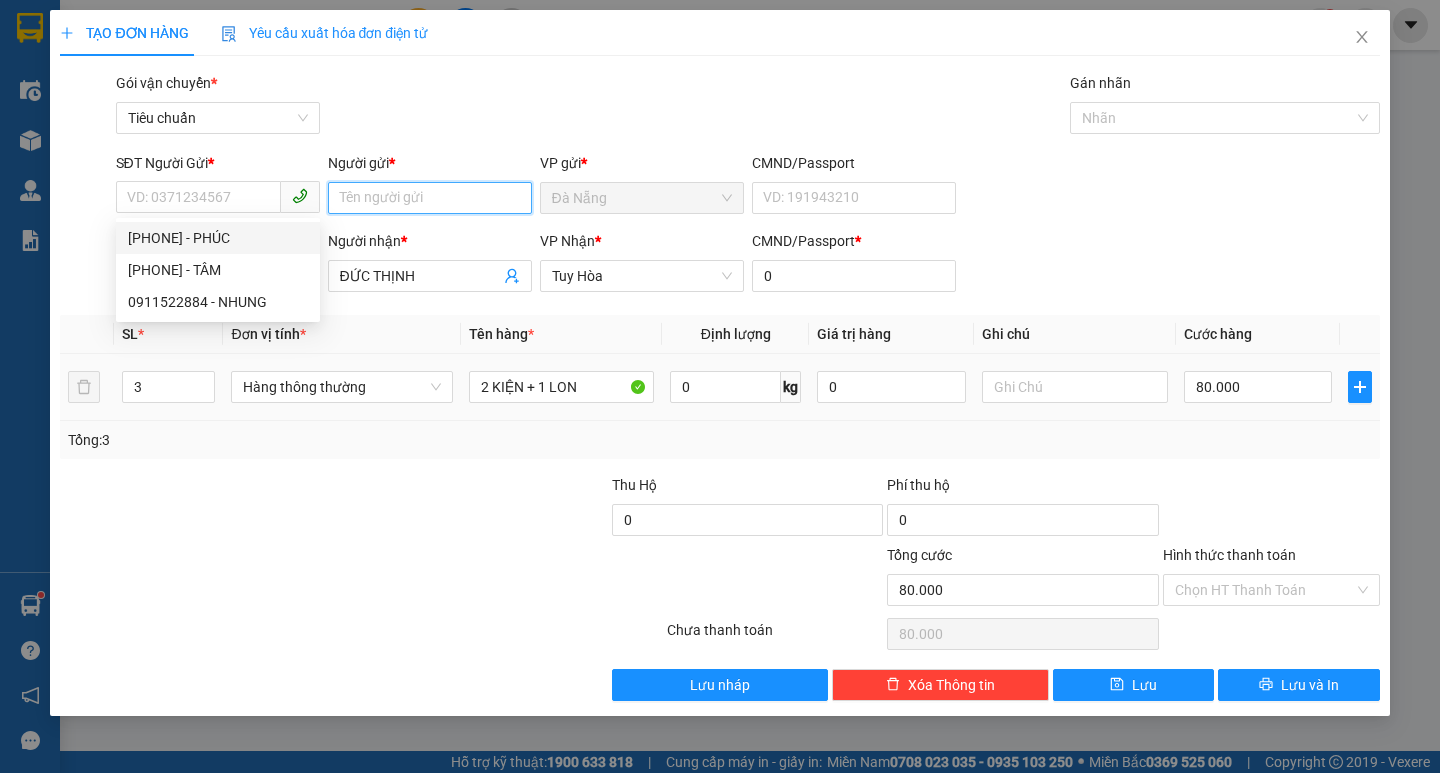 click on "Người gửi  *" at bounding box center [430, 198] 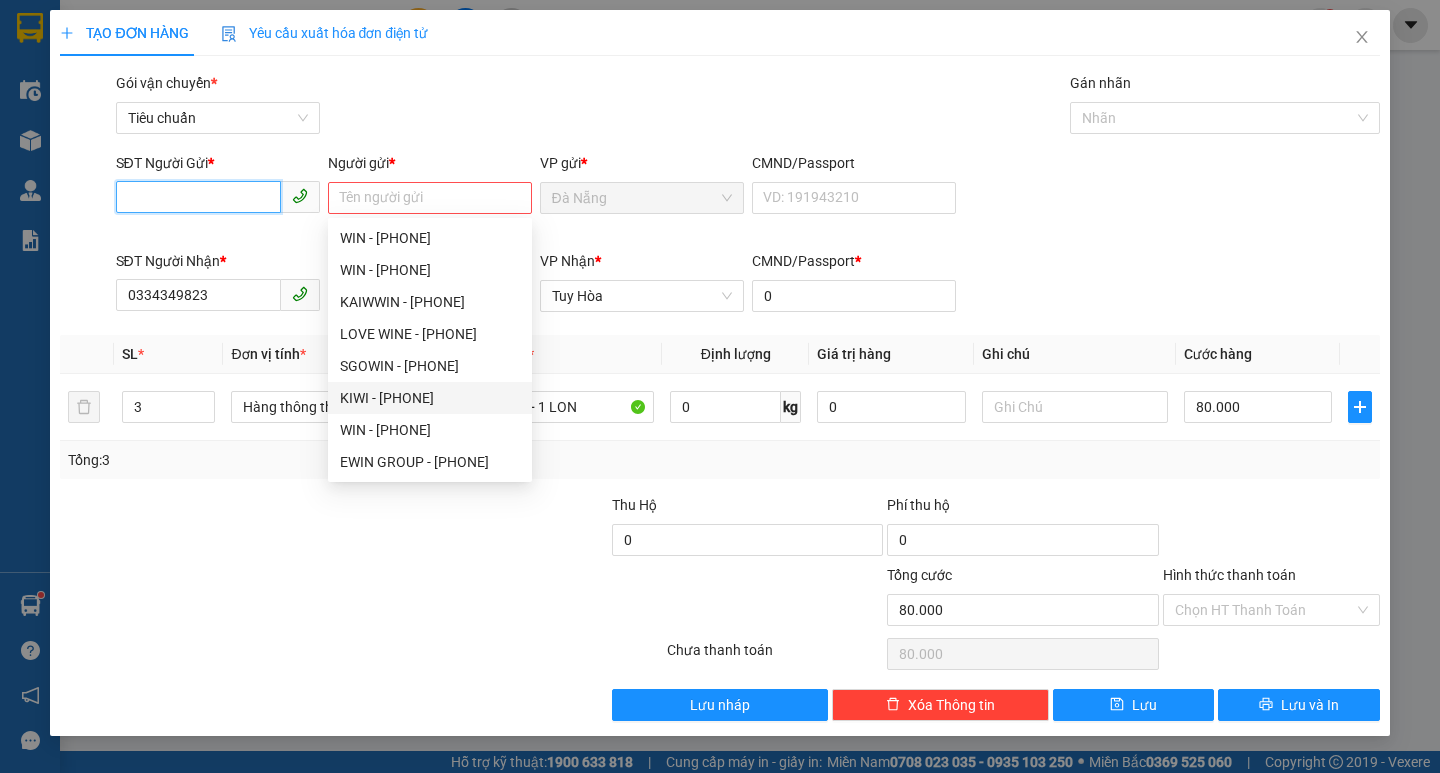 click on "SĐT Người Gửi  *" at bounding box center [198, 197] 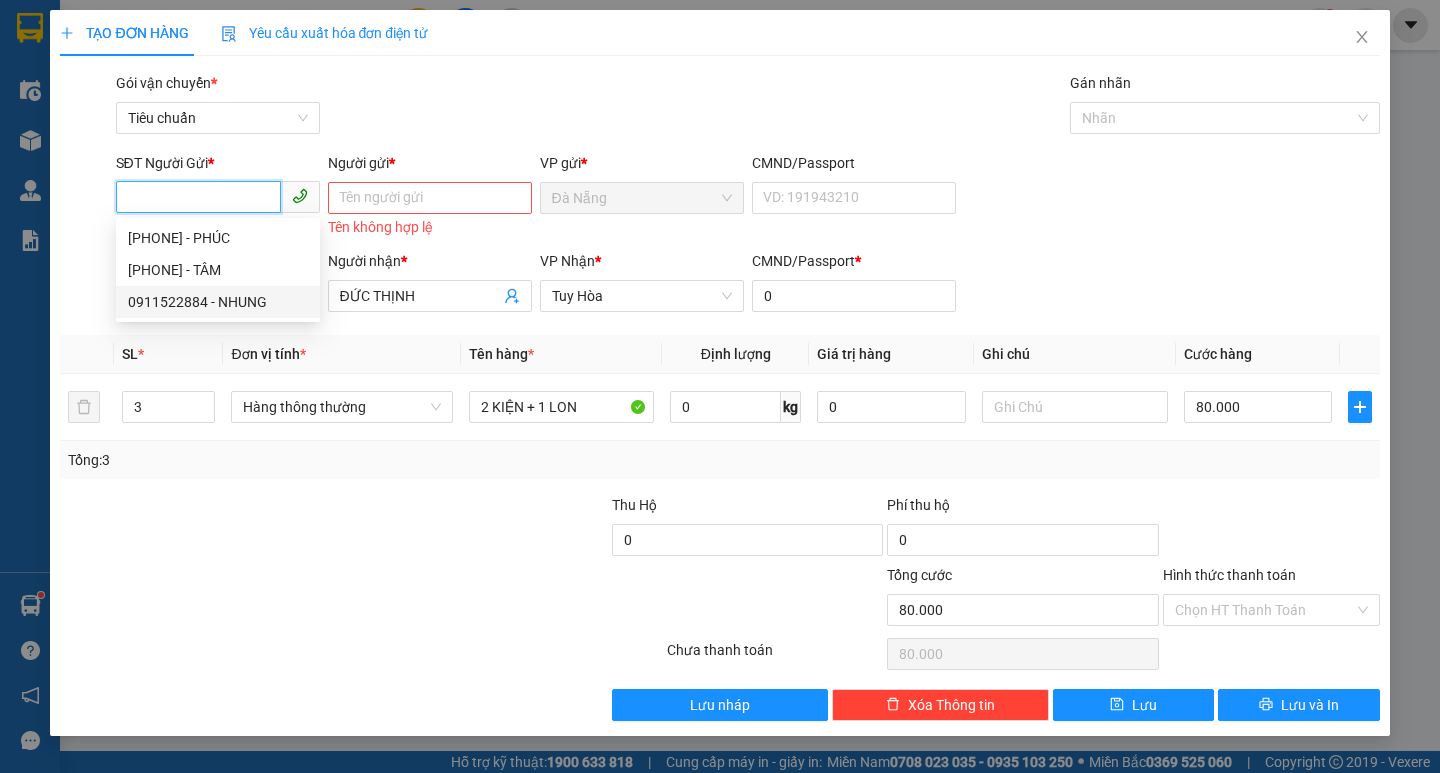 click on "0911522884 - NHUNG" at bounding box center (218, 302) 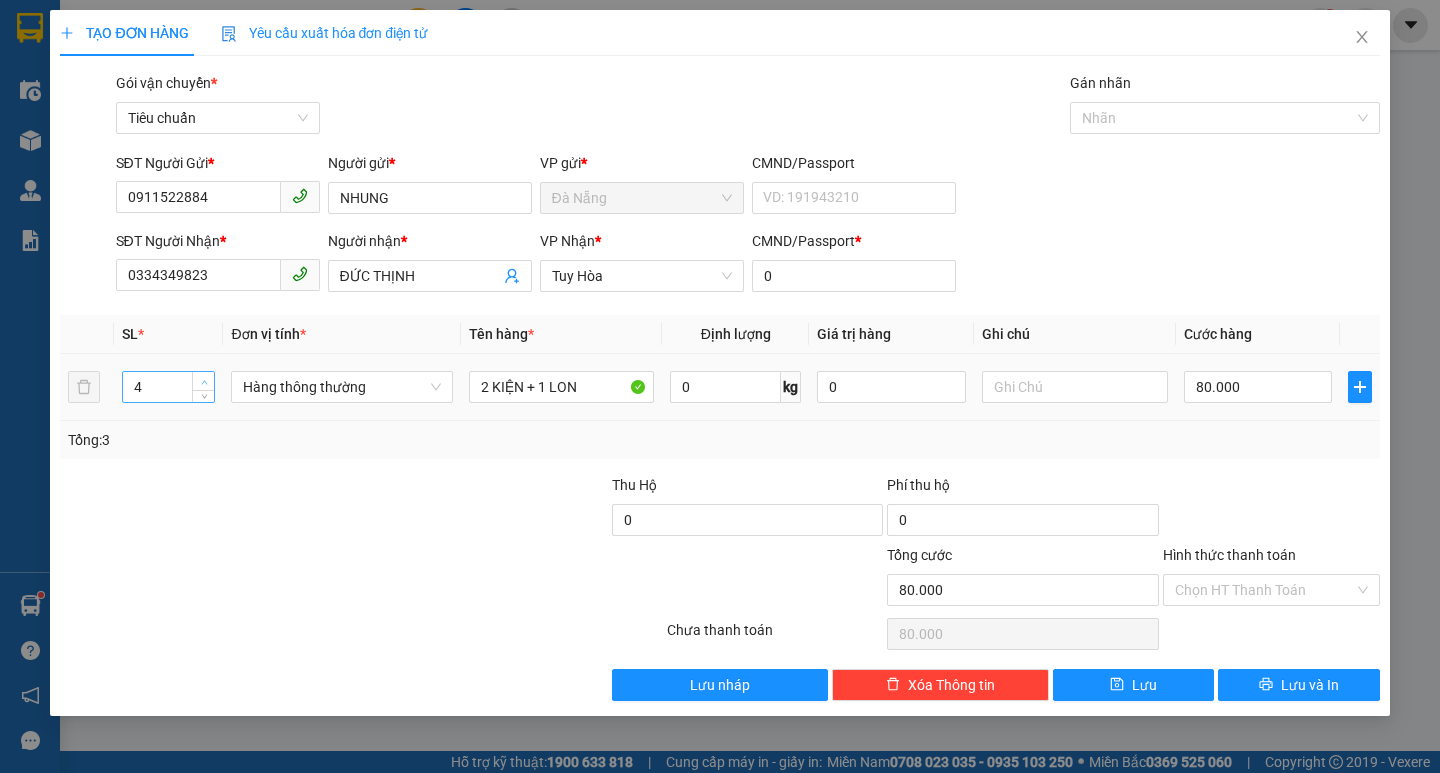 click at bounding box center (203, 381) 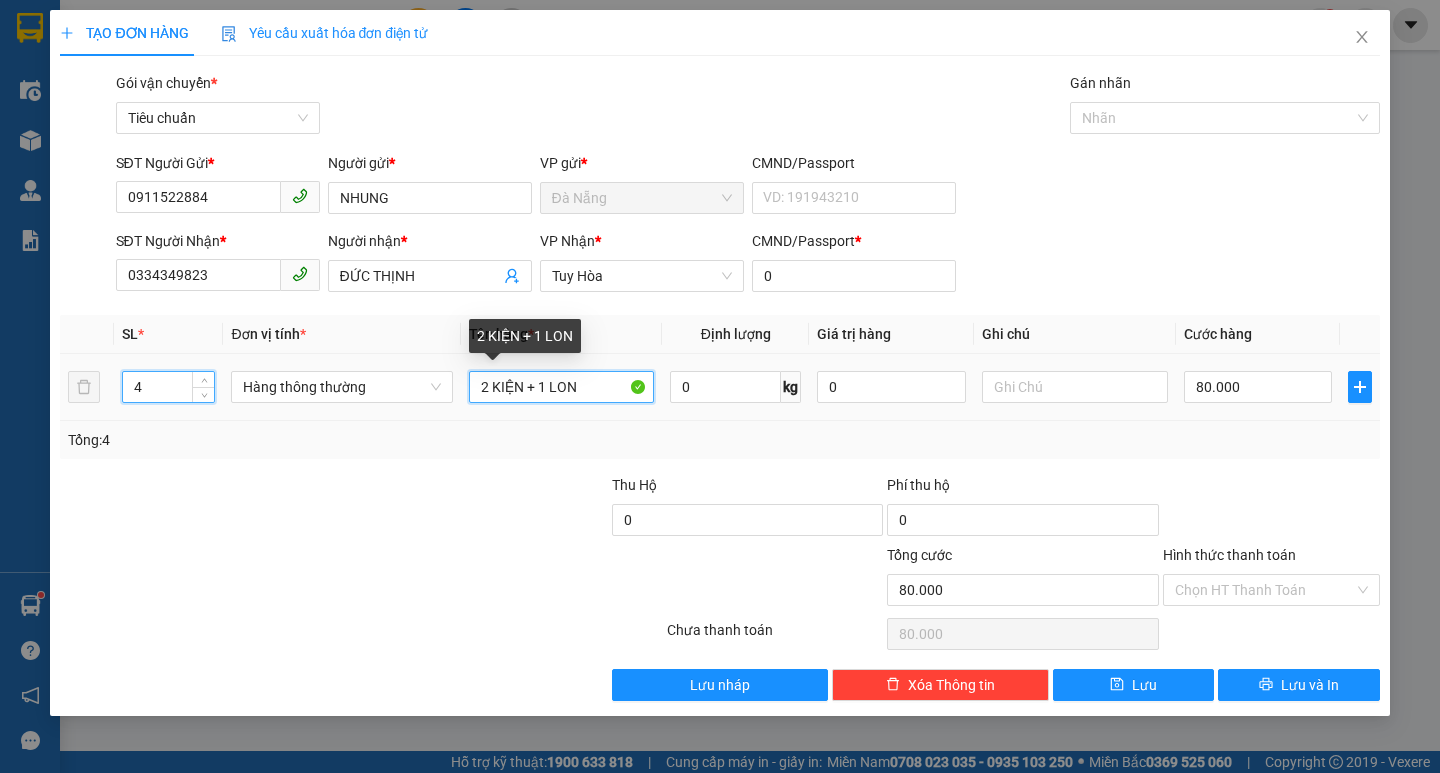 click on "2 KIỆN + 1 LON" at bounding box center (562, 387) 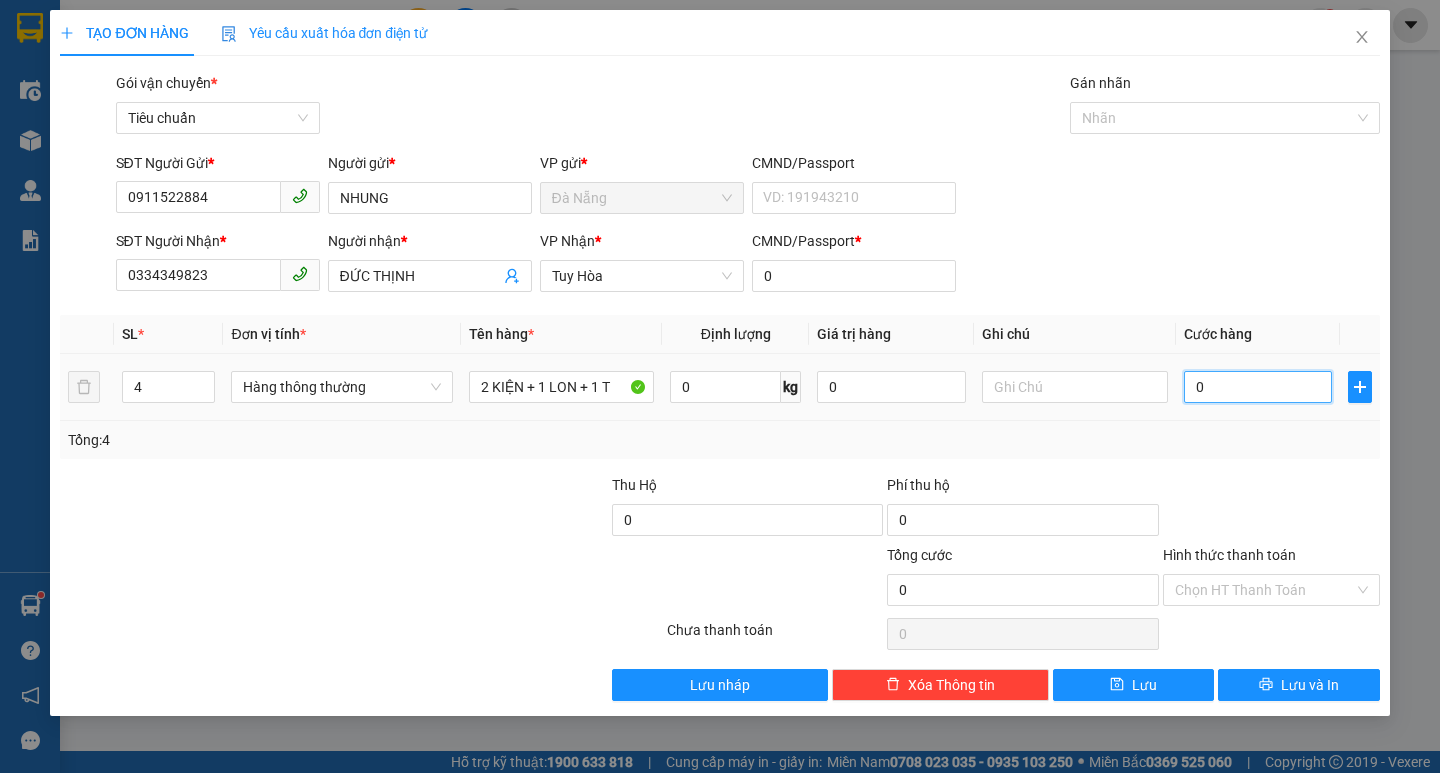 click on "0" at bounding box center (1258, 387) 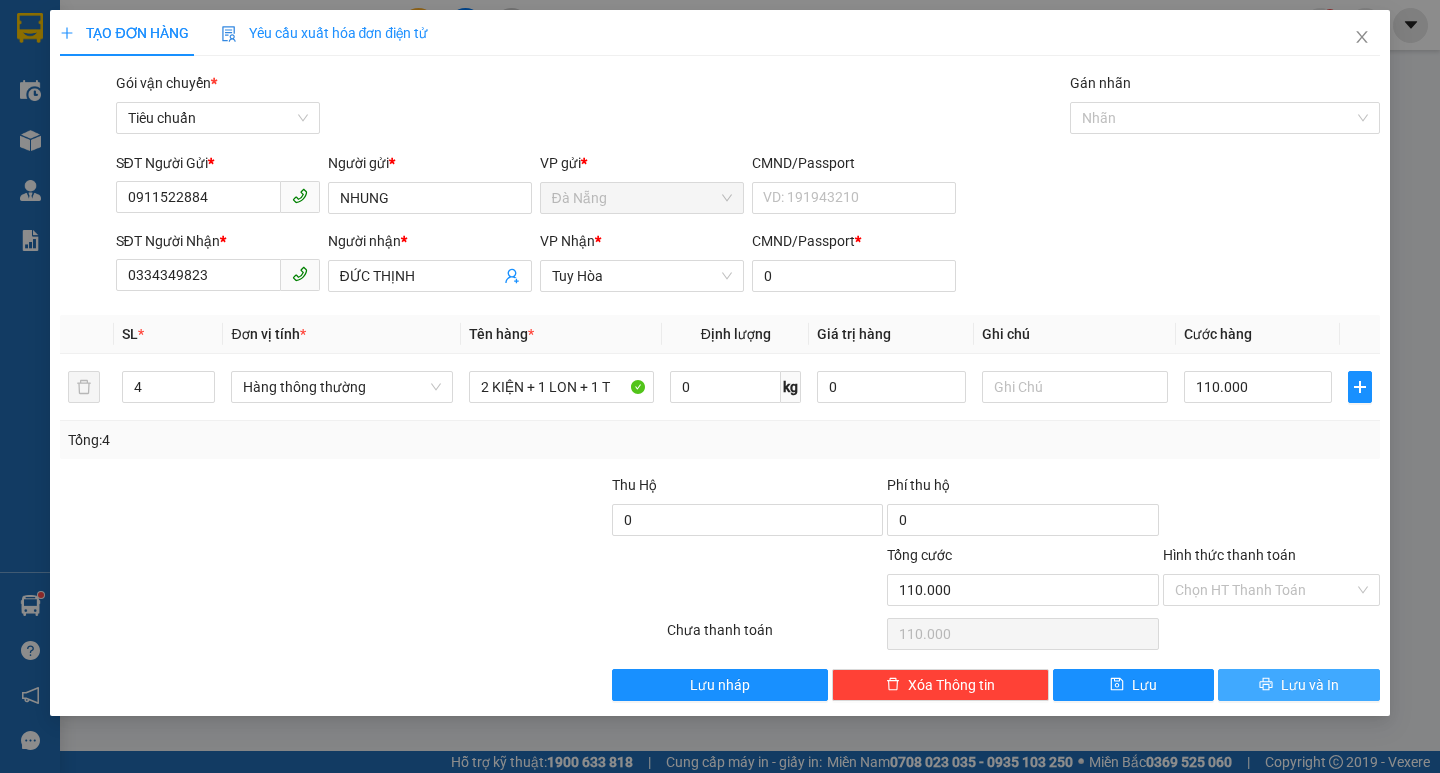 click on "Lưu và In" at bounding box center (1310, 685) 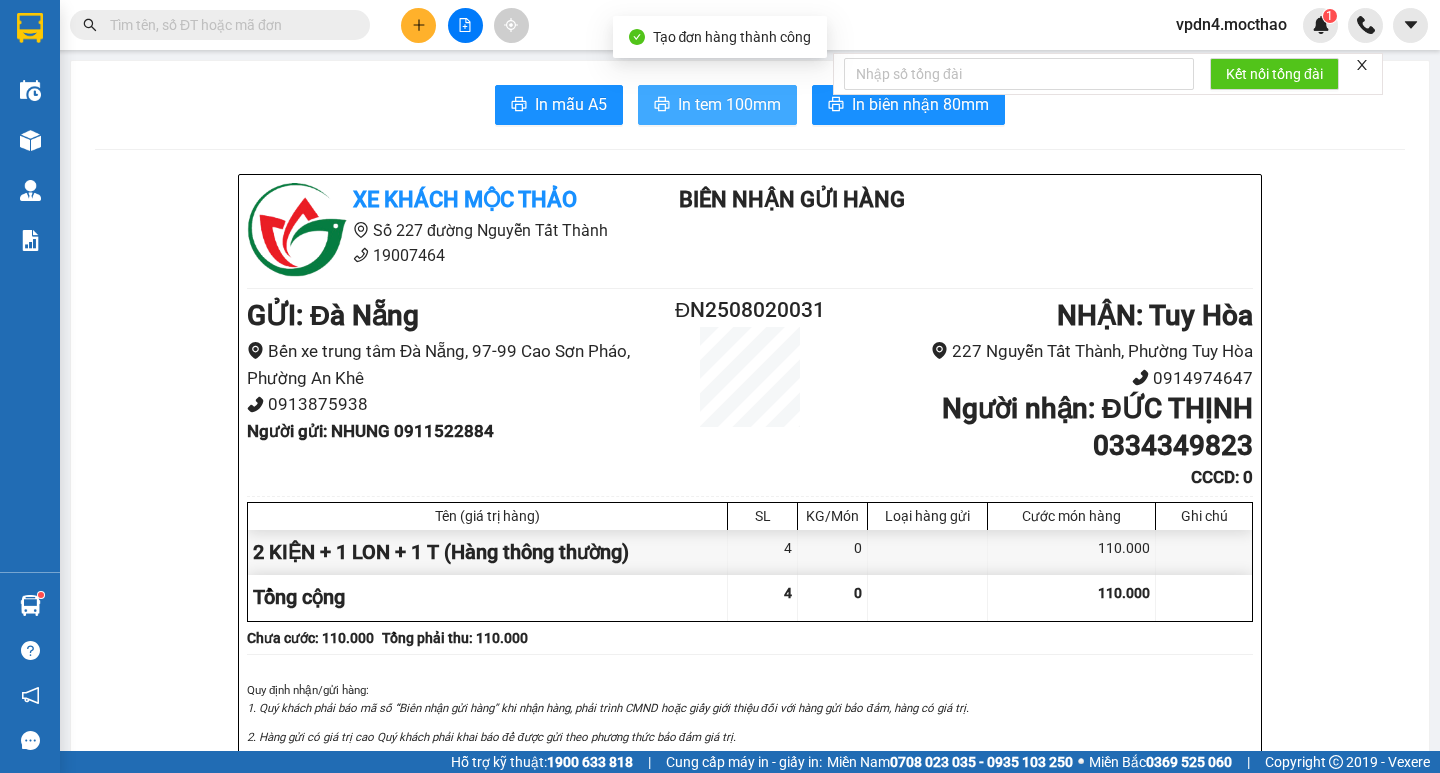 click on "In tem 100mm" at bounding box center [729, 104] 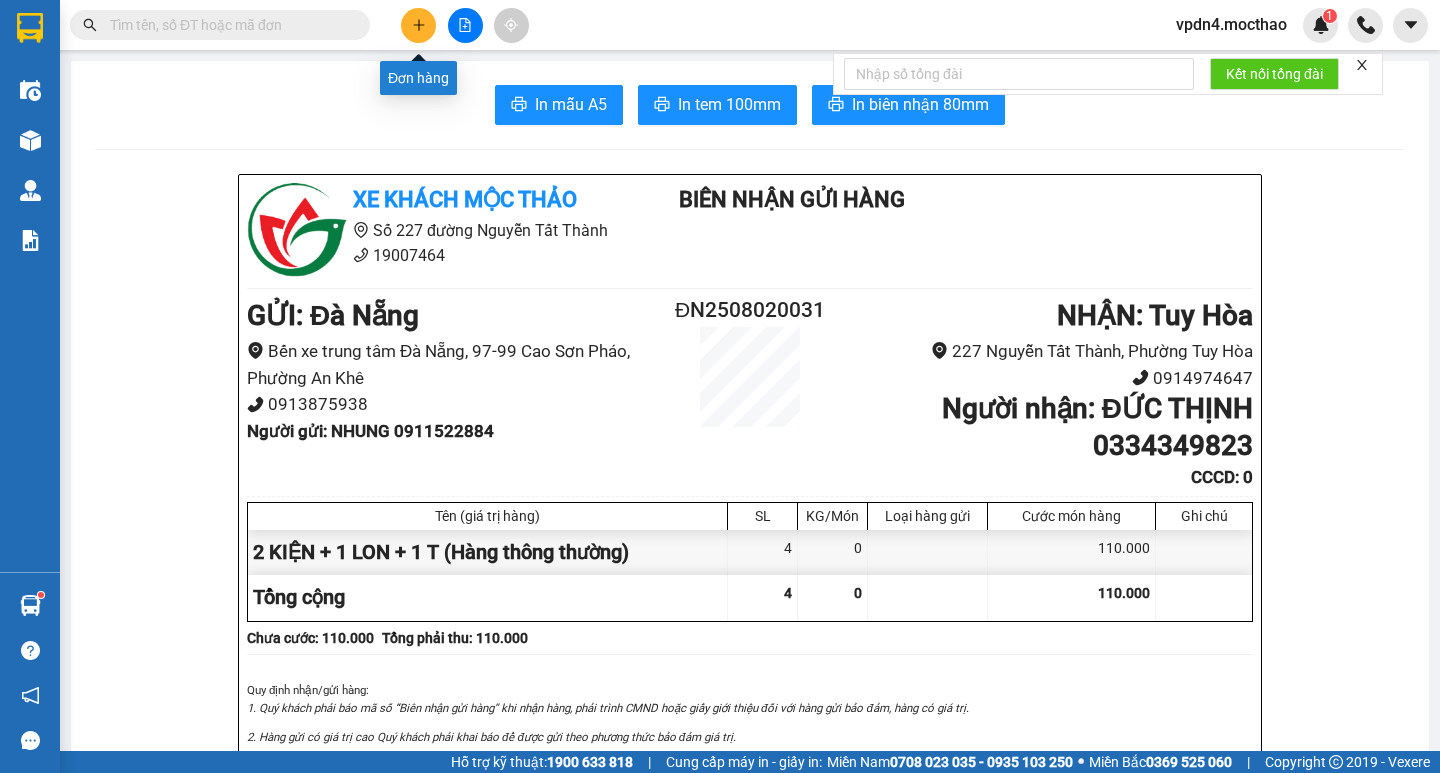click 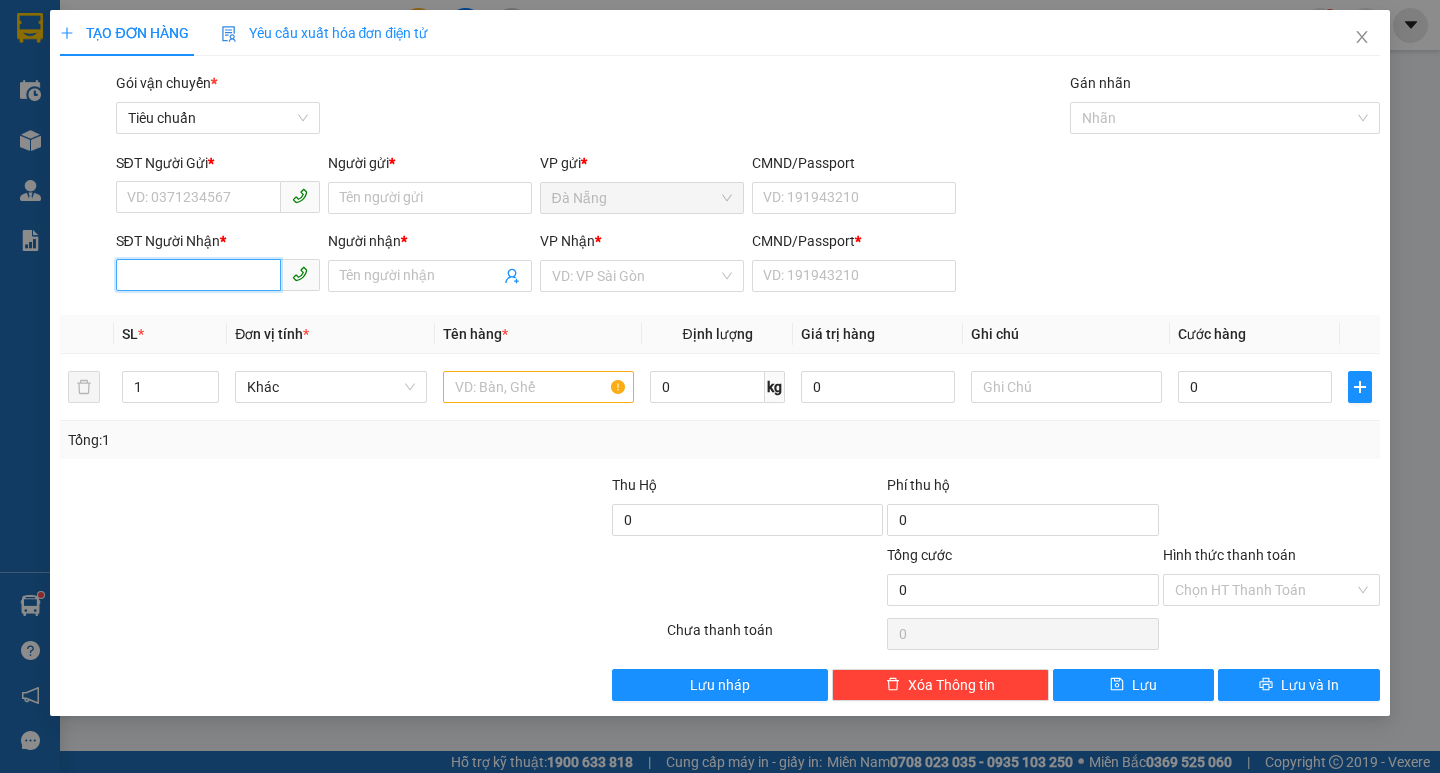 click on "SĐT Người Nhận  *" at bounding box center (198, 275) 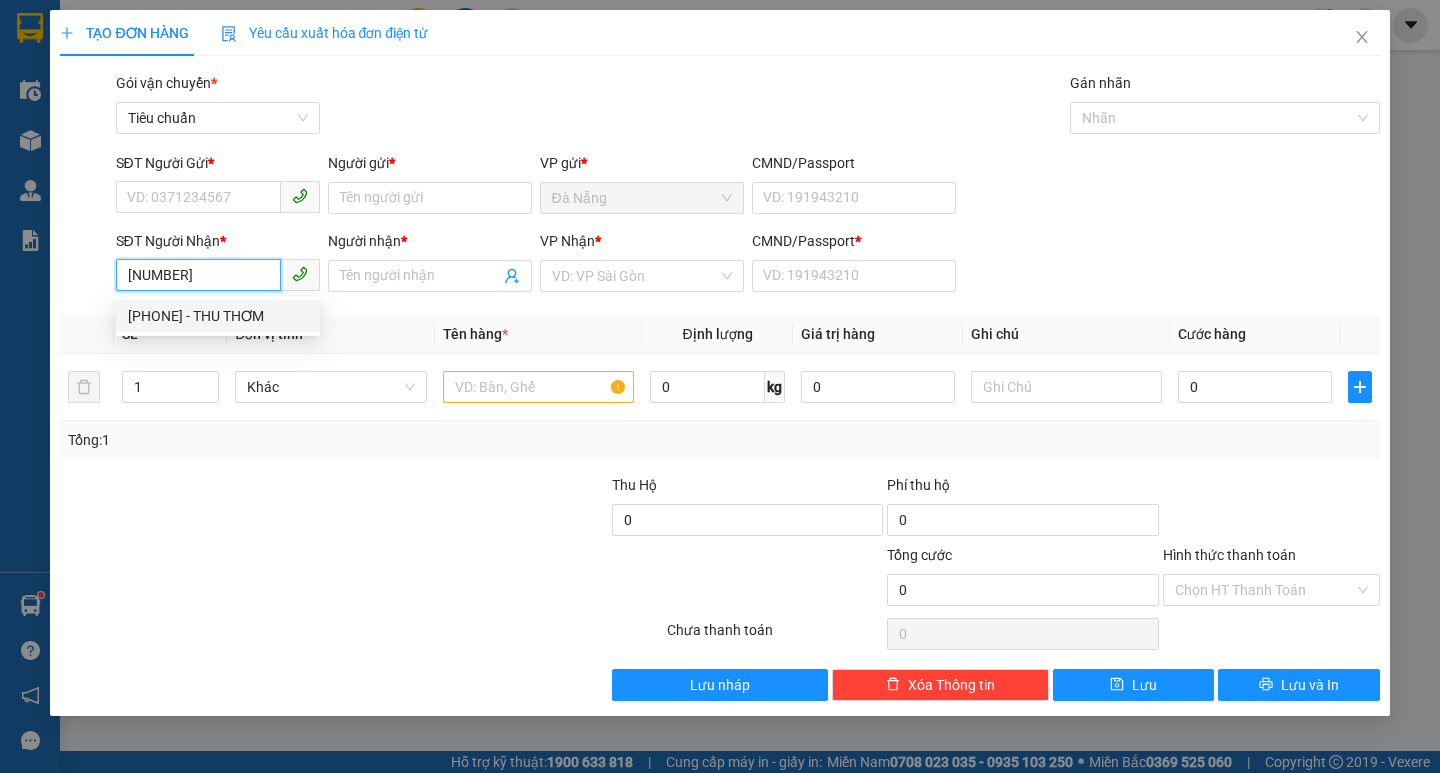click on "[PHONE] - THU THƠM" at bounding box center [218, 316] 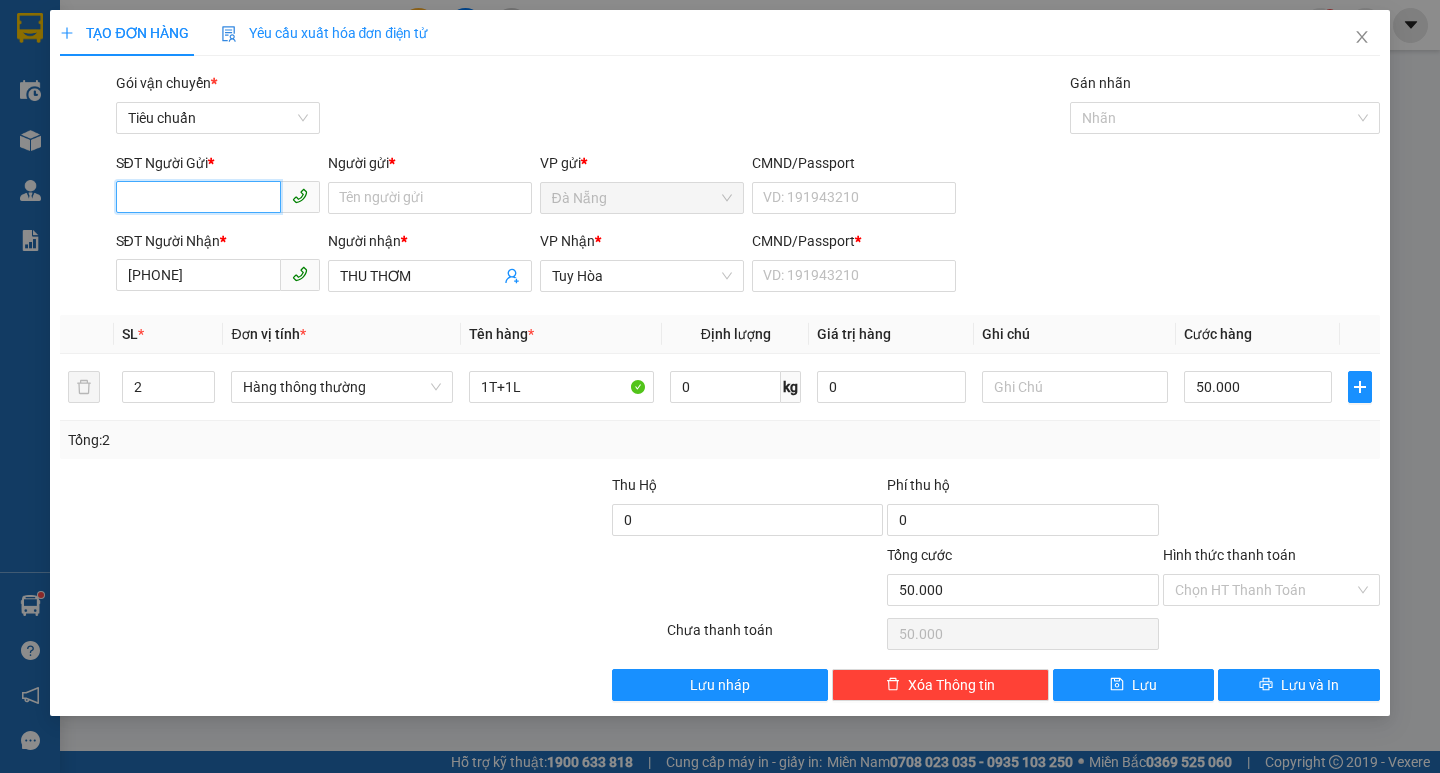 click on "SĐT Người Gửi  *" at bounding box center (198, 197) 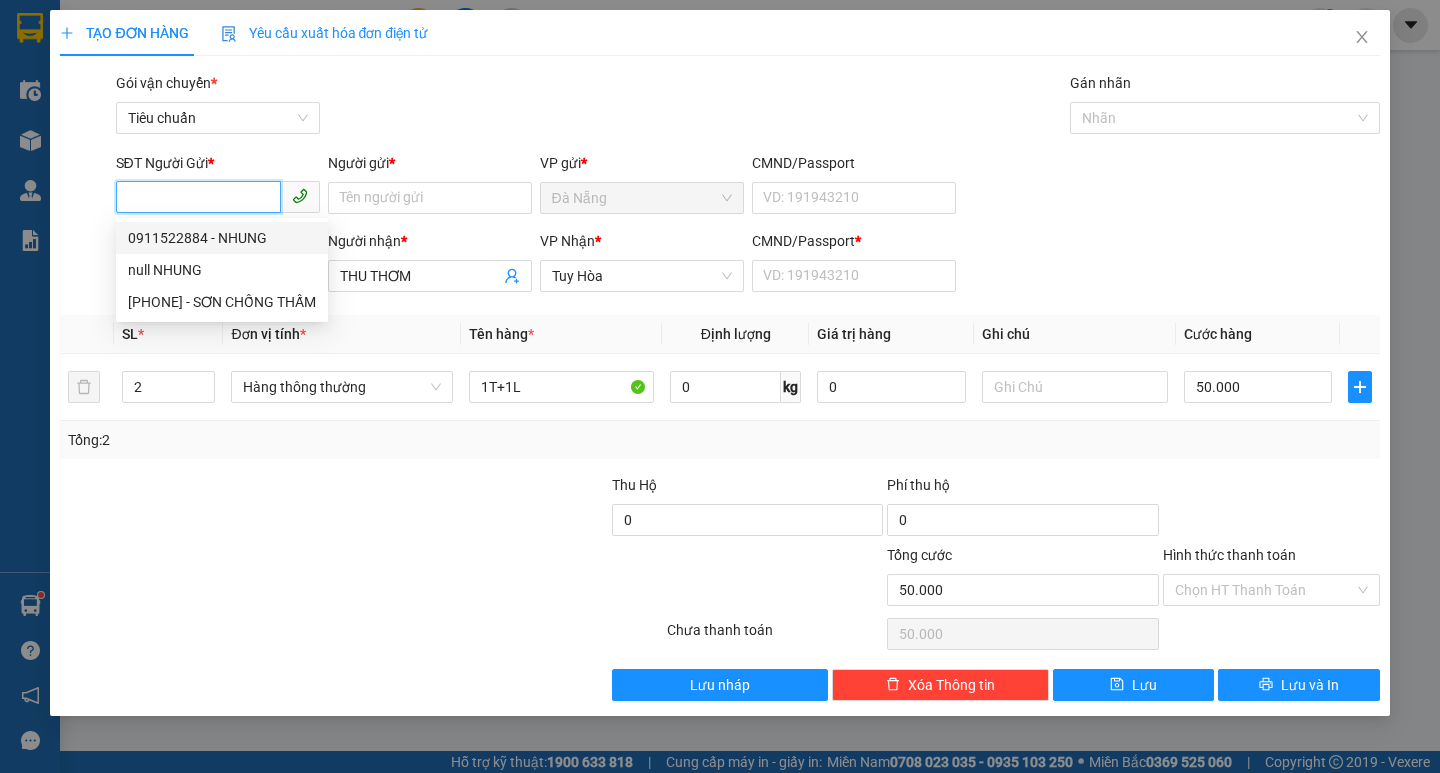 click on "0911522884 - NHUNG" at bounding box center (222, 238) 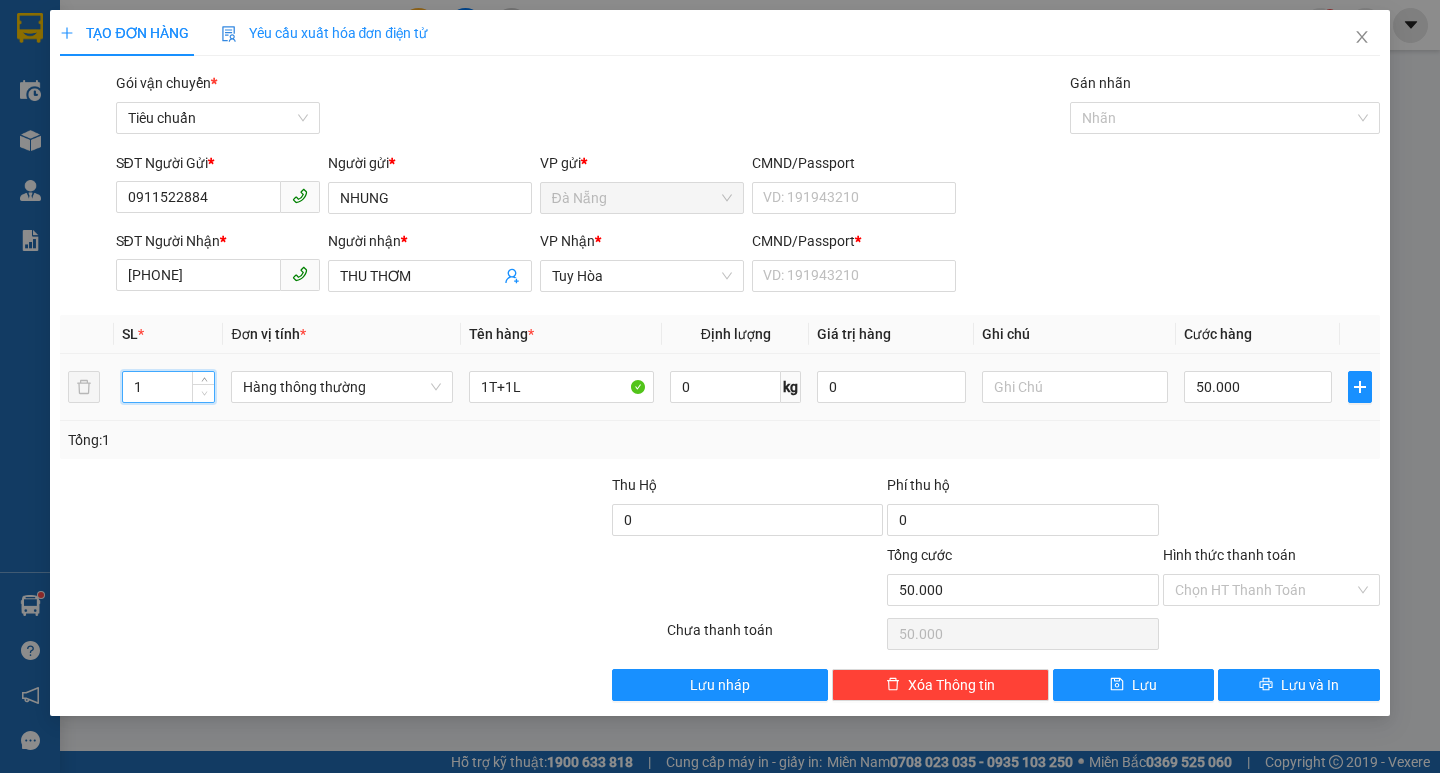 click 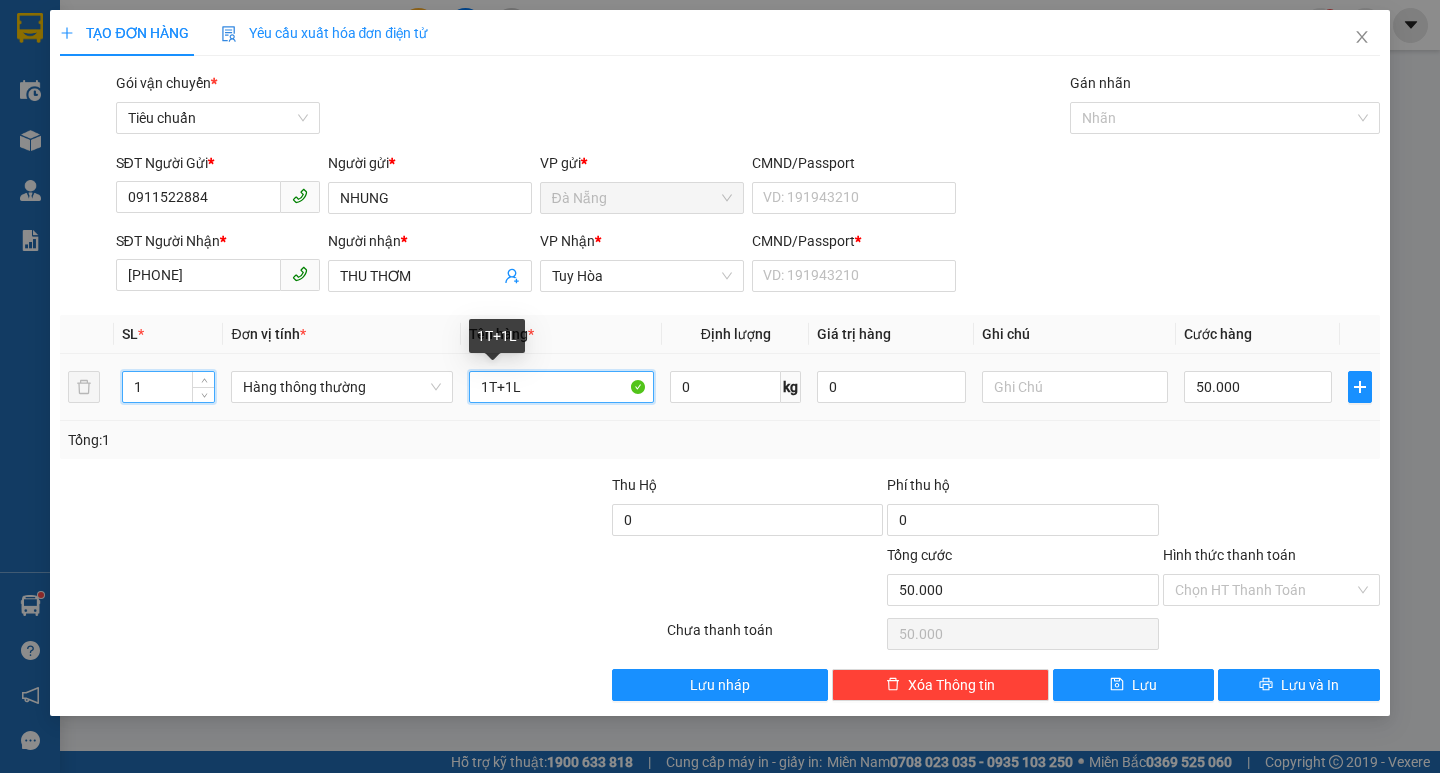 drag, startPoint x: 503, startPoint y: 387, endPoint x: 530, endPoint y: 391, distance: 27.294687 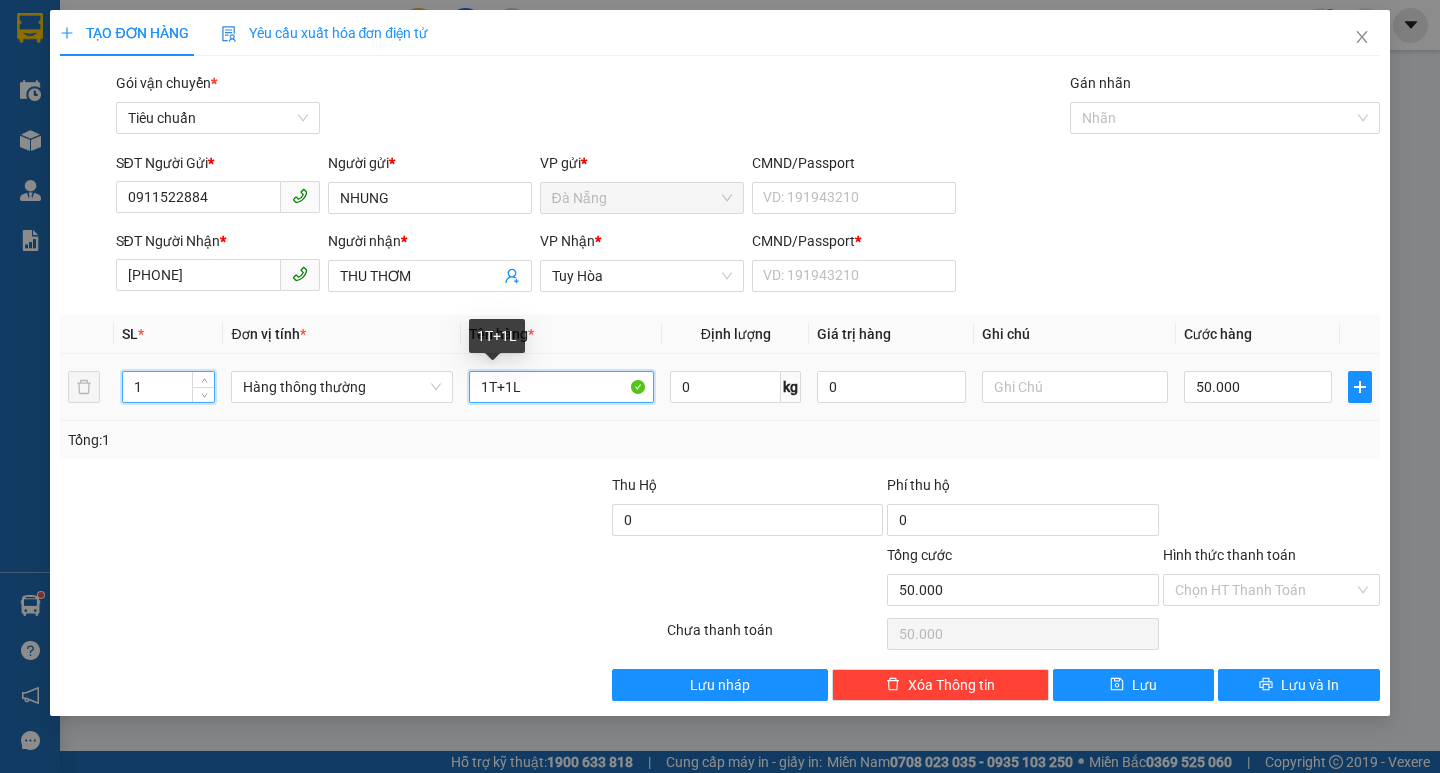 click on "1T+1L" at bounding box center [562, 387] 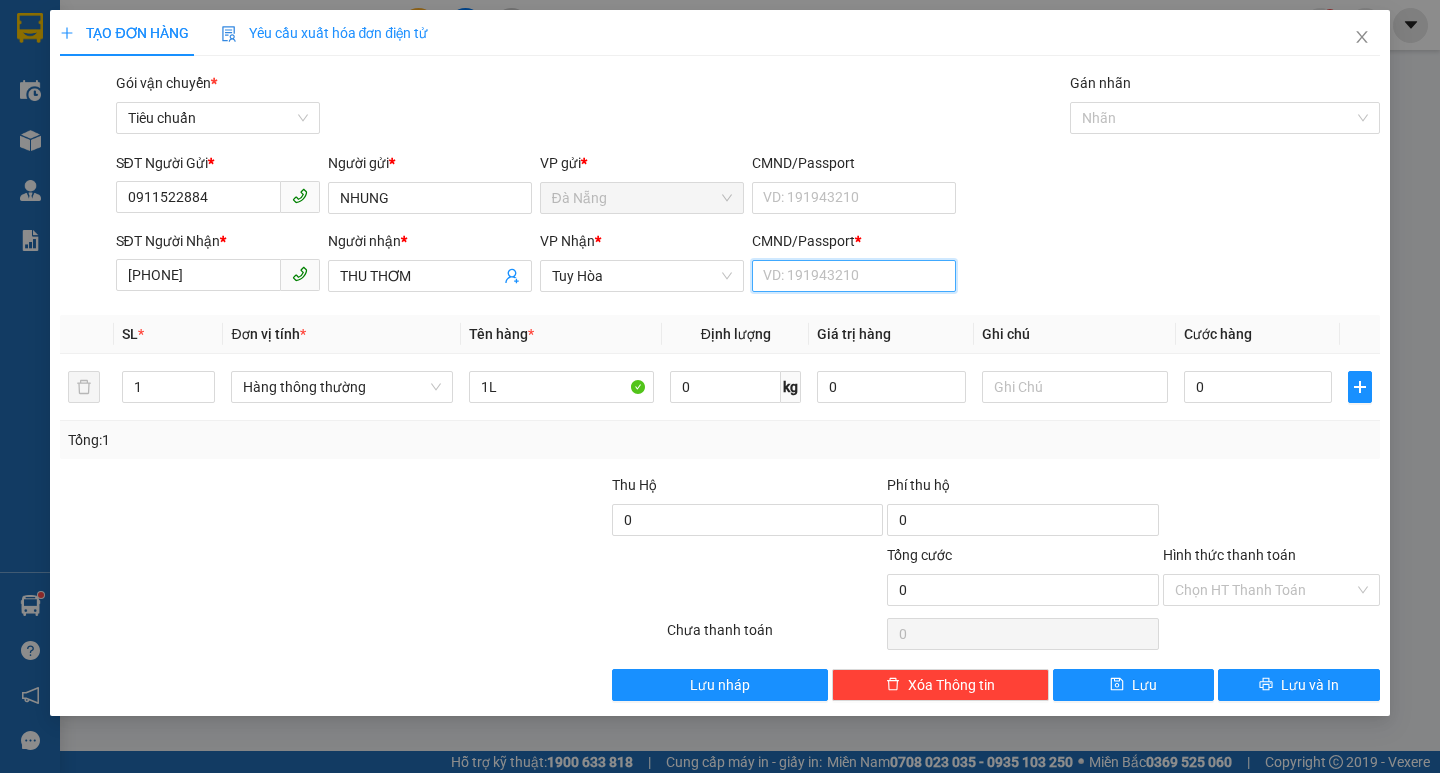 click on "CMND/Passport  *" at bounding box center [854, 276] 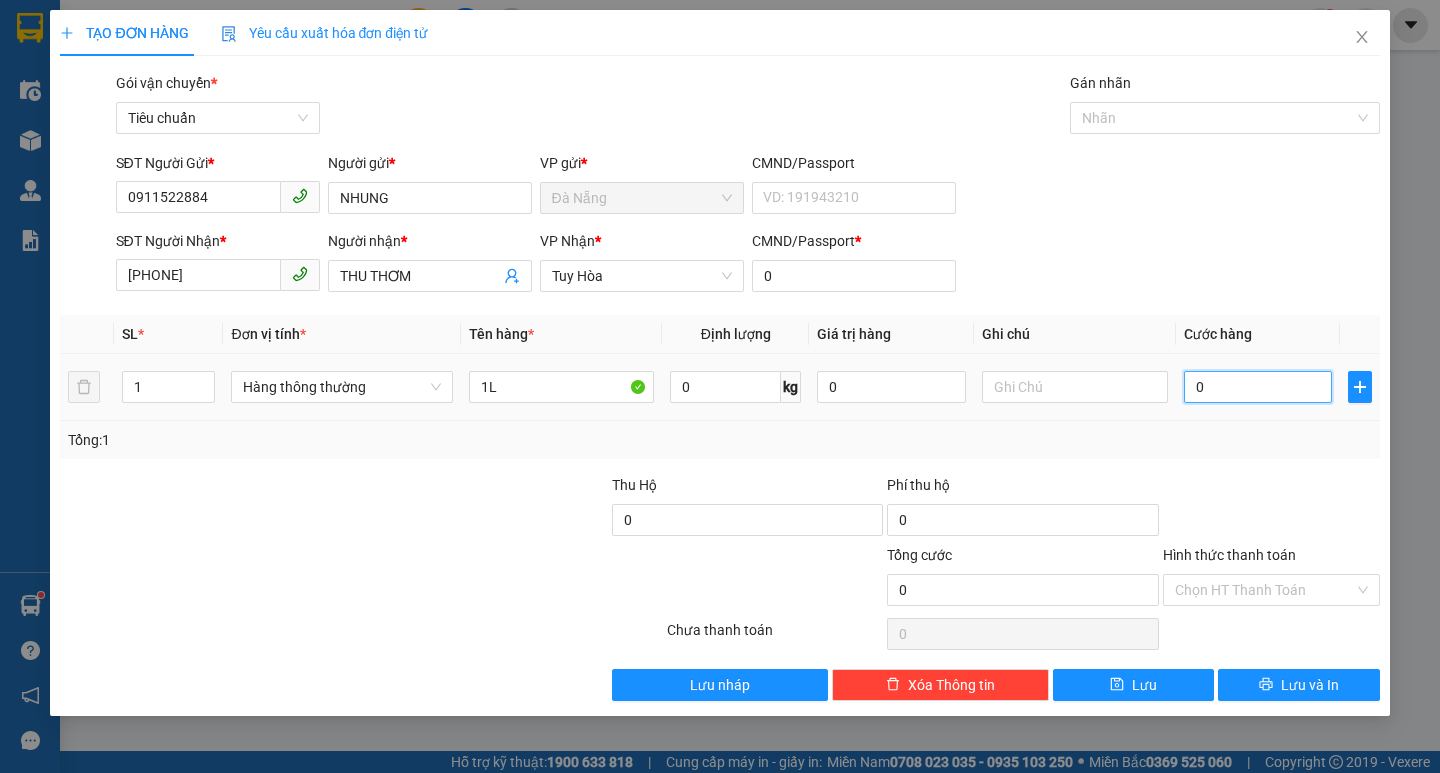 drag, startPoint x: 1204, startPoint y: 391, endPoint x: 1213, endPoint y: 377, distance: 16.643316 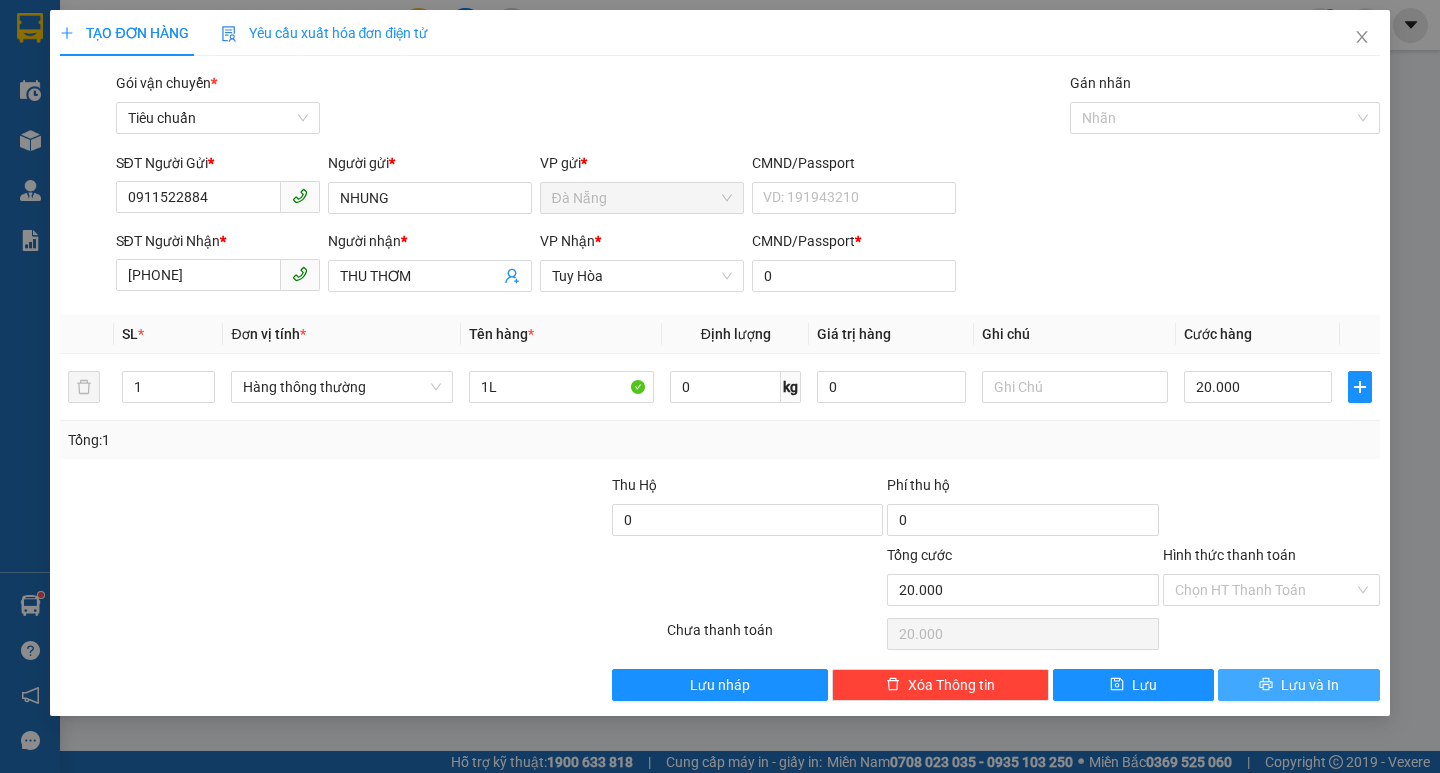 click on "Lưu và In" at bounding box center [1310, 685] 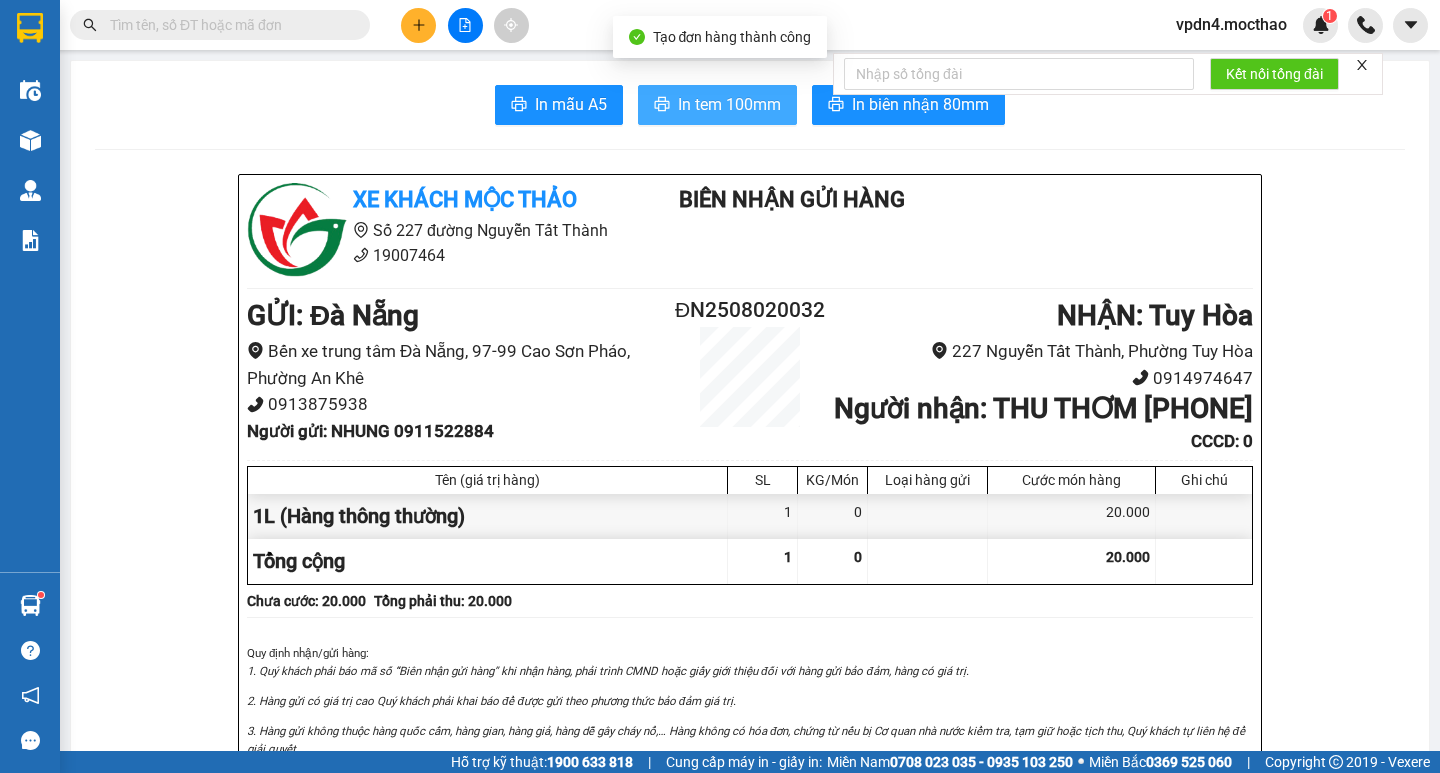 click on "In tem 100mm" at bounding box center (729, 104) 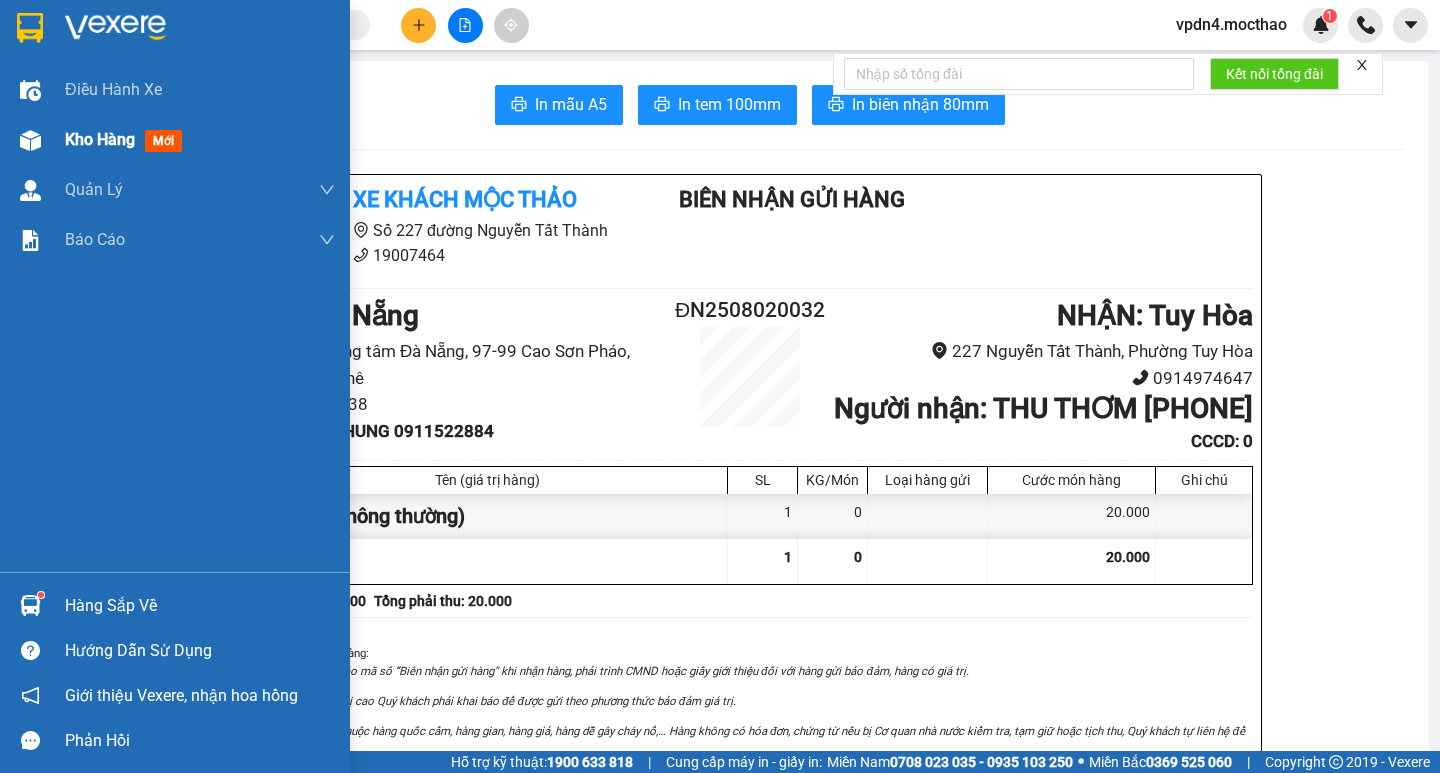 click on "Kho hàng" at bounding box center [100, 139] 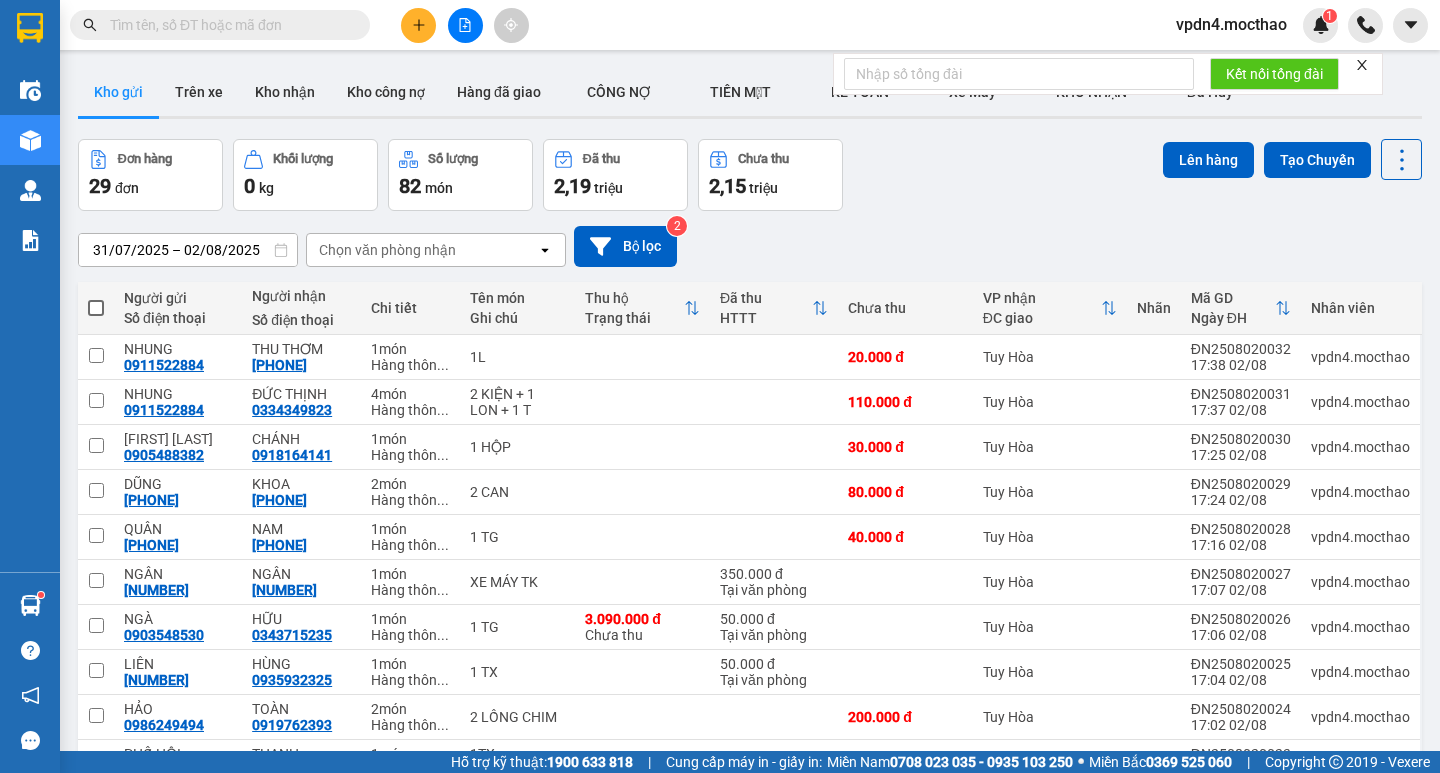 click at bounding box center [96, 308] 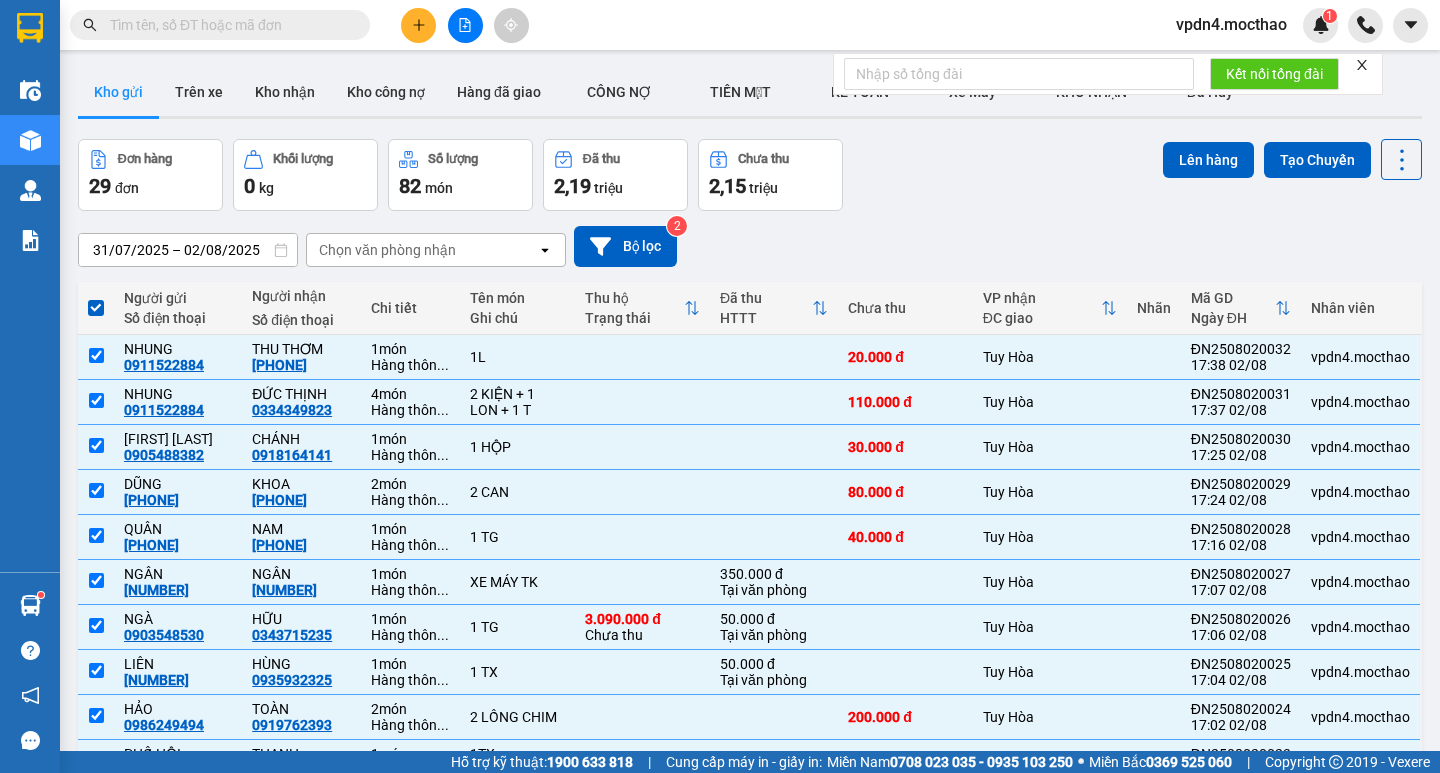 click at bounding box center [96, 1287] 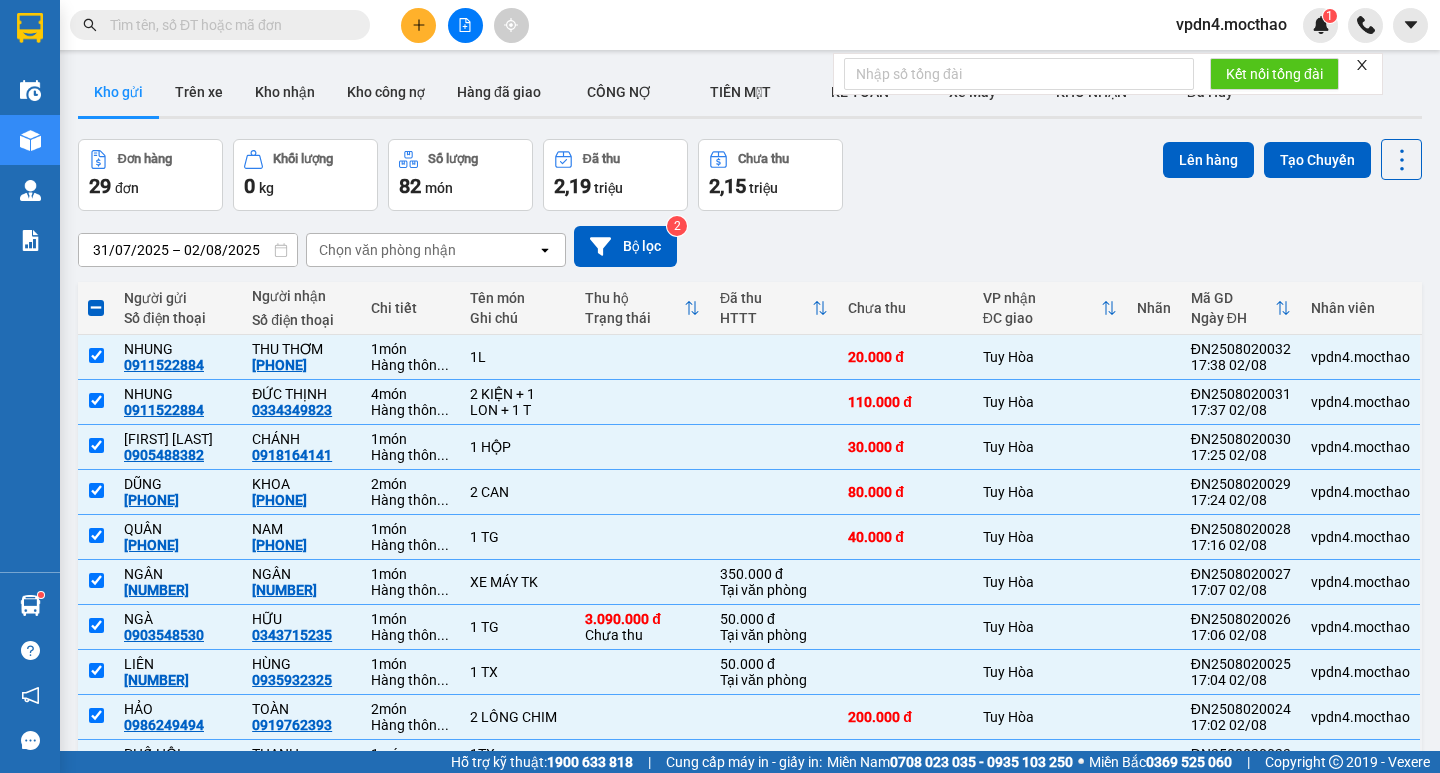click at bounding box center [96, 1647] 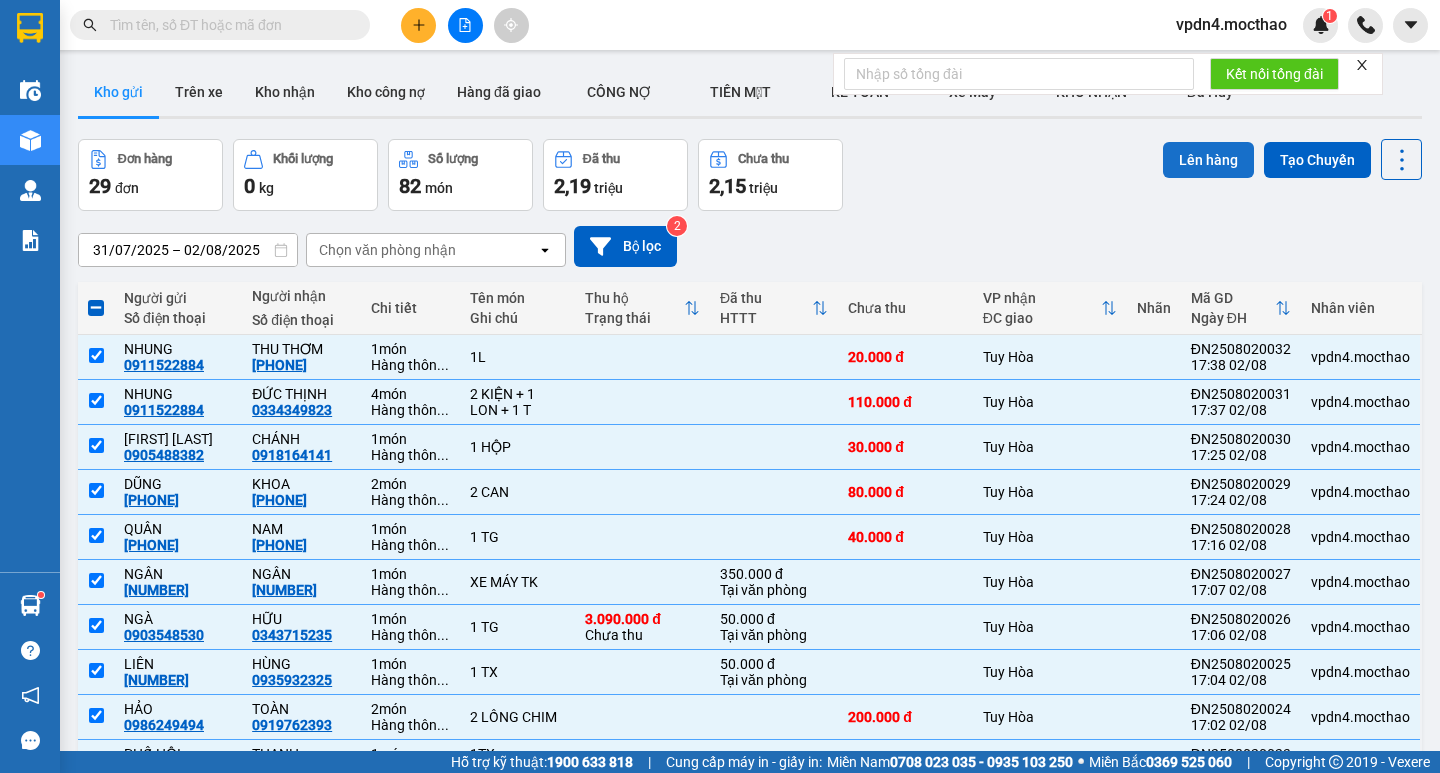 click on "Lên hàng" at bounding box center (1208, 160) 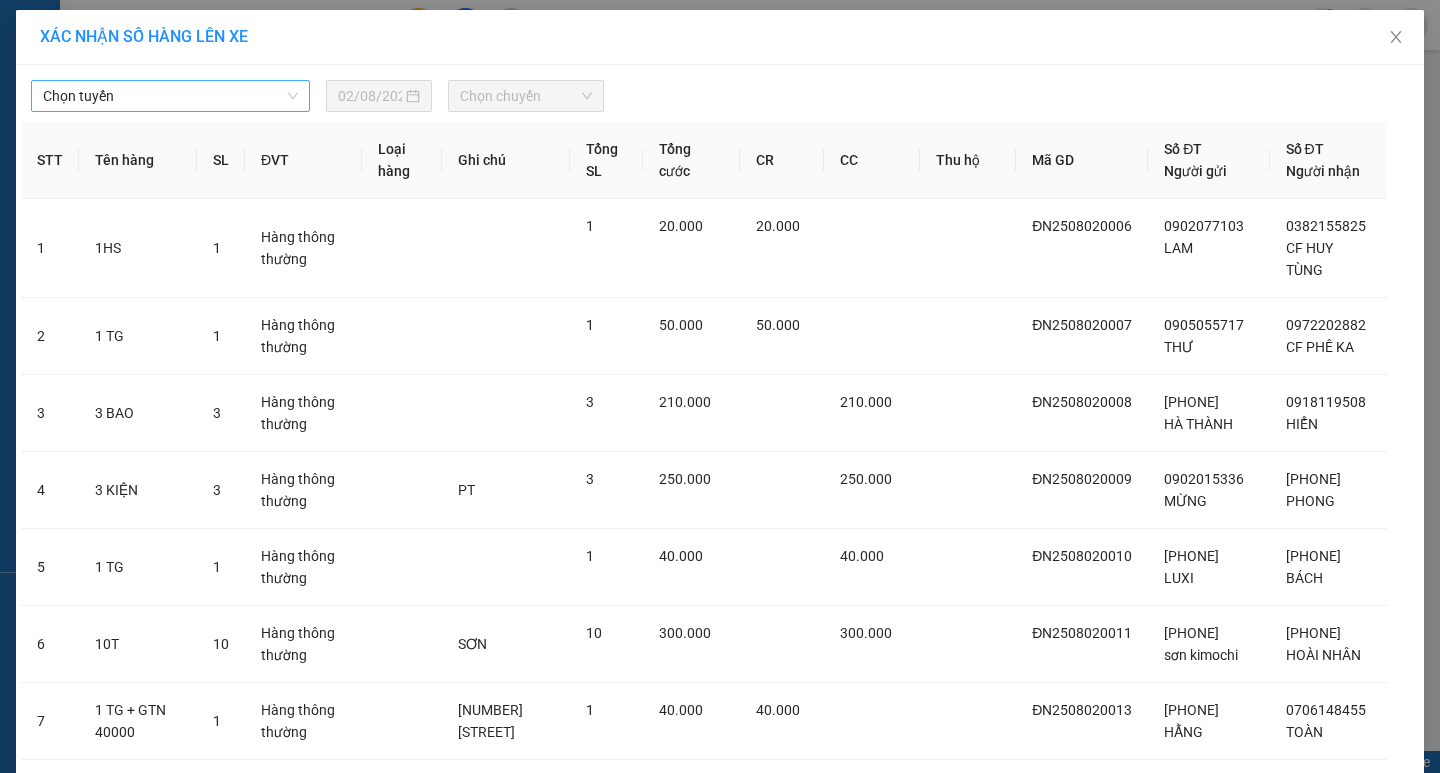 click on "Chọn tuyến" at bounding box center (170, 96) 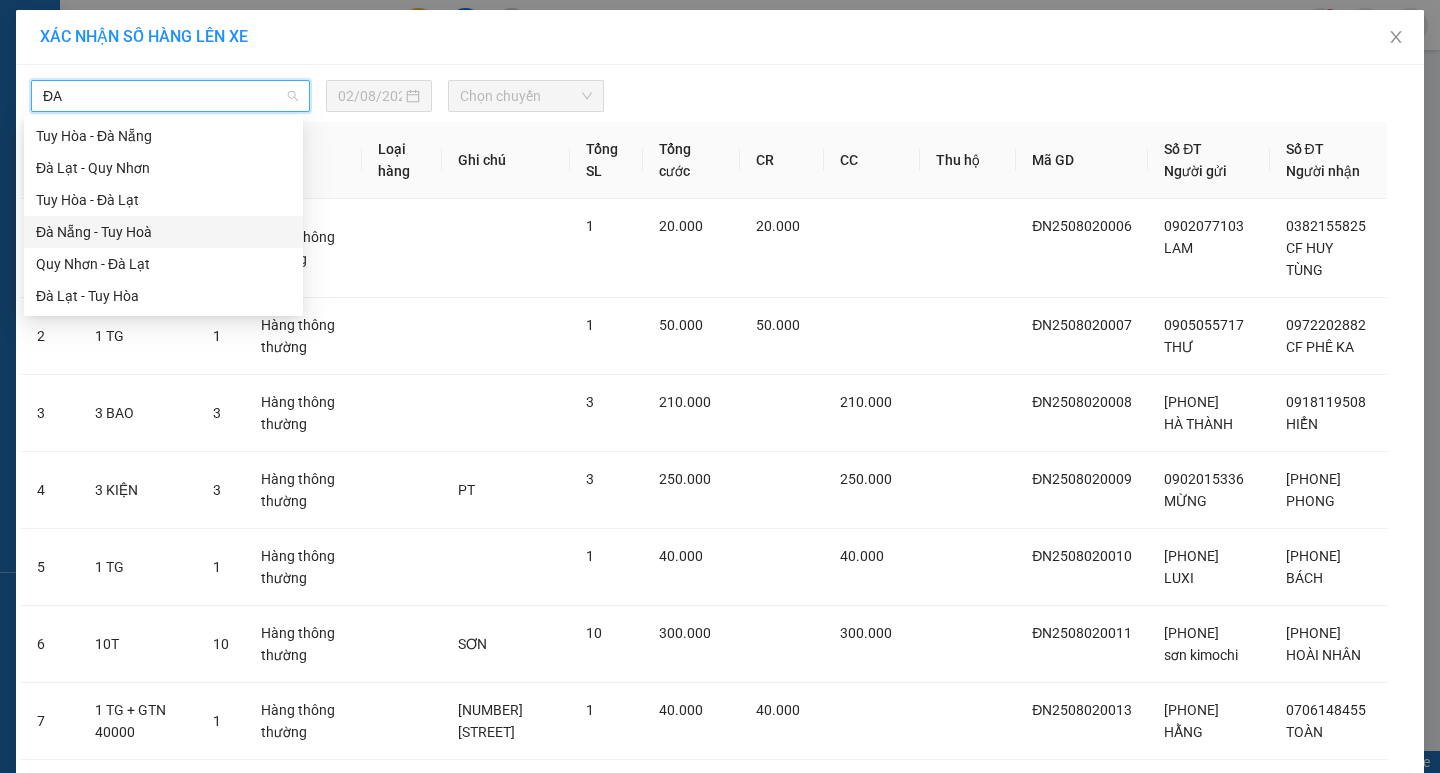 click on "Đà Nẵng - Tuy Hoà" at bounding box center [163, 232] 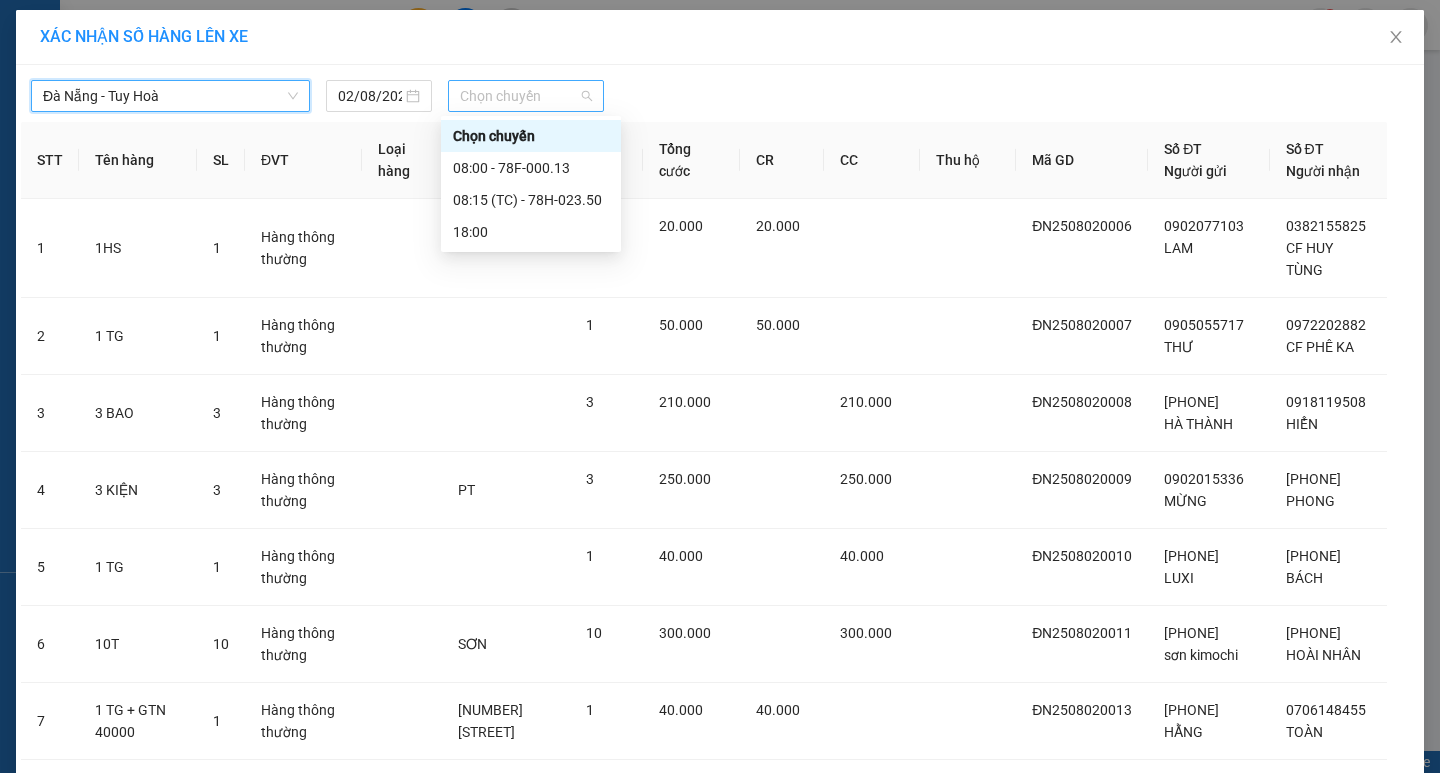 click on "Chọn chuyến" at bounding box center (526, 96) 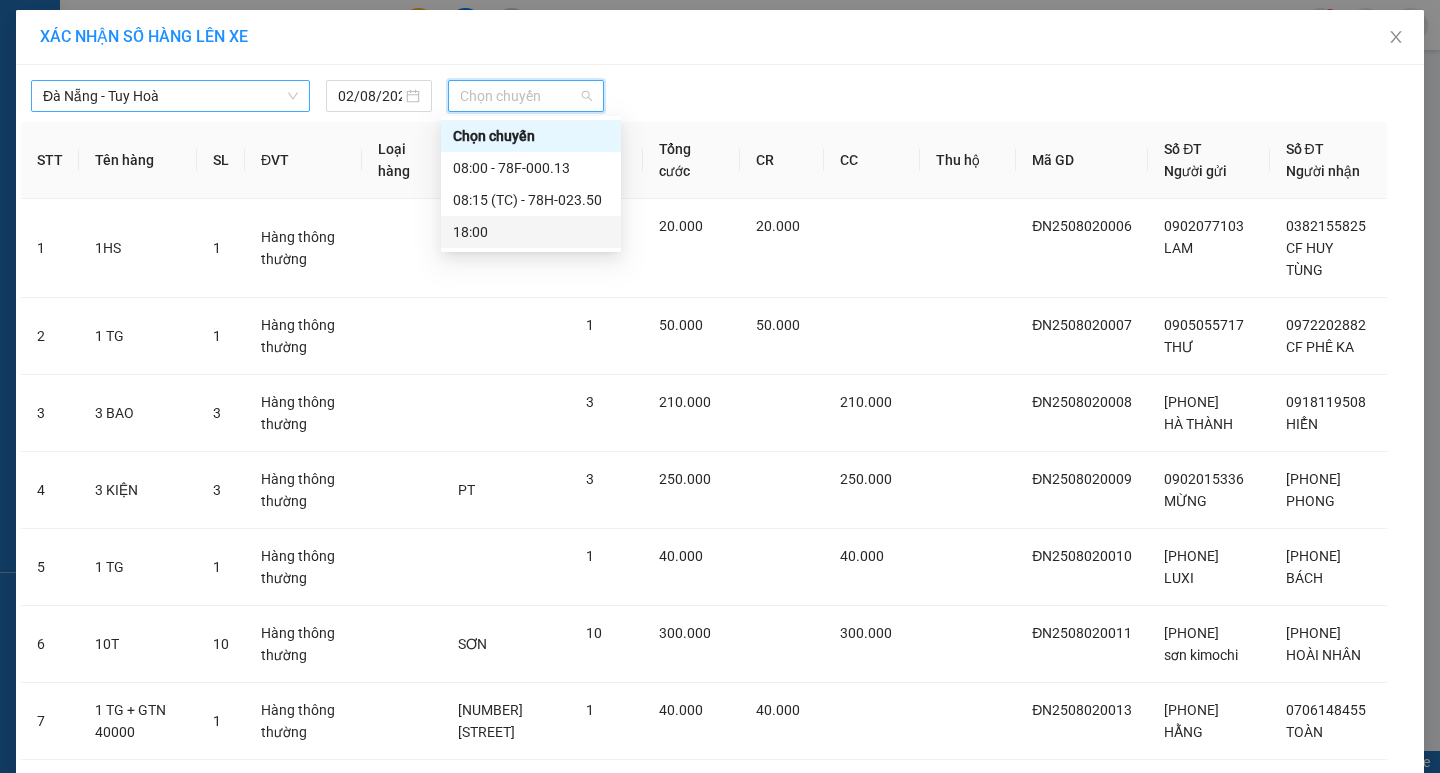 click on "18:00" at bounding box center [531, 232] 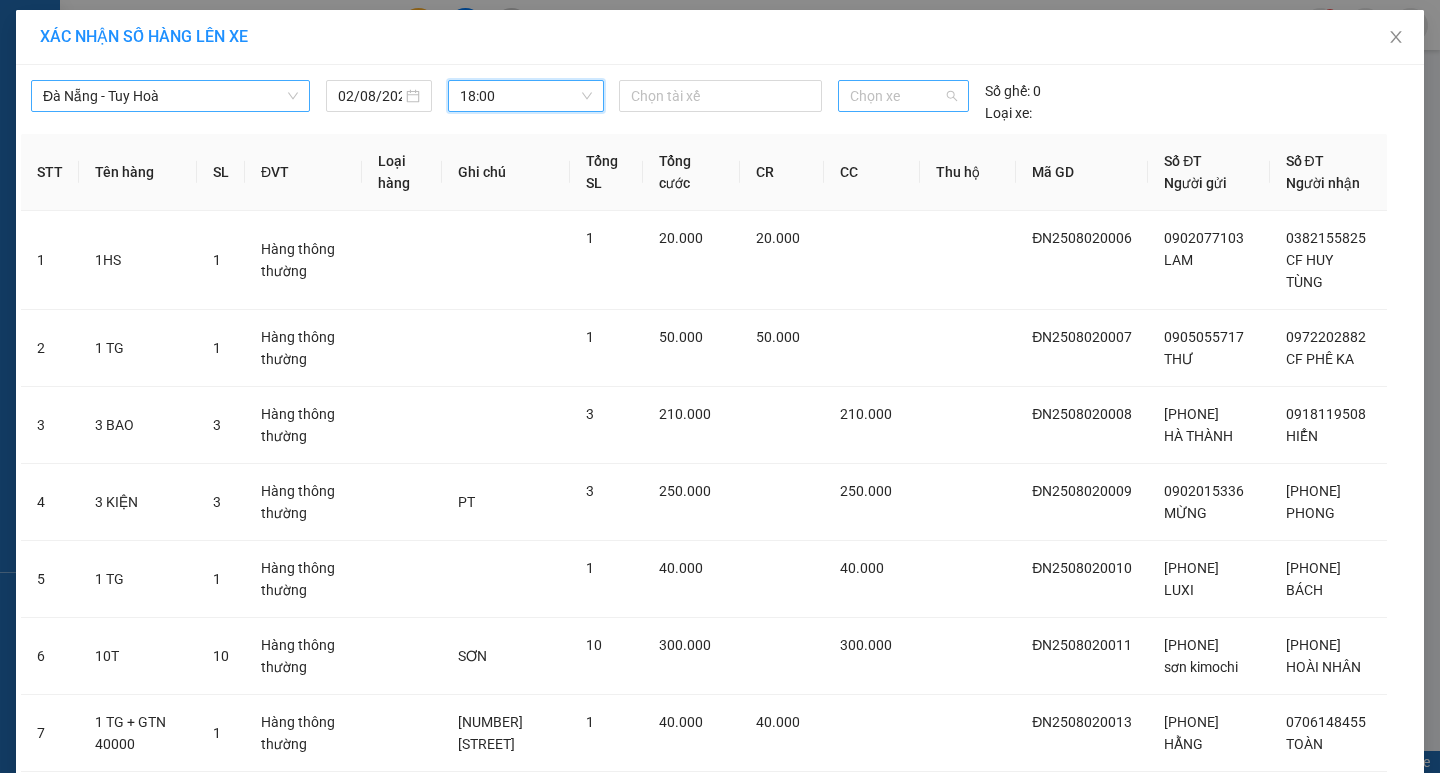 click on "Chọn xe" at bounding box center [903, 96] 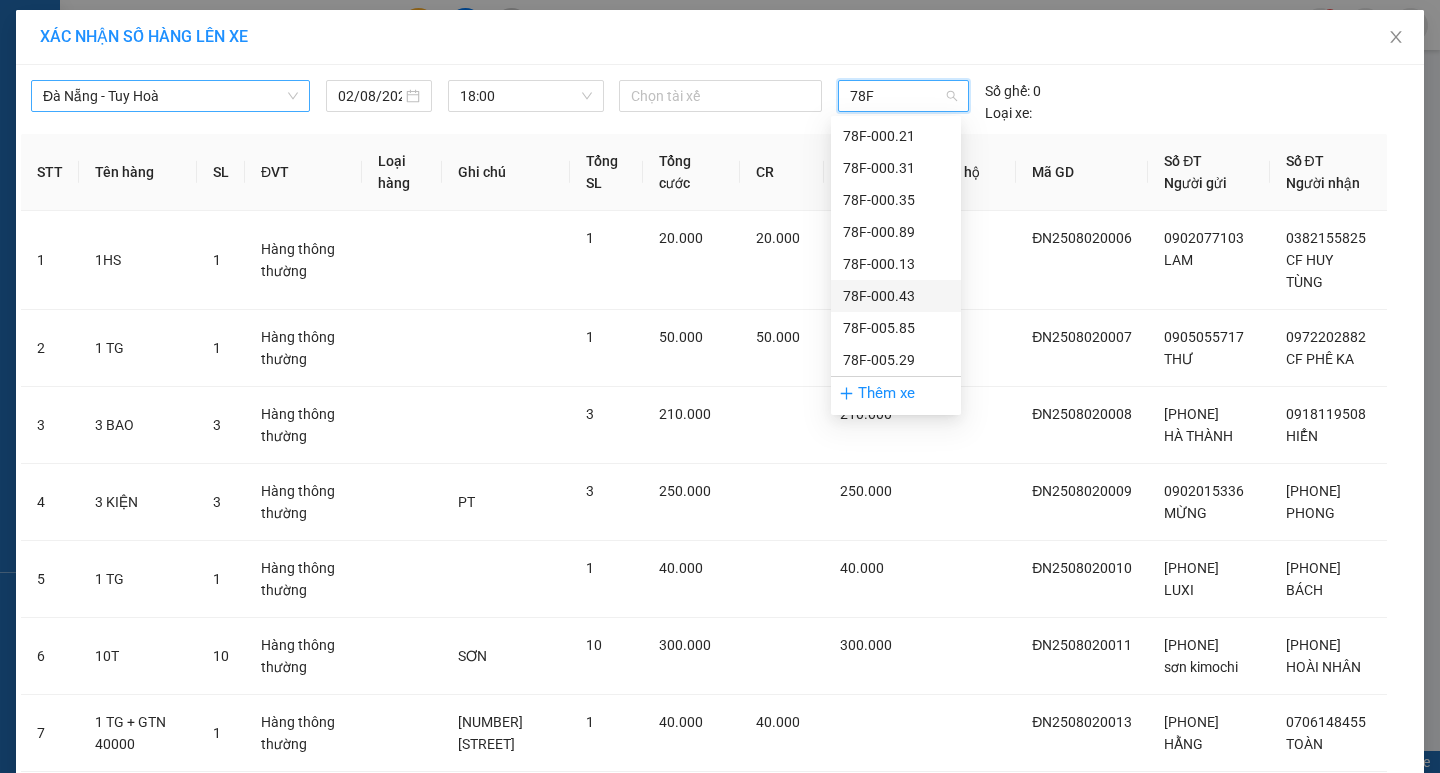 click on "78F-000.43" at bounding box center (896, 296) 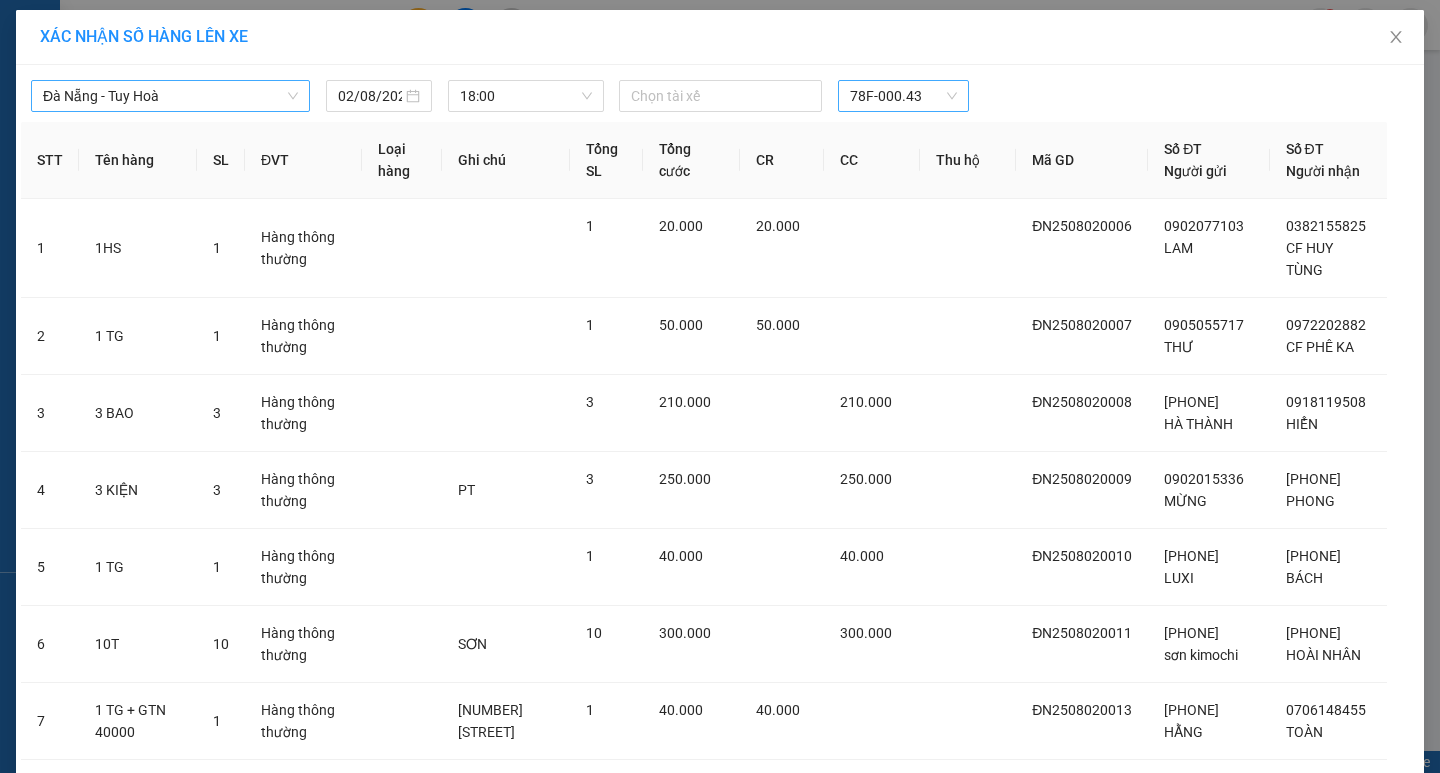 click on "Quay lại Lên hàng" at bounding box center [720, 2358] 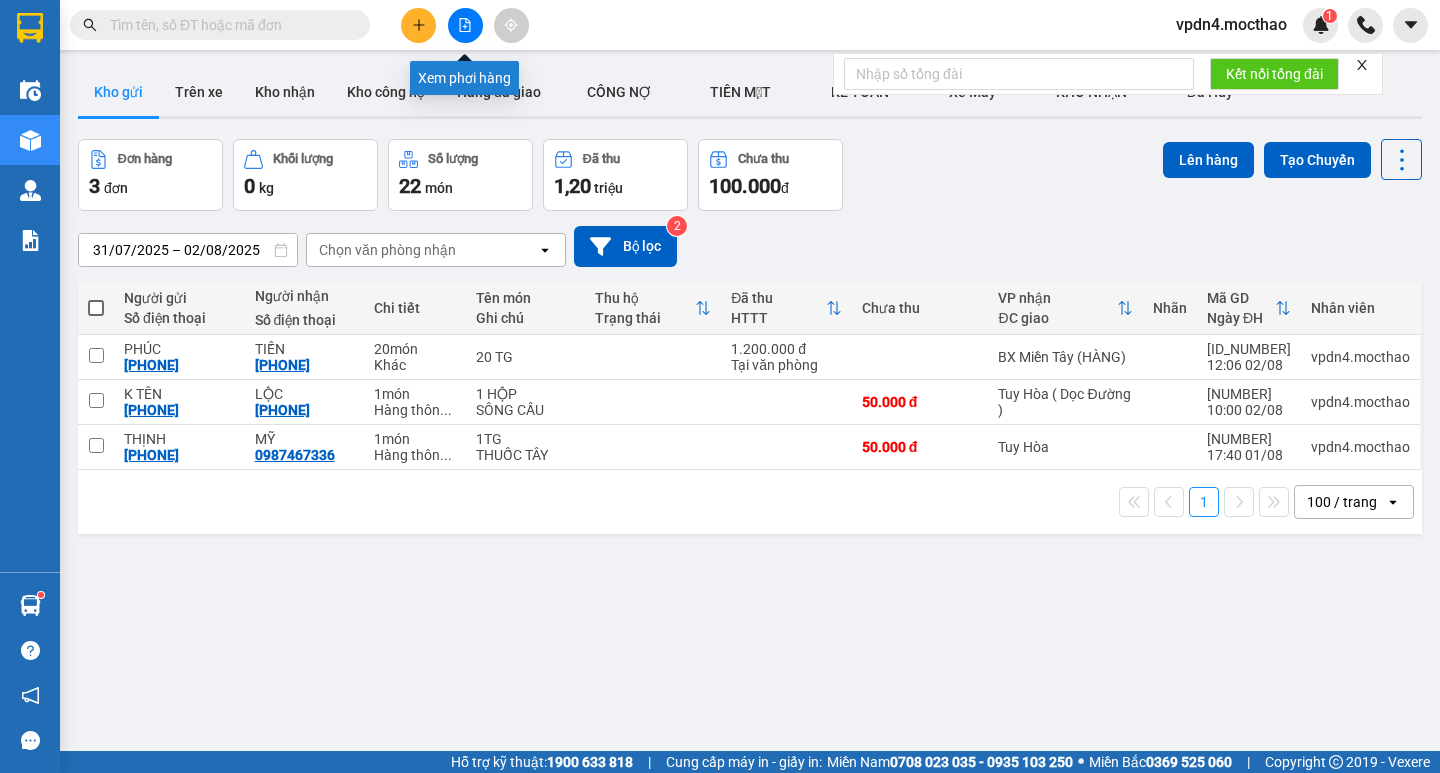 click 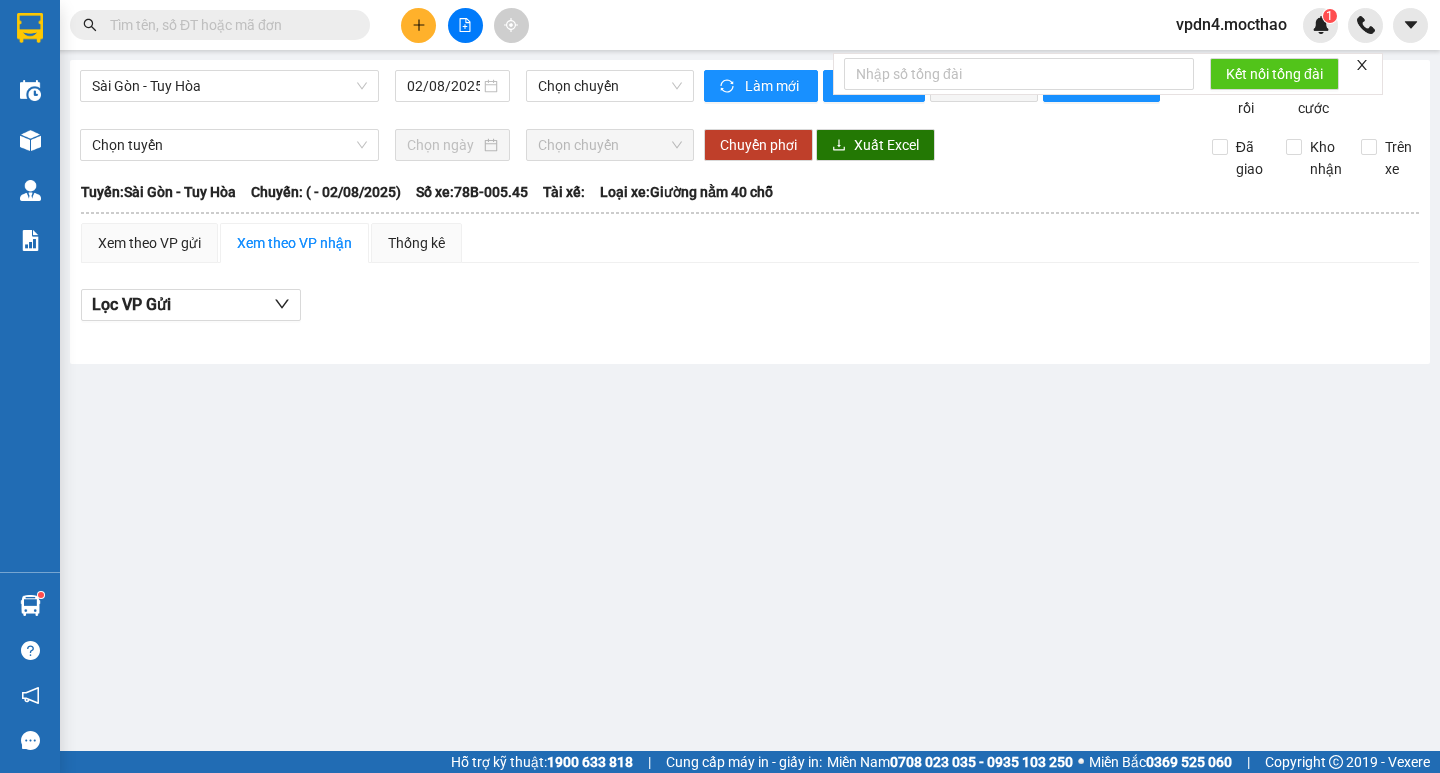 scroll, scrollTop: 0, scrollLeft: 0, axis: both 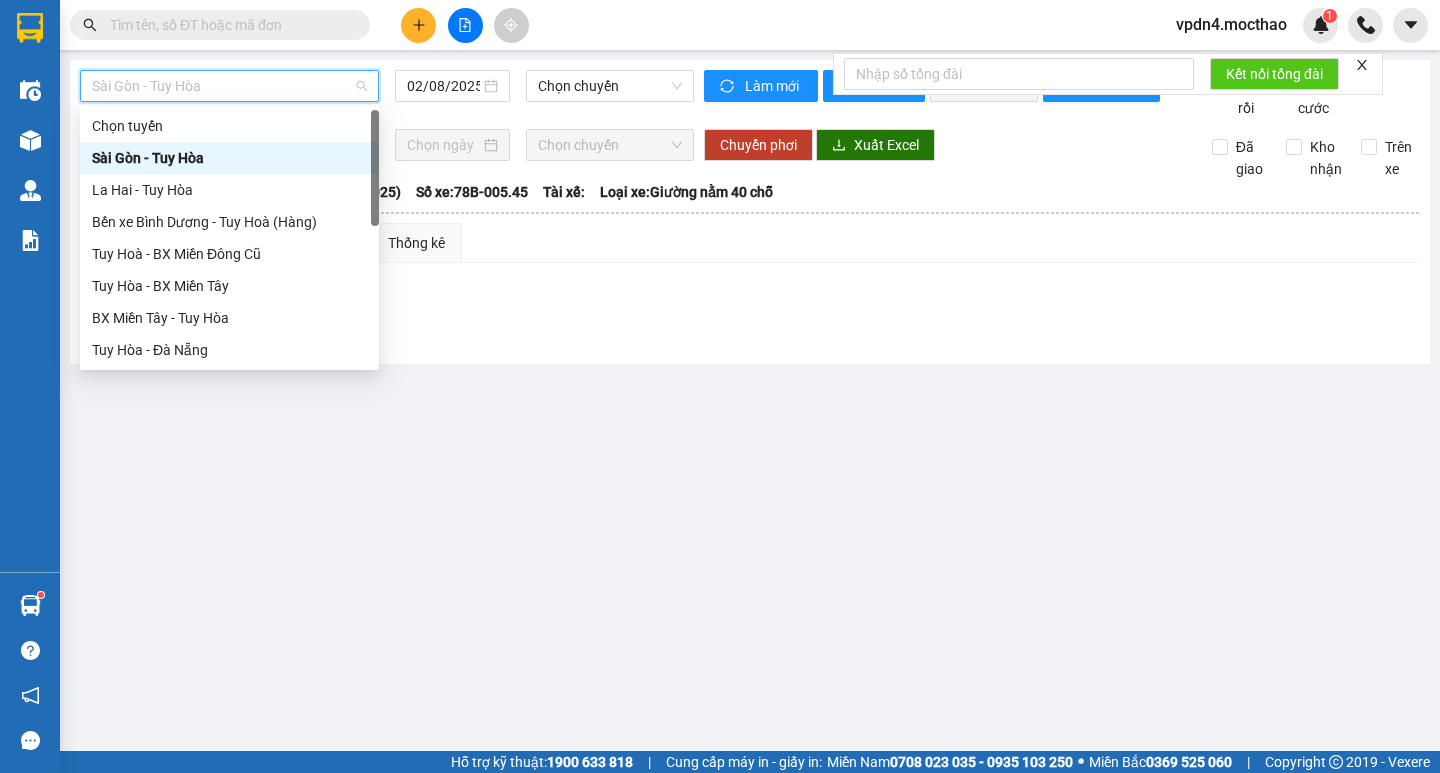 type on "D" 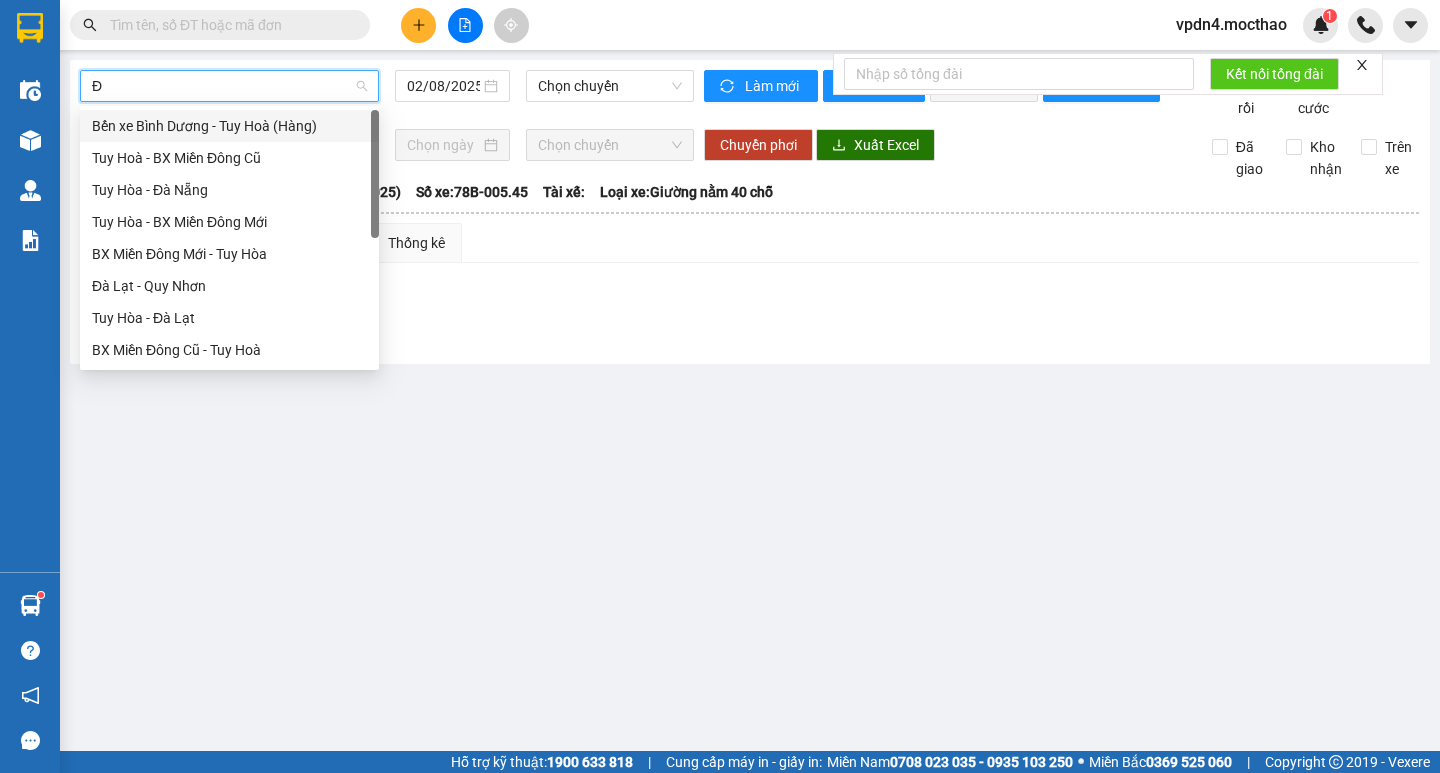 type on "ĐA" 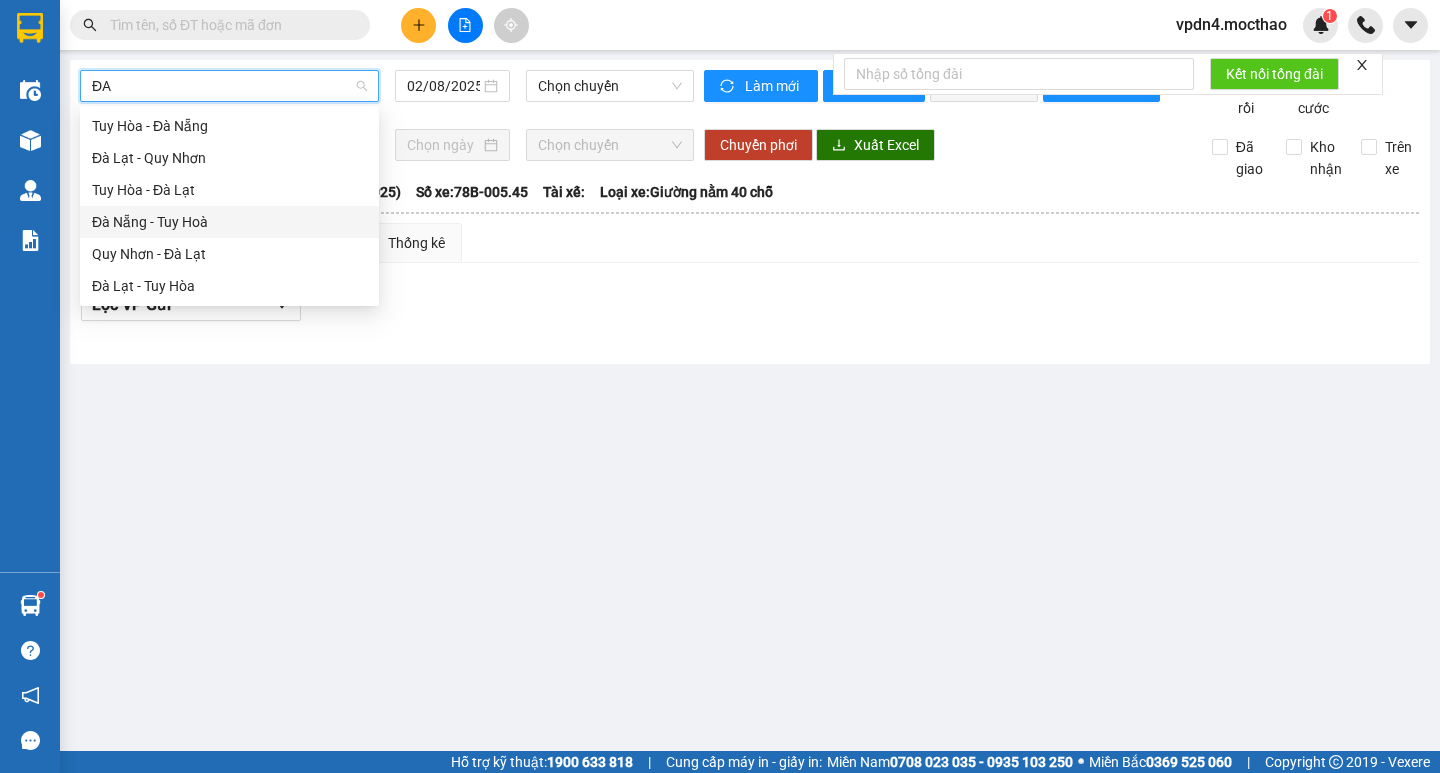 click on "Đà Nẵng - Tuy Hoà" at bounding box center (229, 222) 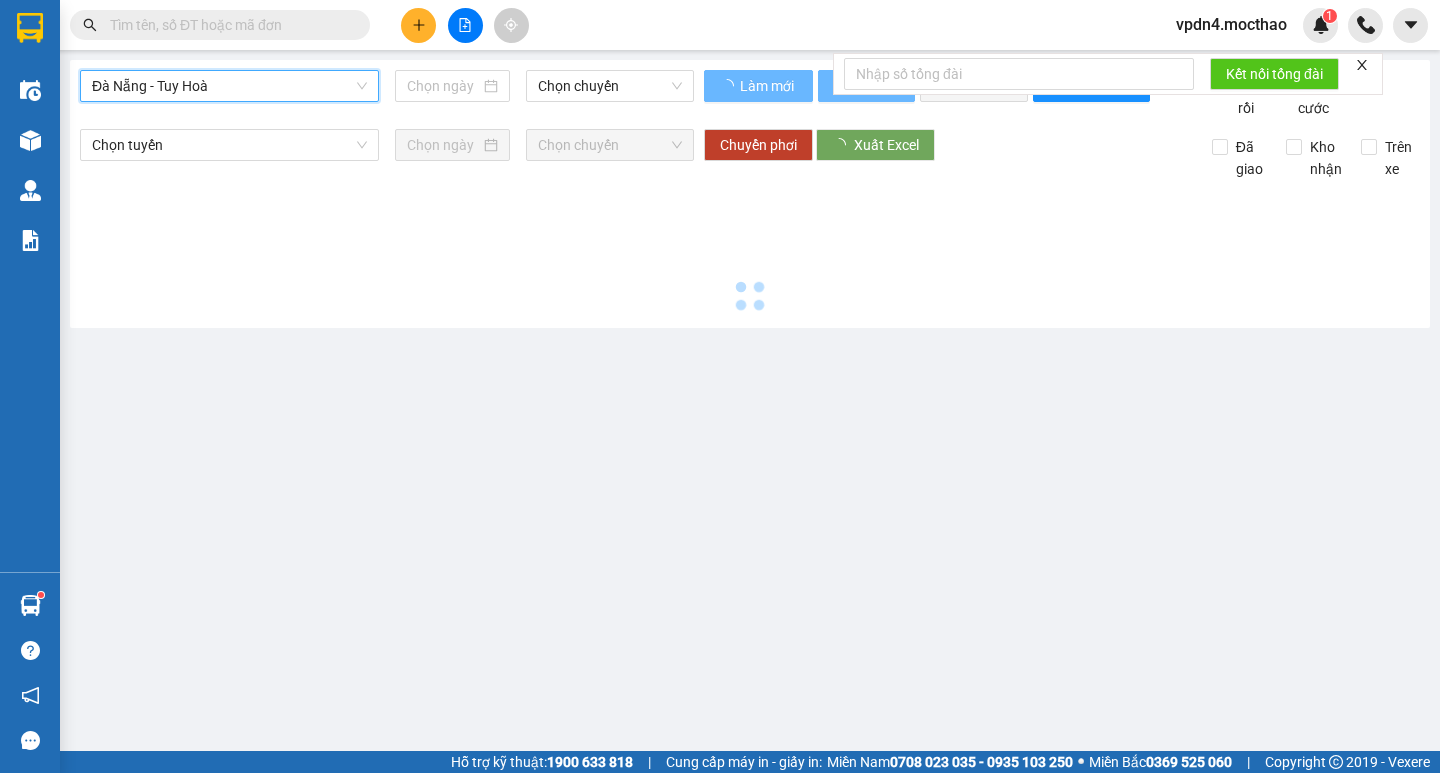 type on "02/08/2025" 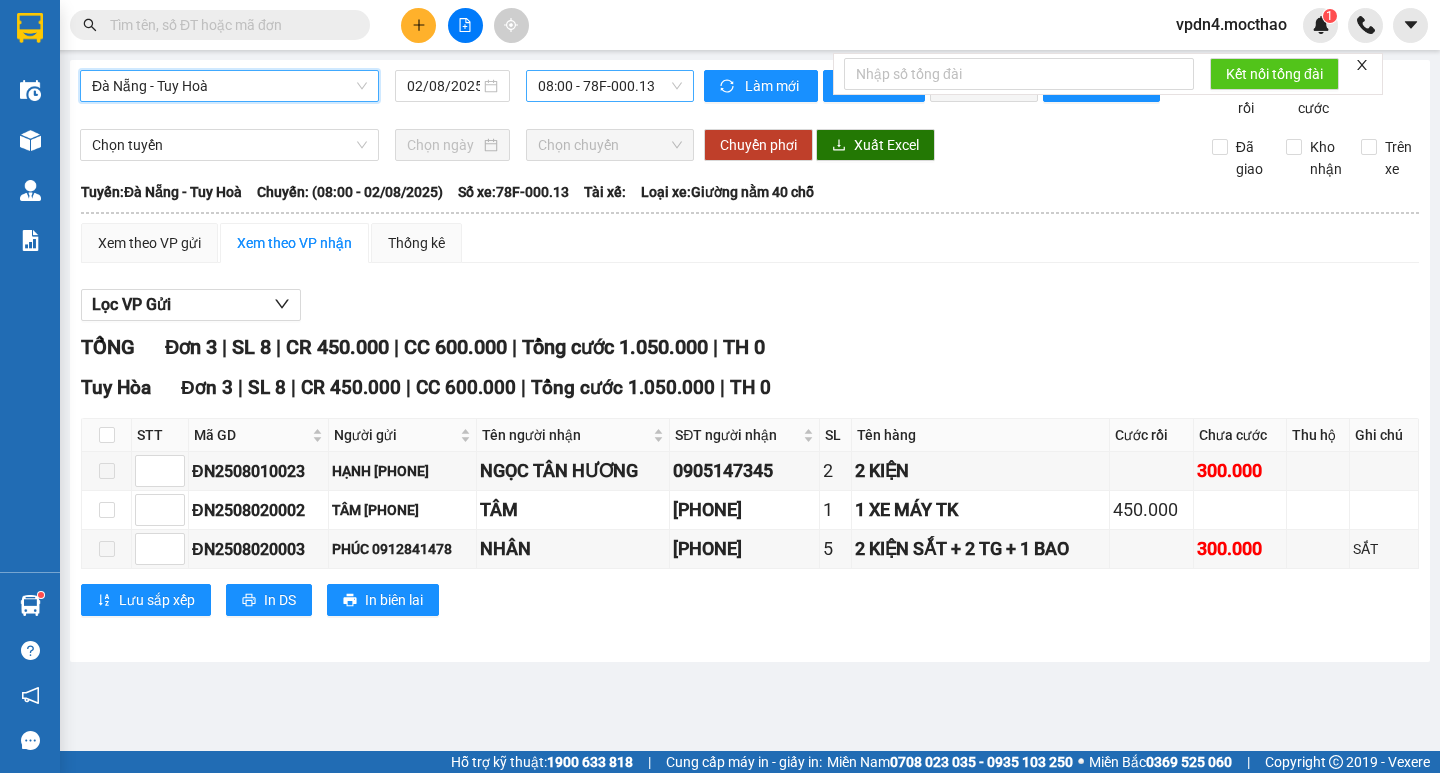 click on "08:00     - 78F-000.13" at bounding box center (610, 86) 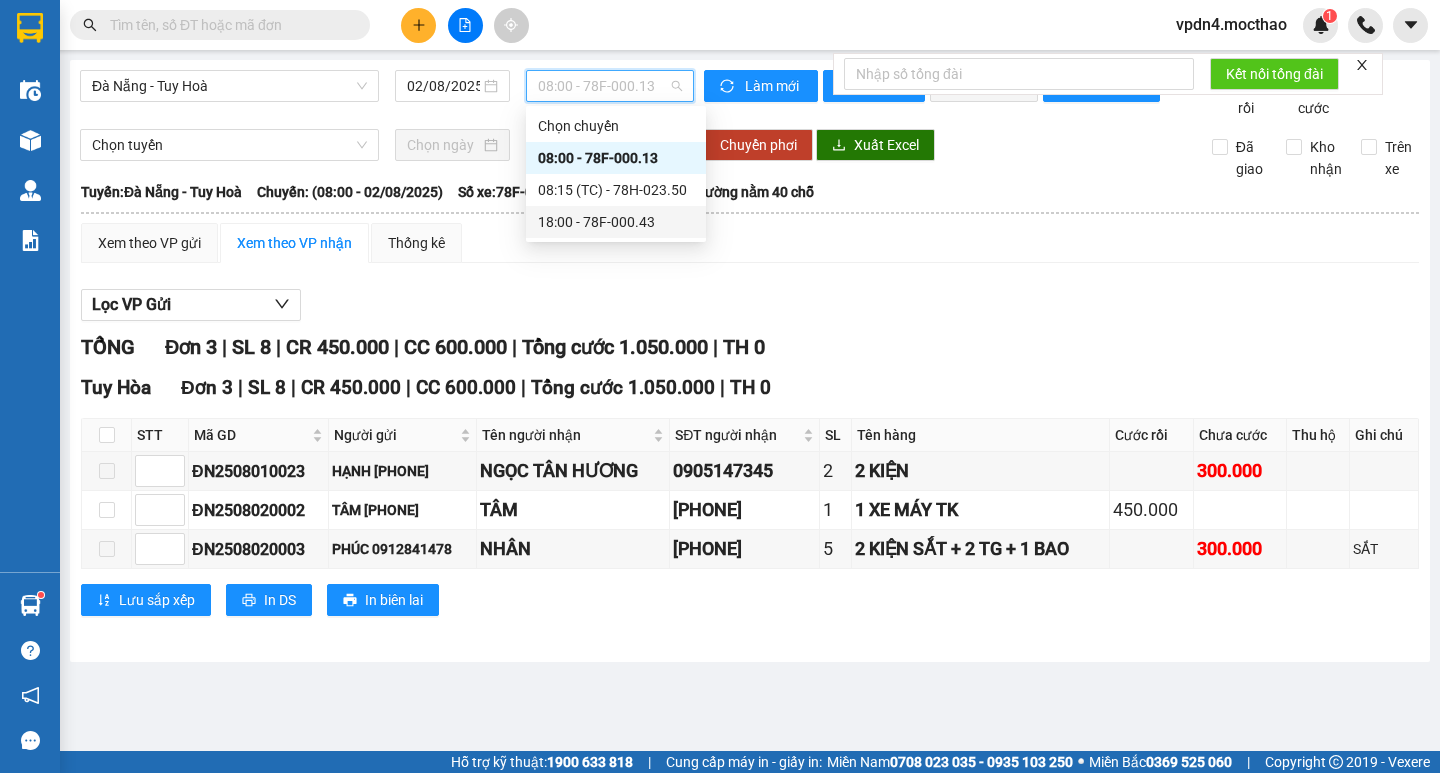 click on "18:00     - 78F-000.43" at bounding box center (616, 222) 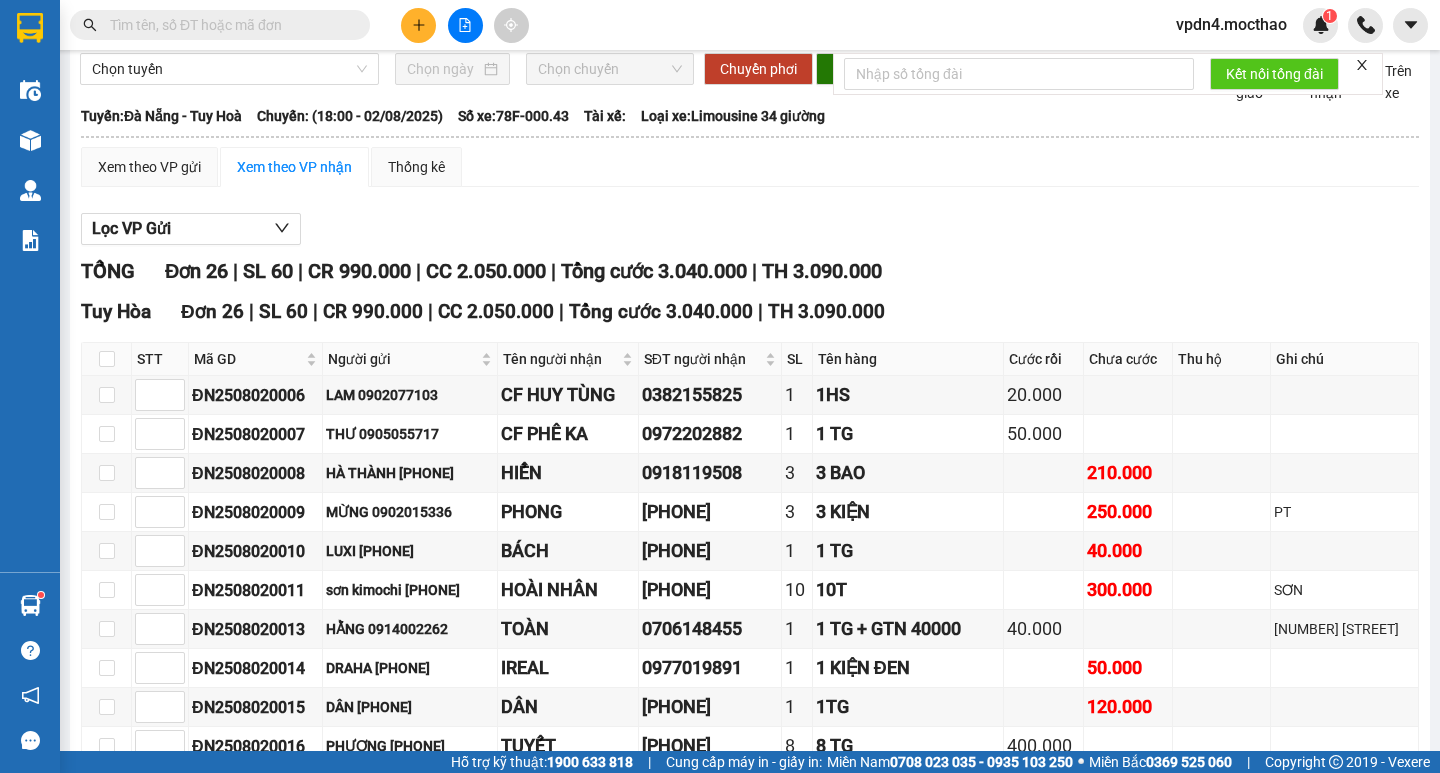 scroll, scrollTop: 82, scrollLeft: 0, axis: vertical 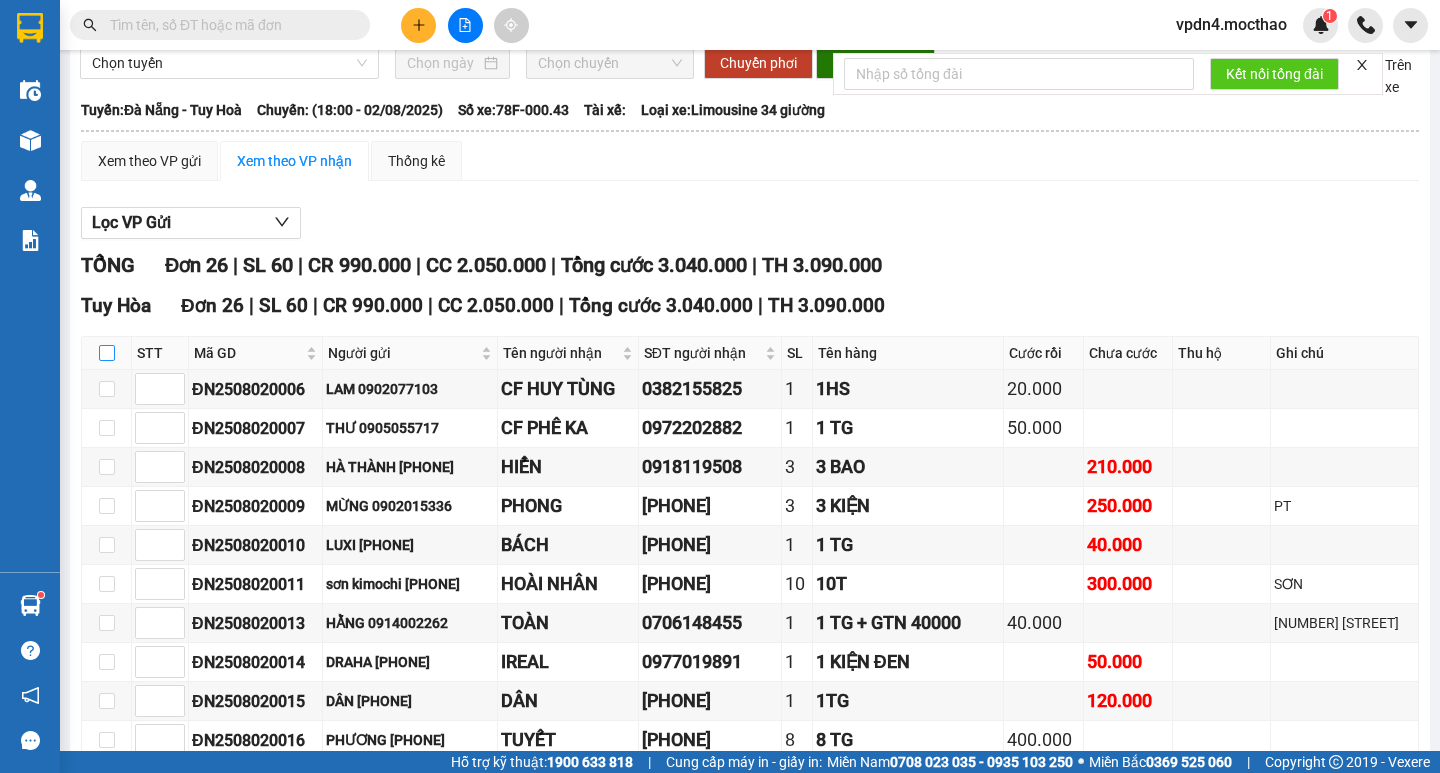 click at bounding box center [107, 353] 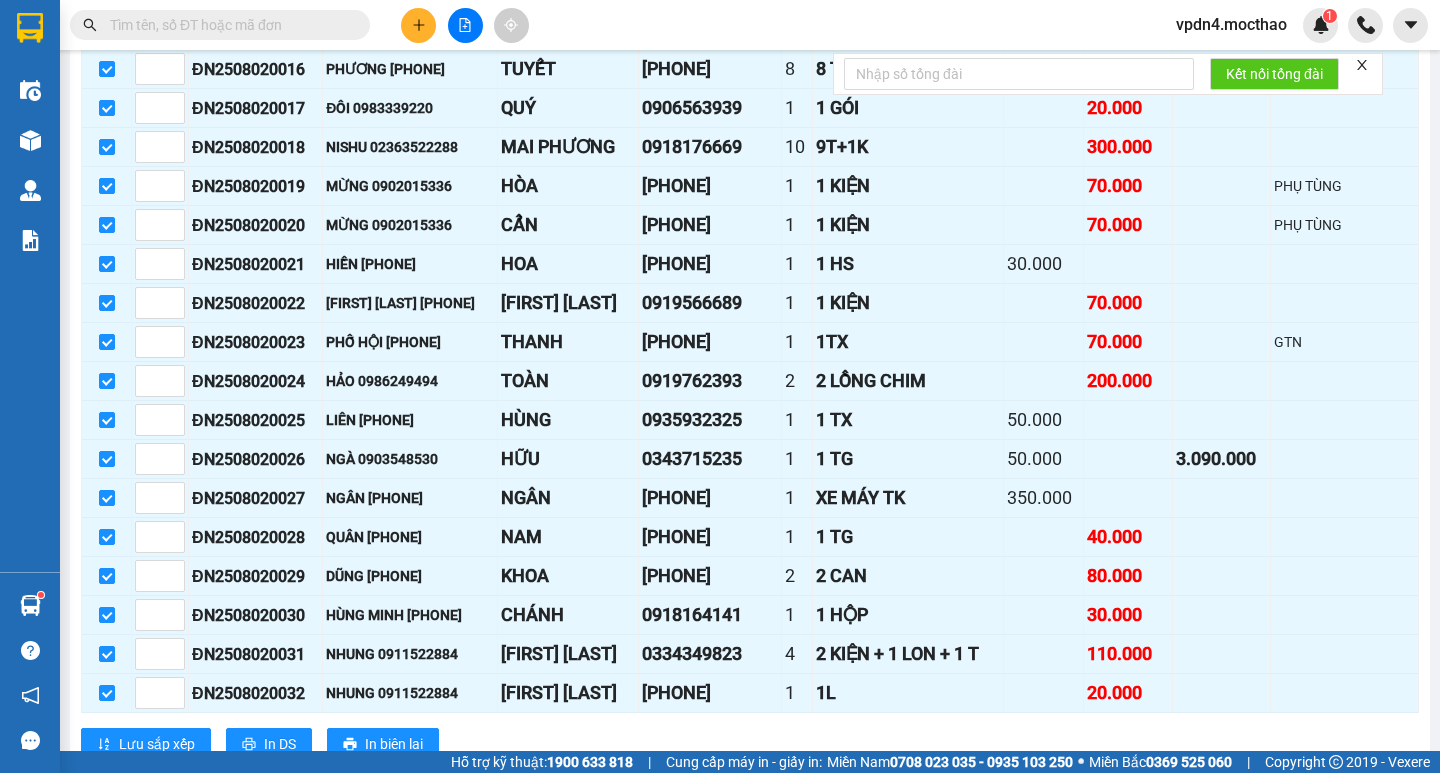 scroll, scrollTop: 840, scrollLeft: 0, axis: vertical 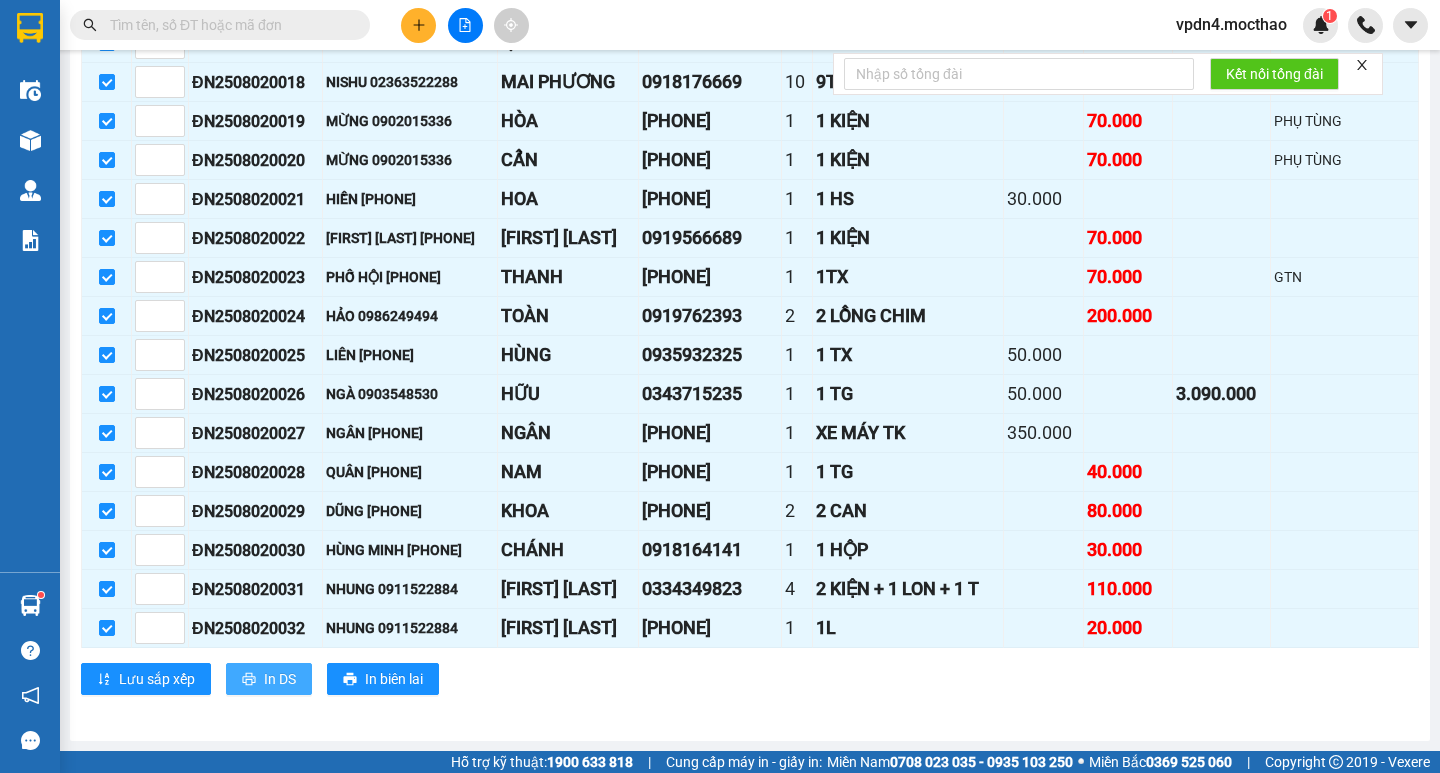 click on "In DS" at bounding box center [280, 679] 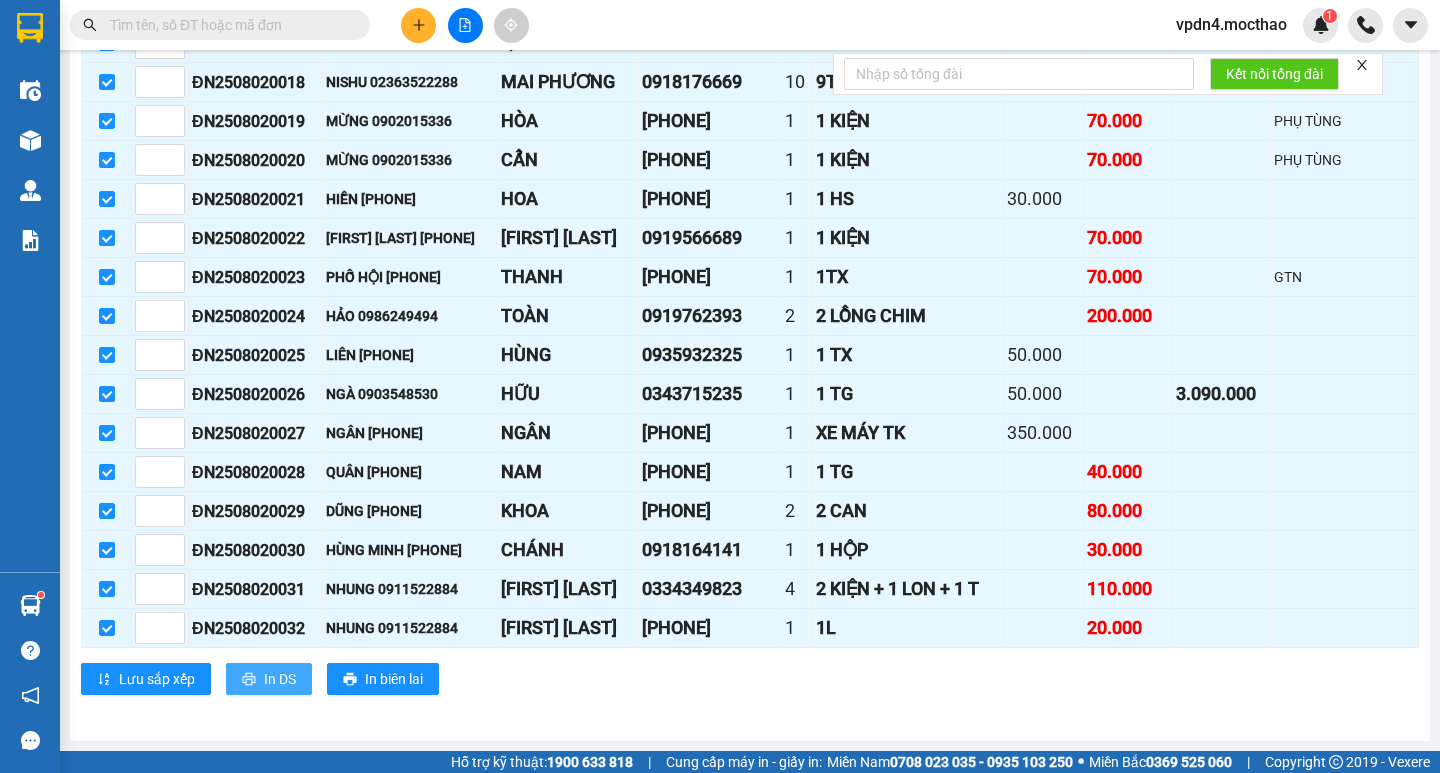 scroll, scrollTop: 0, scrollLeft: 0, axis: both 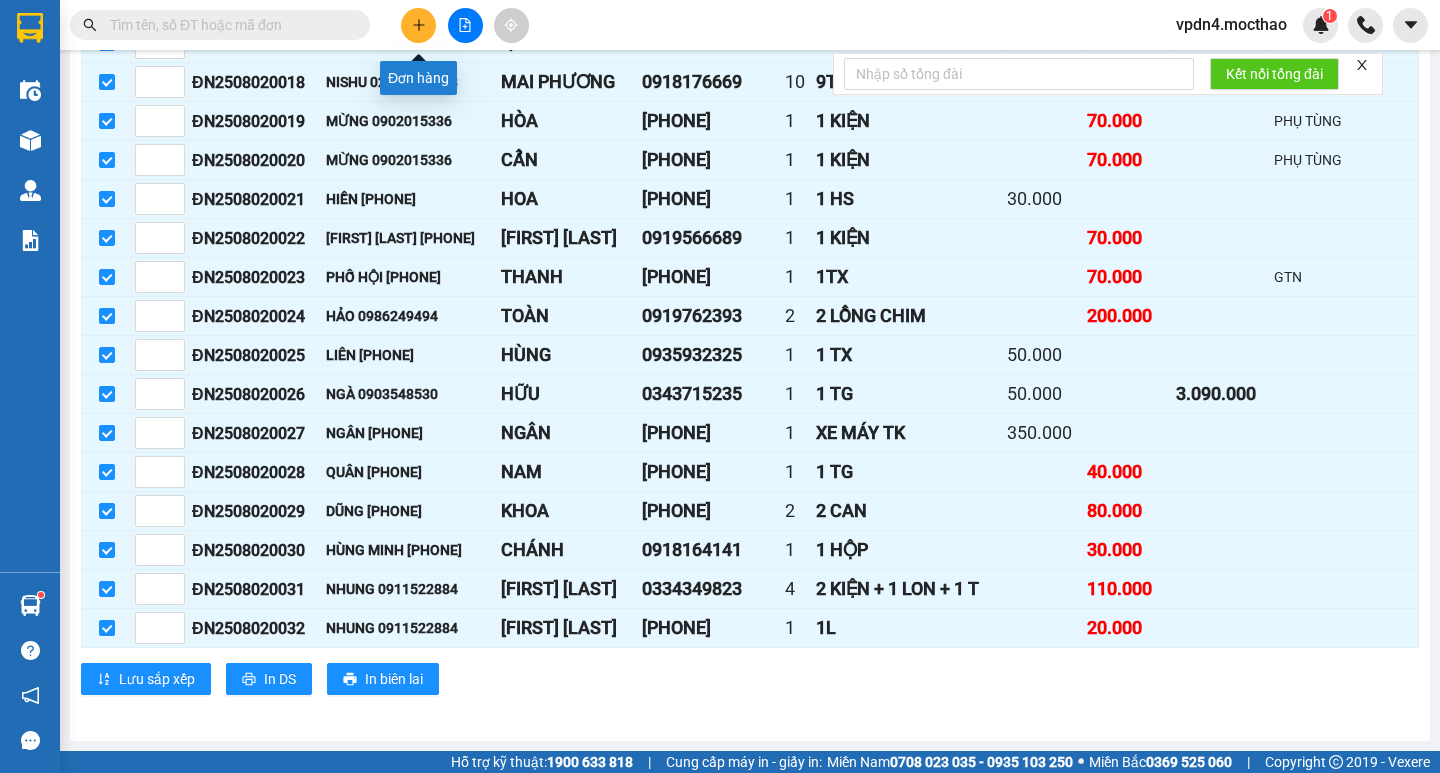 click at bounding box center [418, 25] 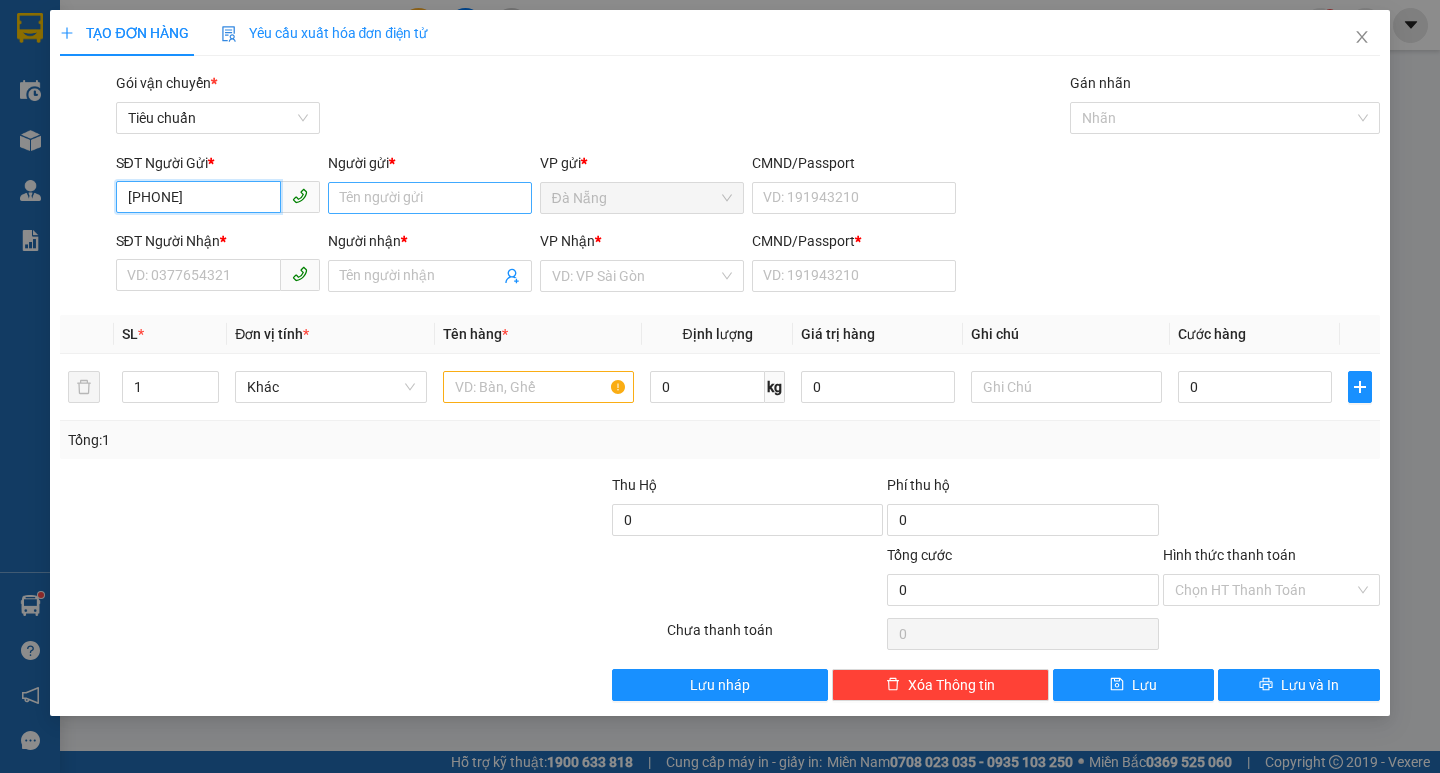 type on "0915320279" 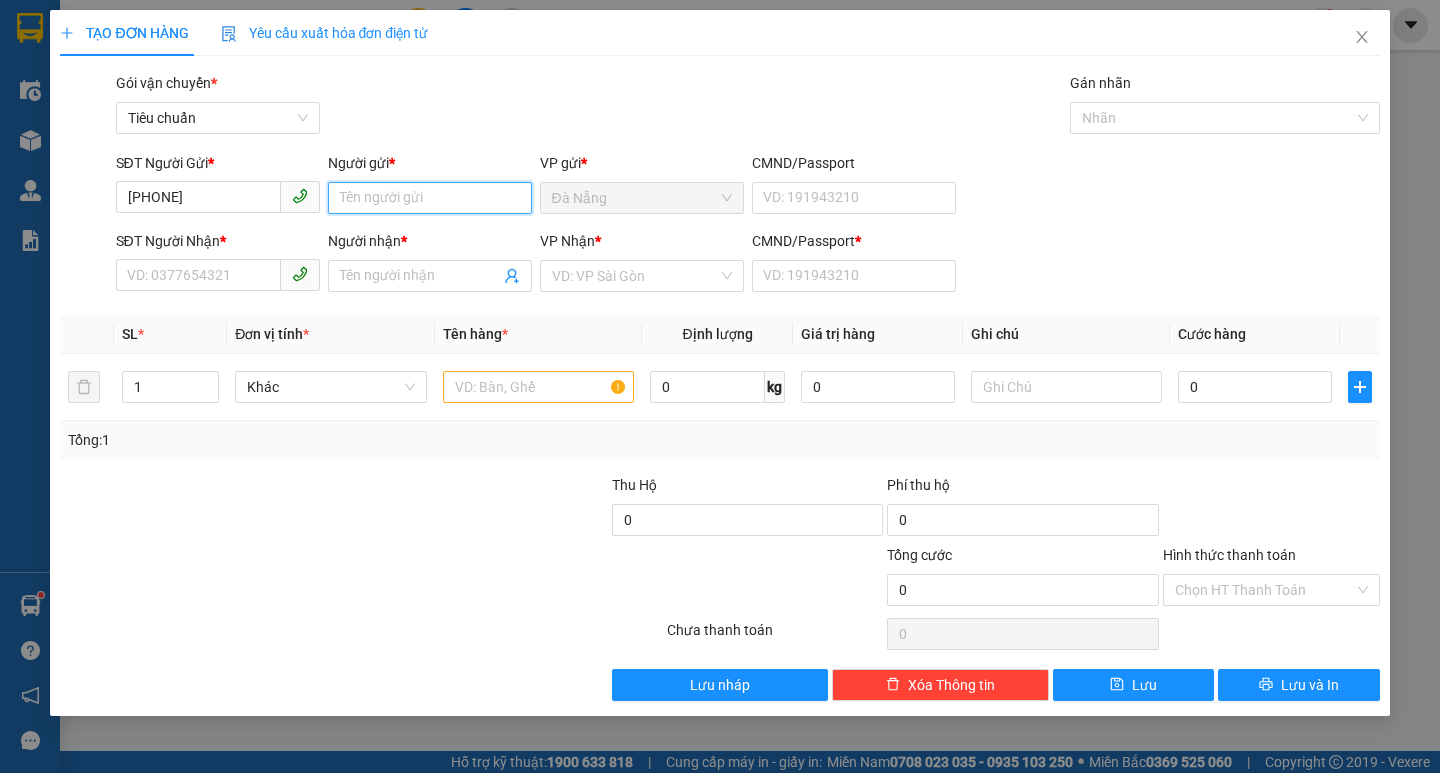 click on "Người gửi  *" at bounding box center [430, 198] 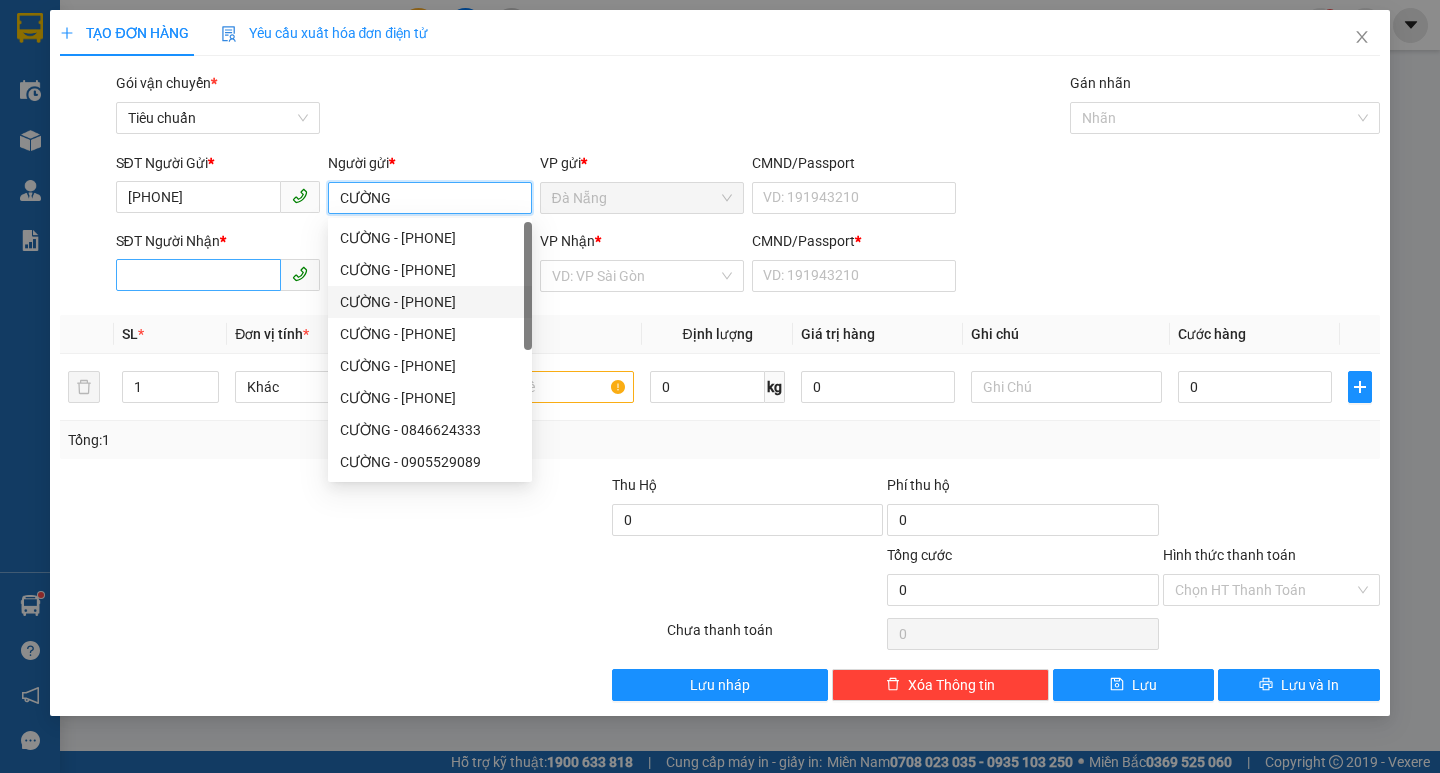 type on "CƯỜNG" 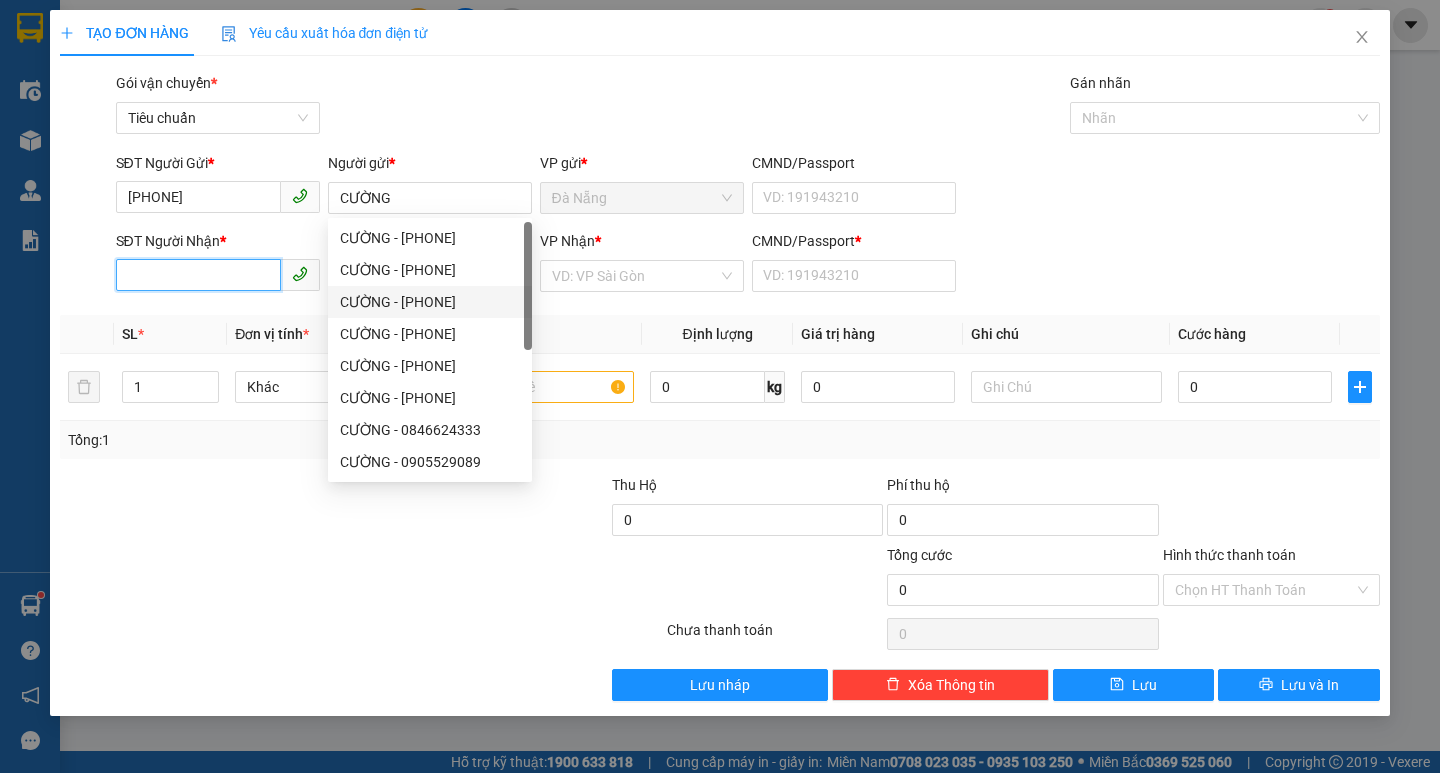 click on "SĐT Người Nhận  *" at bounding box center [198, 275] 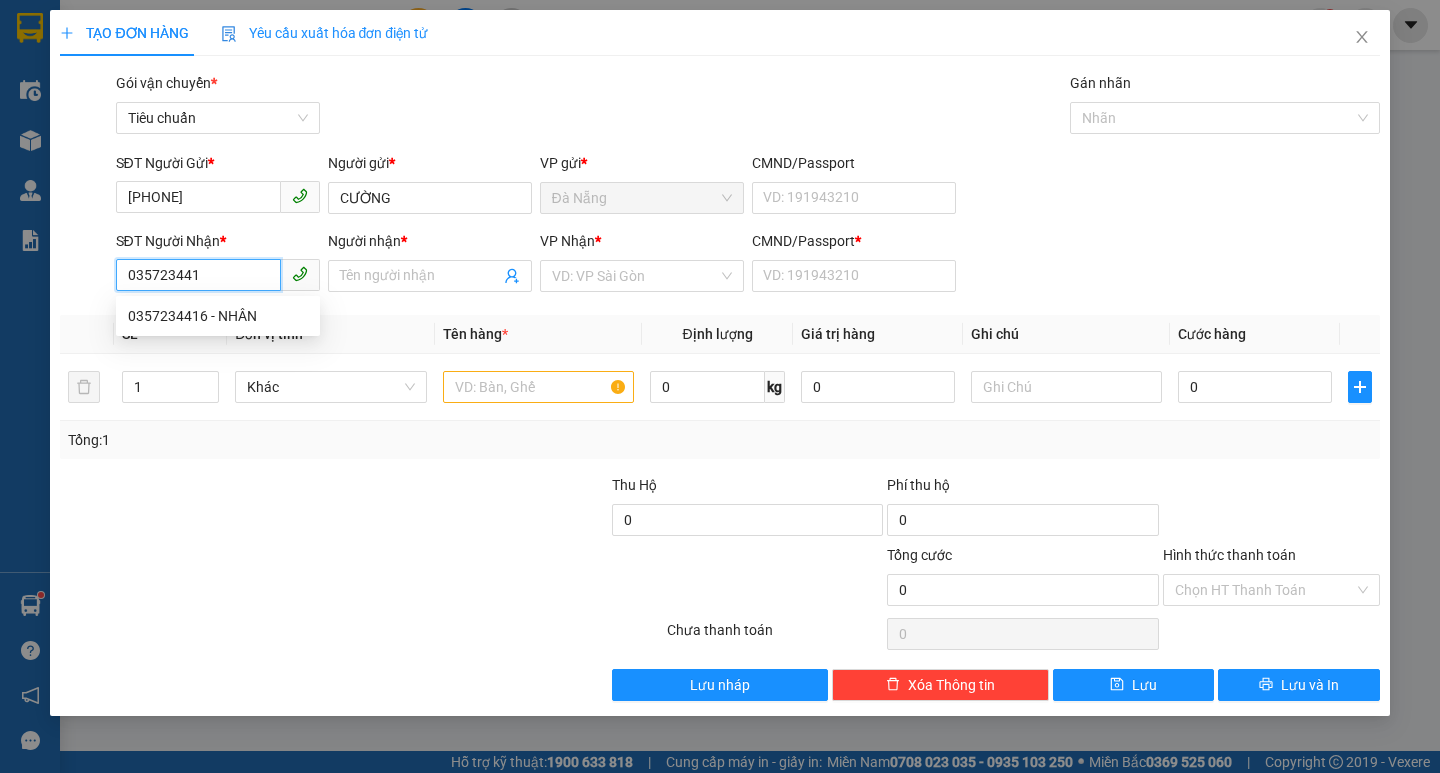 type on "0357234416" 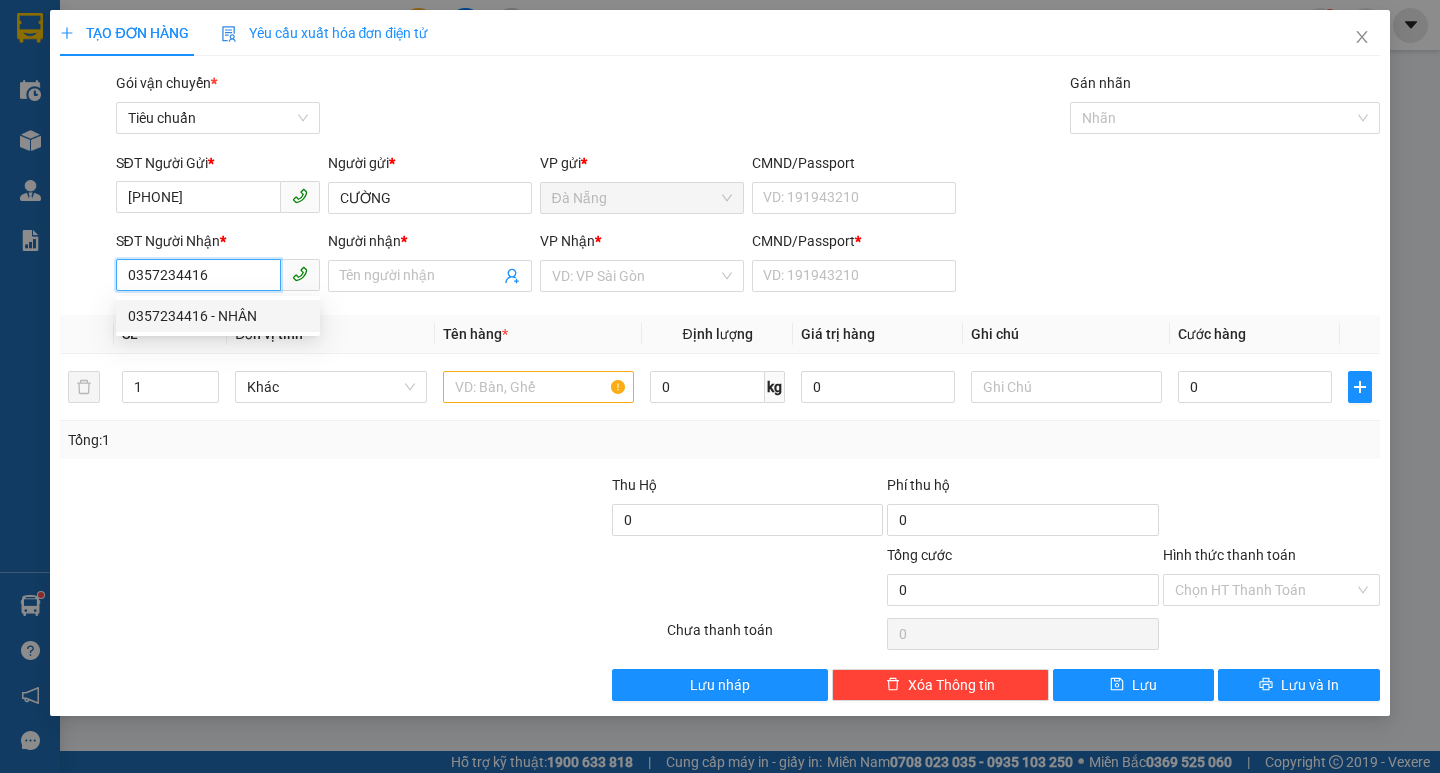 click on "0357234416 - NHÂN" at bounding box center (218, 316) 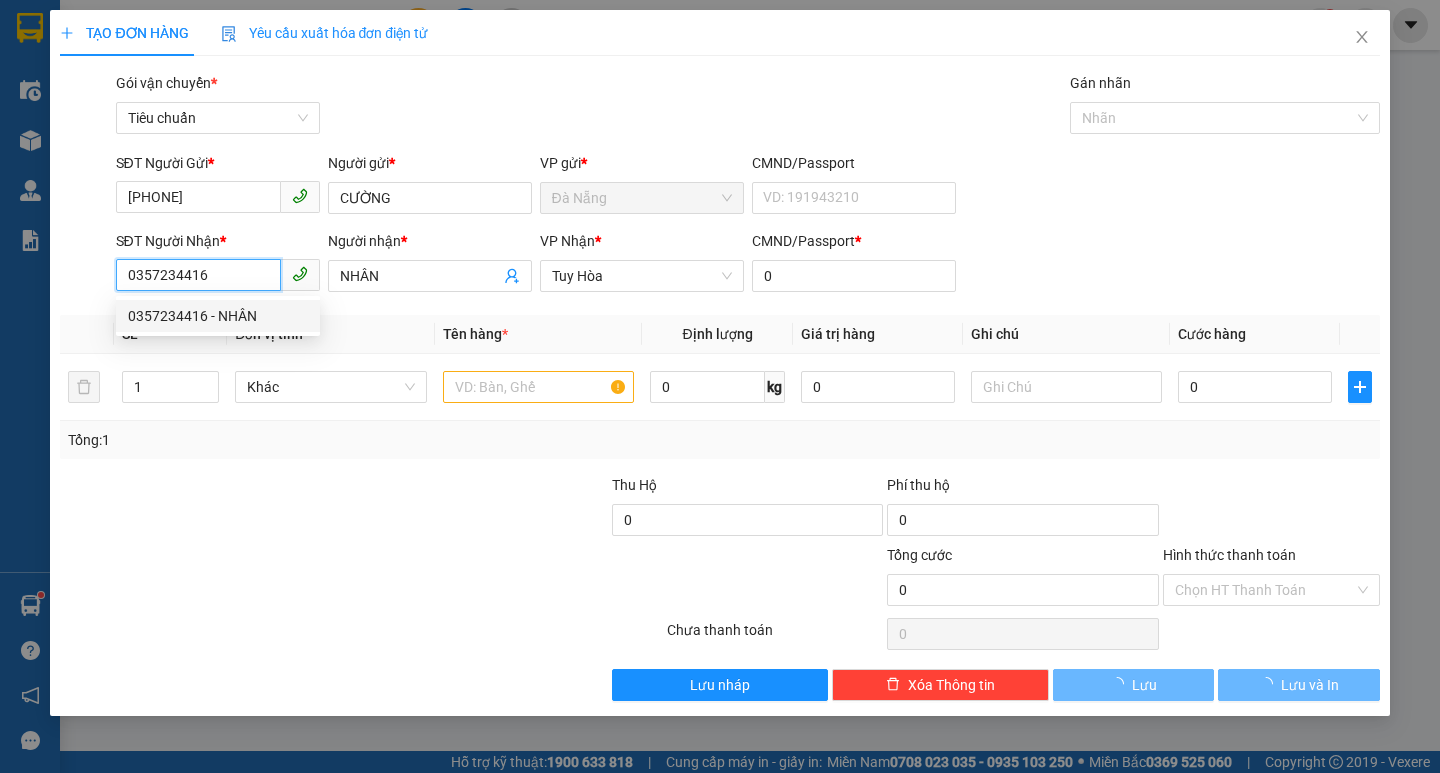 type on "40.000" 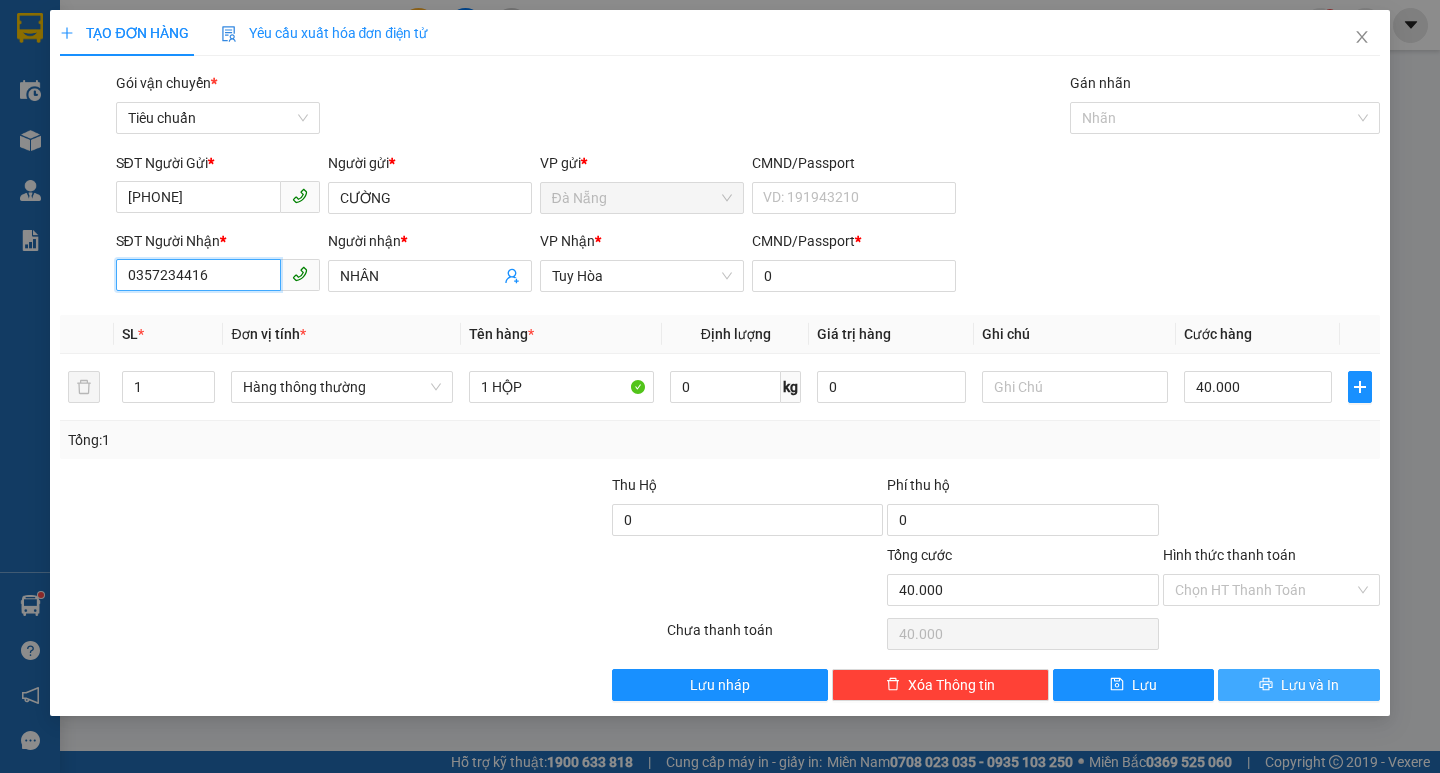 type on "0357234416" 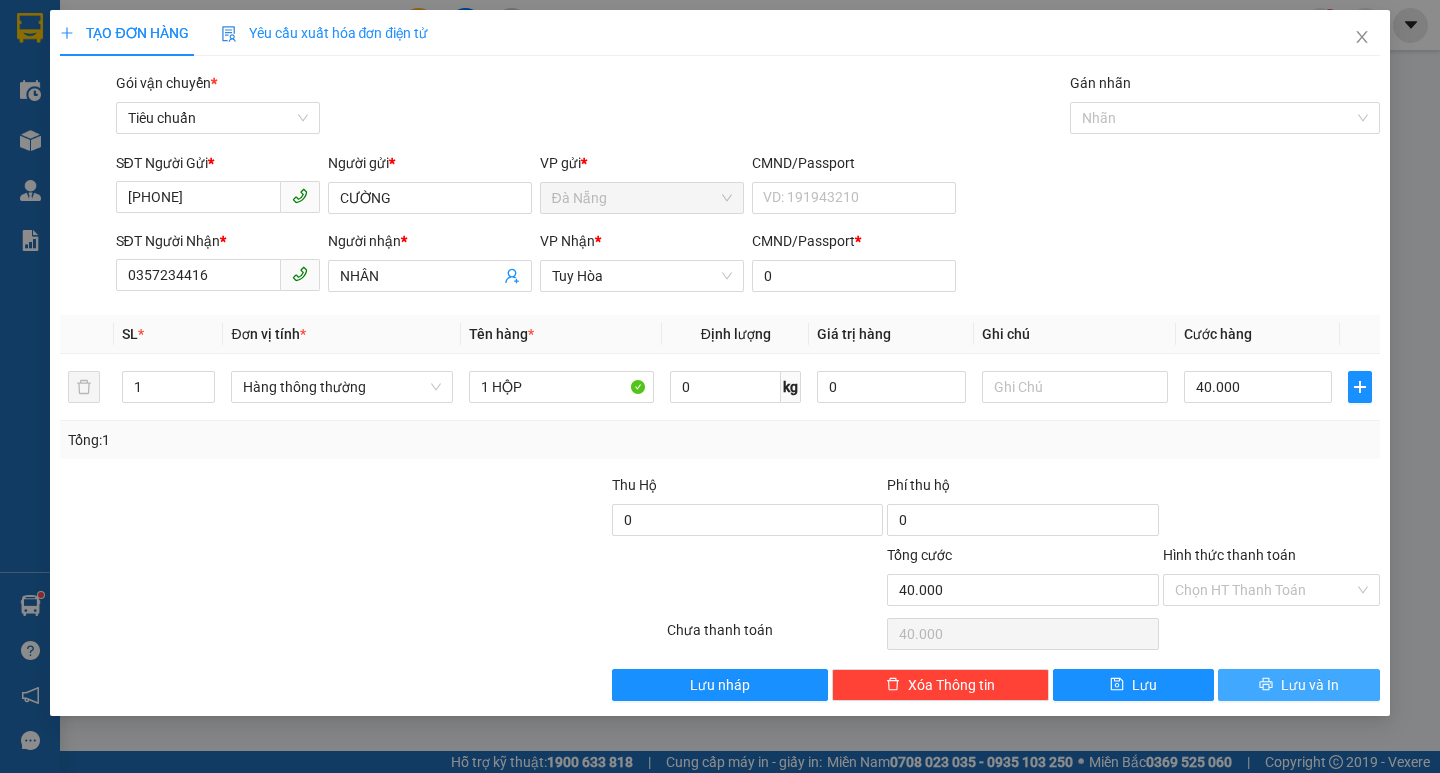click on "Lưu và In" at bounding box center [1310, 685] 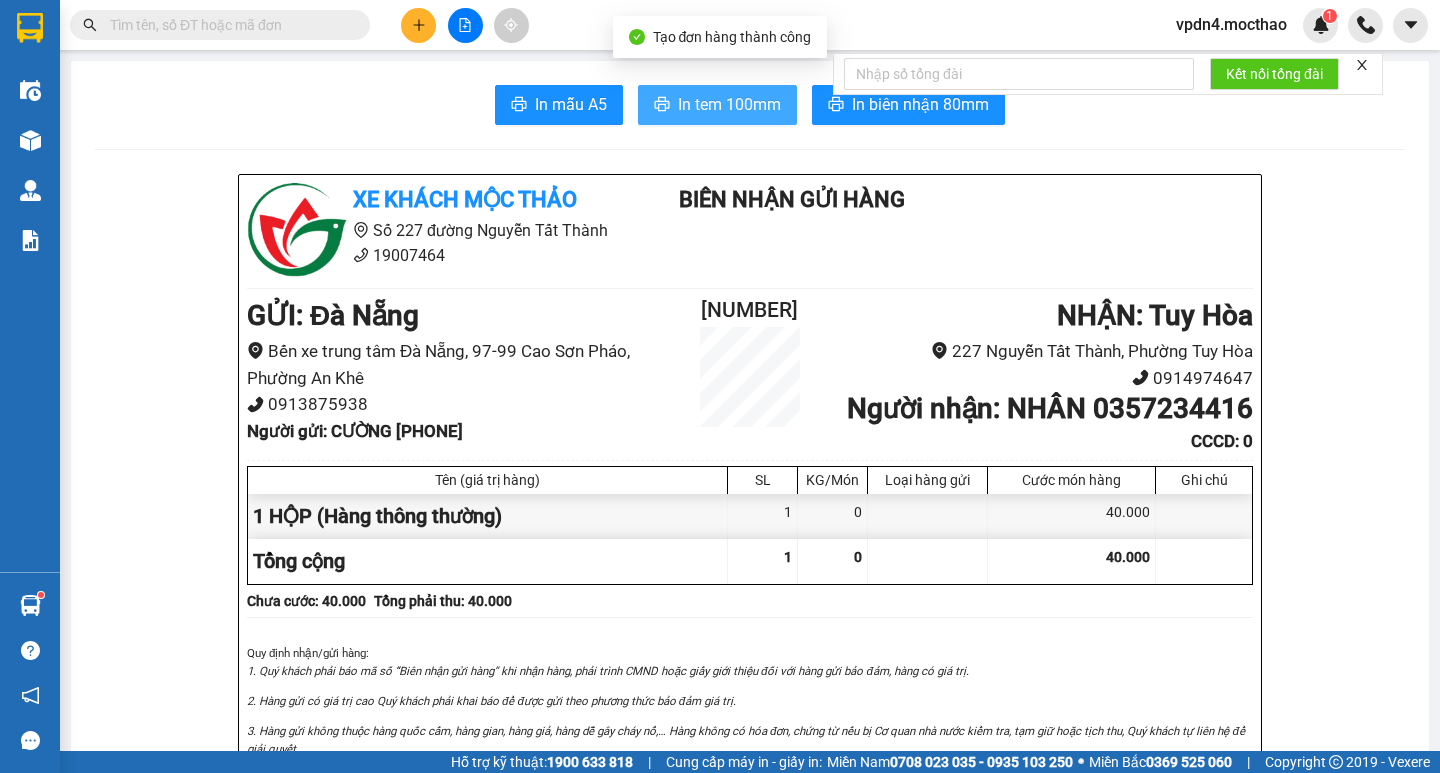 click on "In tem 100mm" at bounding box center (729, 104) 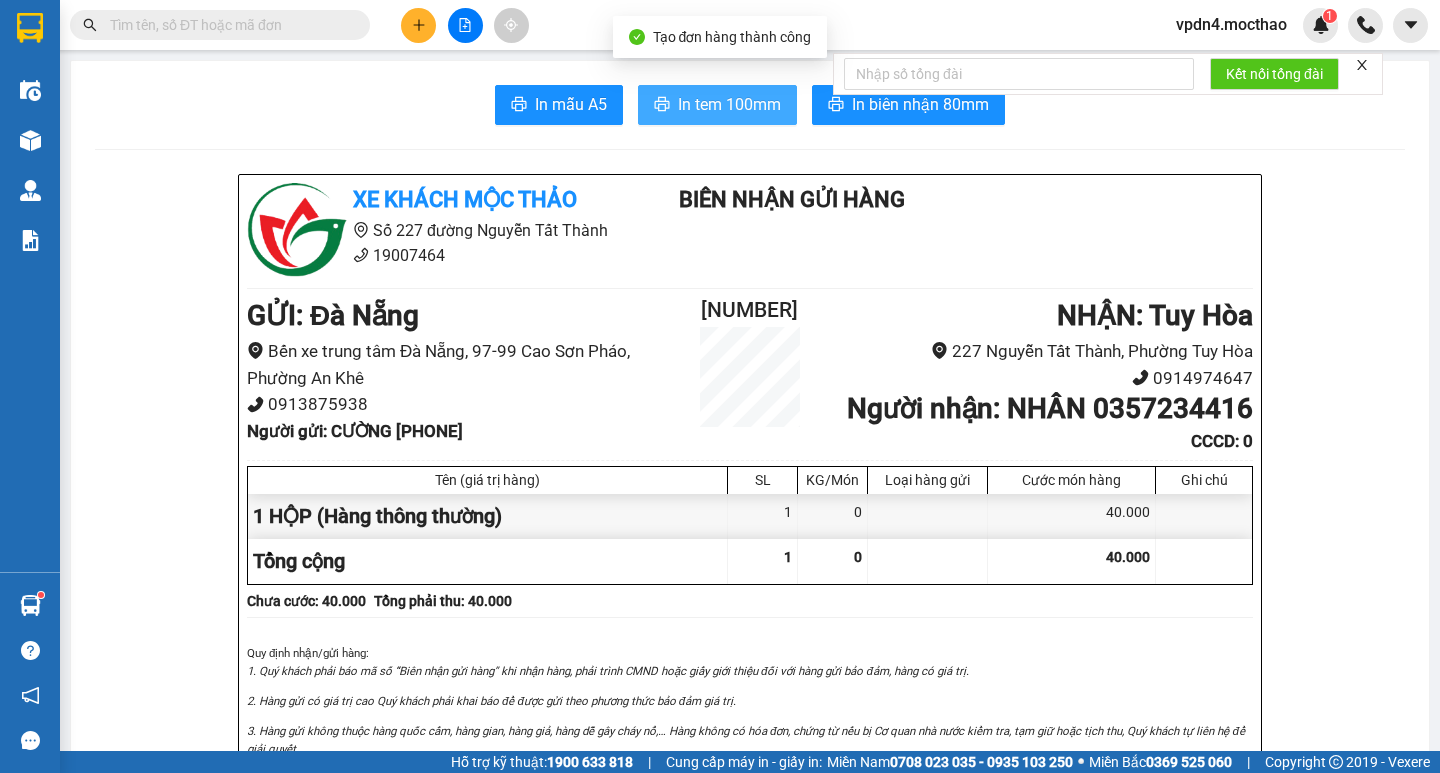 scroll, scrollTop: 0, scrollLeft: 0, axis: both 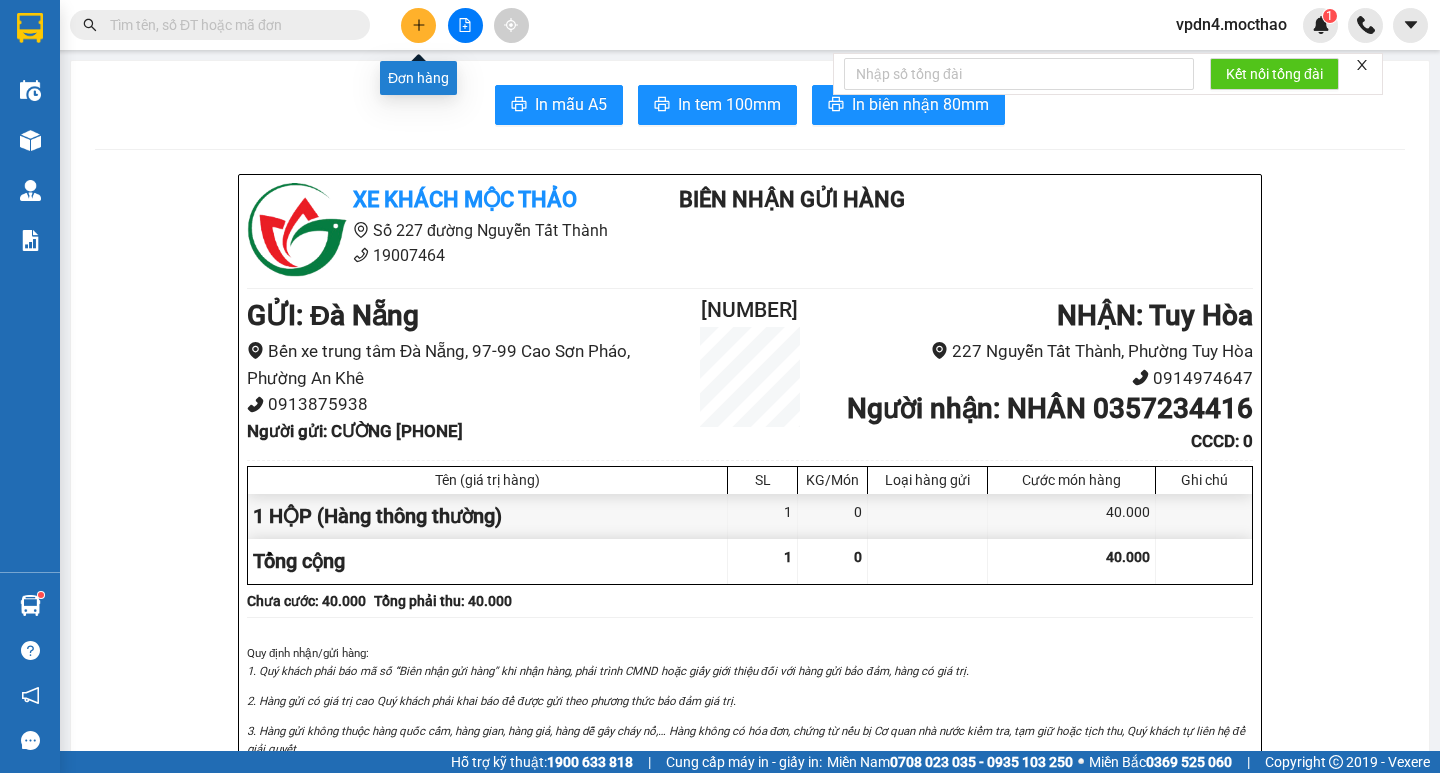 click 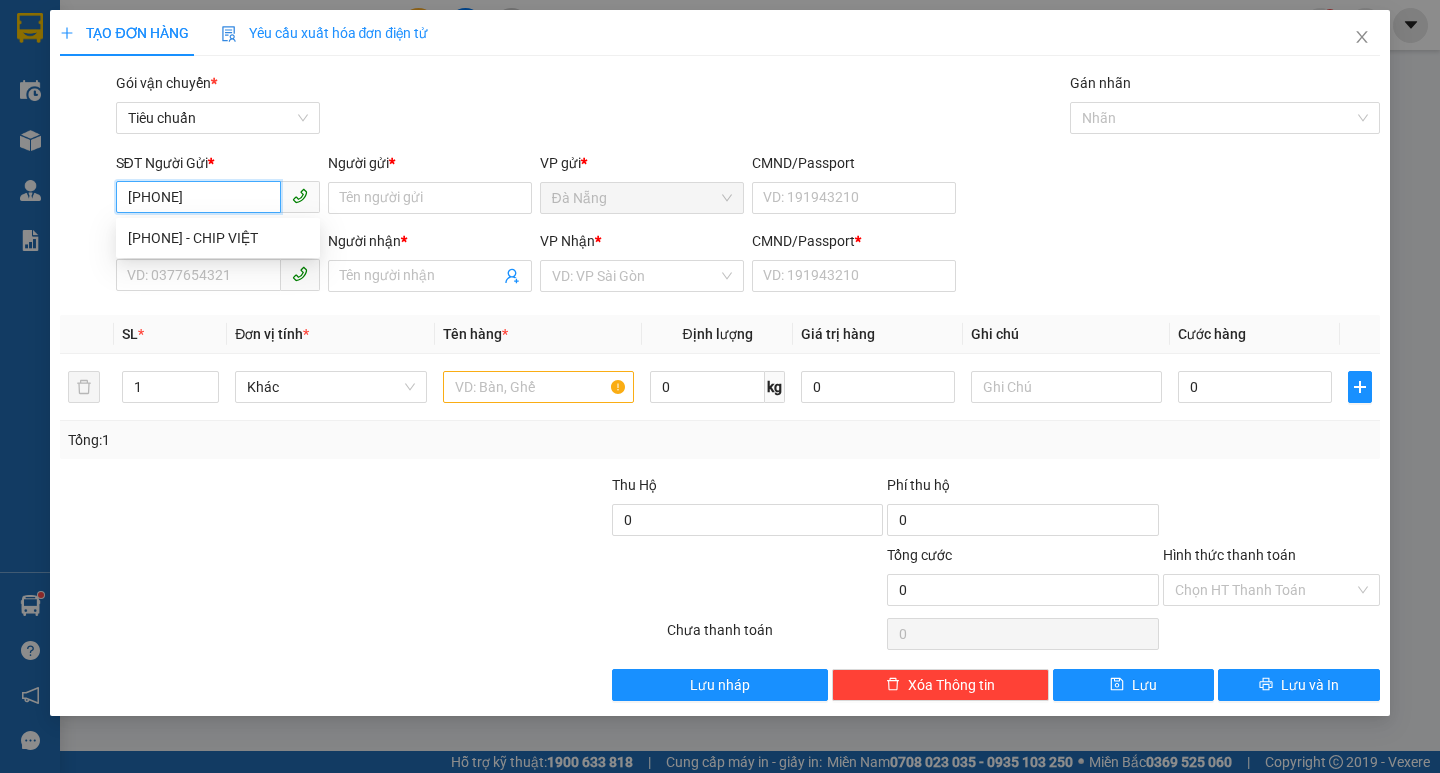 type on "0784120411" 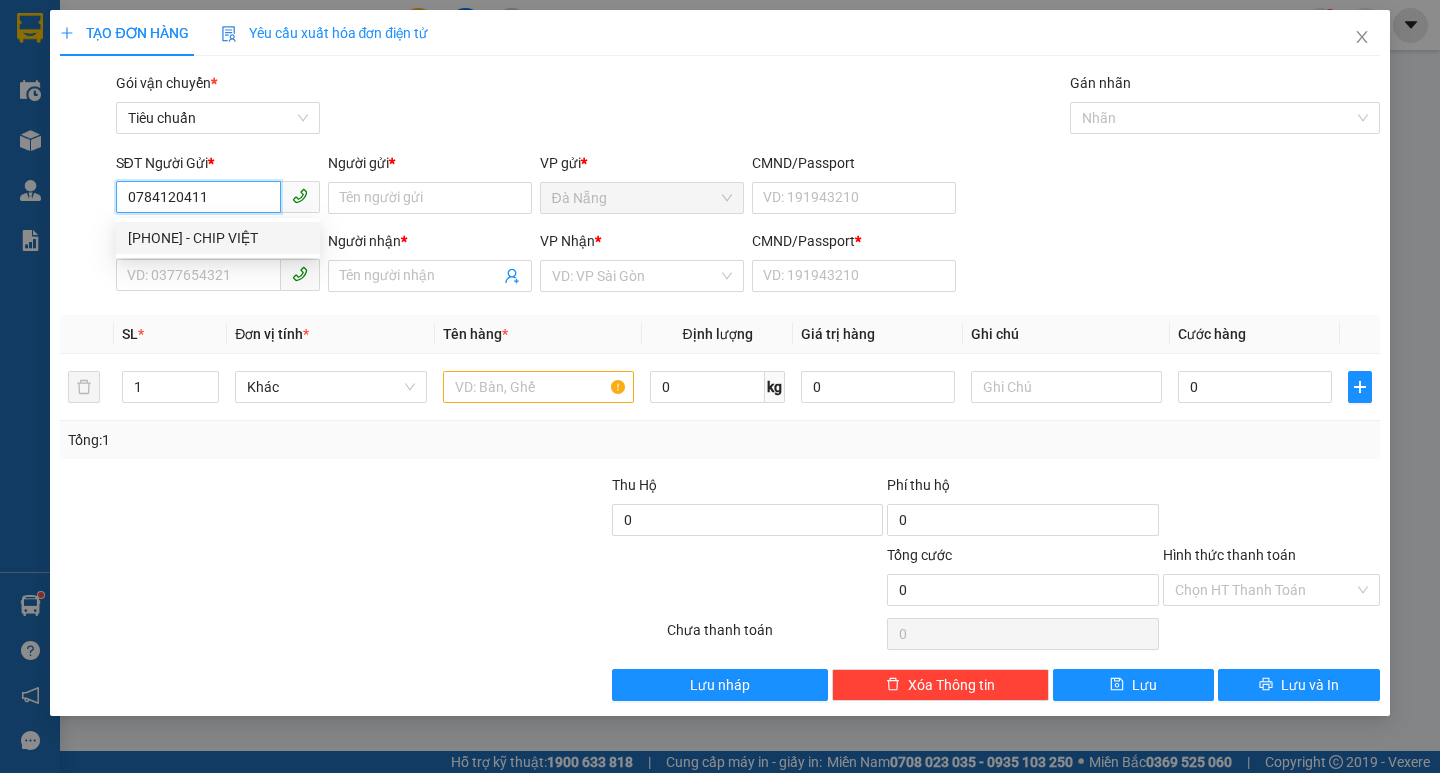 click on "0784120411 - CHIP VIỆT" at bounding box center [218, 238] 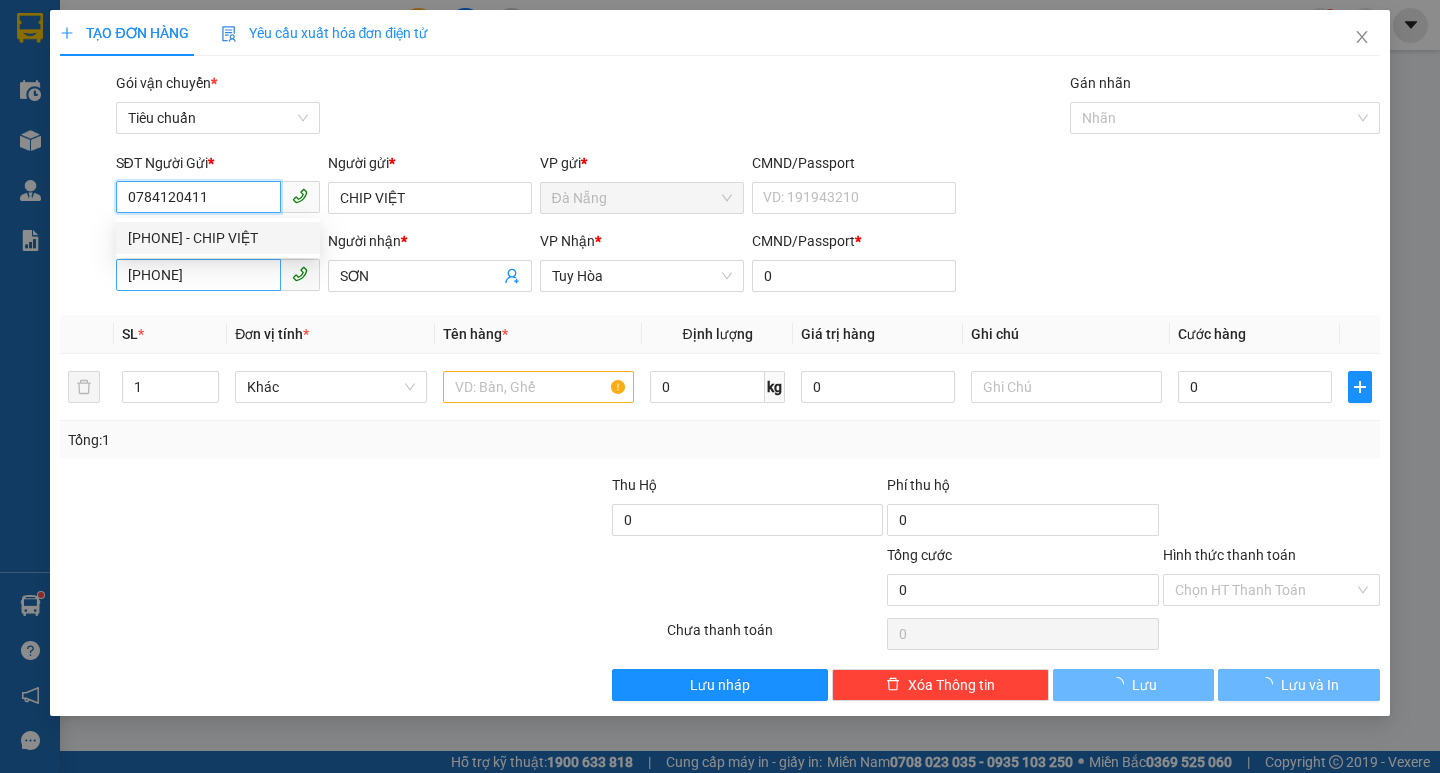 type on "200.000" 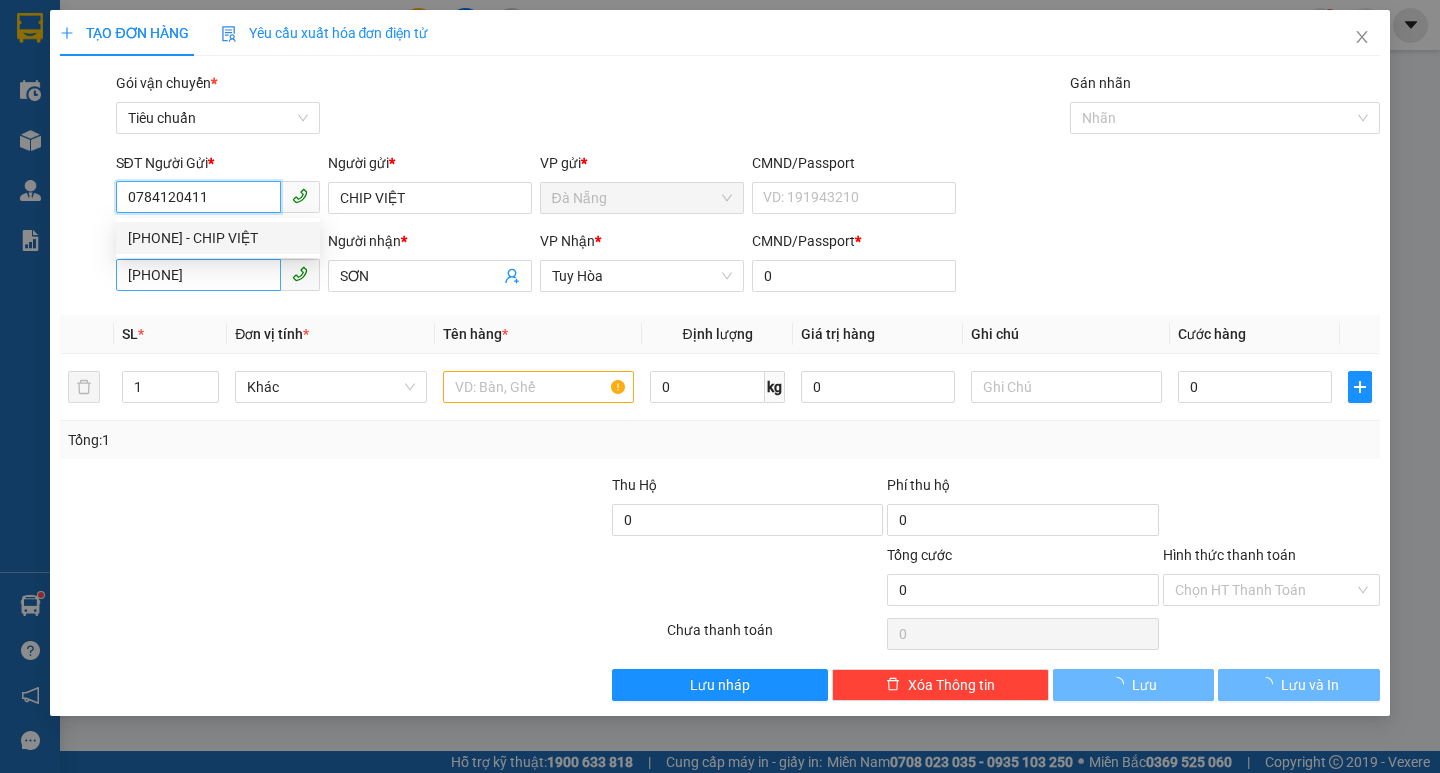 type on "200.000" 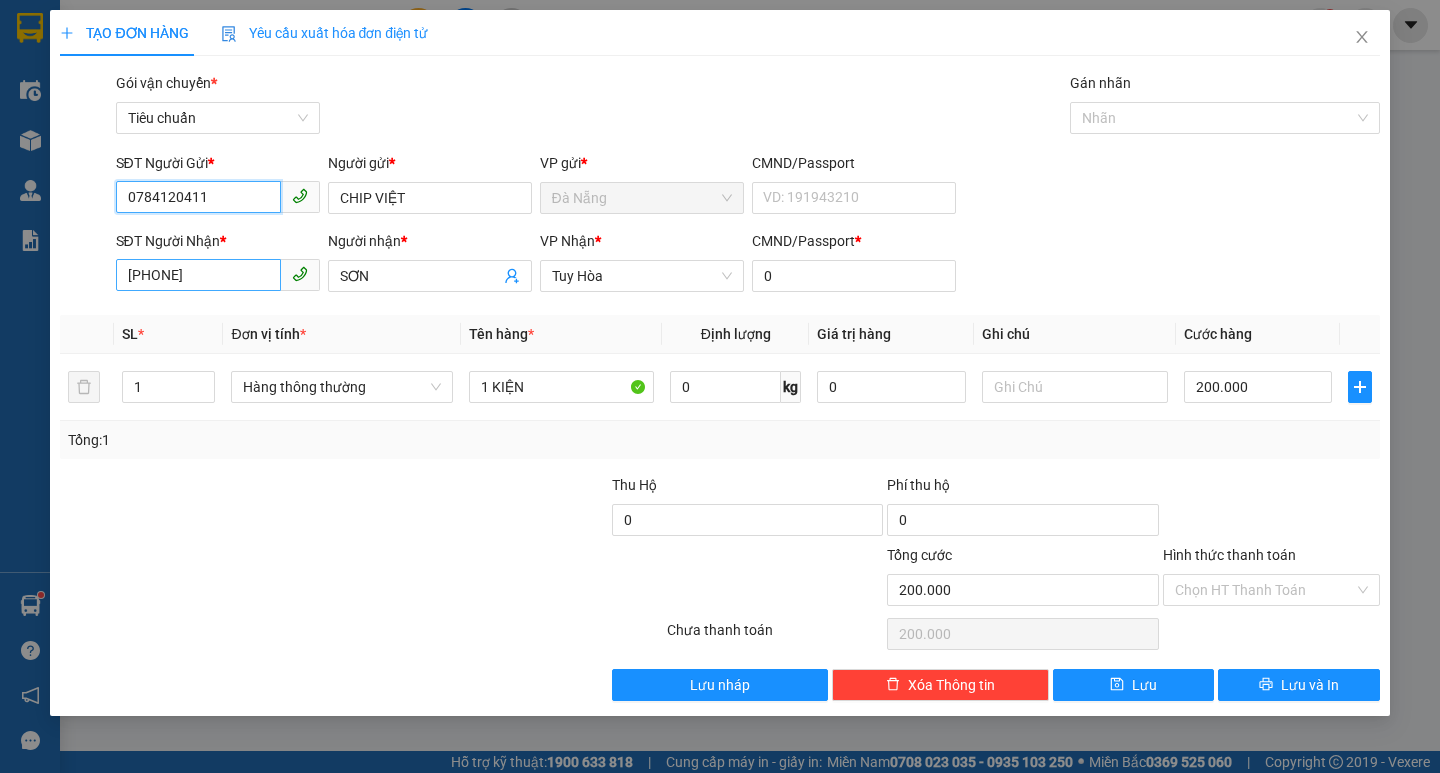 type on "0784120411" 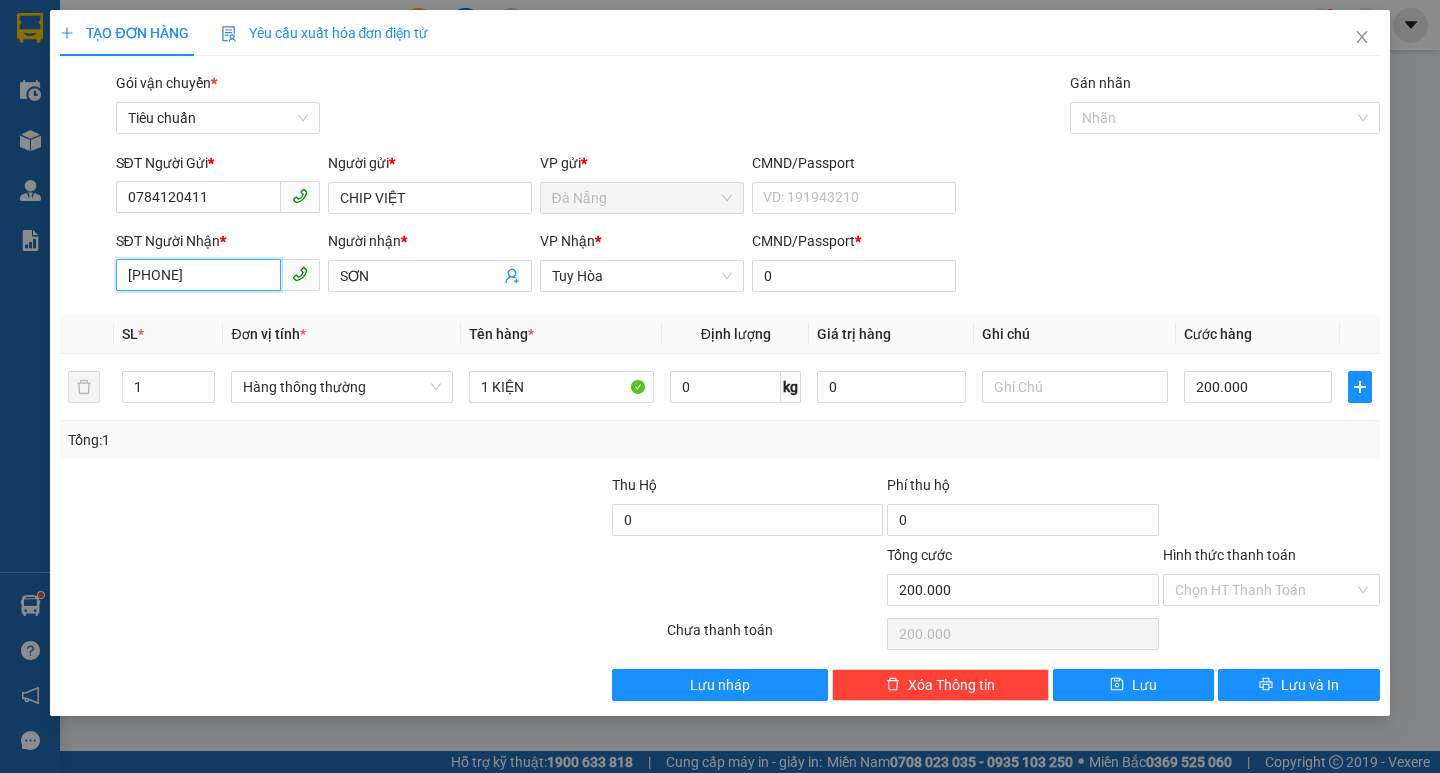 click on "0943548733" at bounding box center [198, 275] 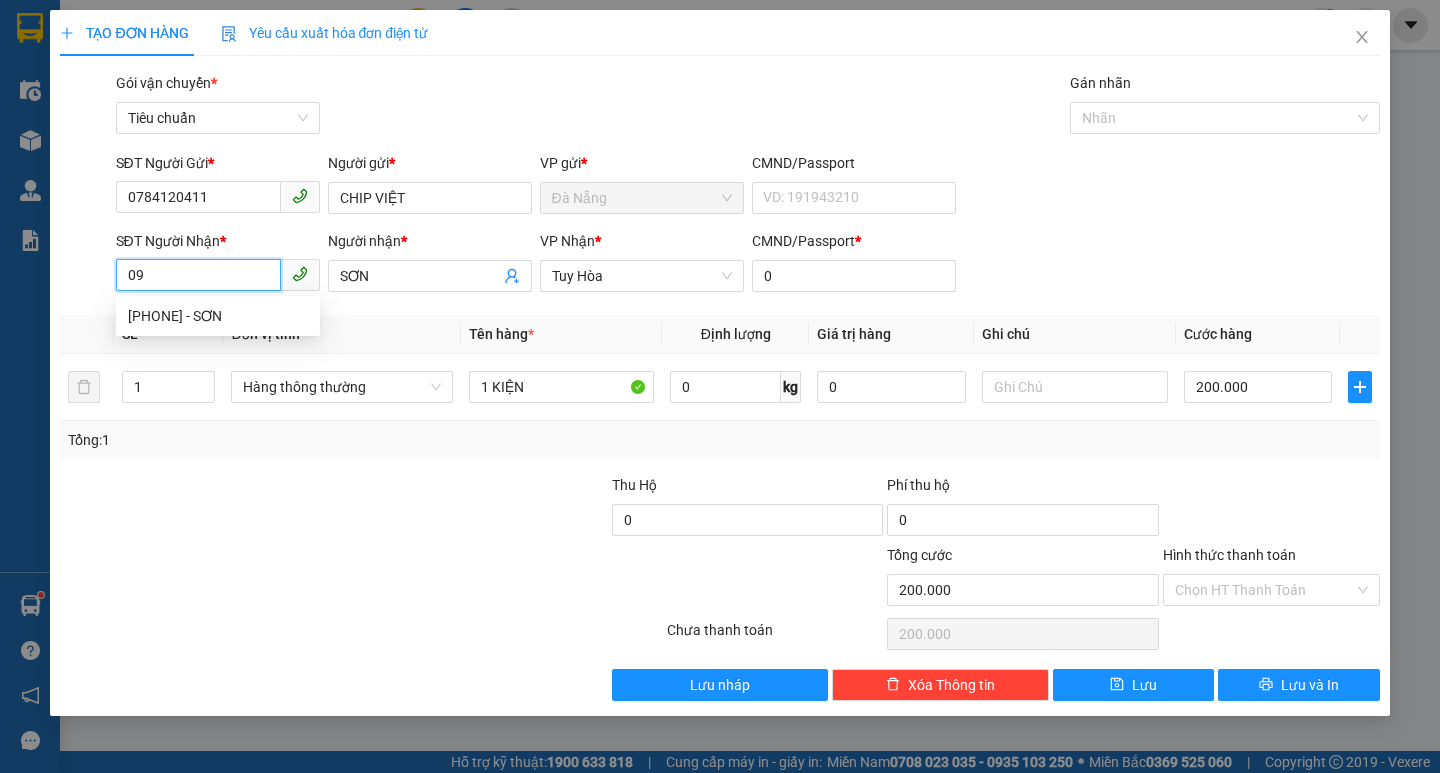 type on "0" 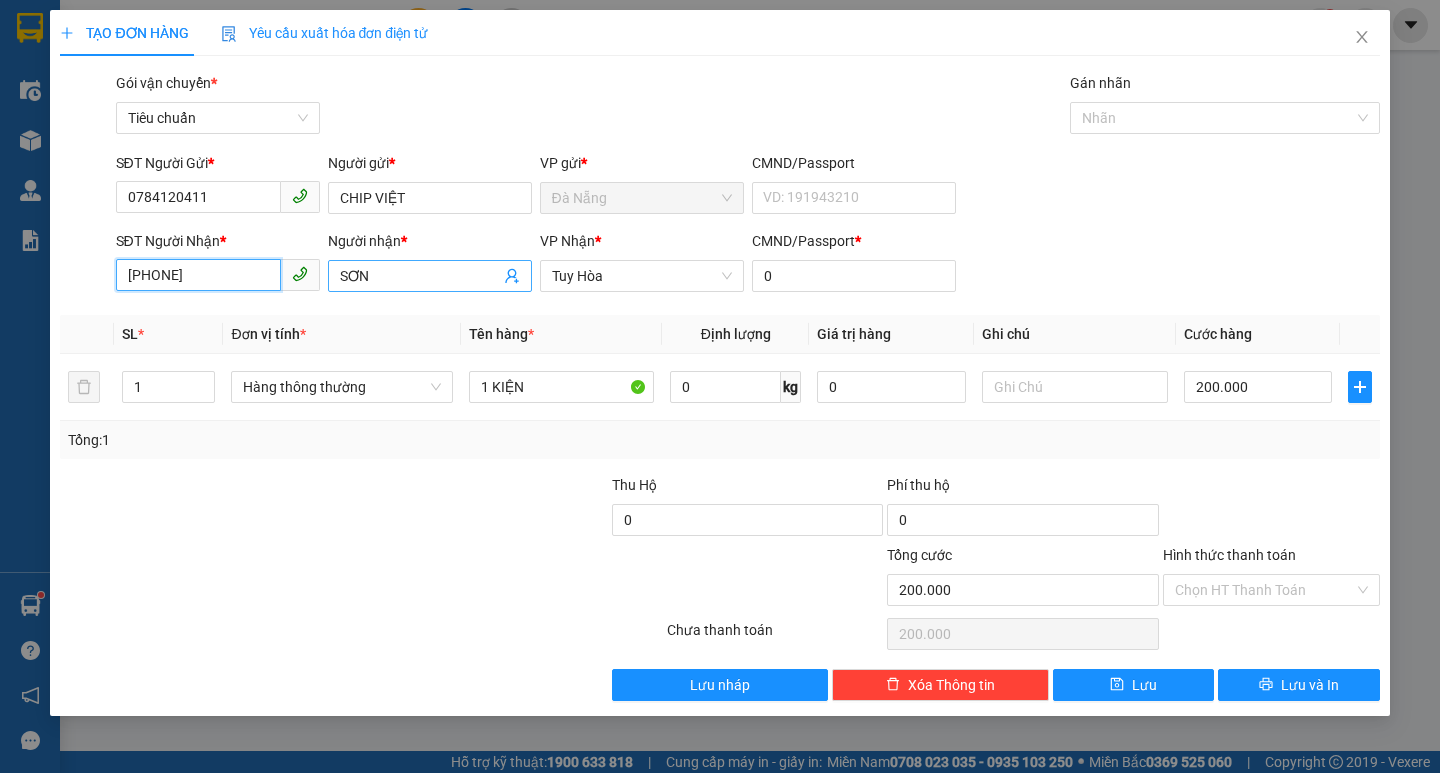 type on "0983152634" 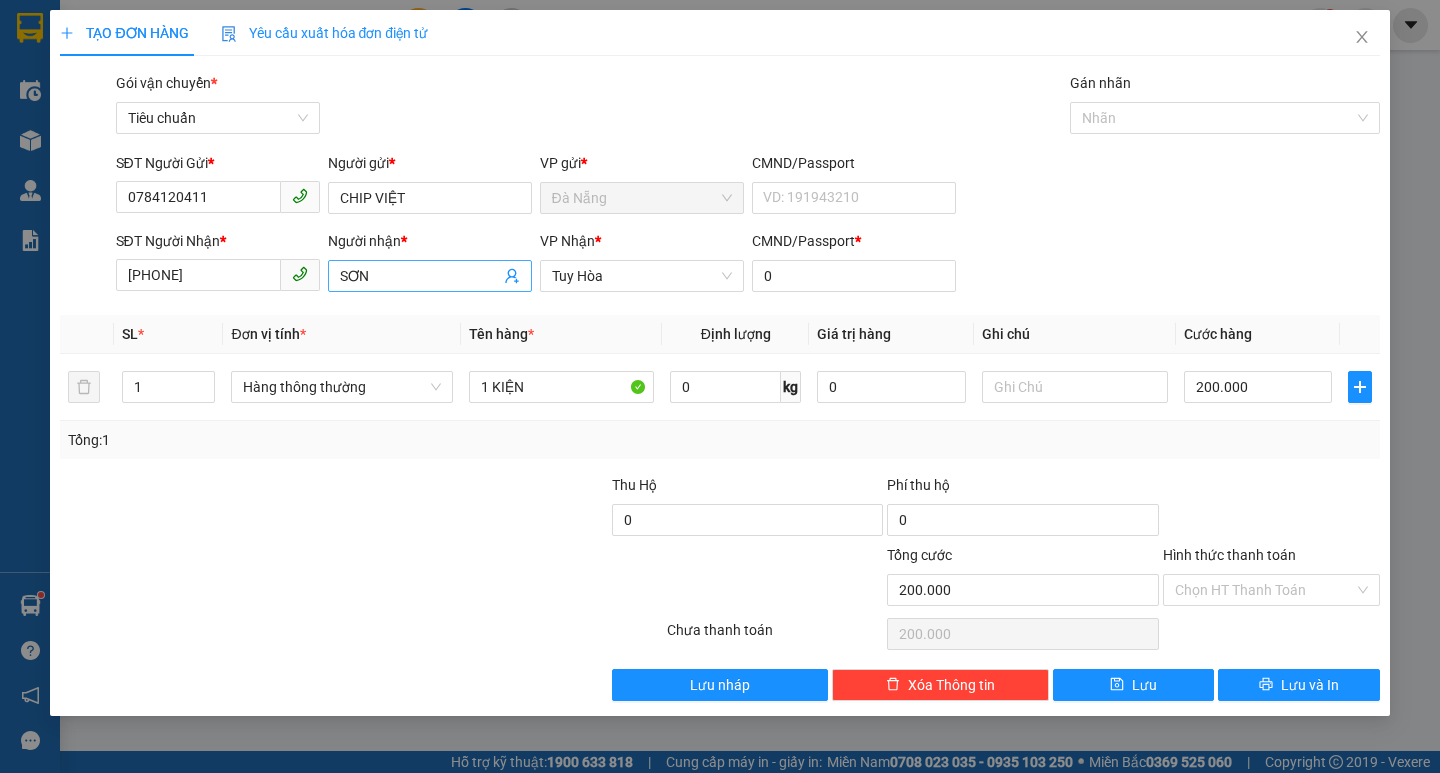click on "SƠN" at bounding box center [420, 276] 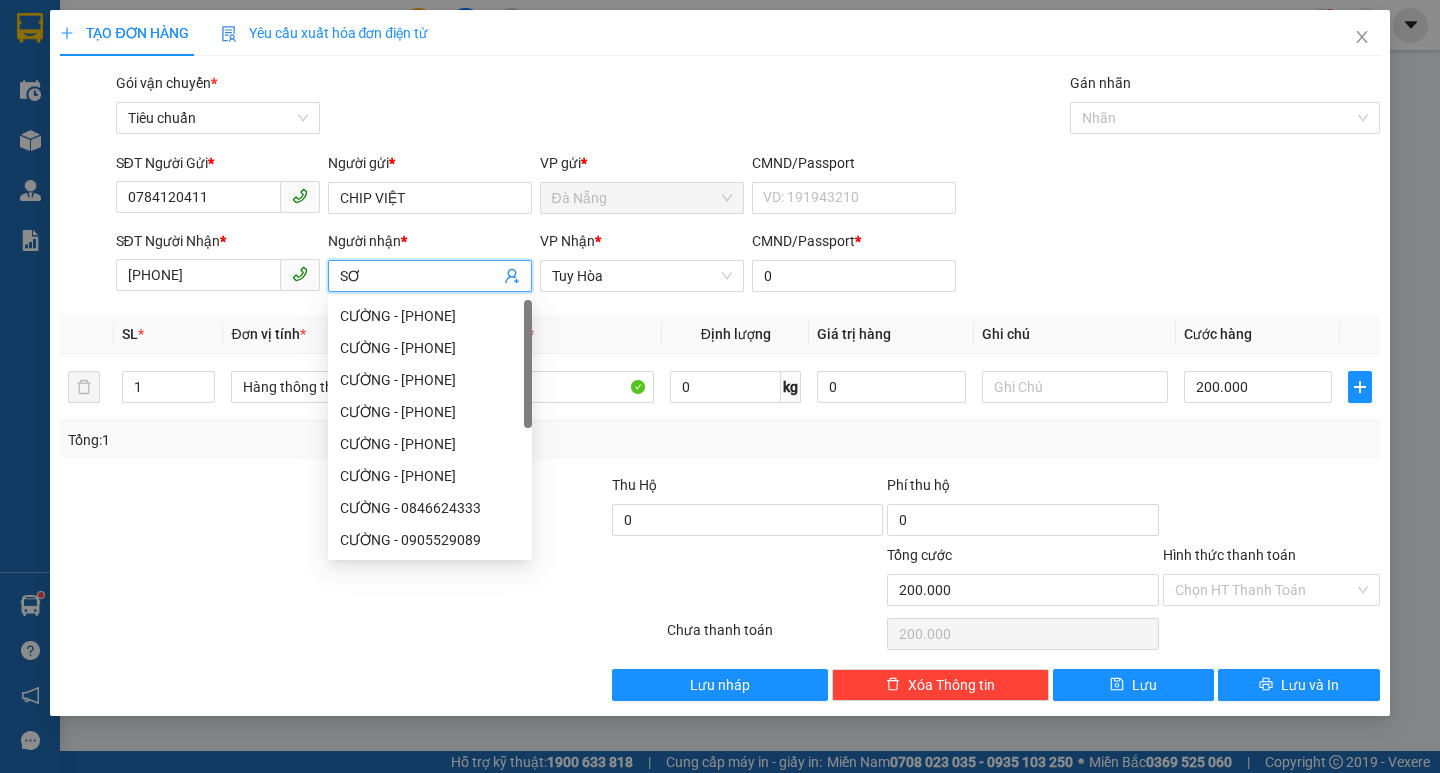 type on "S" 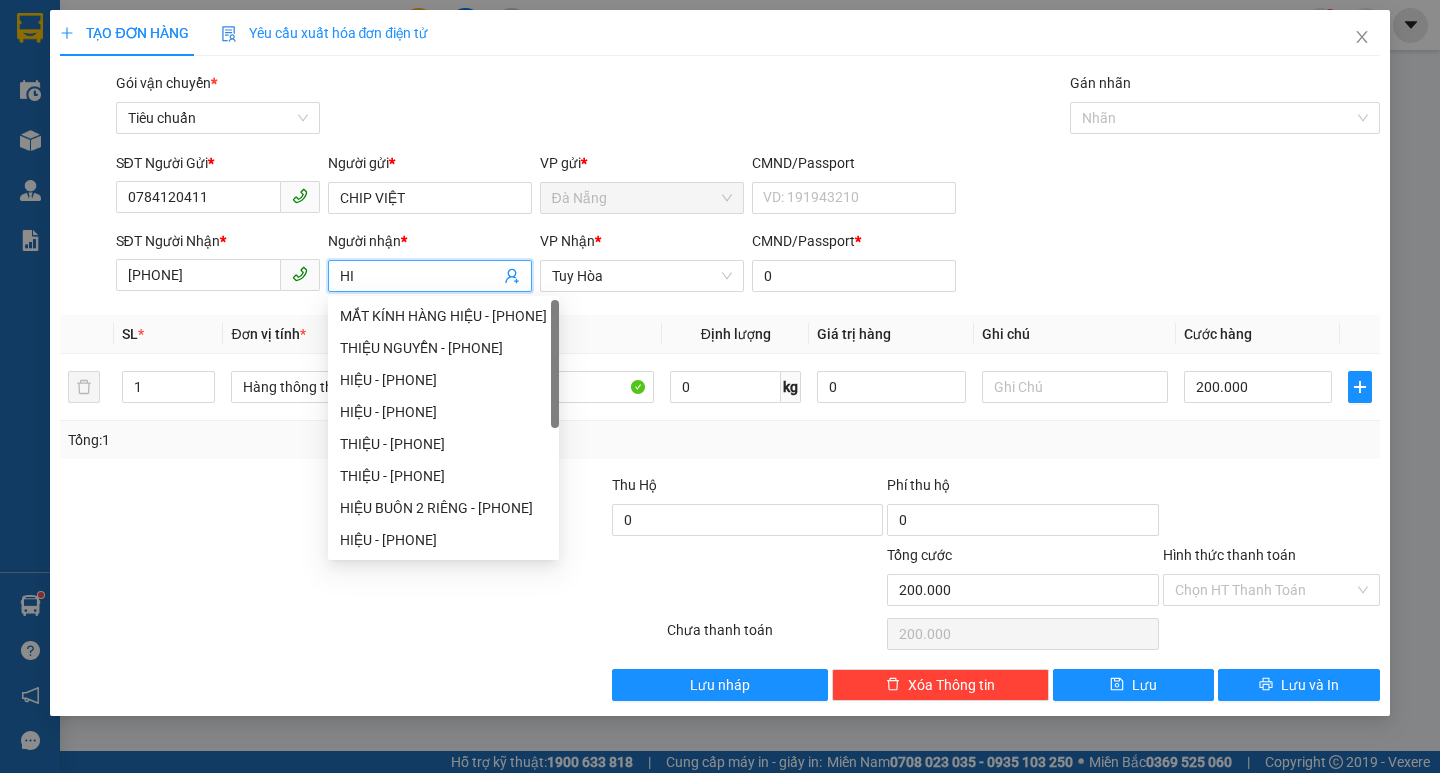 type on "H" 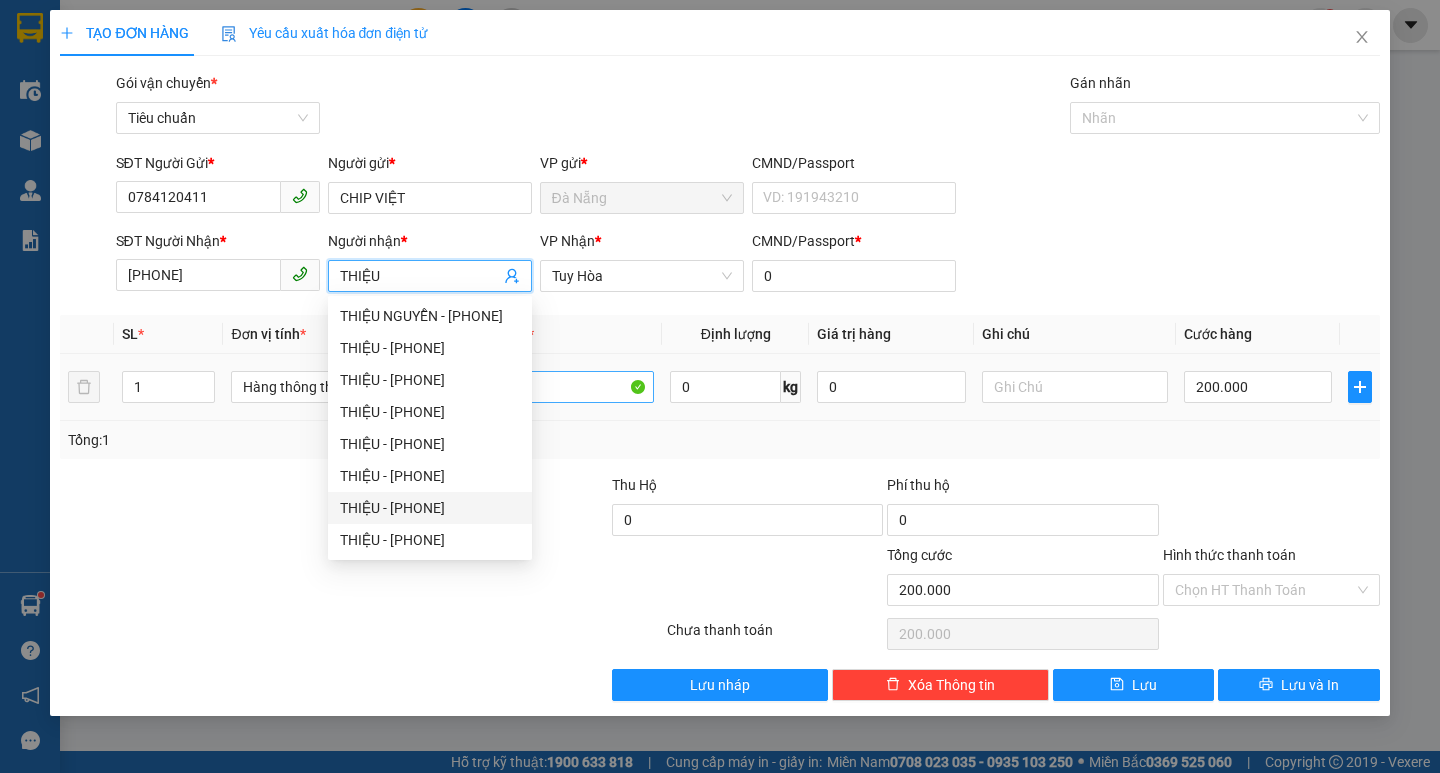 type on "THIỆU" 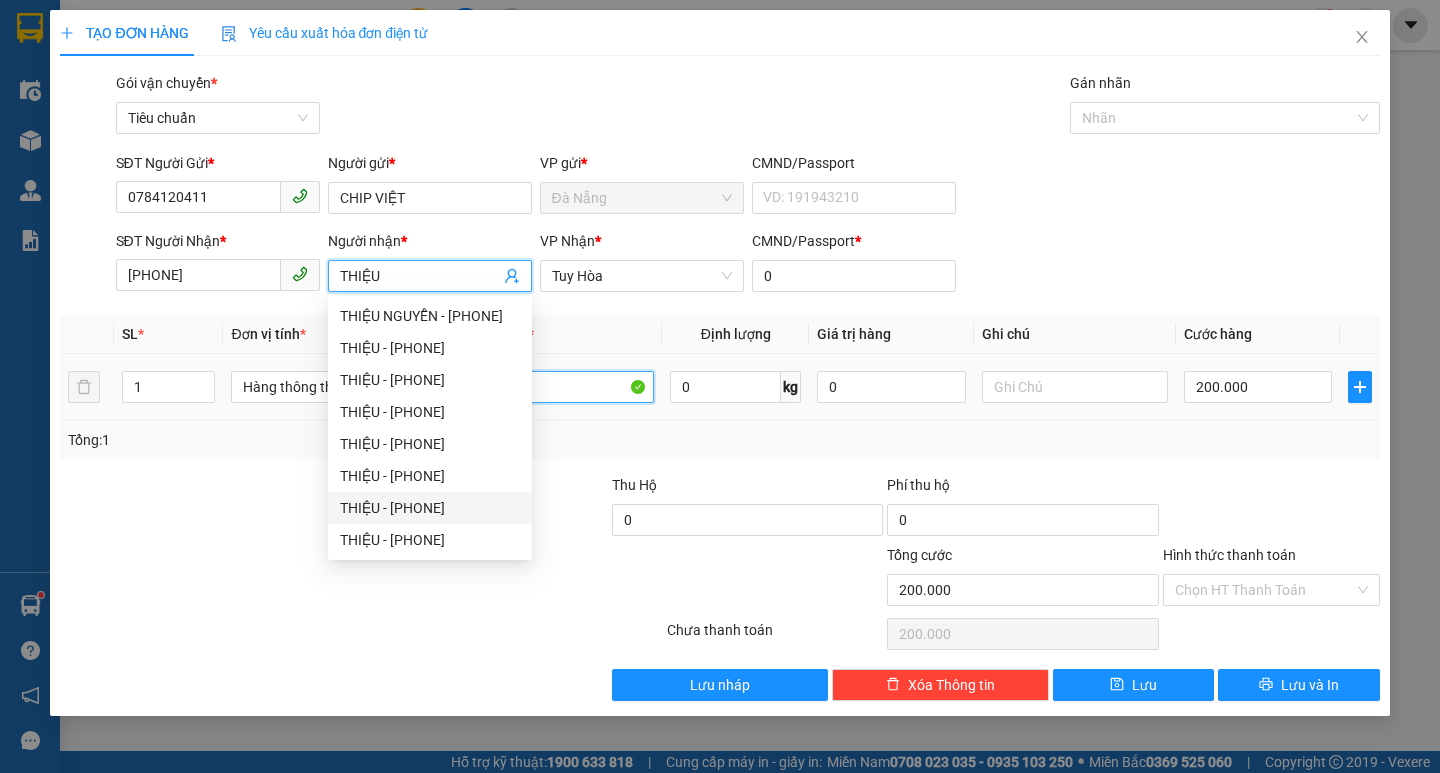 click on "1 KIỆN" at bounding box center [562, 387] 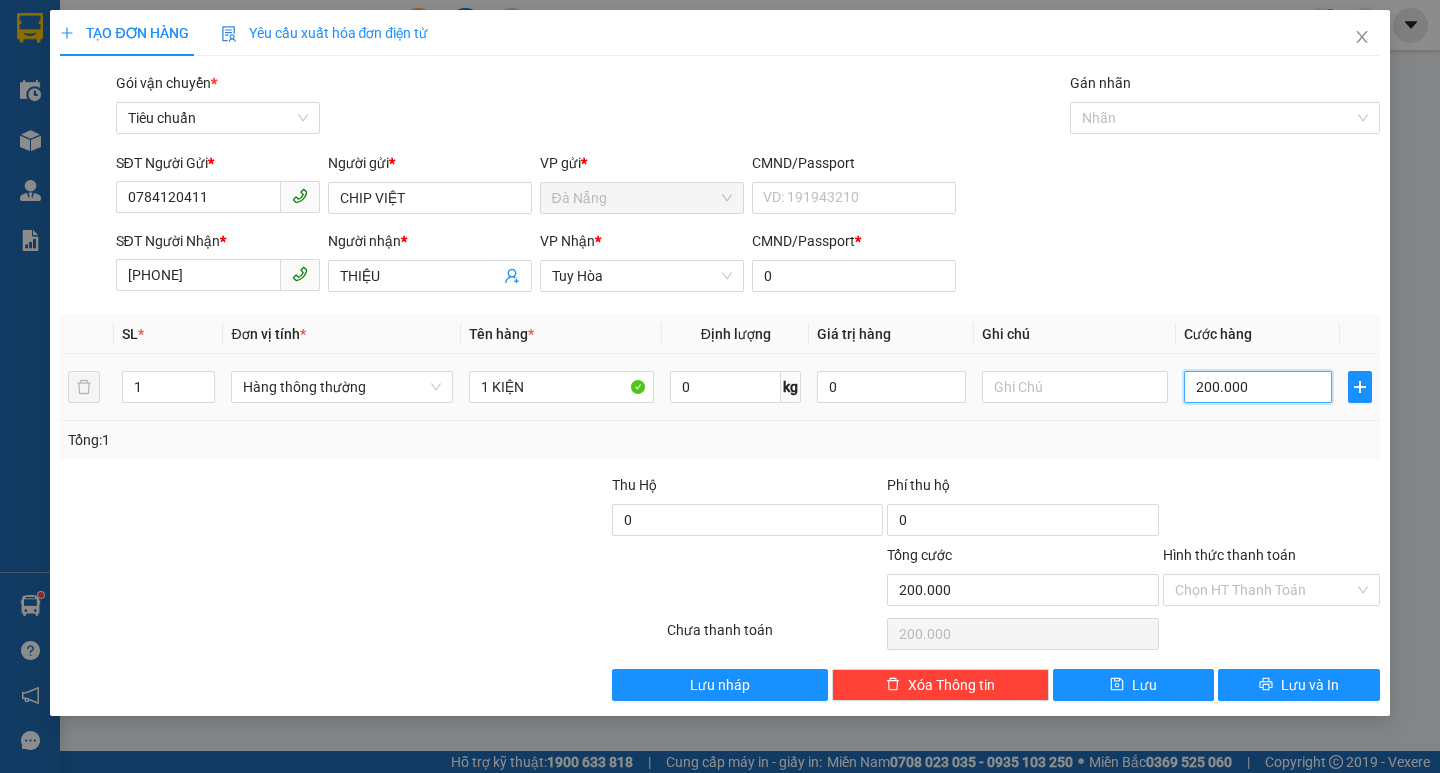 click on "200.000" at bounding box center (1258, 387) 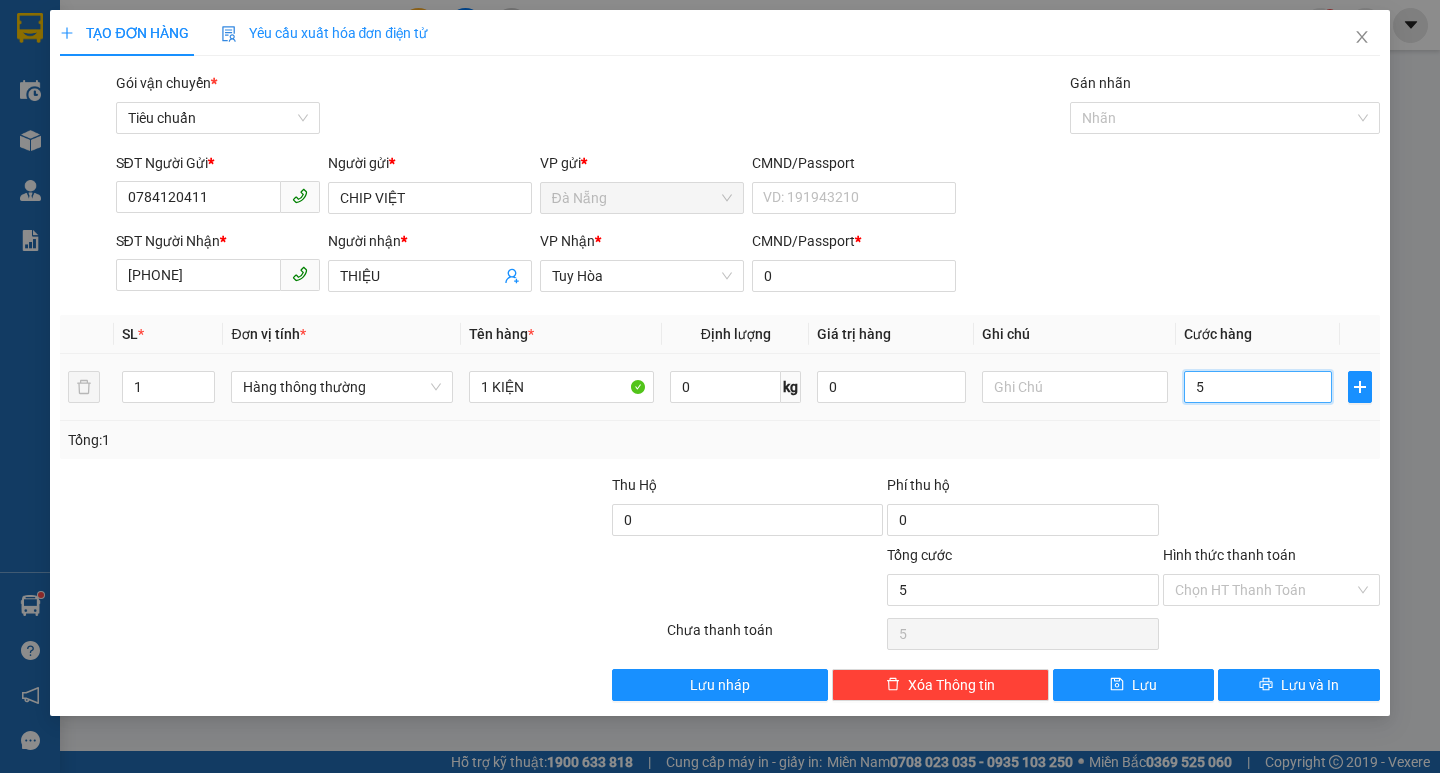 type on "50" 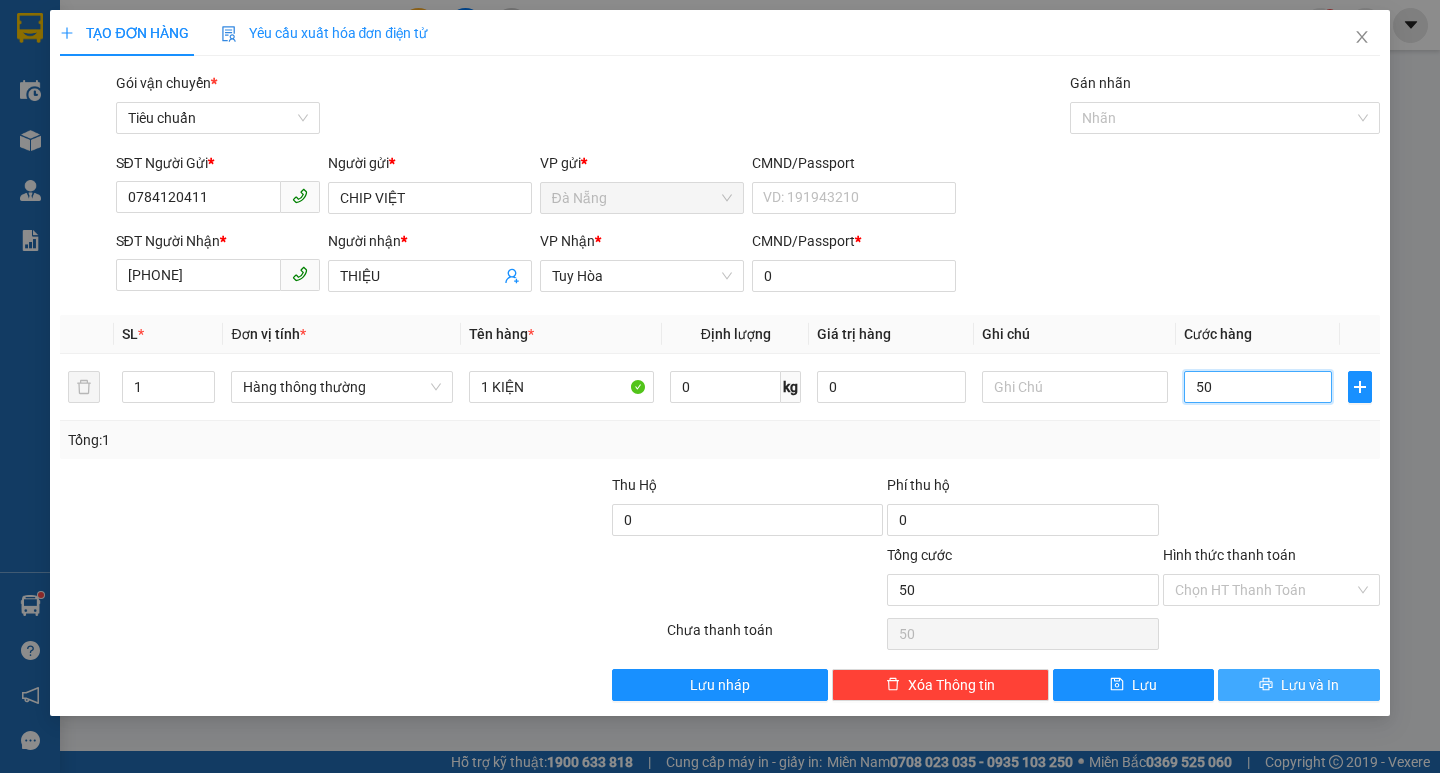 type on "50" 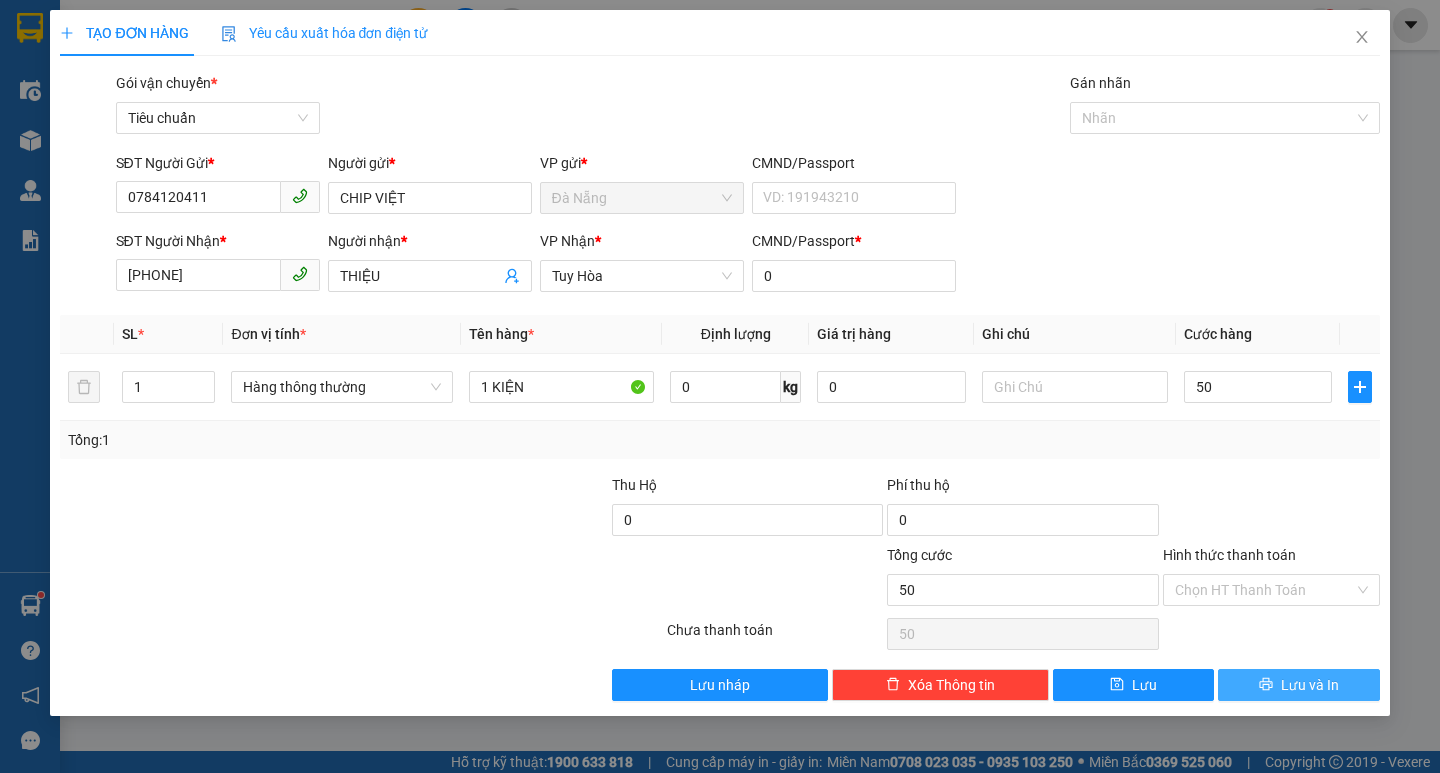 type on "50.000" 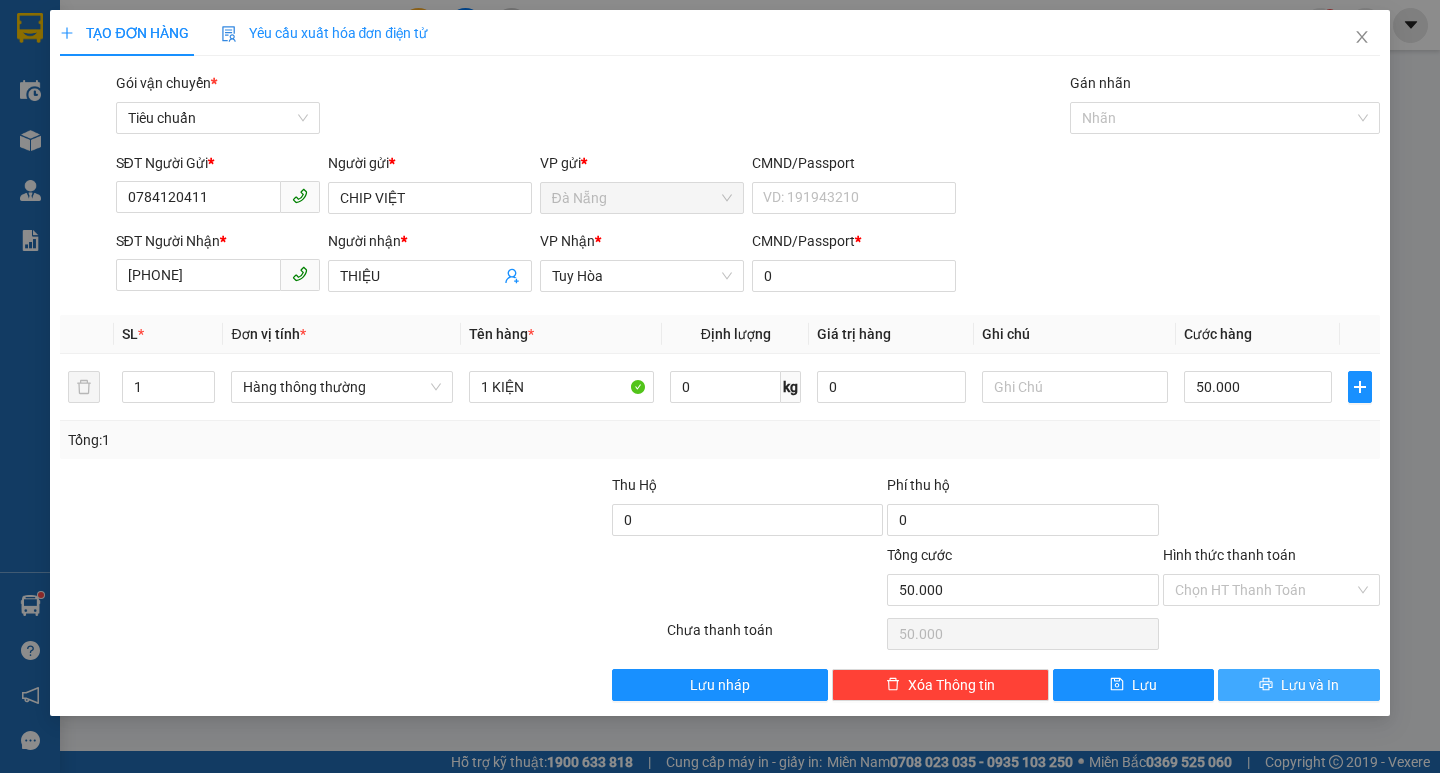 click on "Lưu và In" at bounding box center (1310, 685) 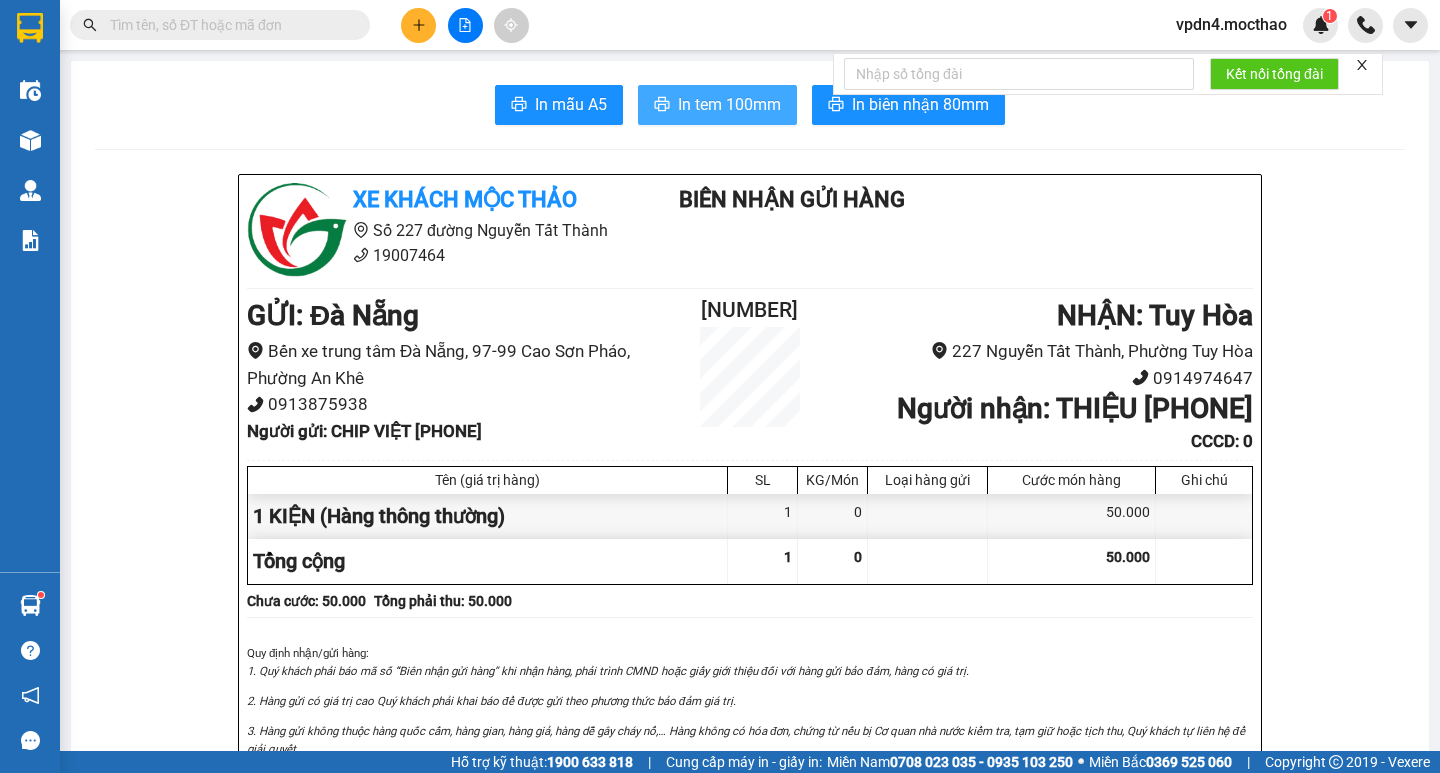 click on "In tem 100mm" at bounding box center [729, 104] 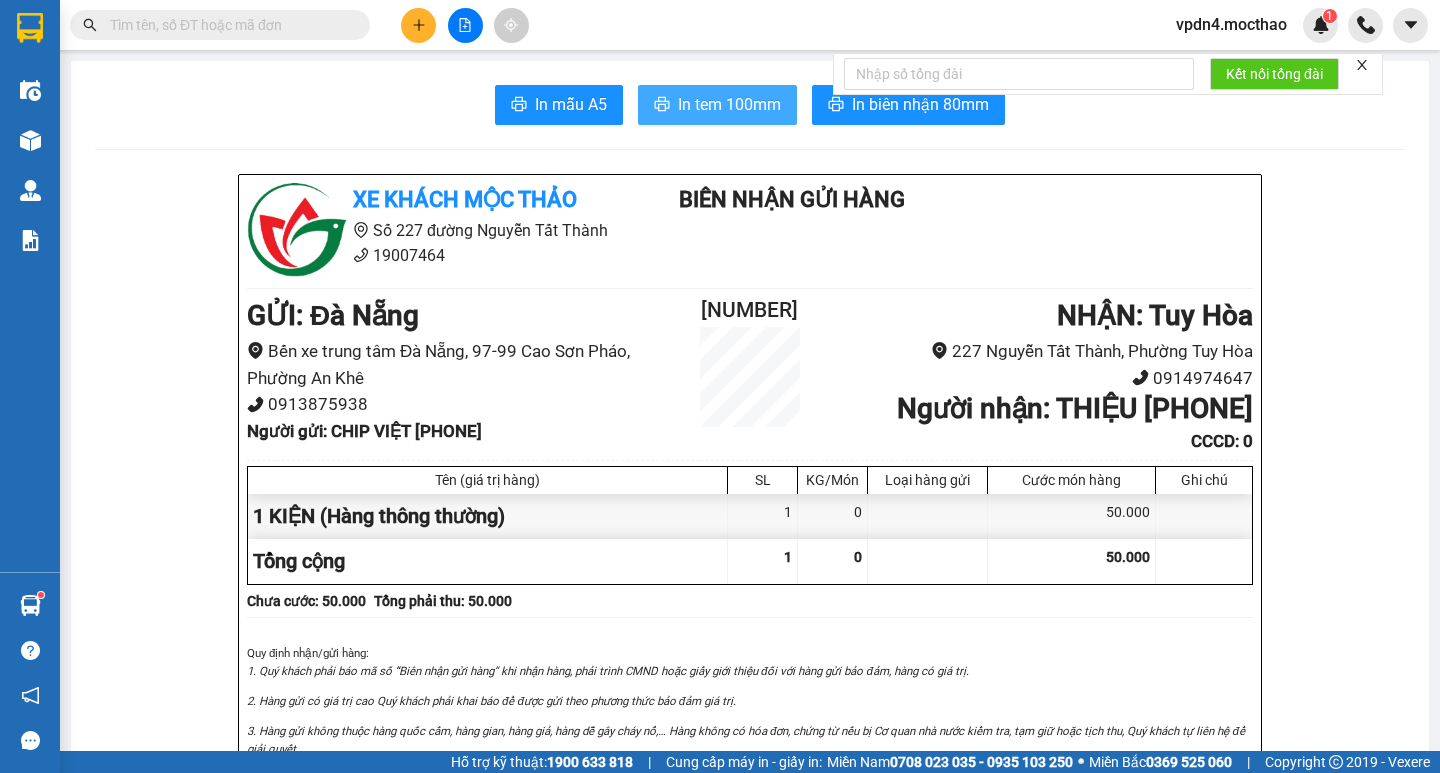 scroll, scrollTop: 0, scrollLeft: 0, axis: both 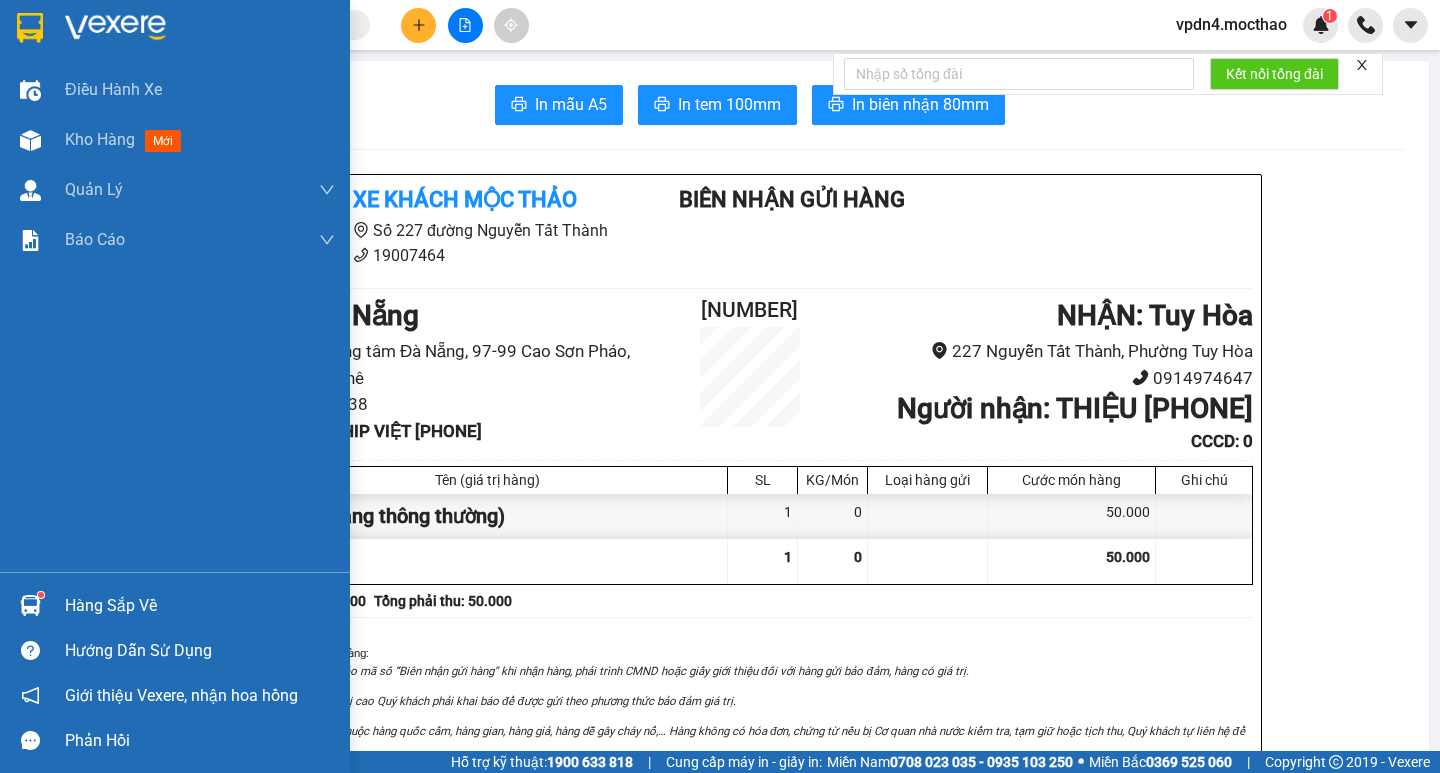 click on "Hàng sắp về" at bounding box center [200, 606] 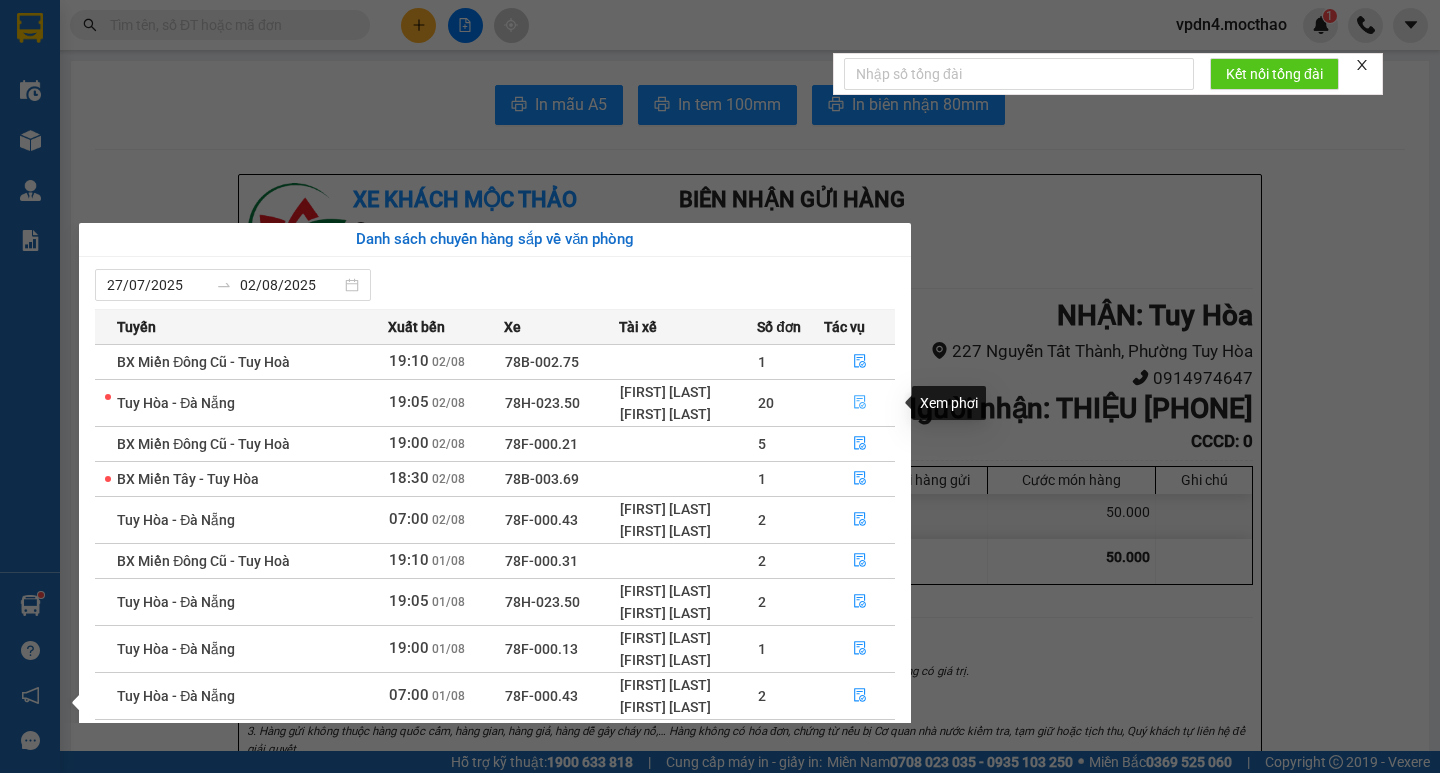 click 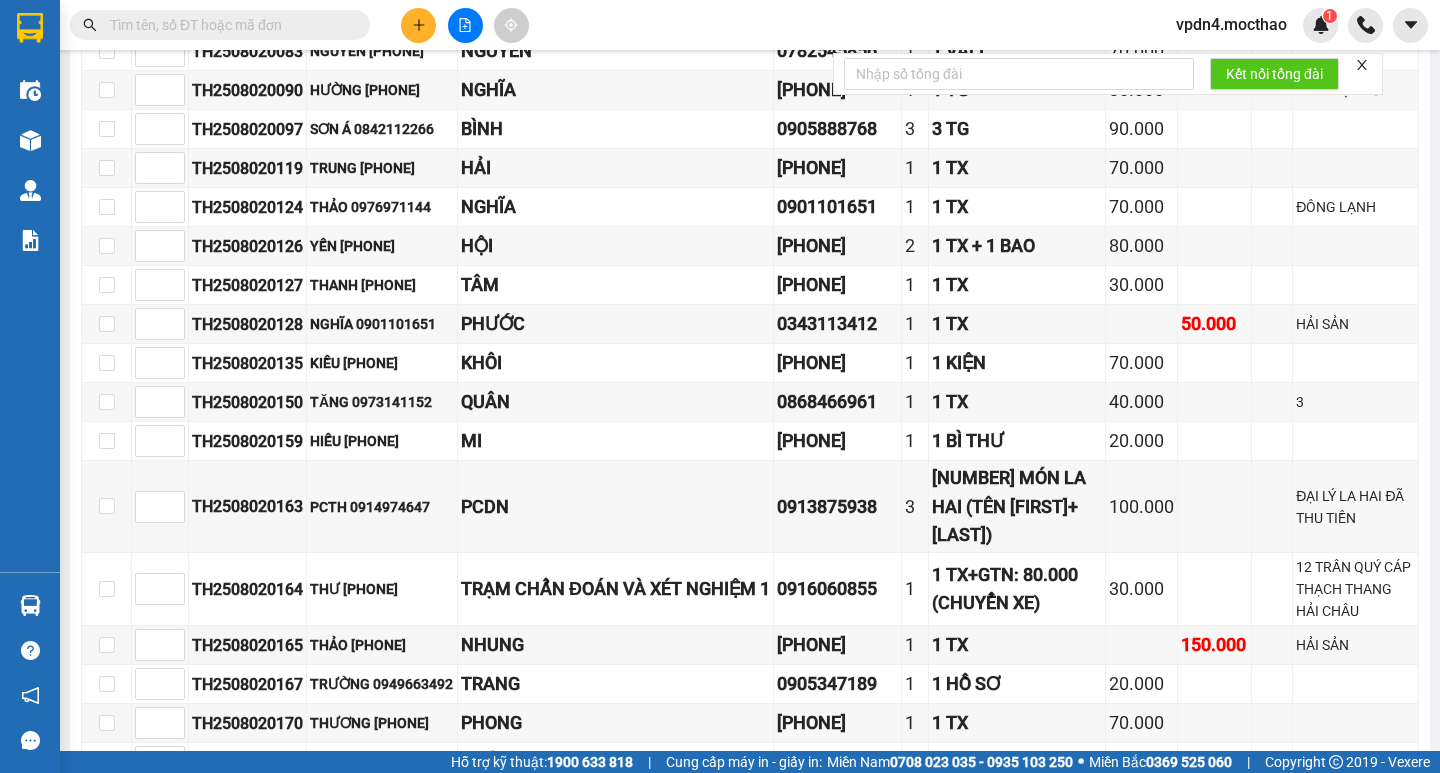 scroll, scrollTop: 402, scrollLeft: 0, axis: vertical 